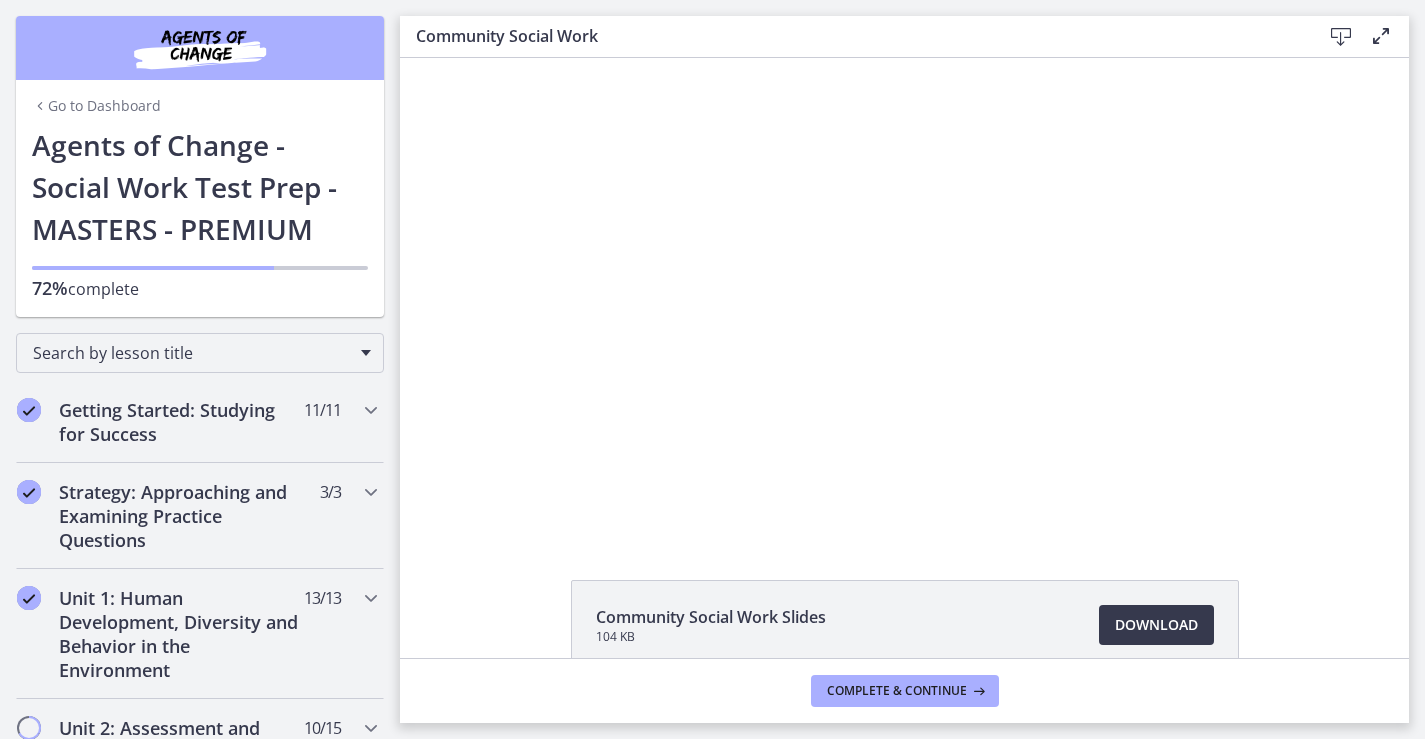 scroll, scrollTop: 0, scrollLeft: 0, axis: both 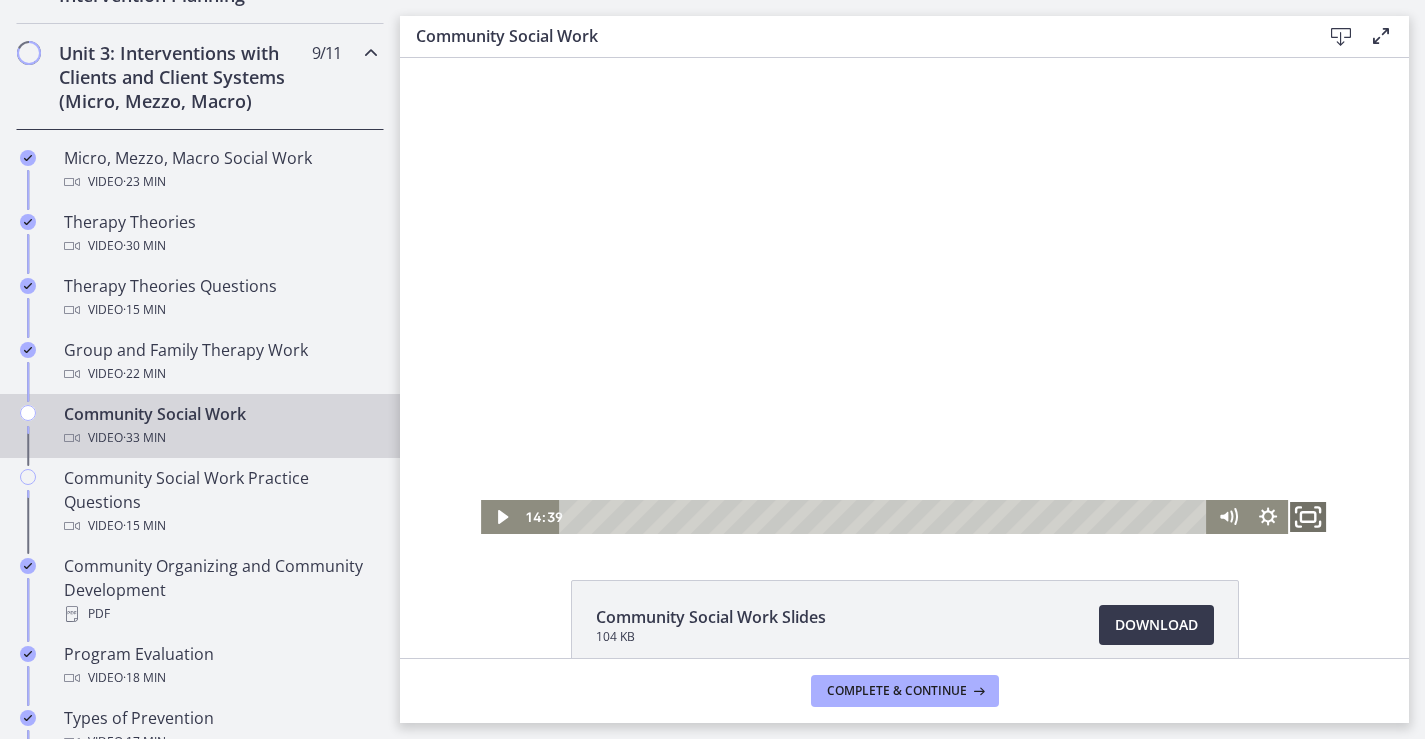 click 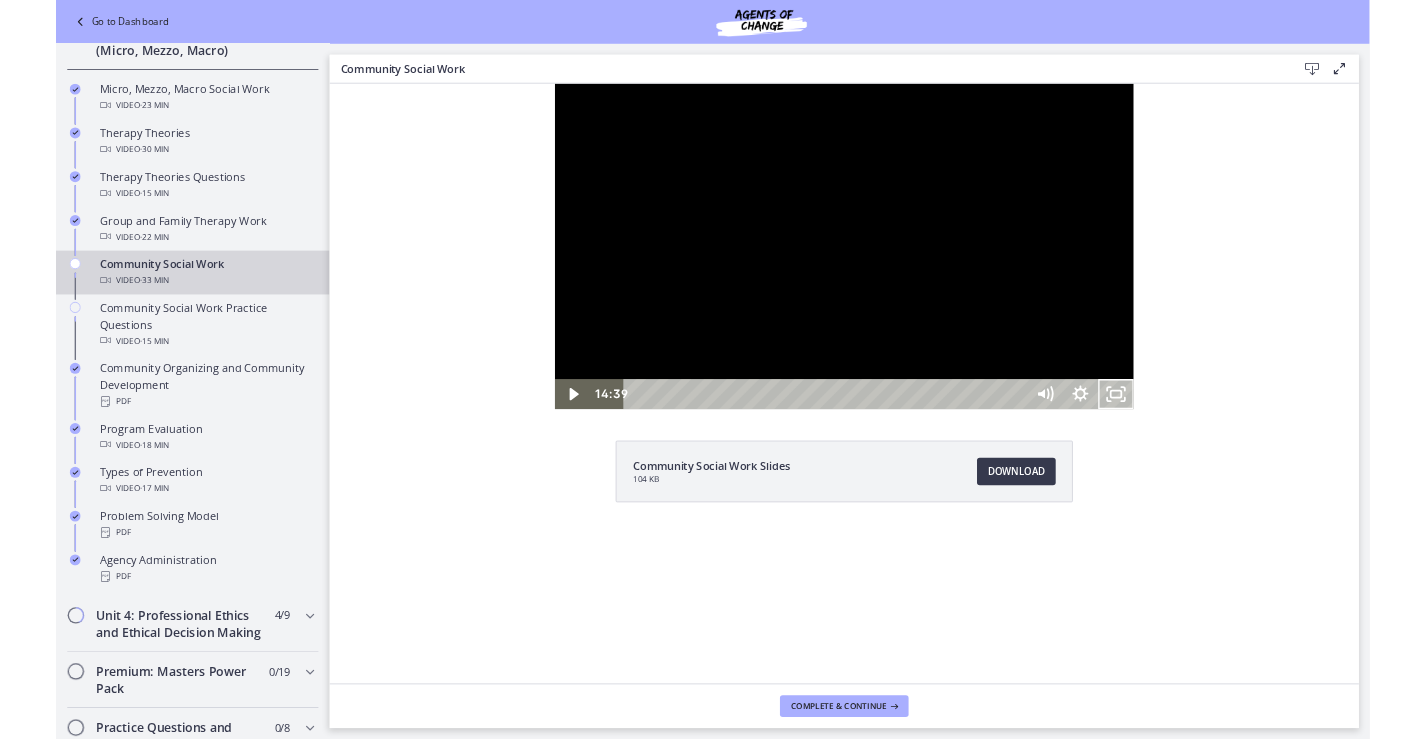 scroll, scrollTop: 665, scrollLeft: 0, axis: vertical 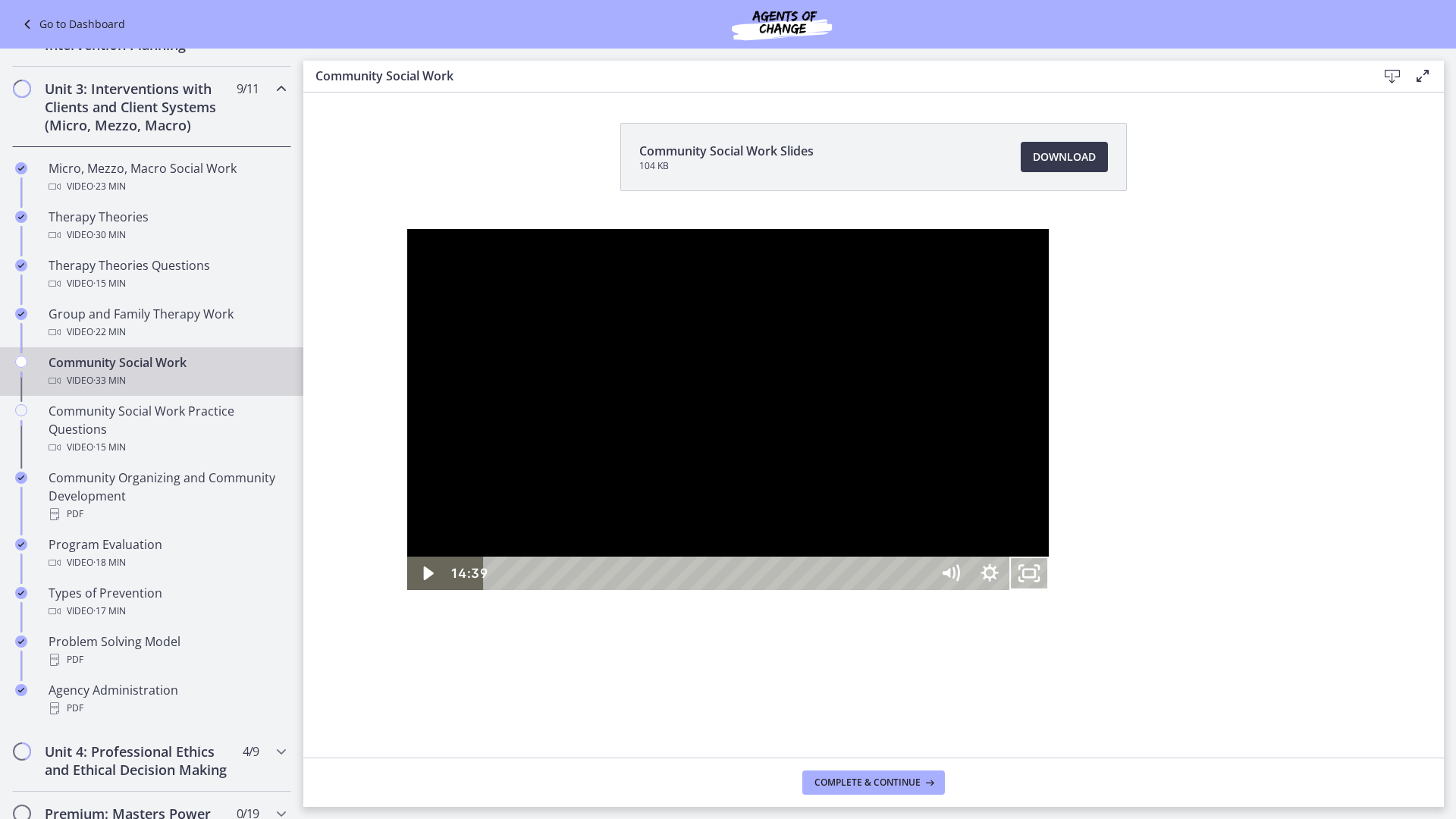 click at bounding box center (728, 410) 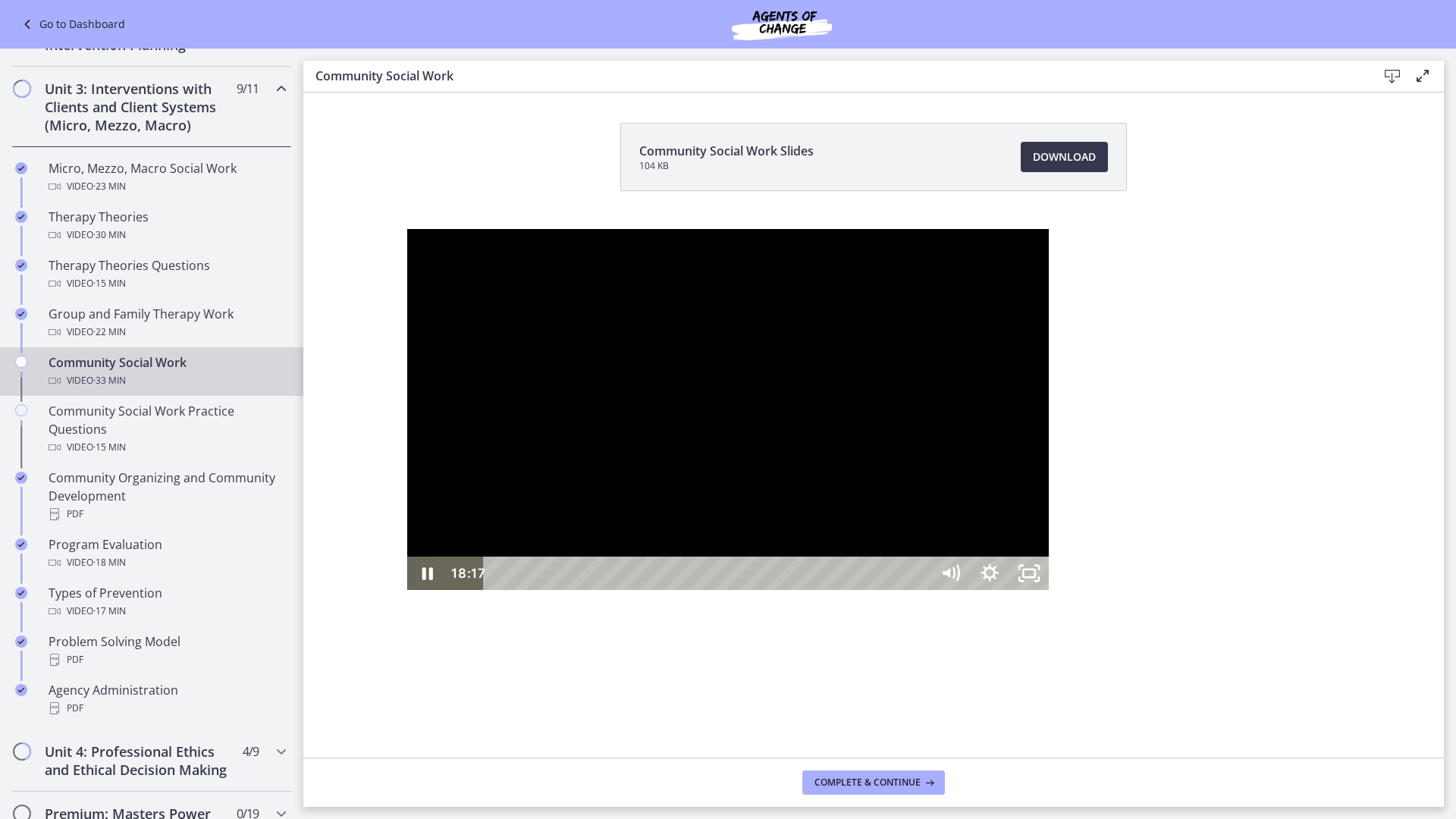 click at bounding box center (728, 410) 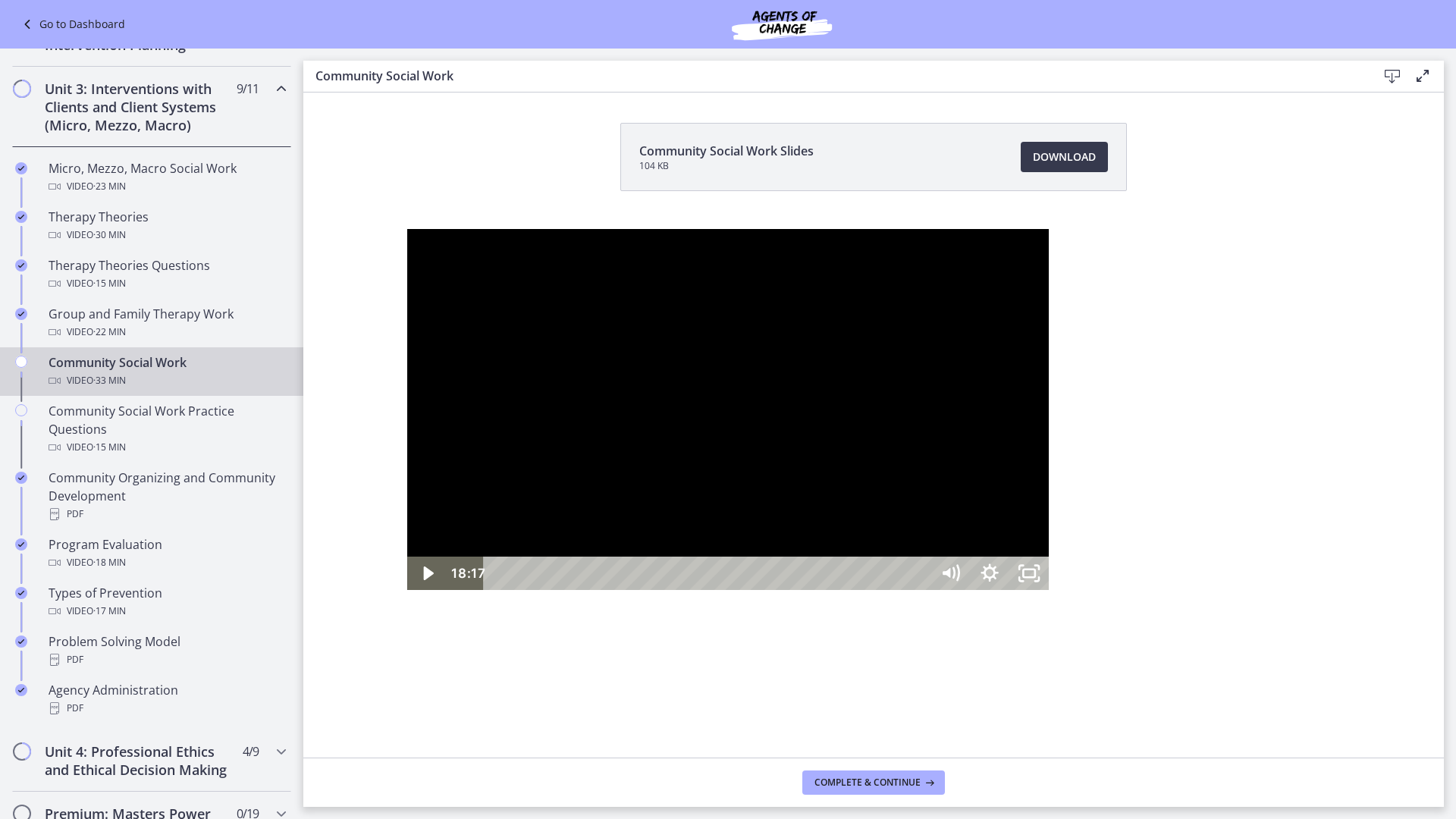 click at bounding box center [728, 410] 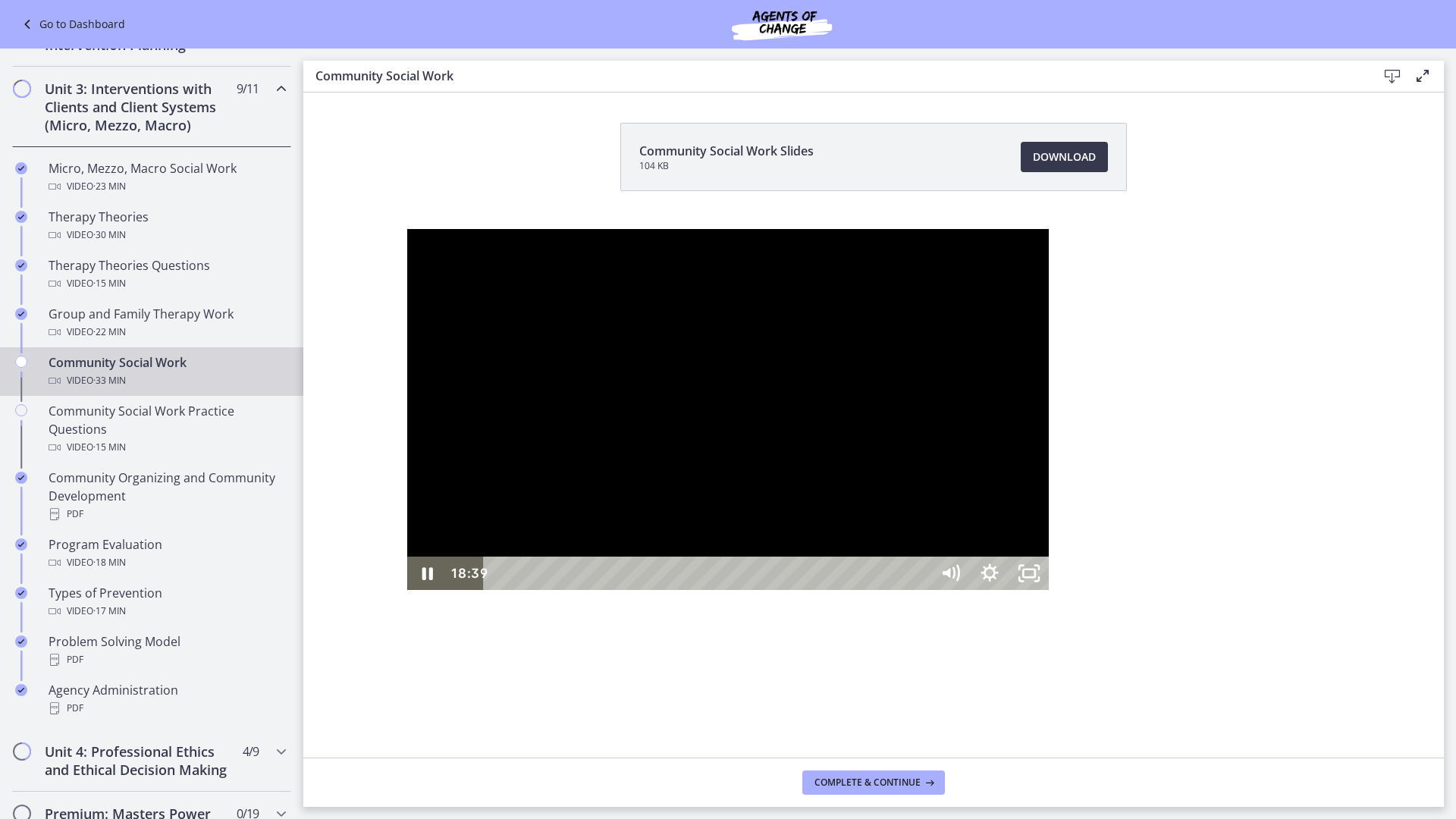 click at bounding box center [728, 410] 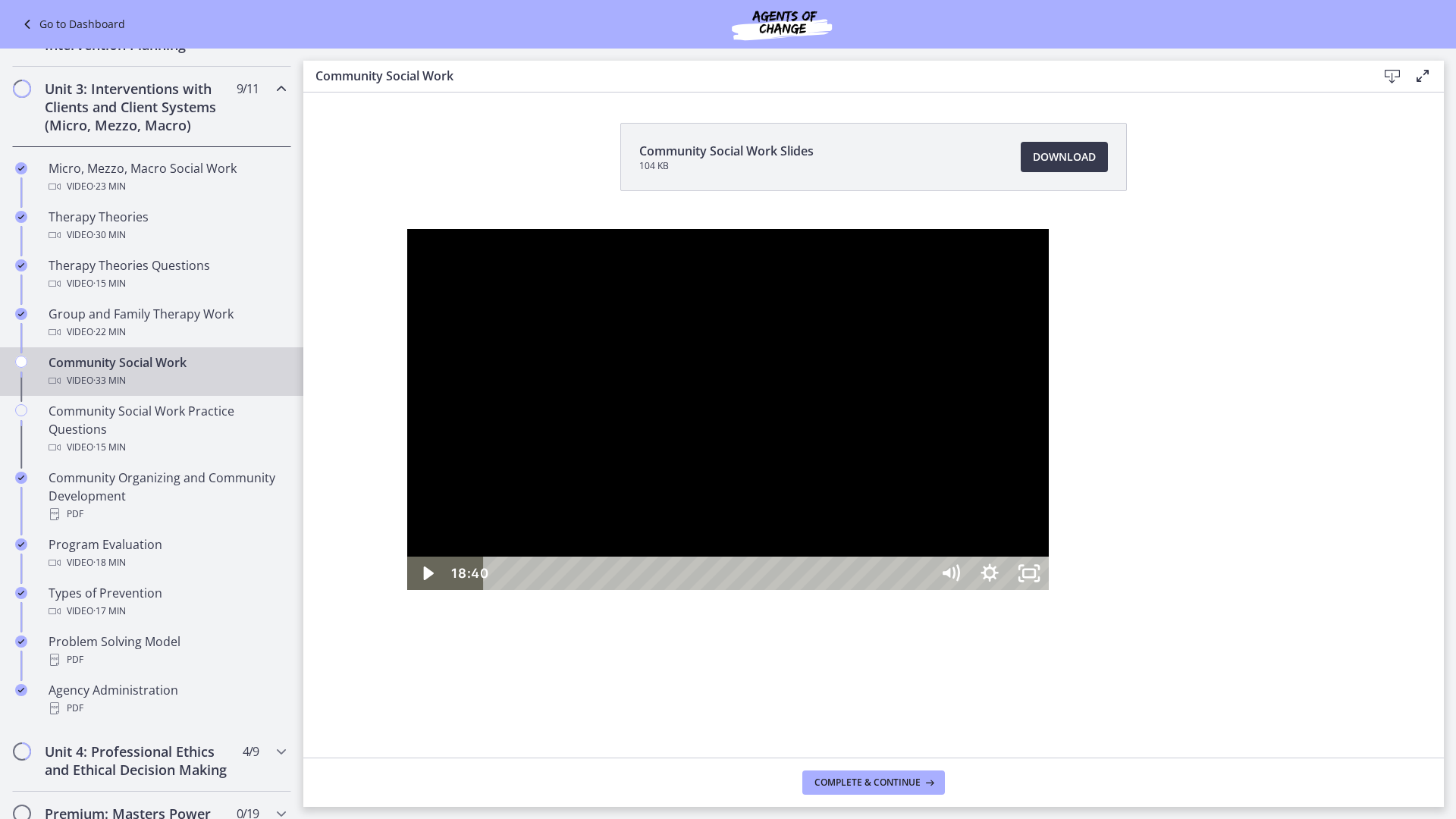 click at bounding box center (728, 410) 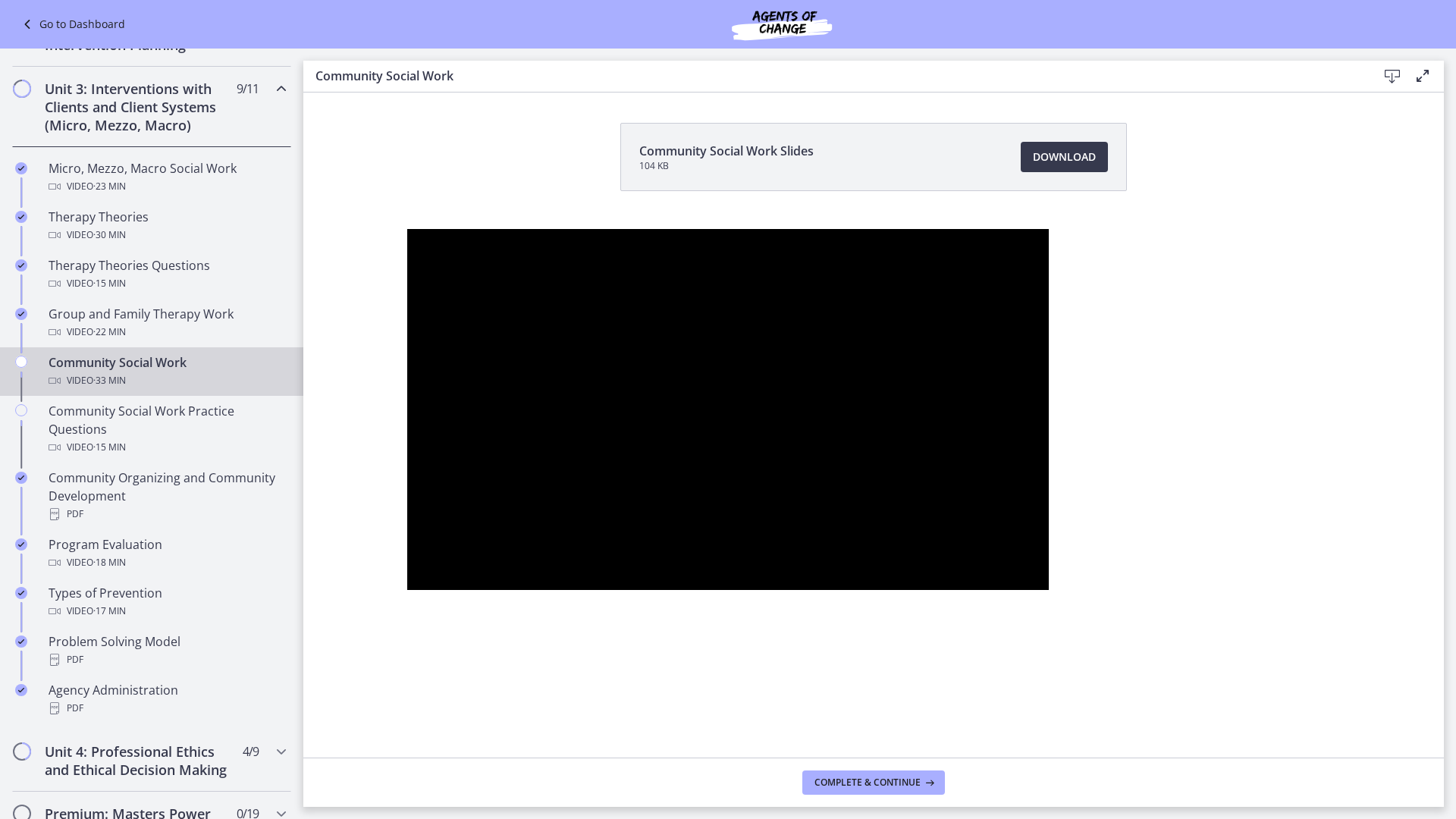 click at bounding box center [728, 410] 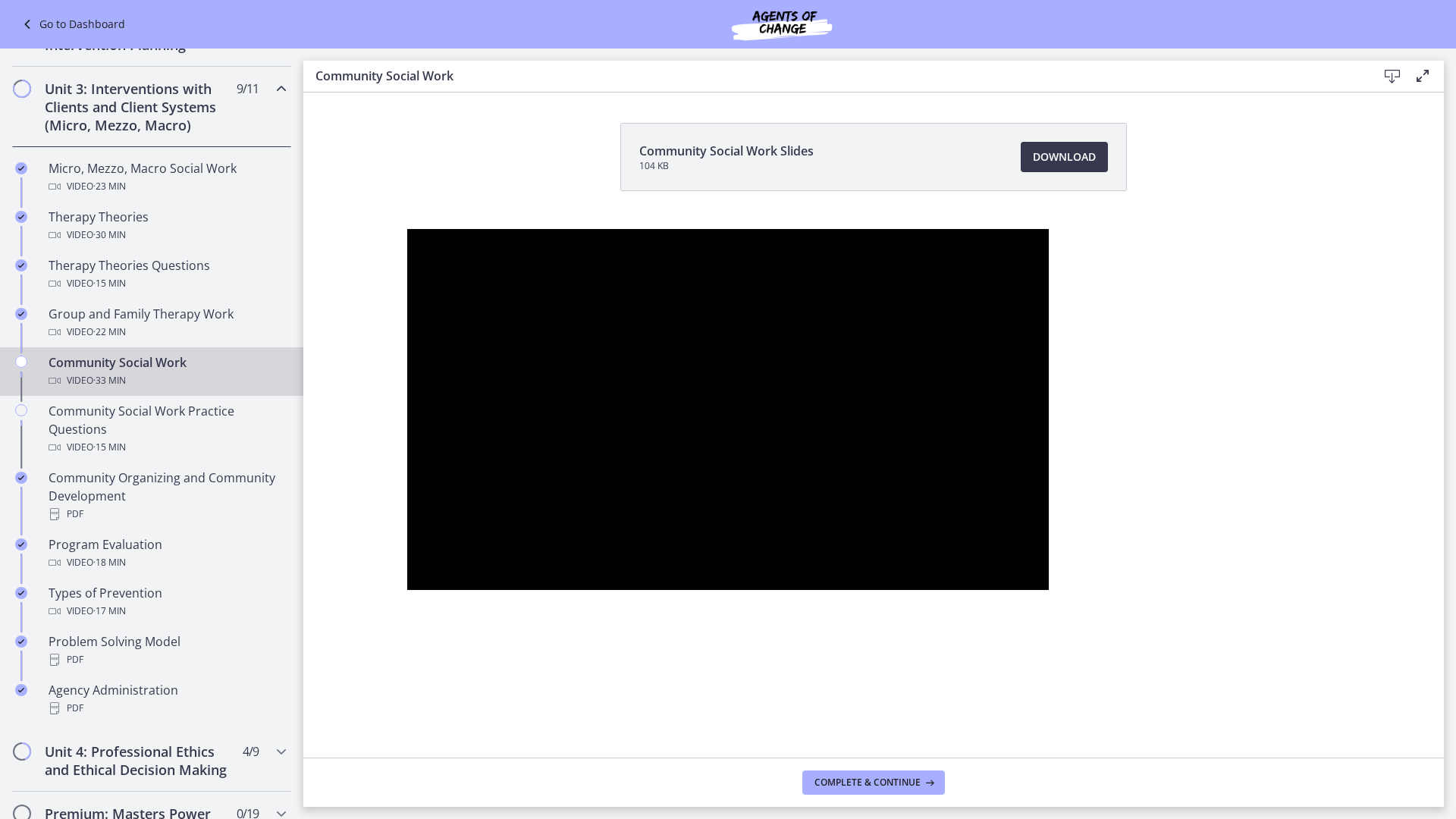 click at bounding box center [728, 410] 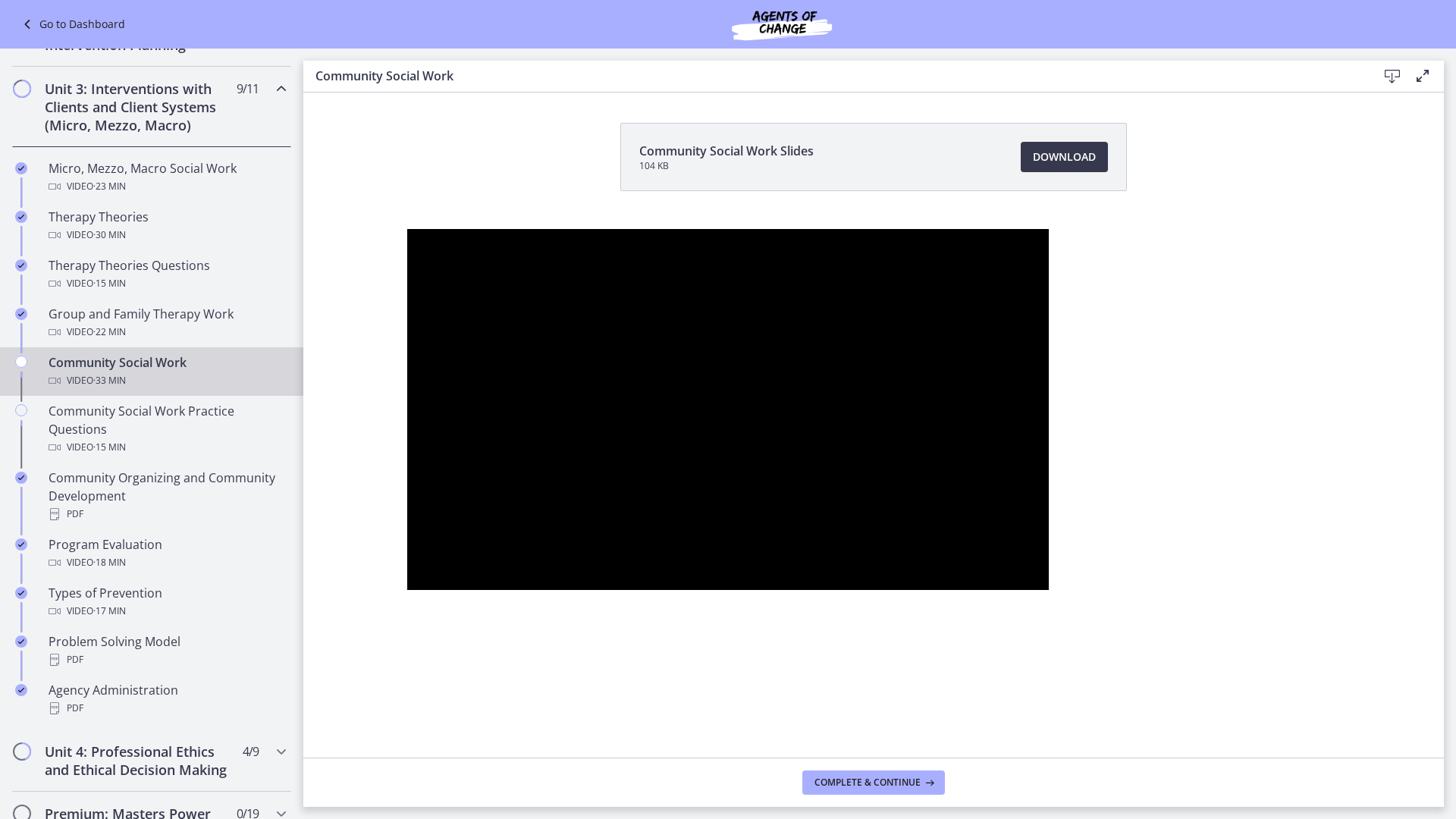 click at bounding box center (728, 410) 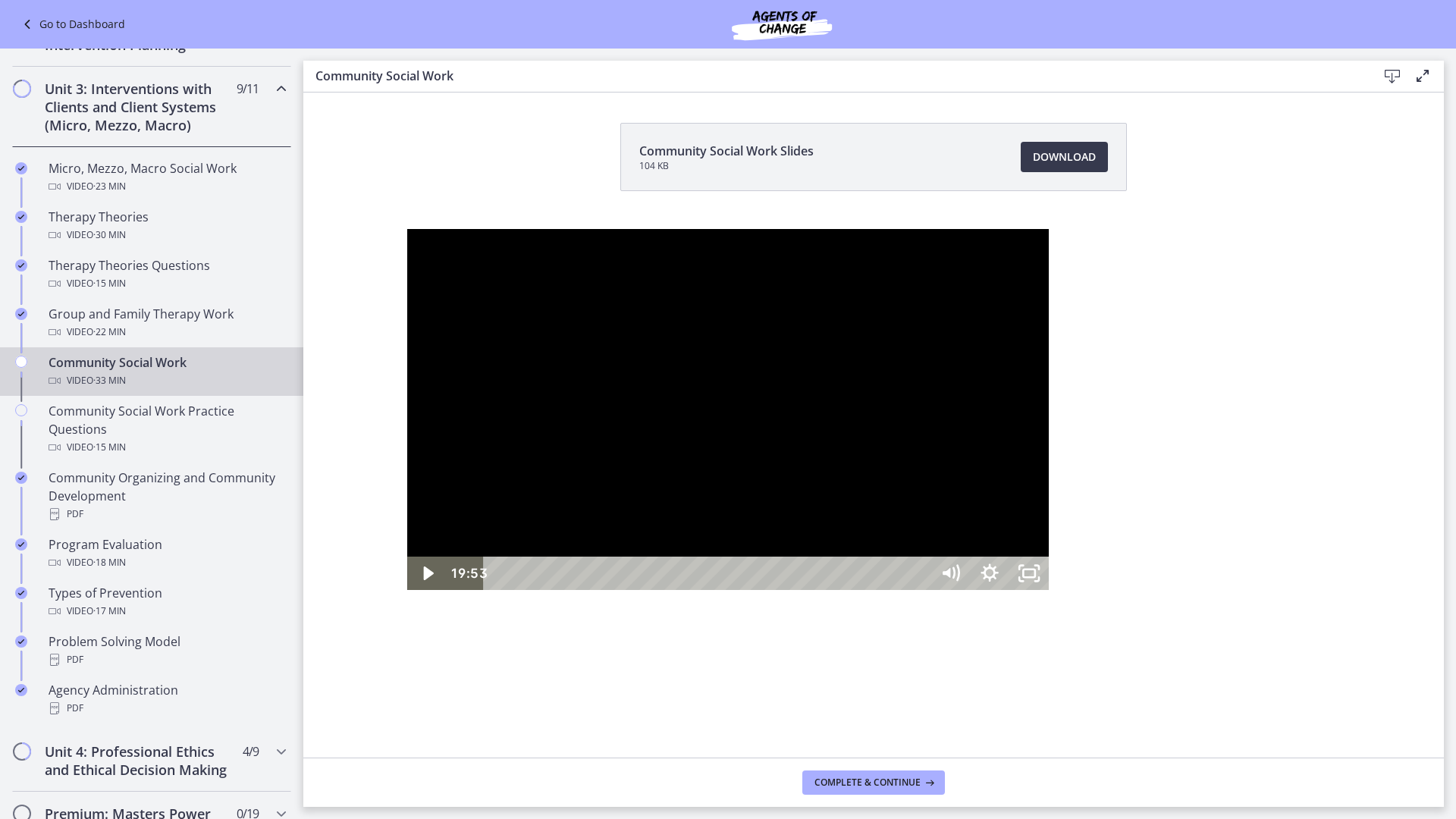 click at bounding box center (728, 410) 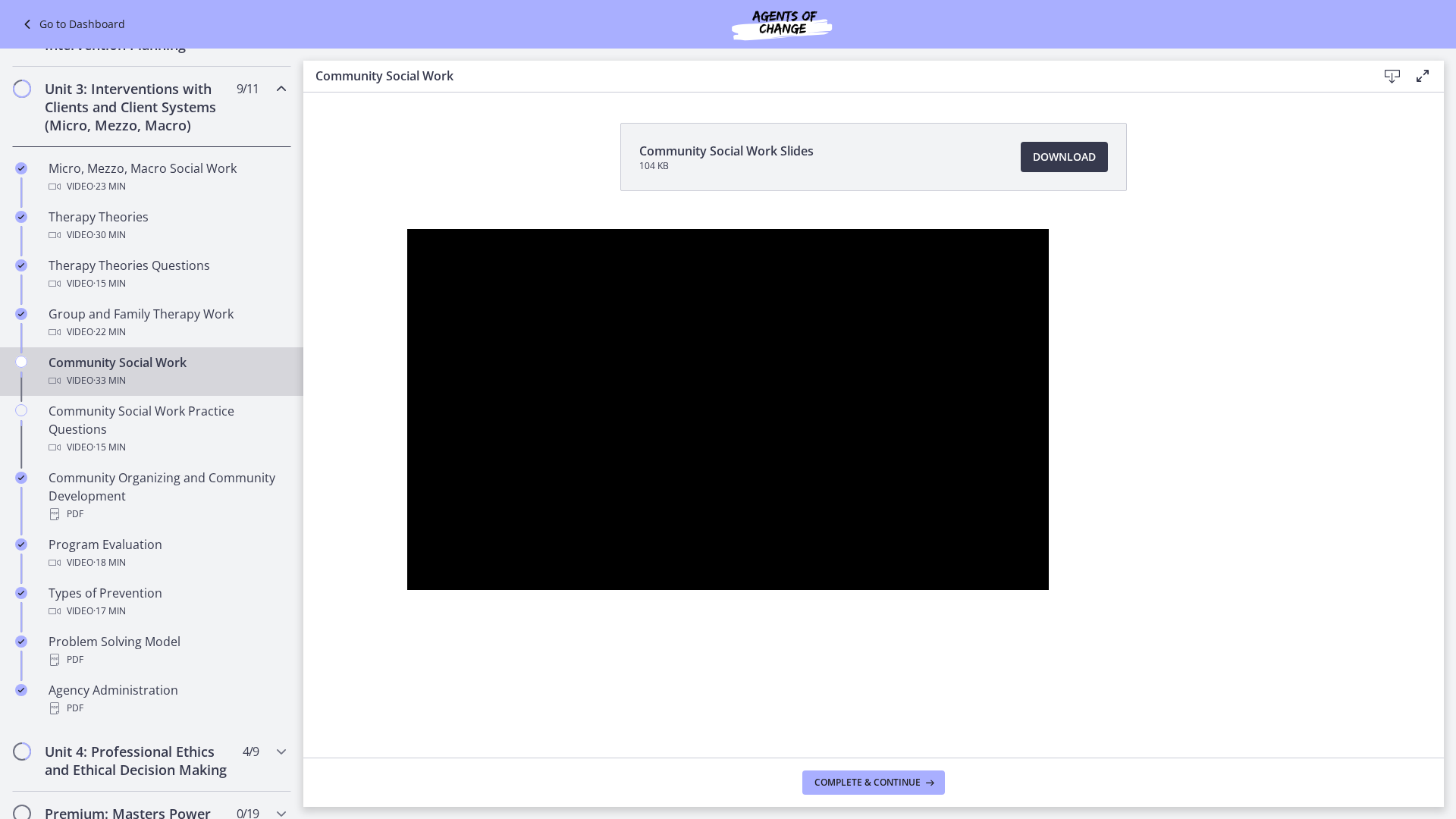 click at bounding box center [728, 410] 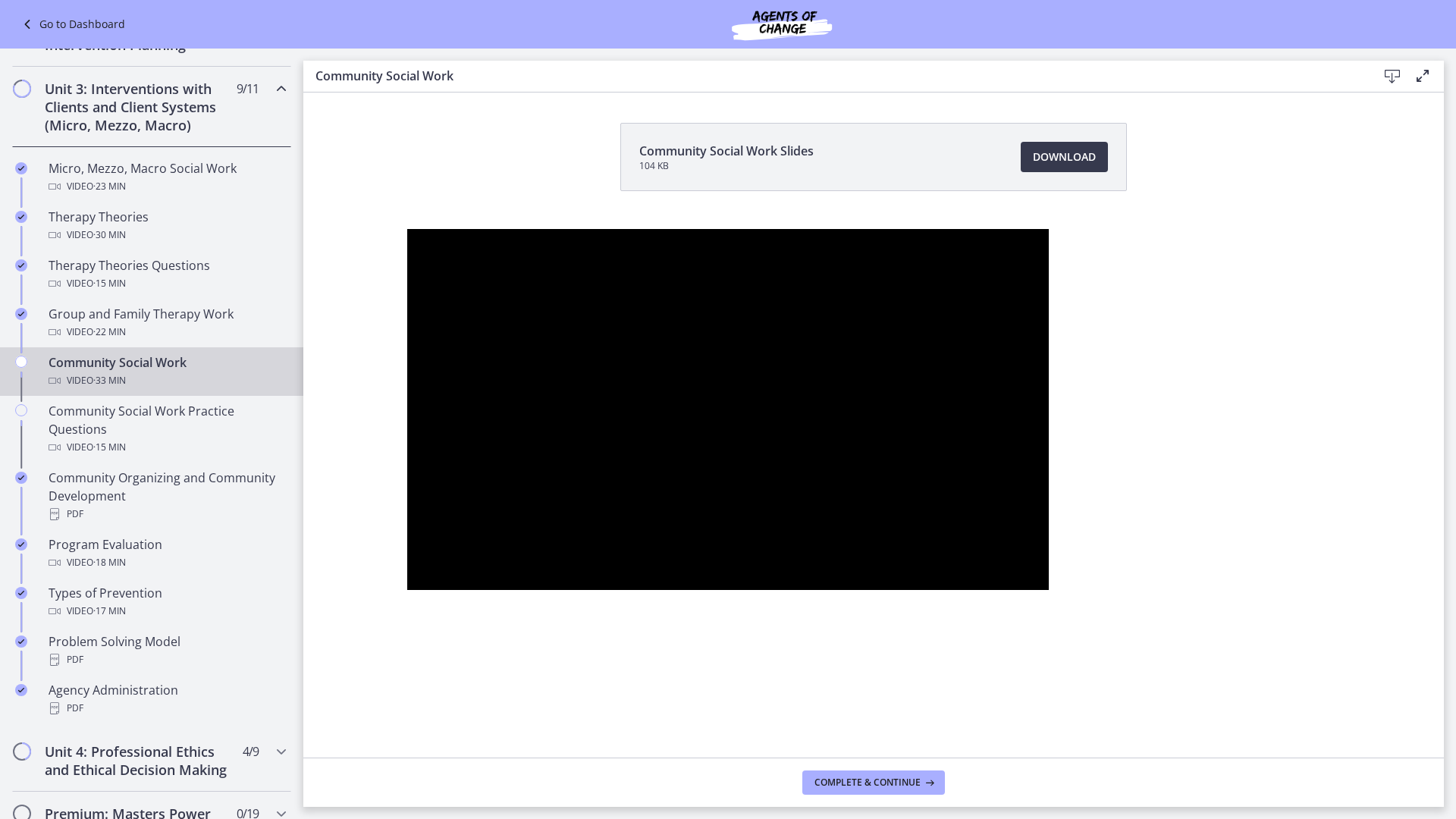 click at bounding box center [728, 410] 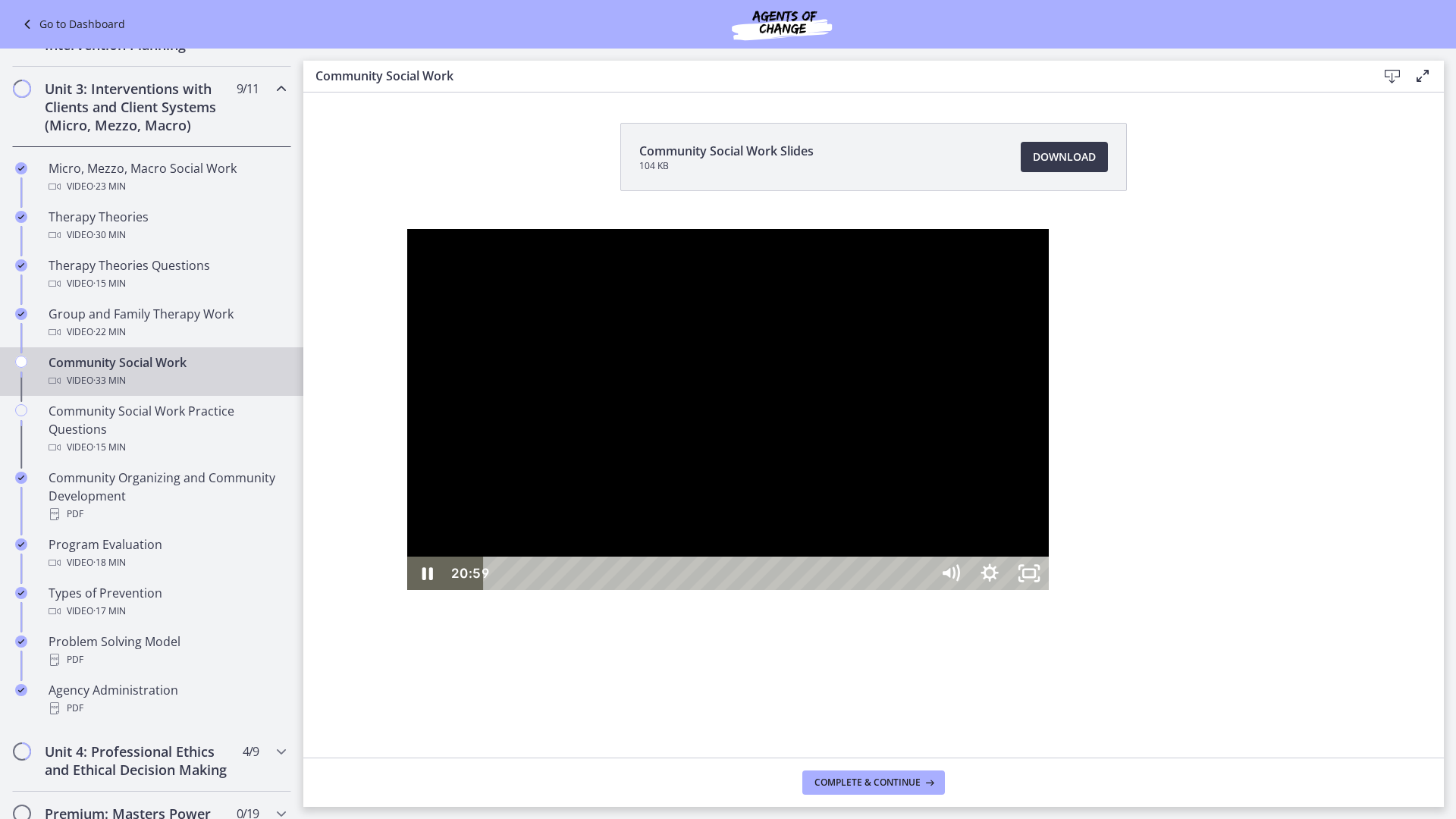 click at bounding box center (728, 410) 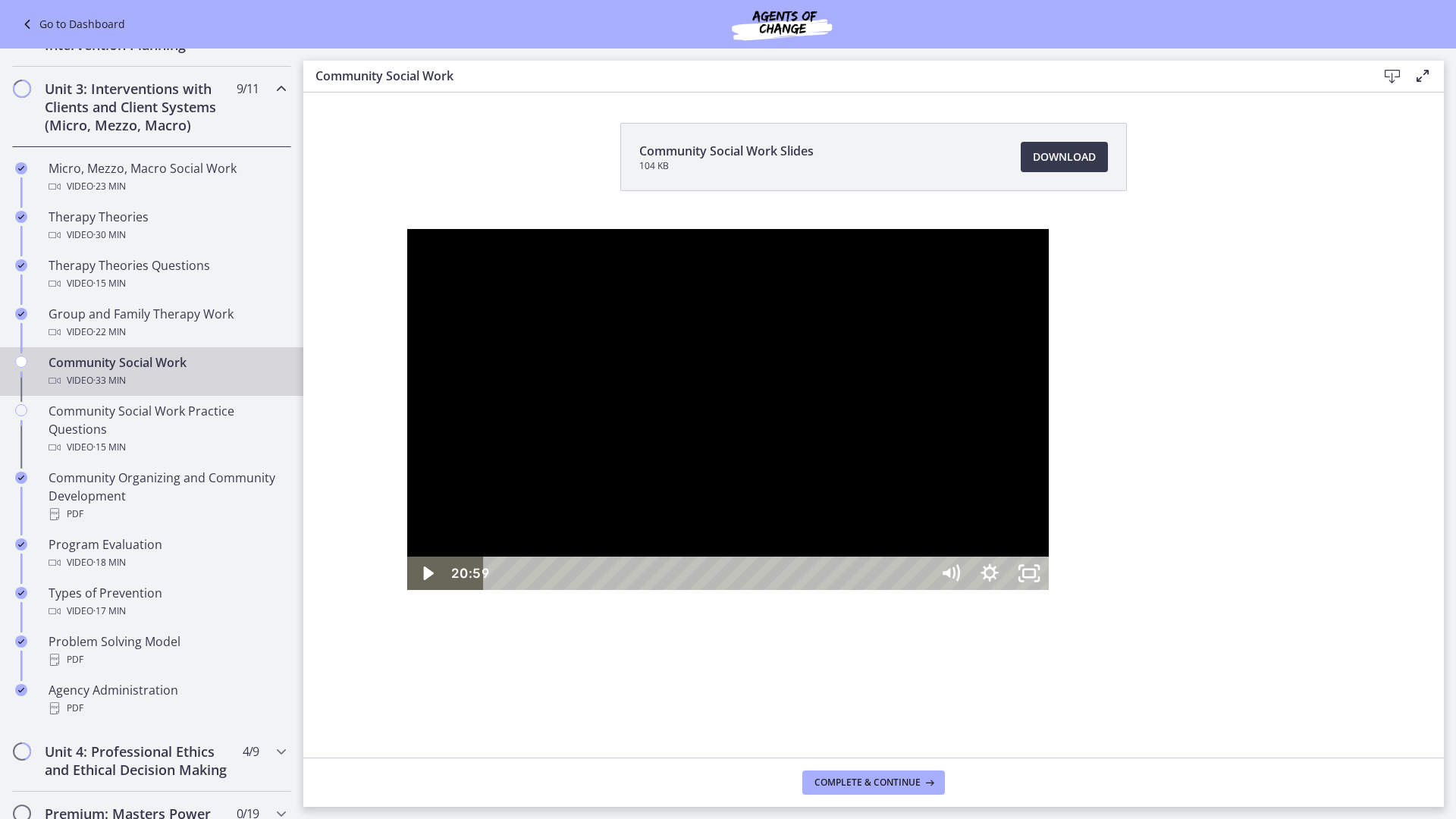 click at bounding box center (728, 410) 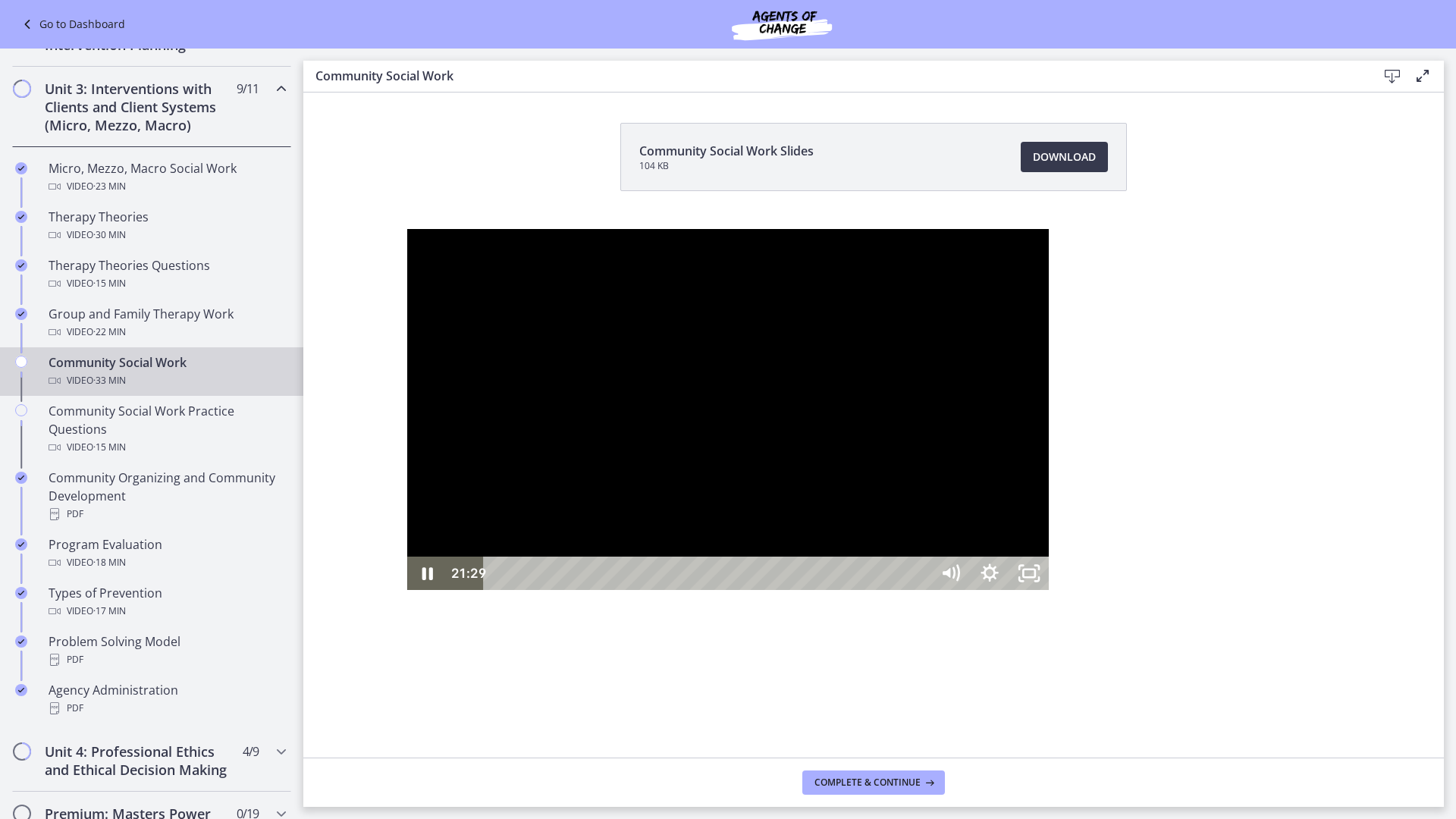 click at bounding box center (728, 410) 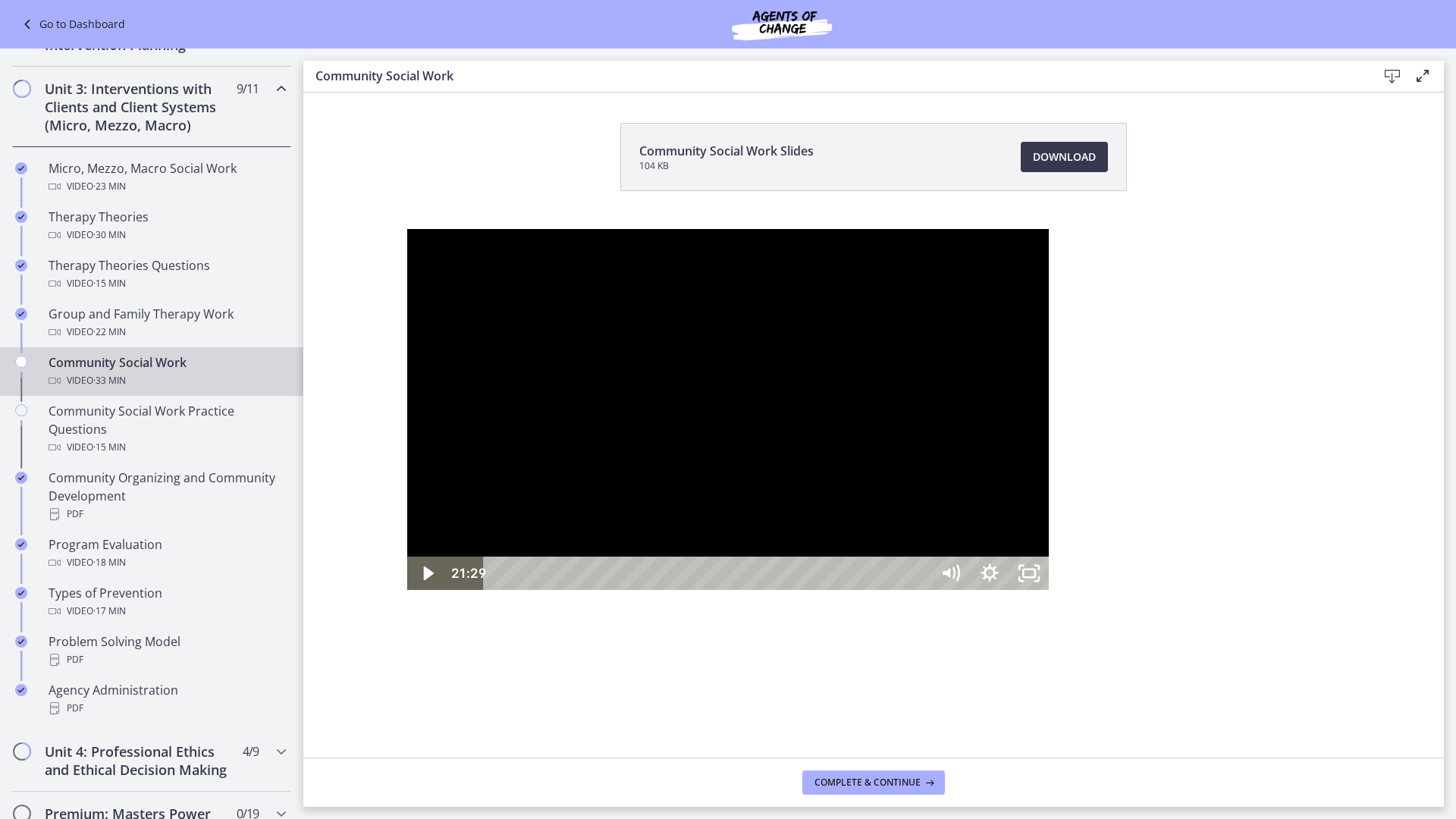 click at bounding box center (728, 410) 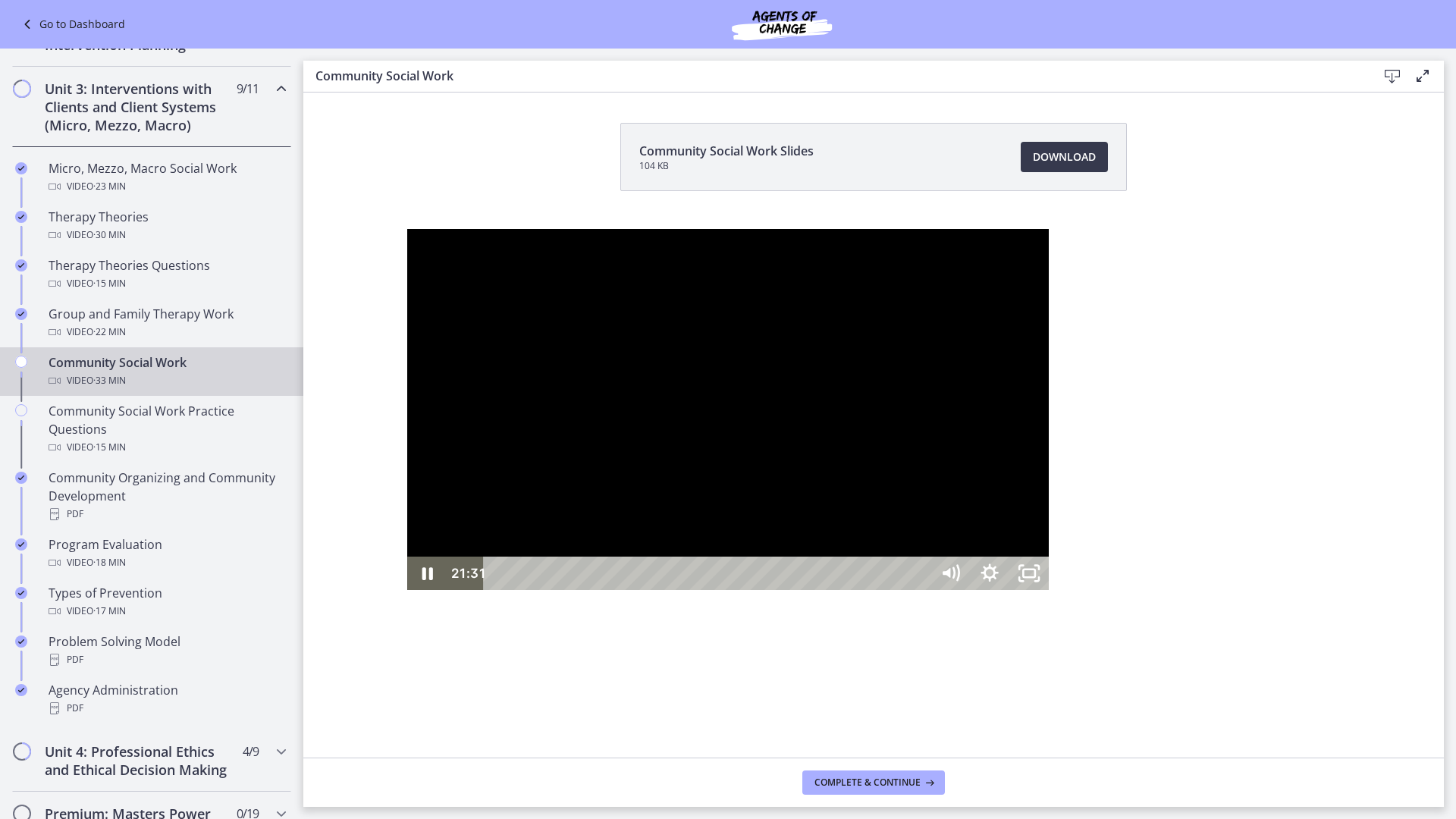 click at bounding box center [728, 410] 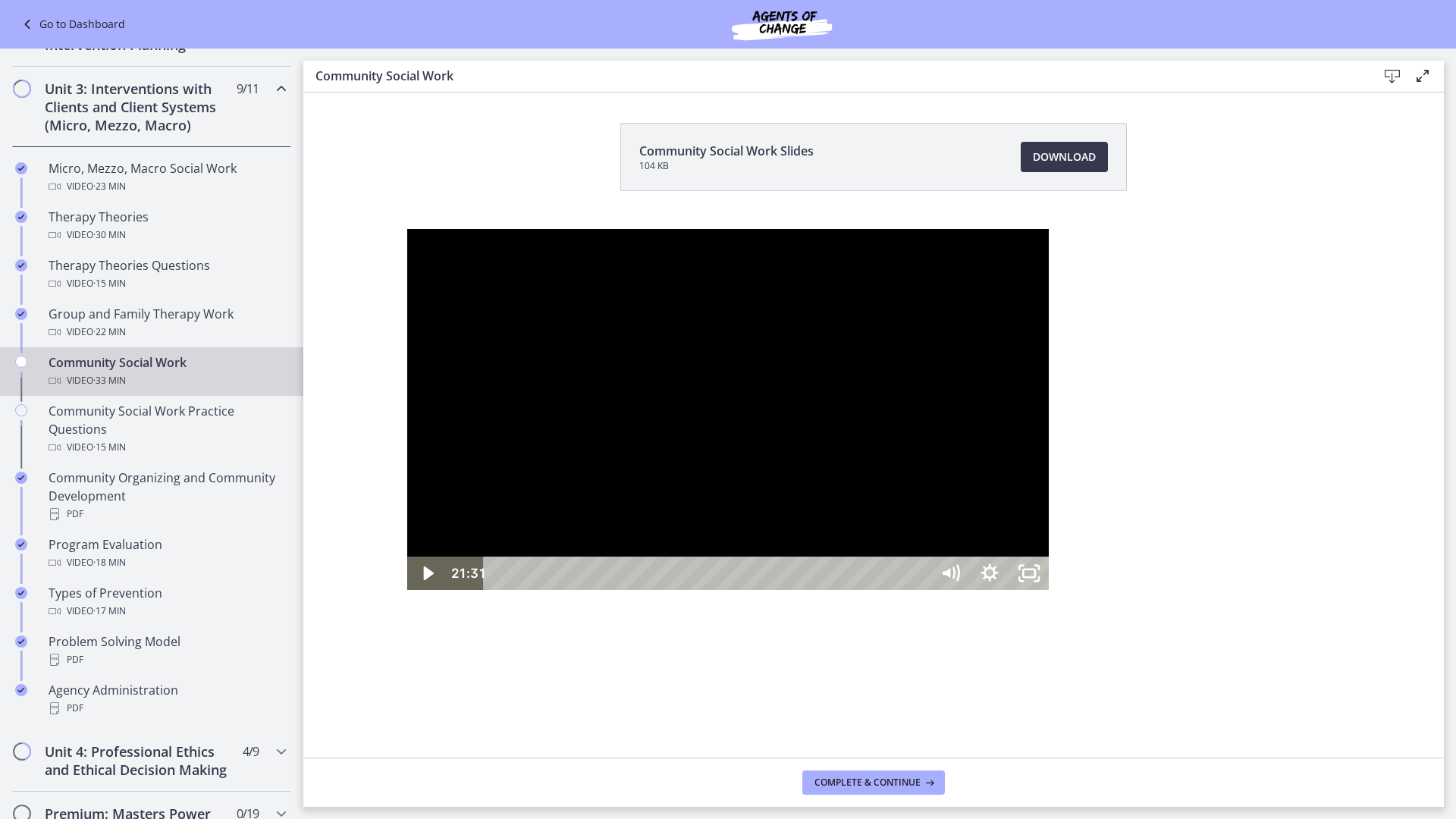 click at bounding box center [728, 410] 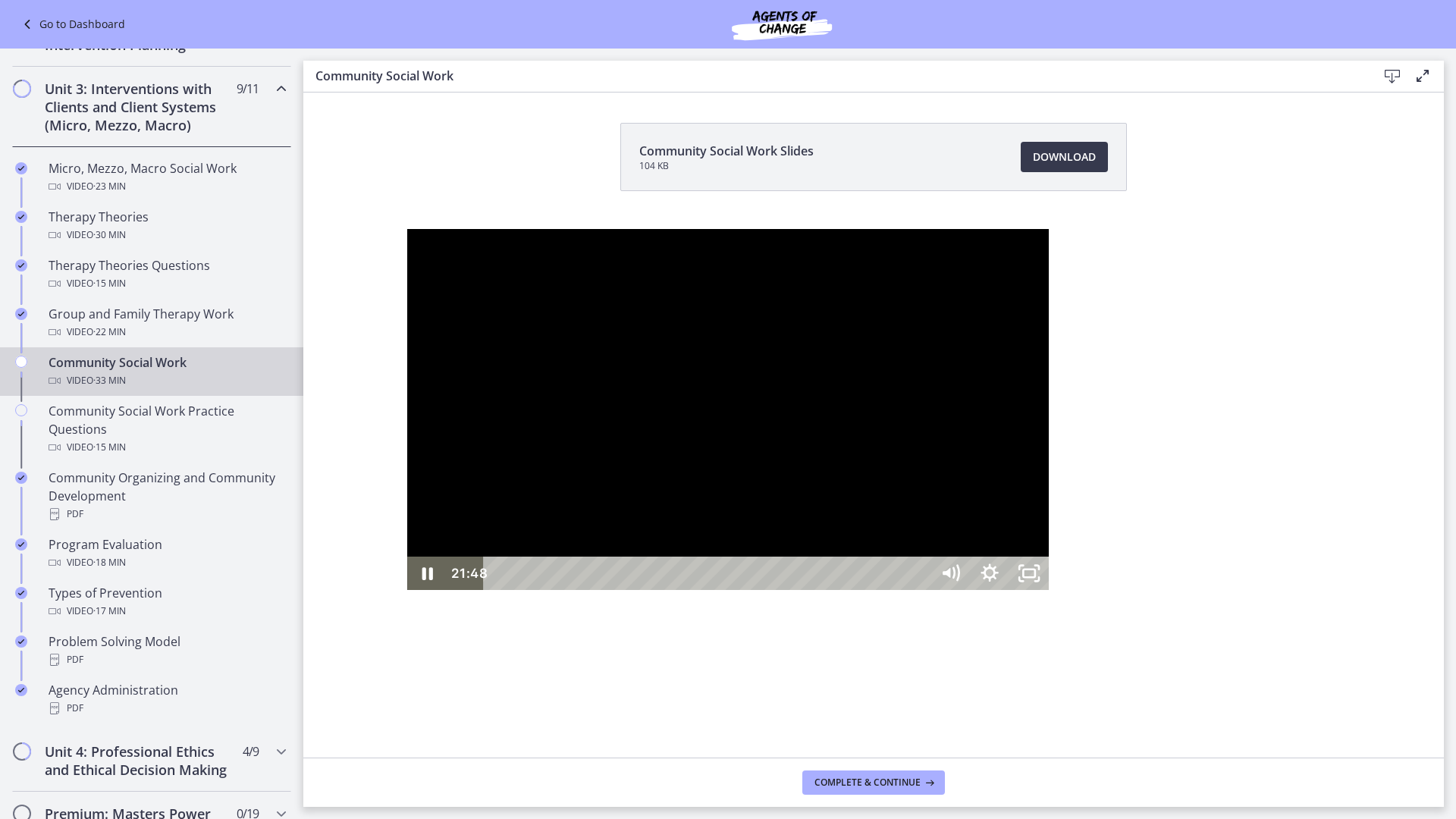 click at bounding box center [728, 410] 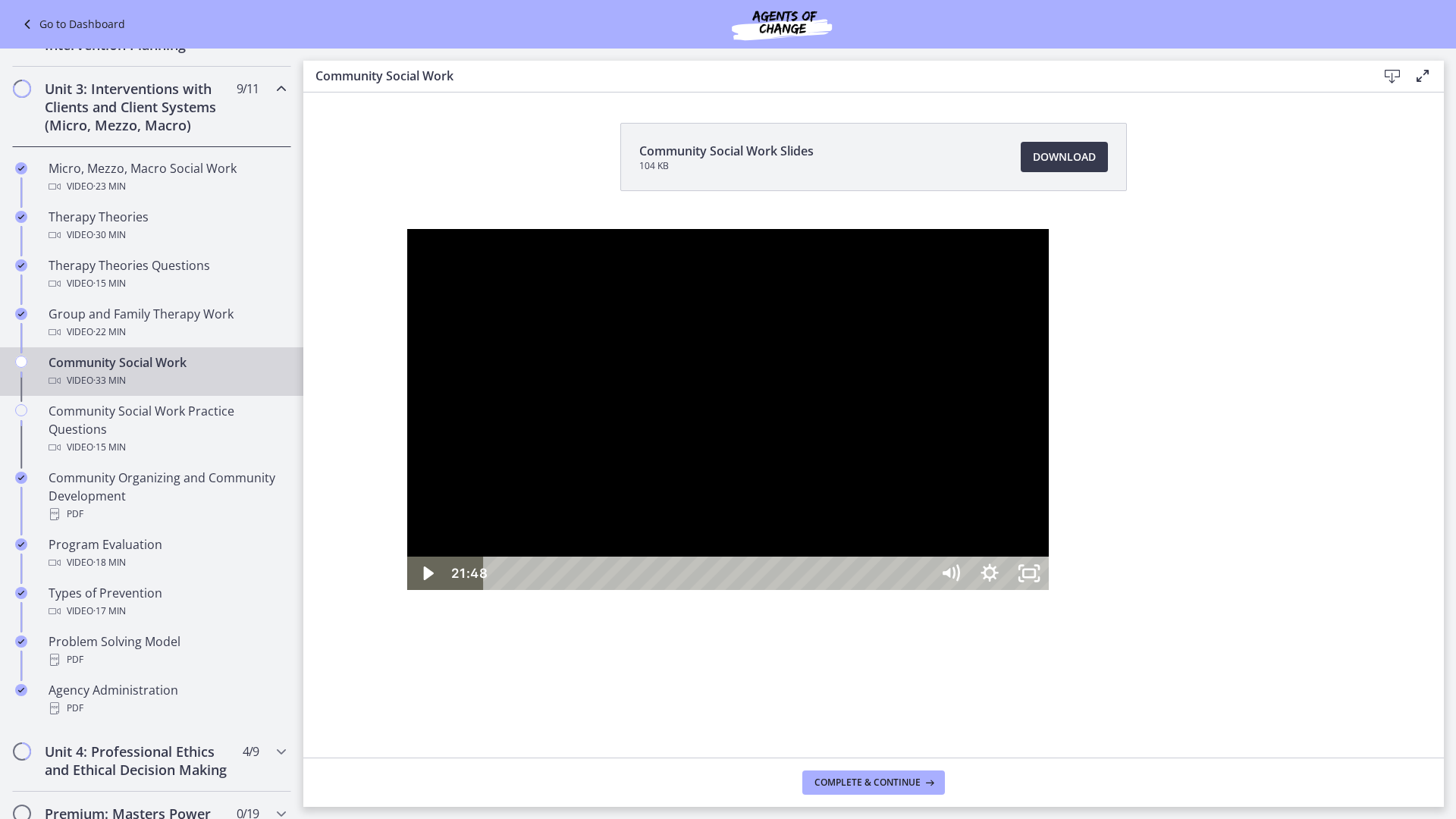 click at bounding box center [728, 410] 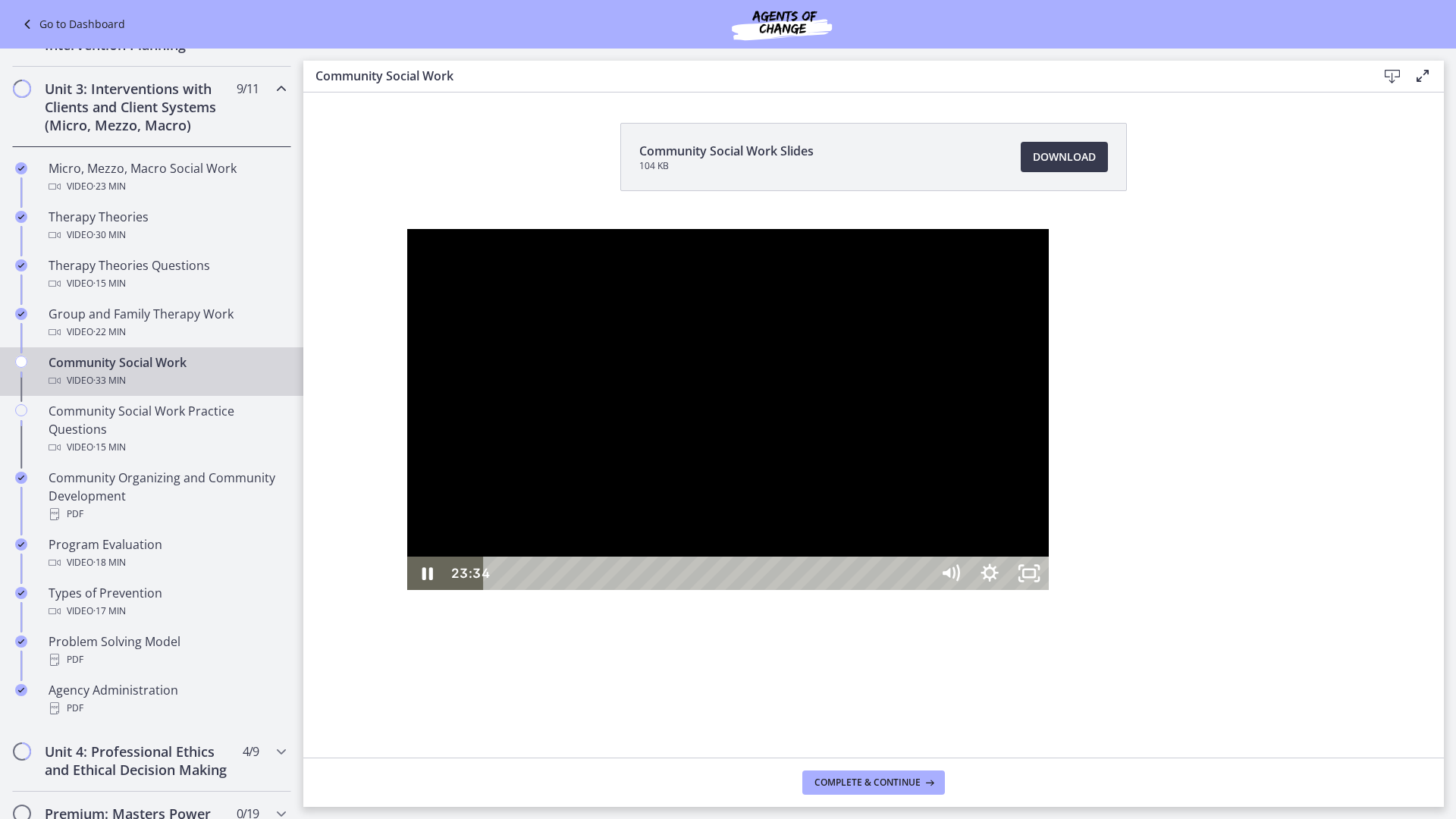 click on "23:33" at bounding box center (709, 573) 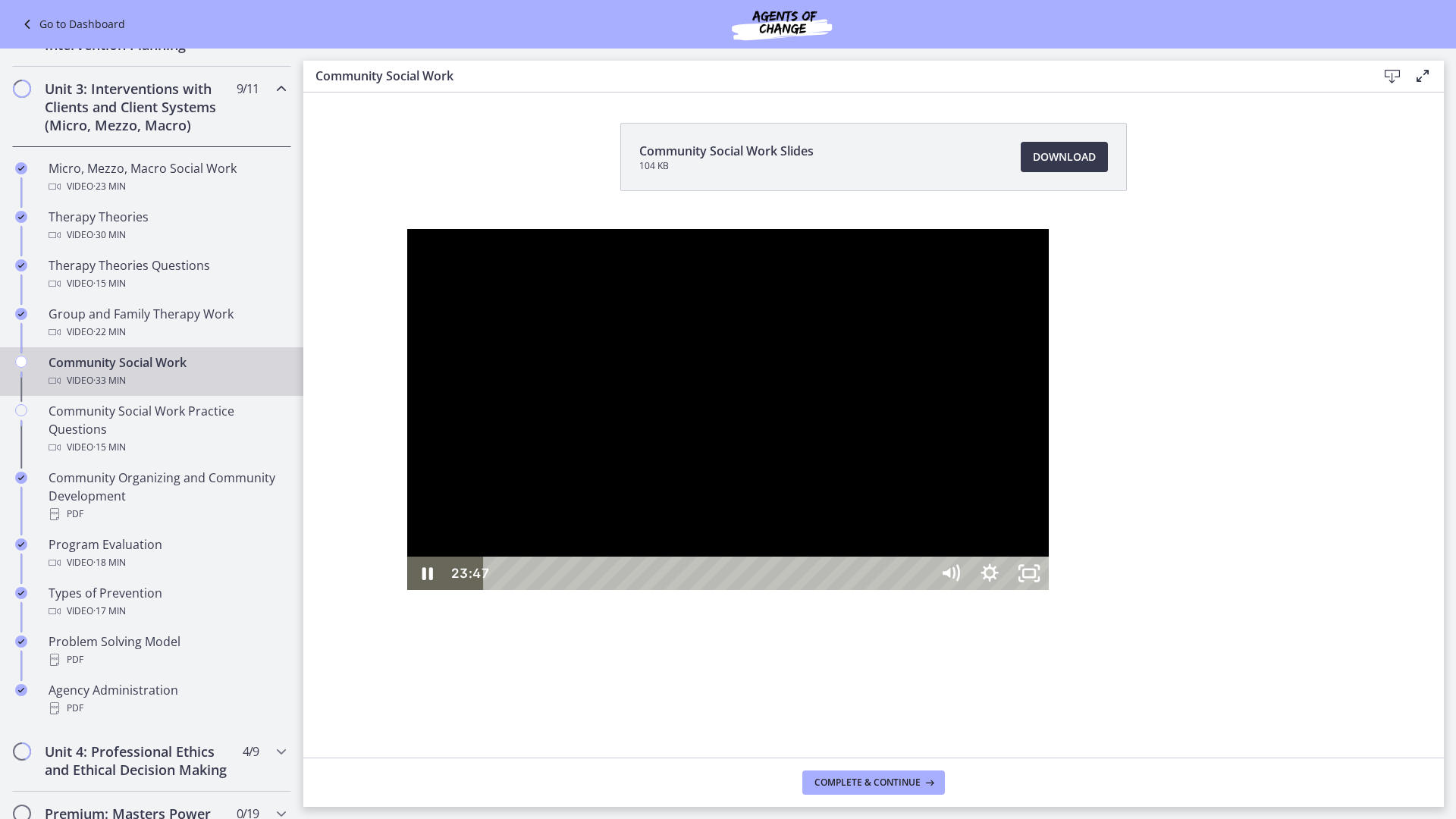 click on "23:47" at bounding box center (709, 573) 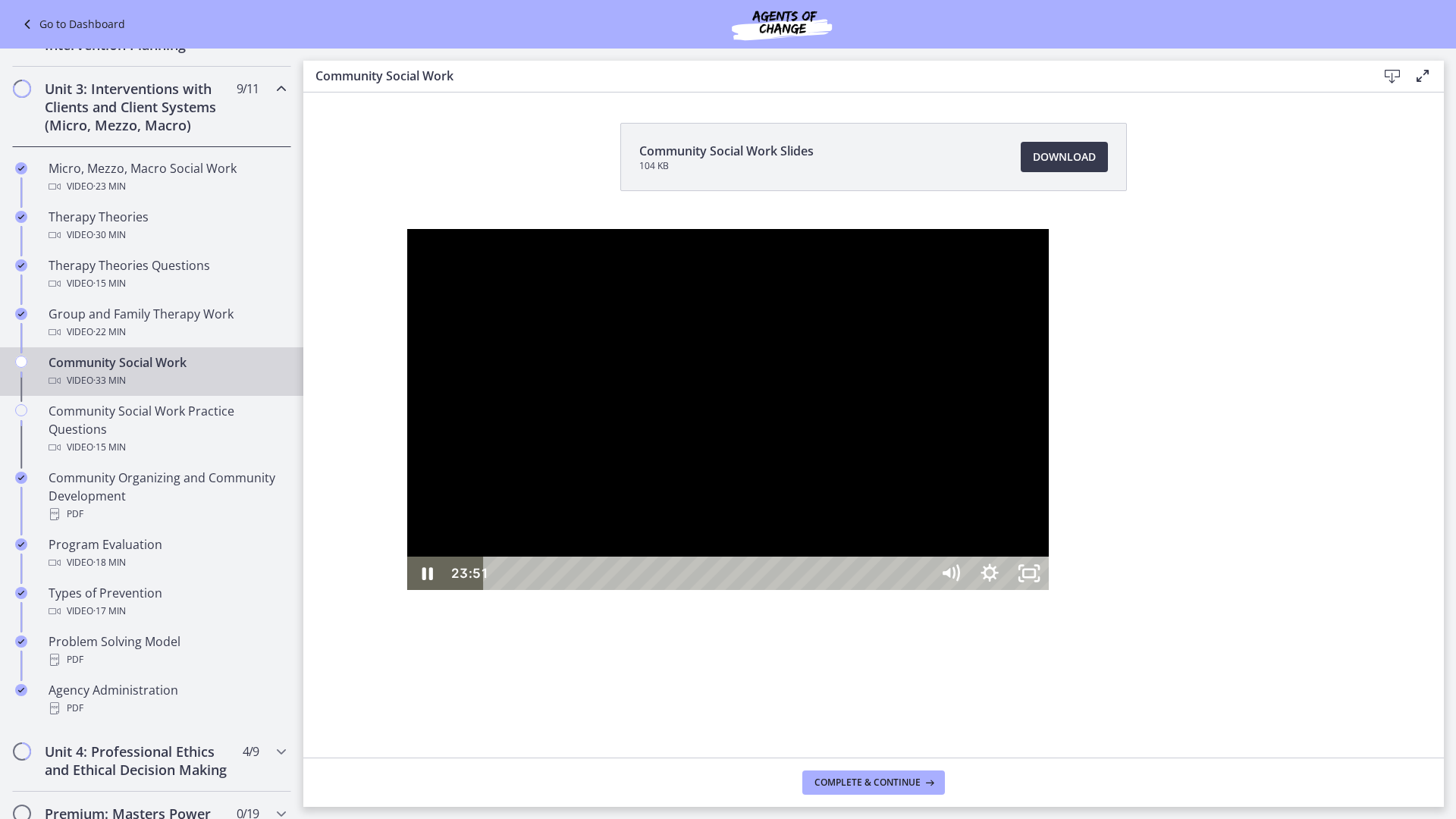 click at bounding box center (728, 410) 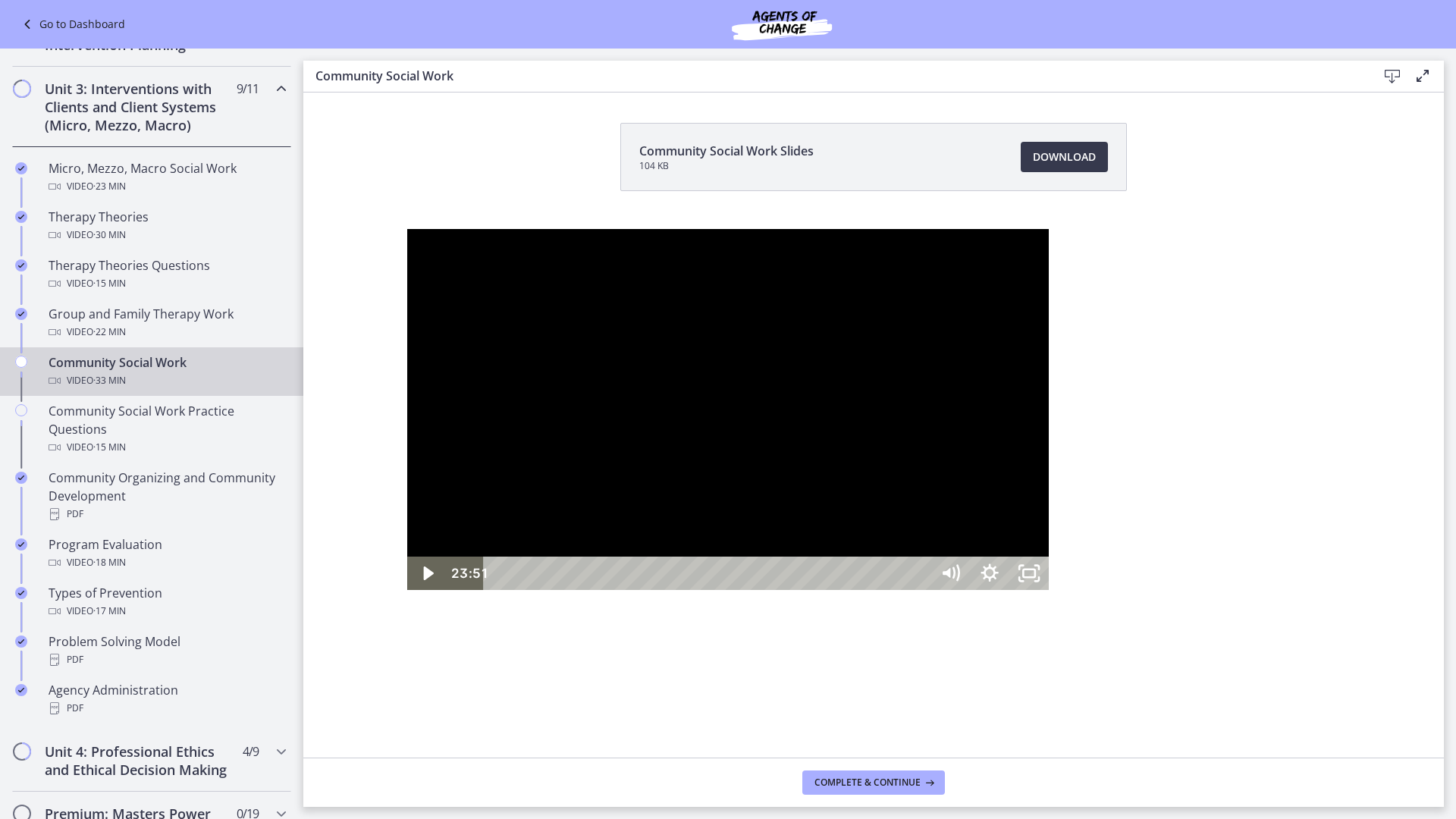 click at bounding box center [728, 410] 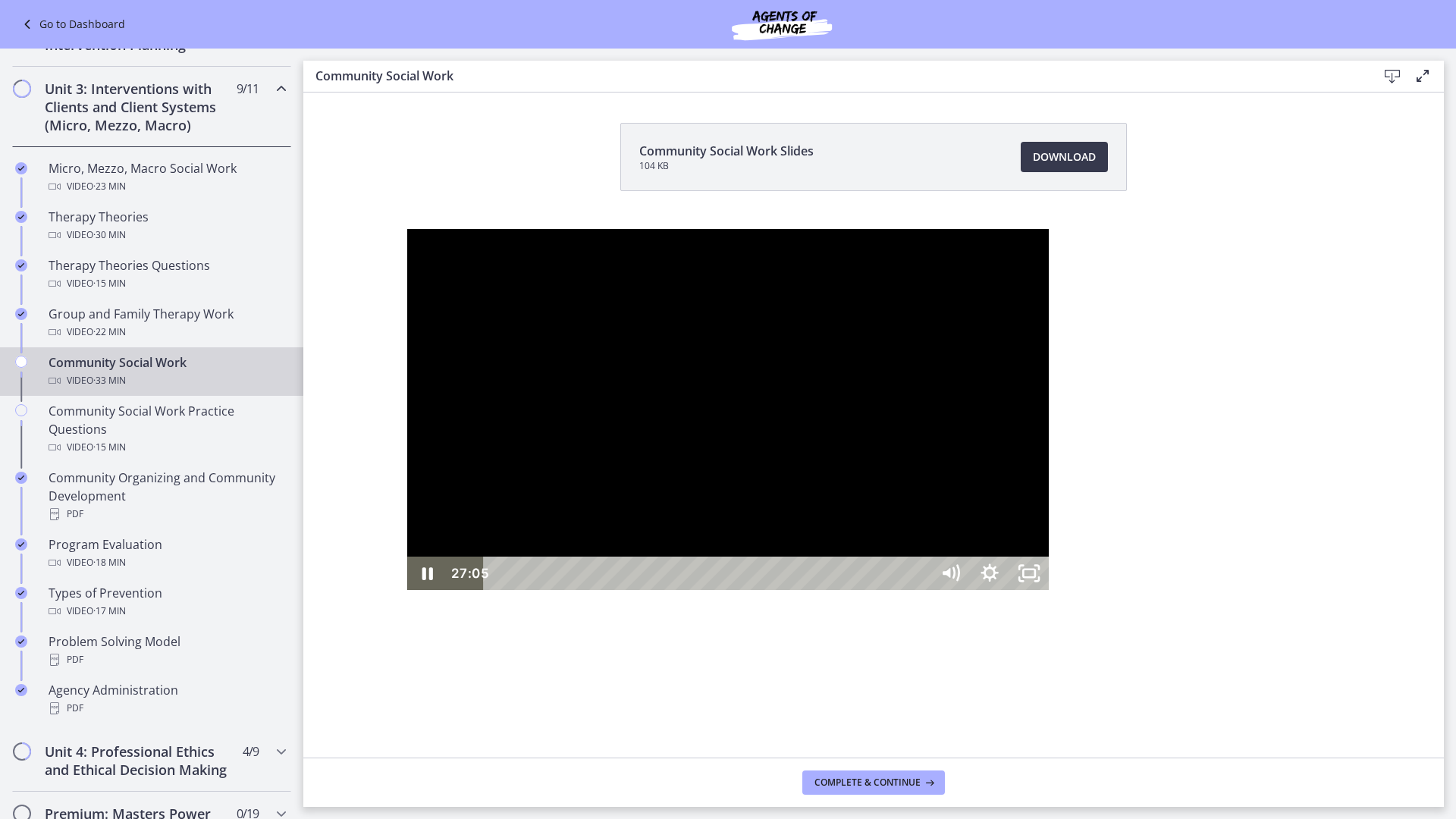 click at bounding box center (728, 410) 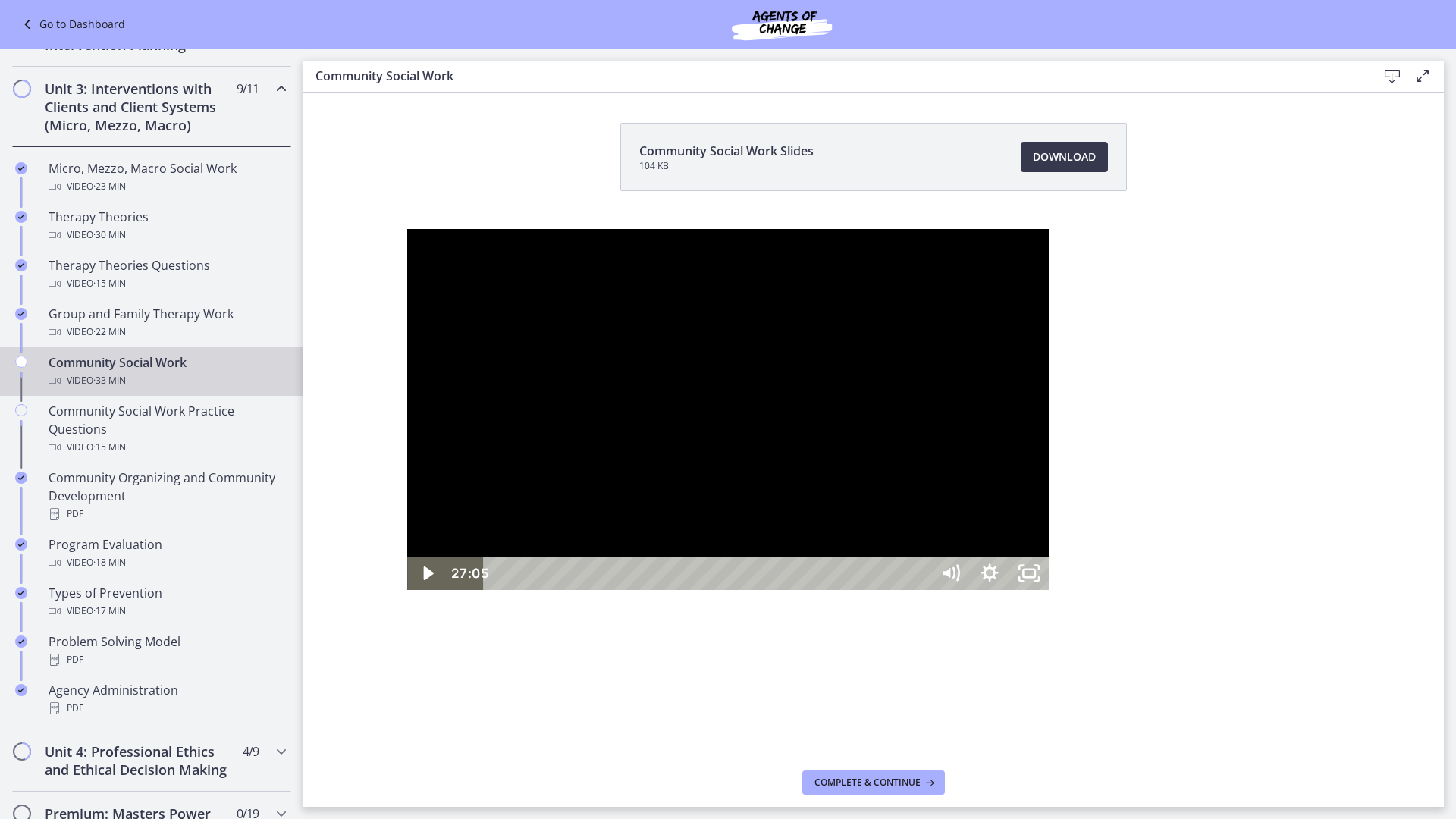 click at bounding box center [728, 410] 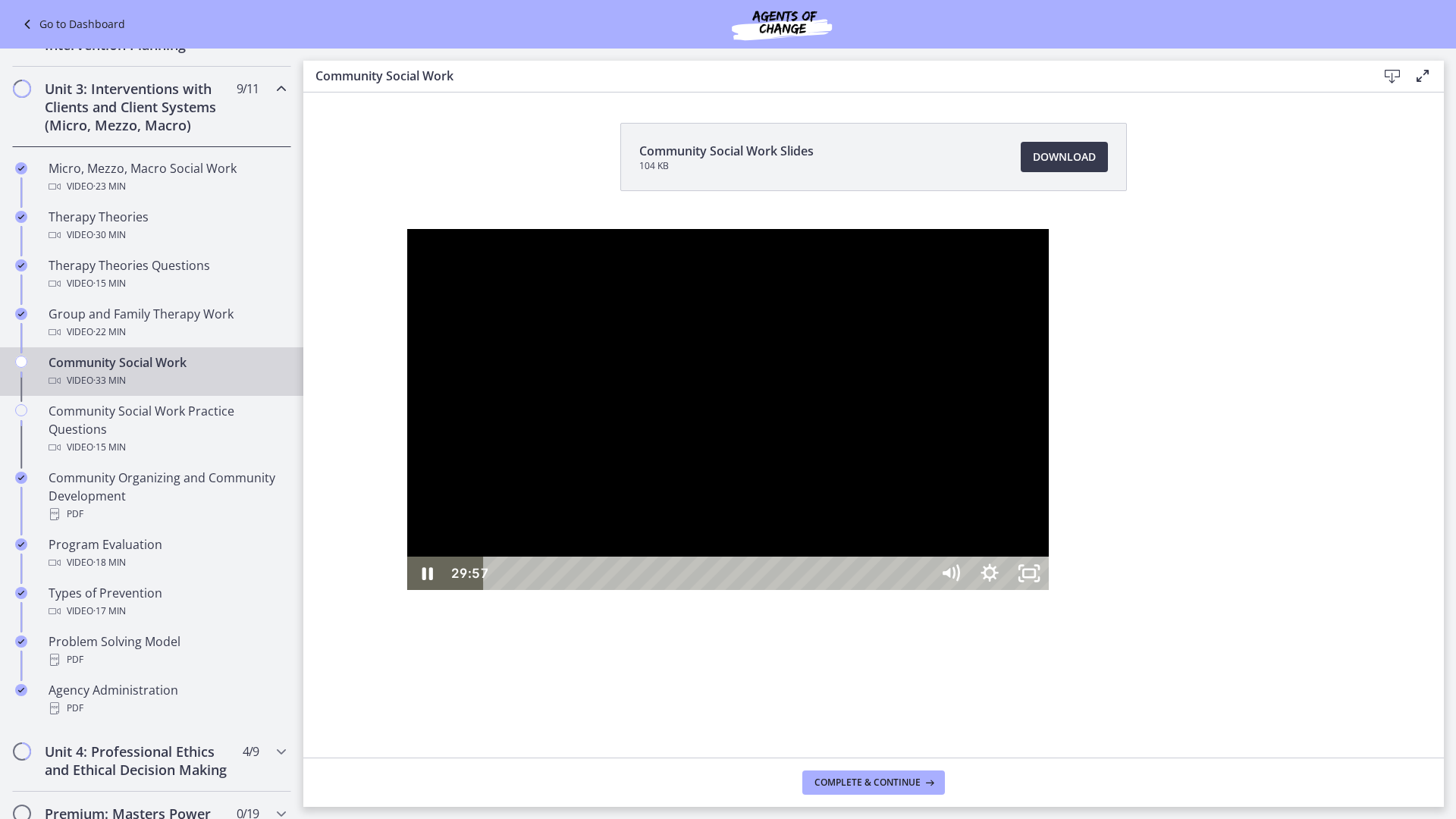 click at bounding box center (728, 410) 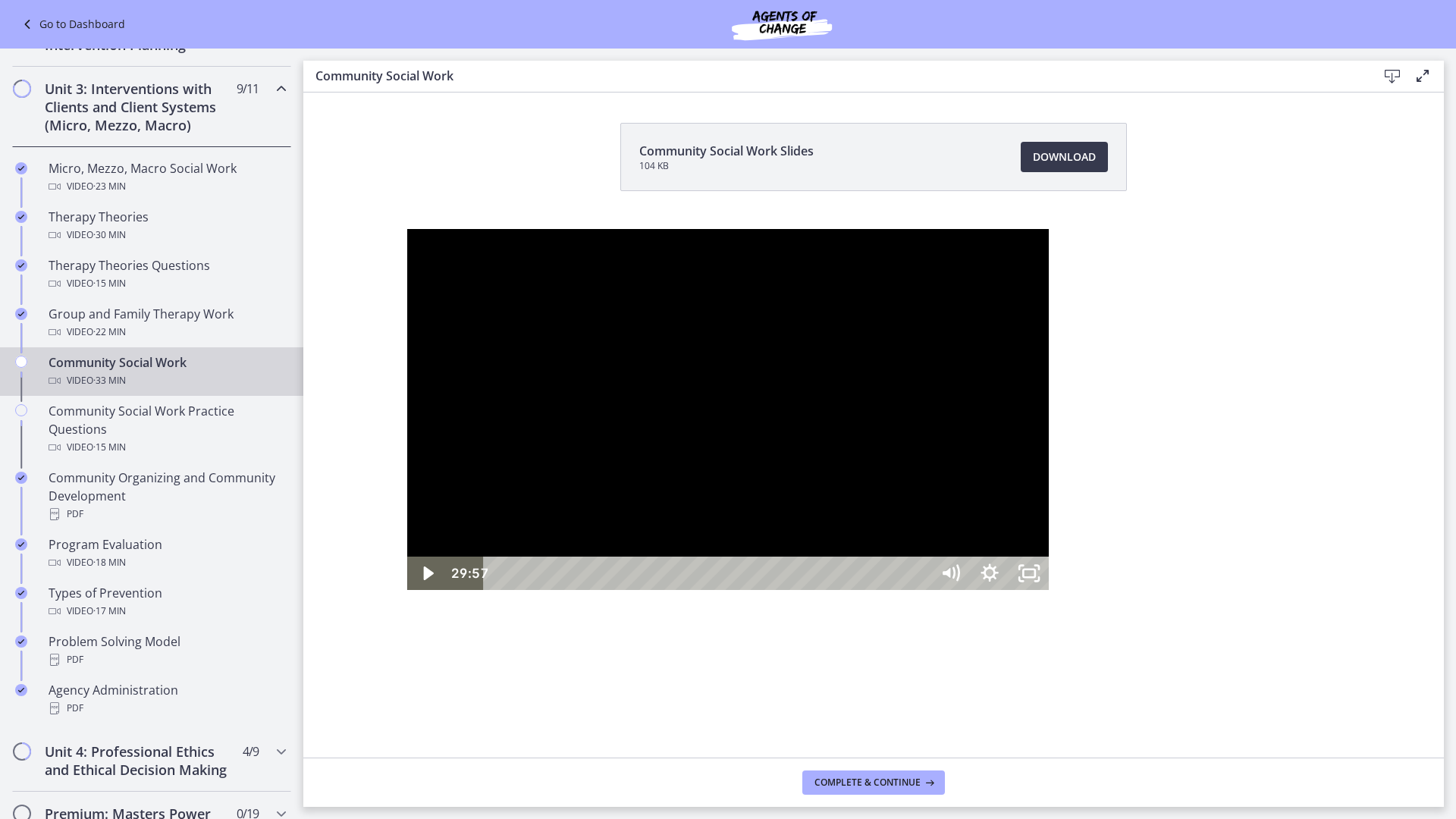 click at bounding box center (728, 410) 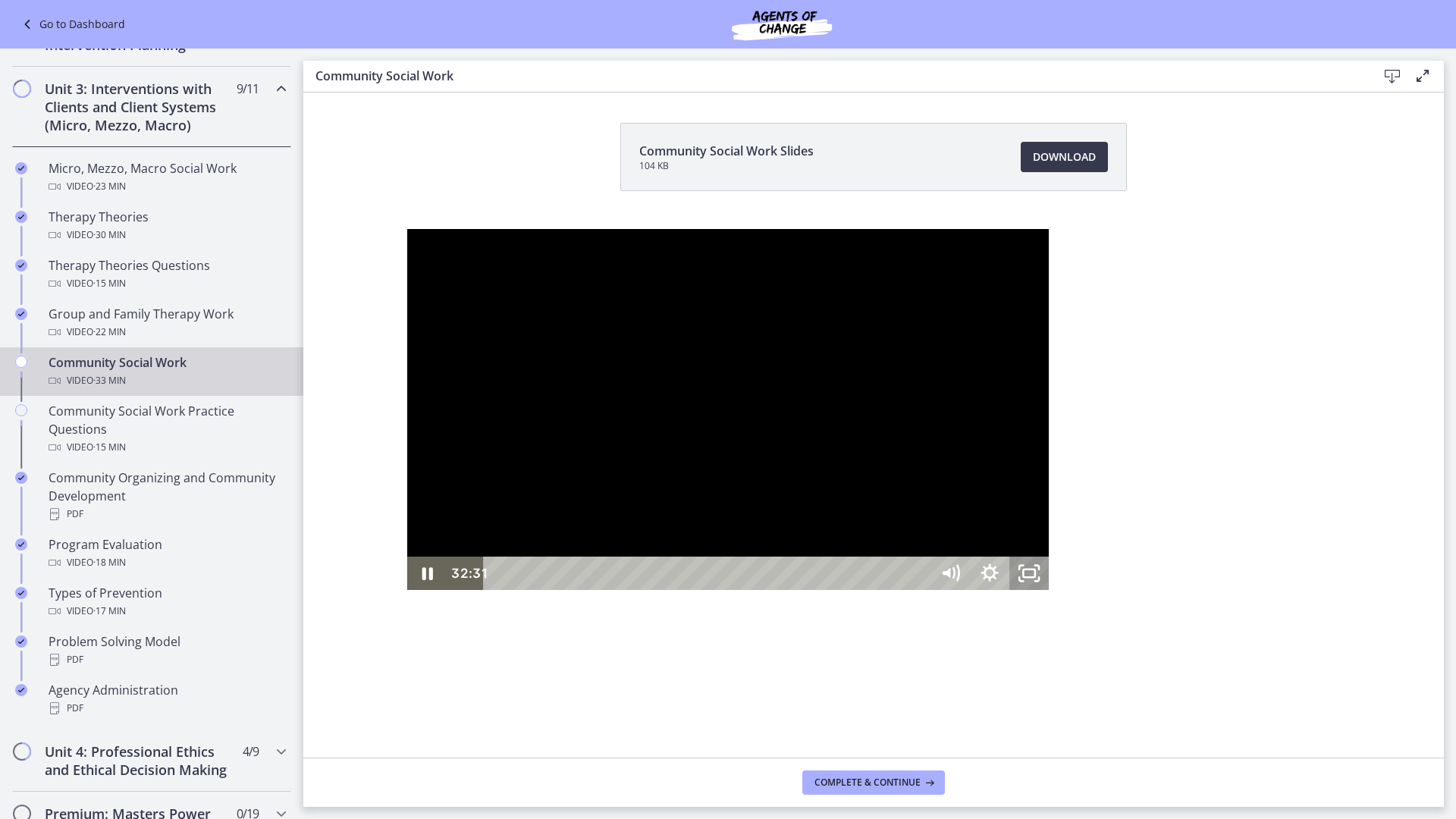 click 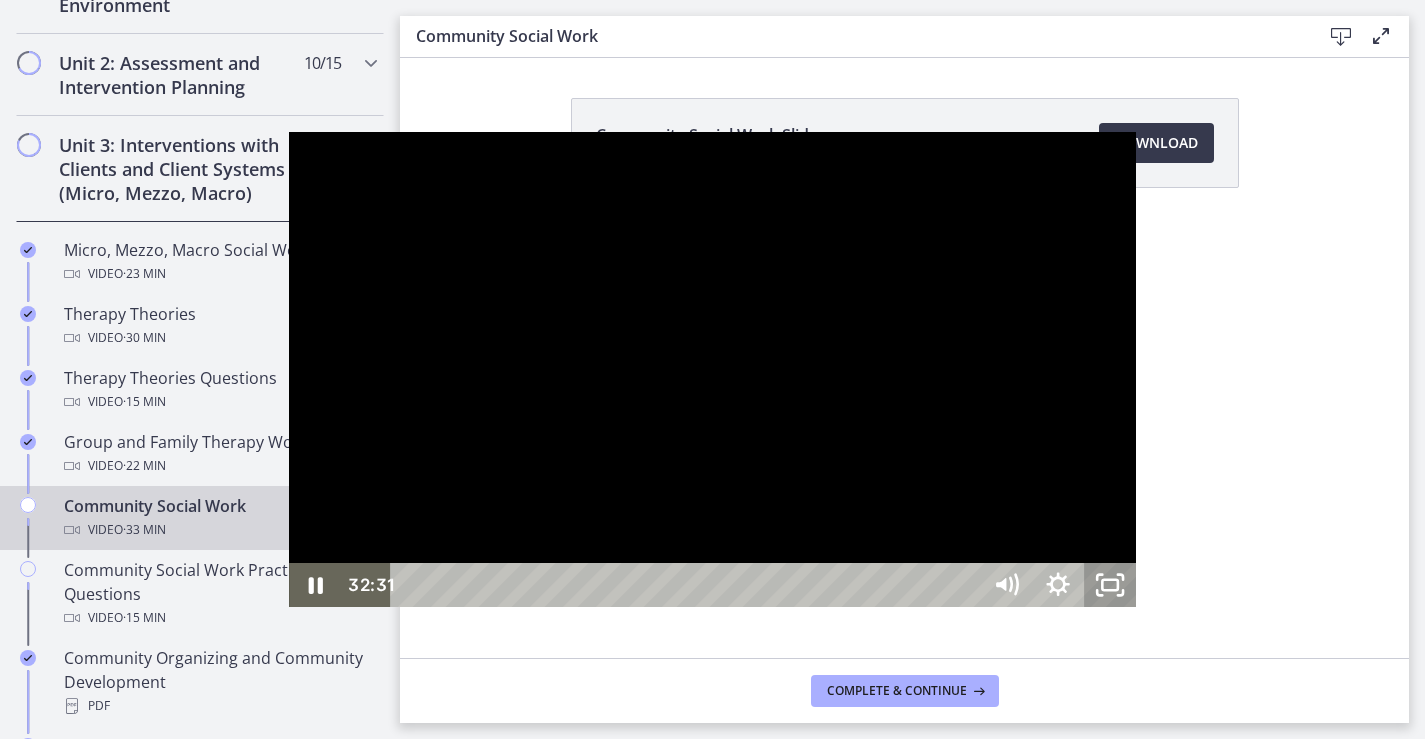 scroll, scrollTop: 757, scrollLeft: 0, axis: vertical 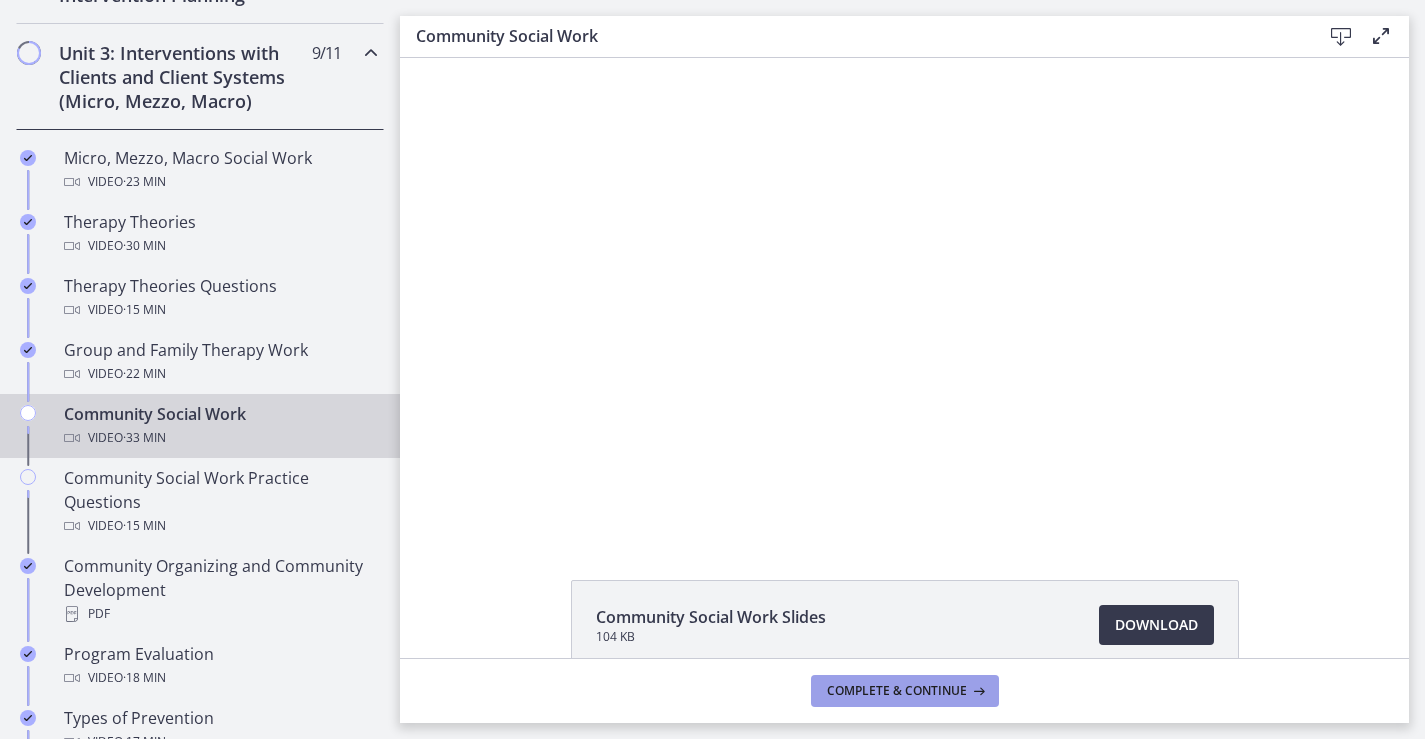 click on "Complete & continue" at bounding box center [905, 691] 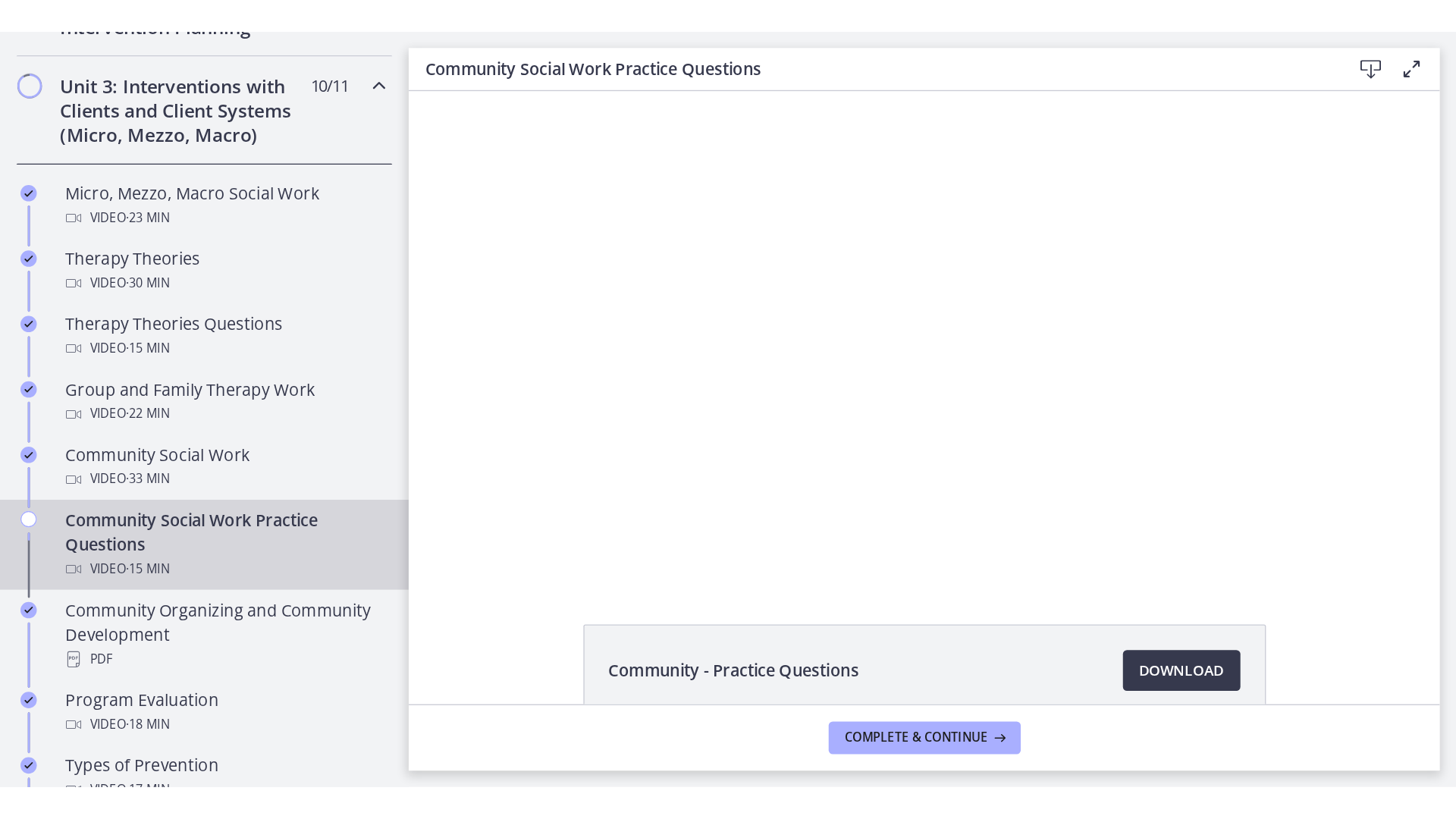 scroll, scrollTop: 0, scrollLeft: 0, axis: both 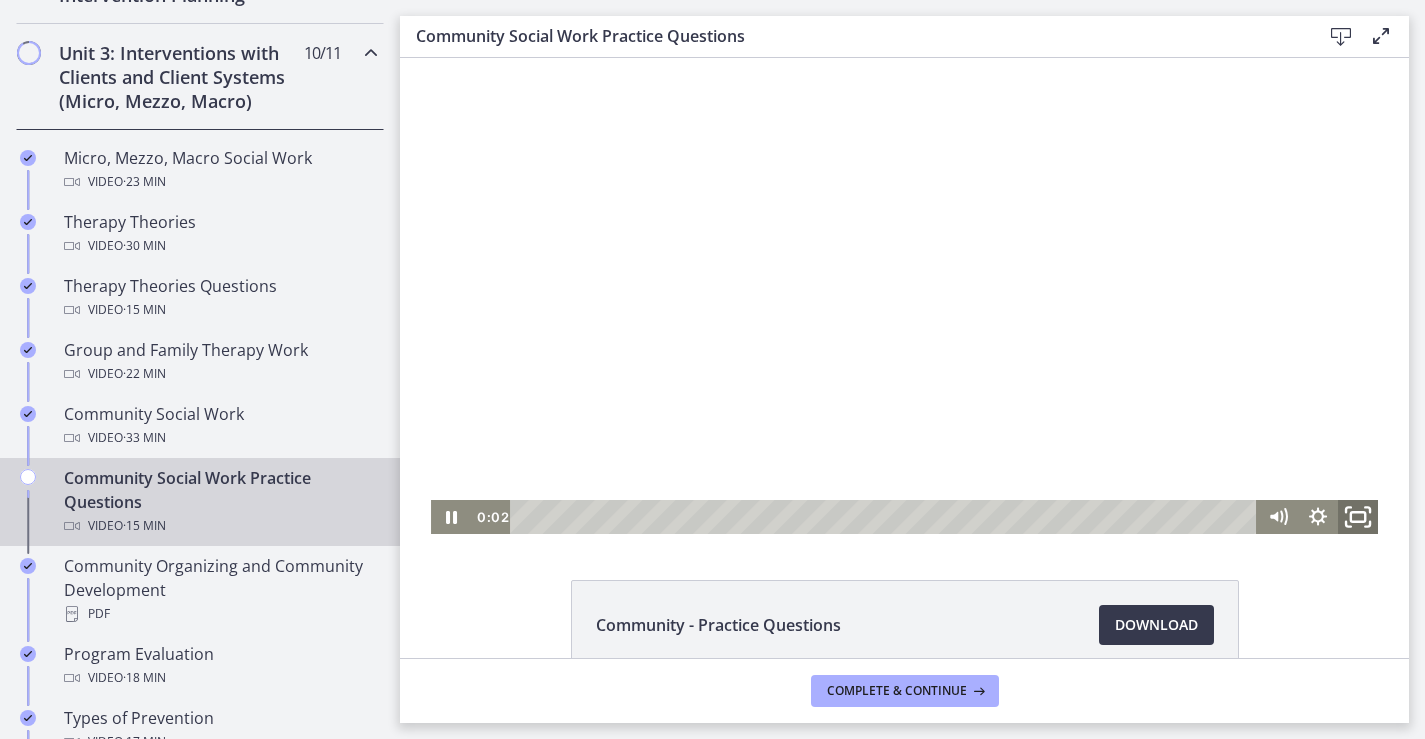 click 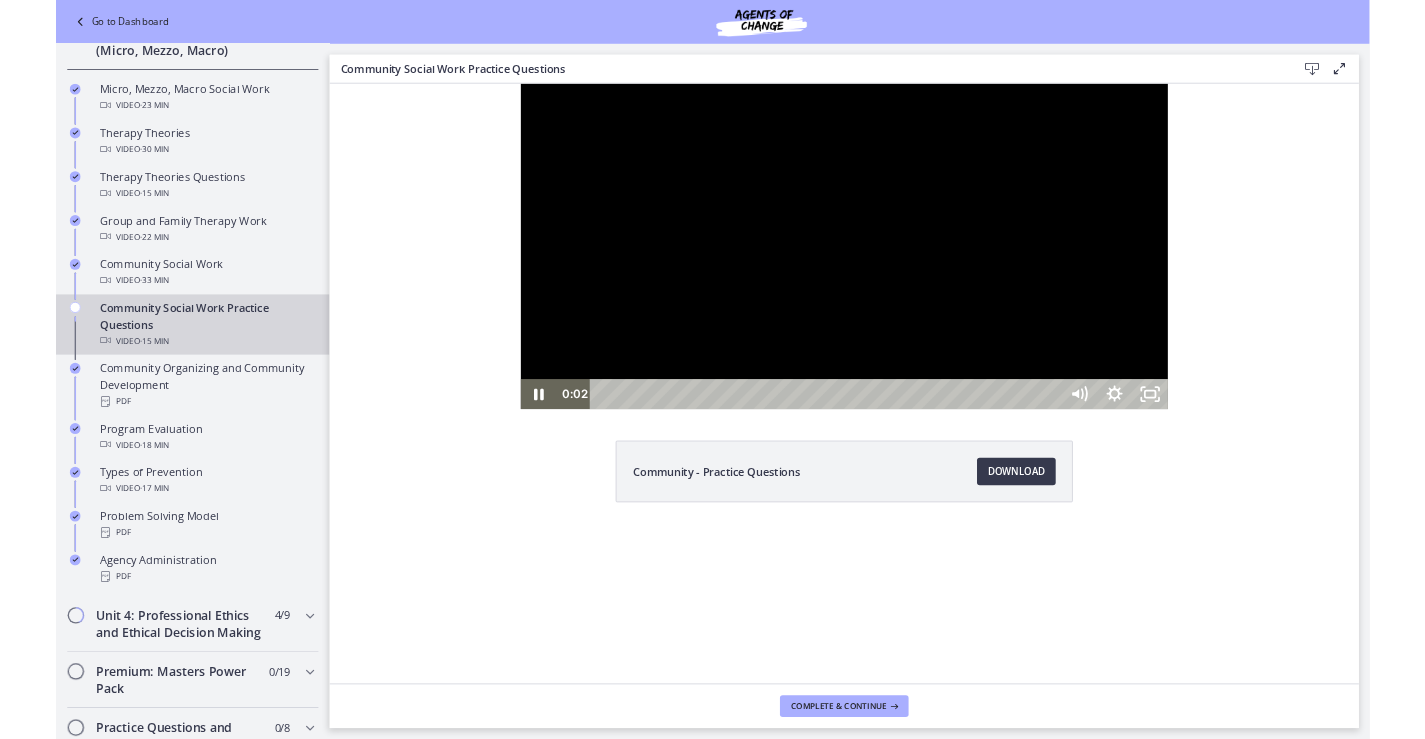 scroll, scrollTop: 665, scrollLeft: 0, axis: vertical 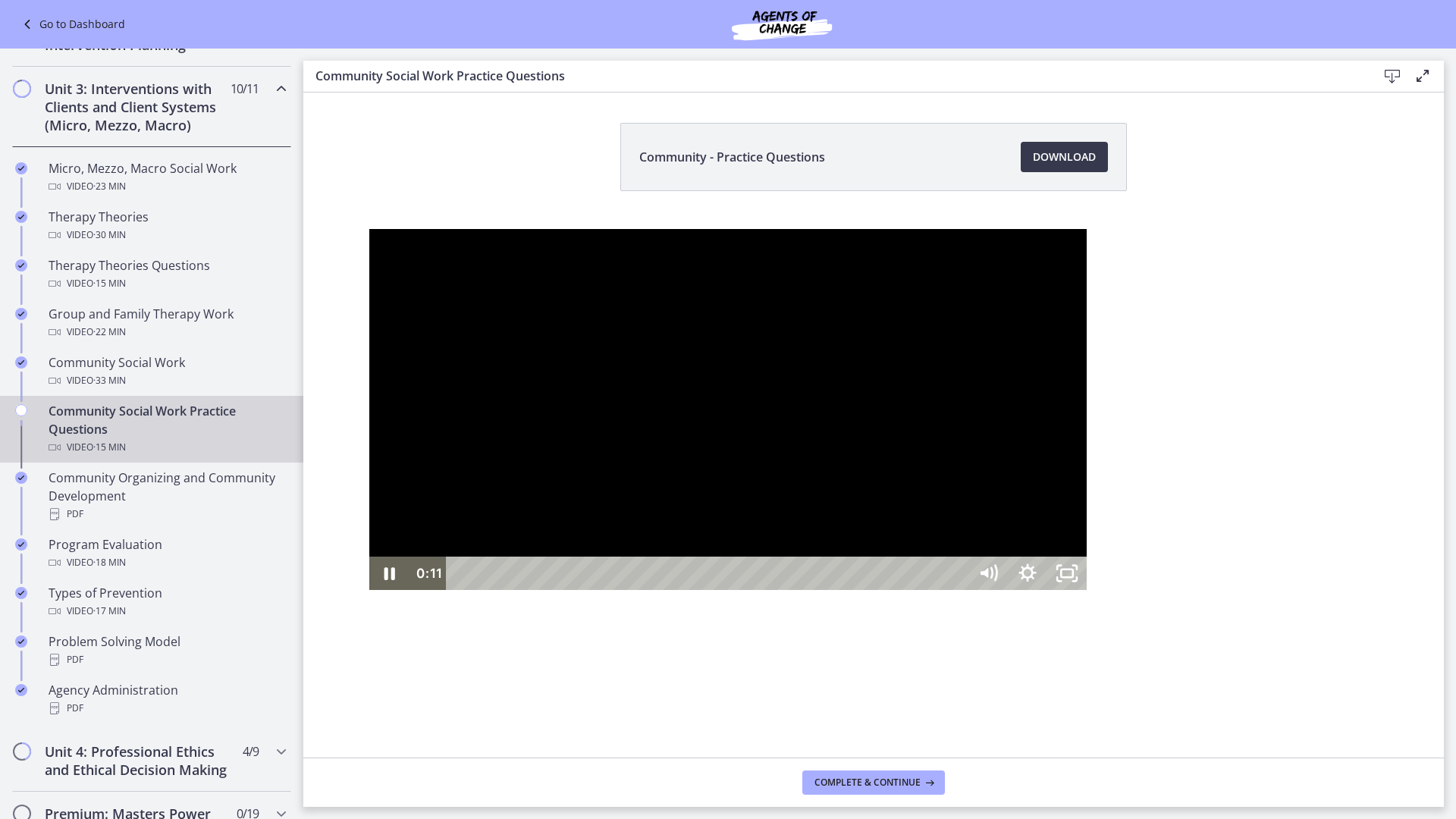 click at bounding box center [728, 410] 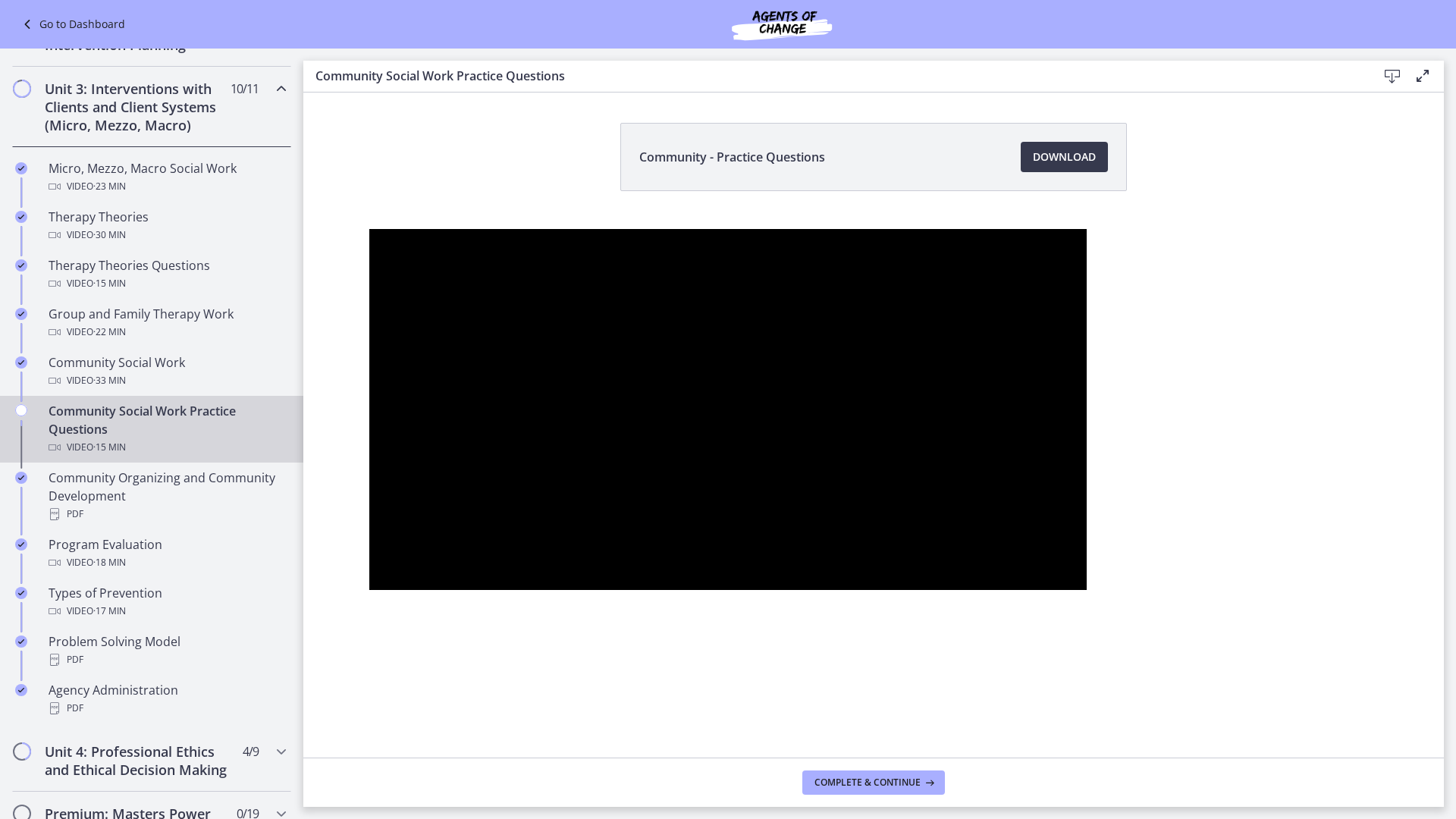 click at bounding box center [728, 410] 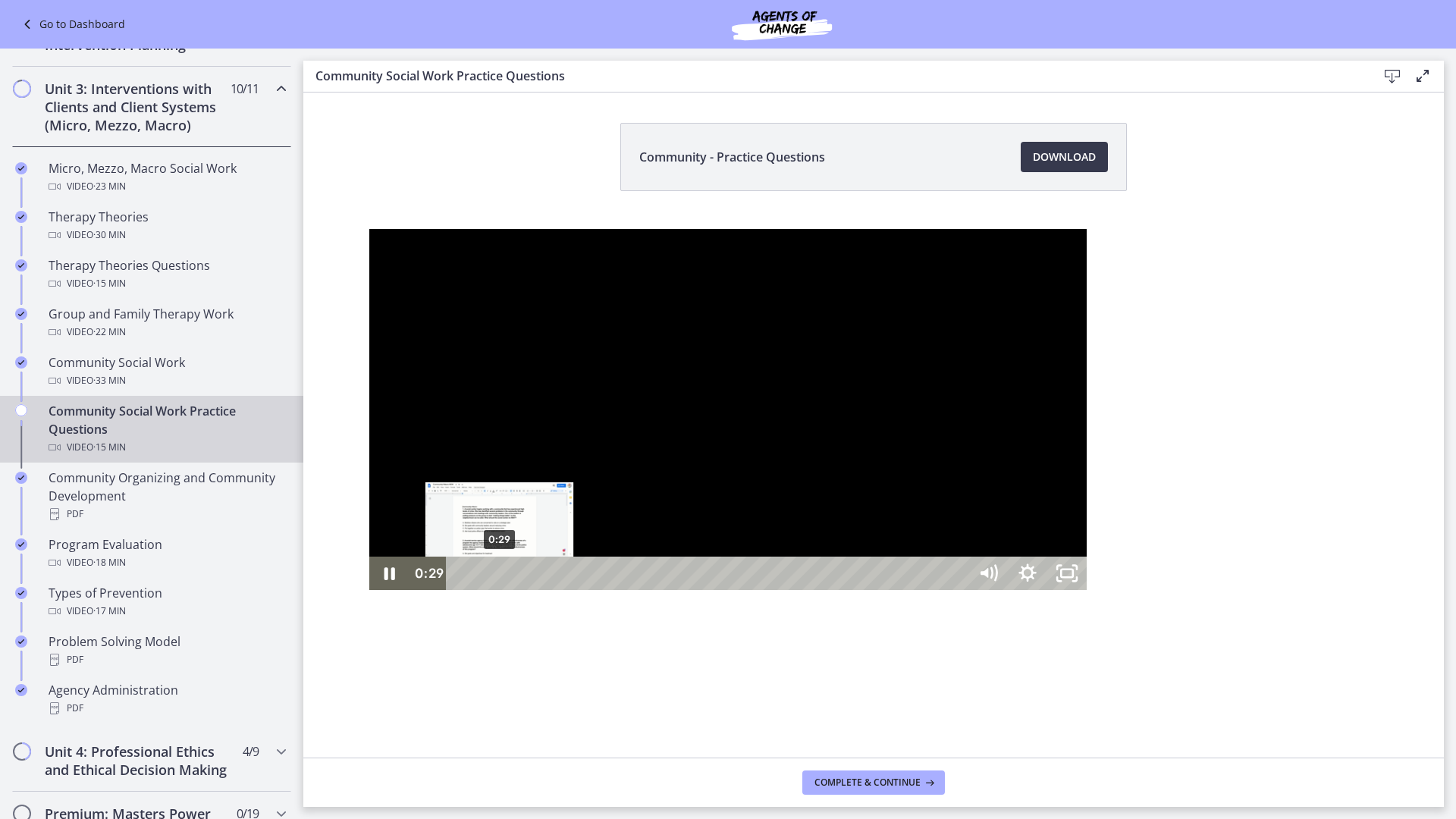 click on "0:29" at bounding box center (709, 573) 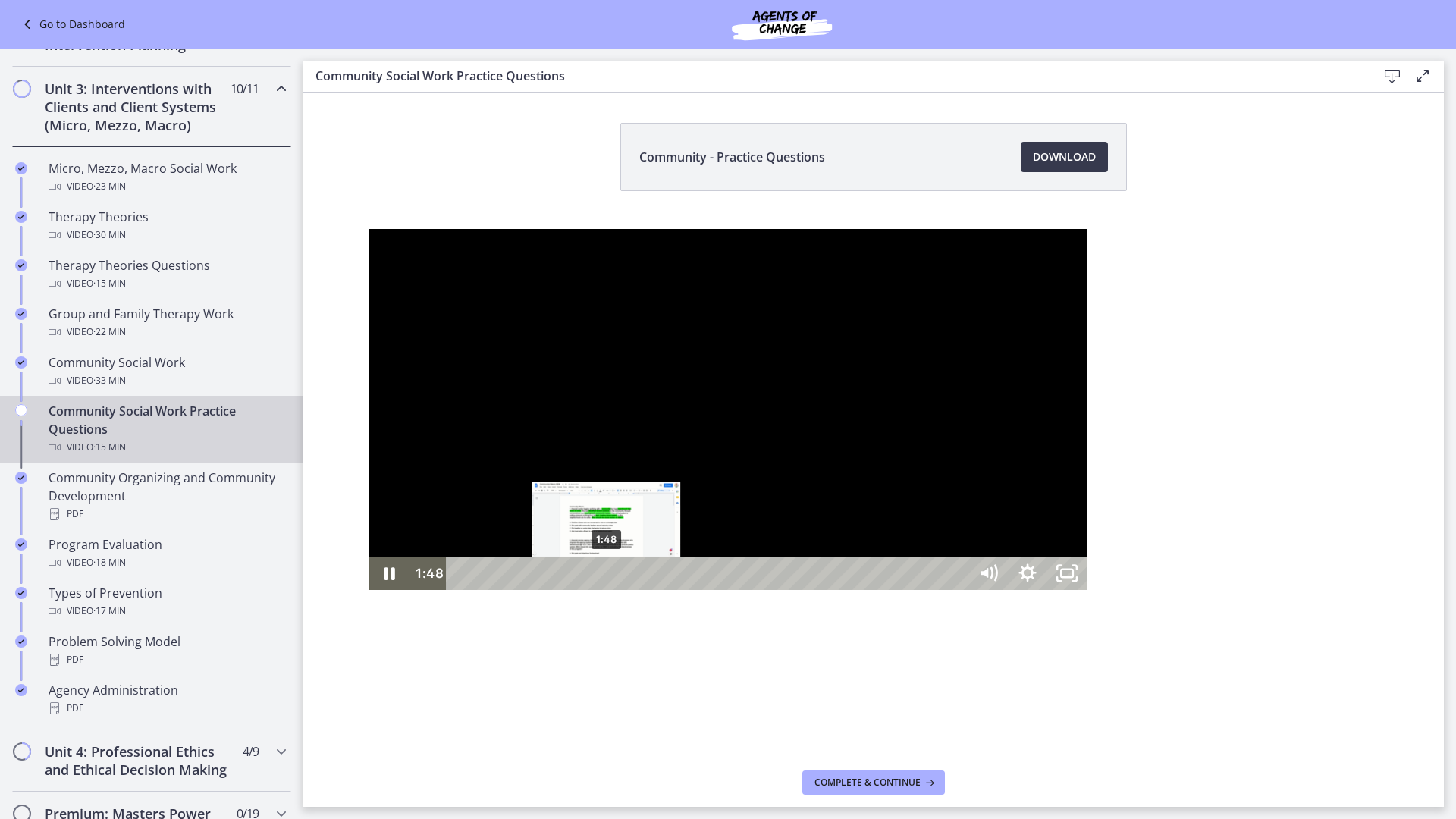 click on "1:48" at bounding box center (709, 573) 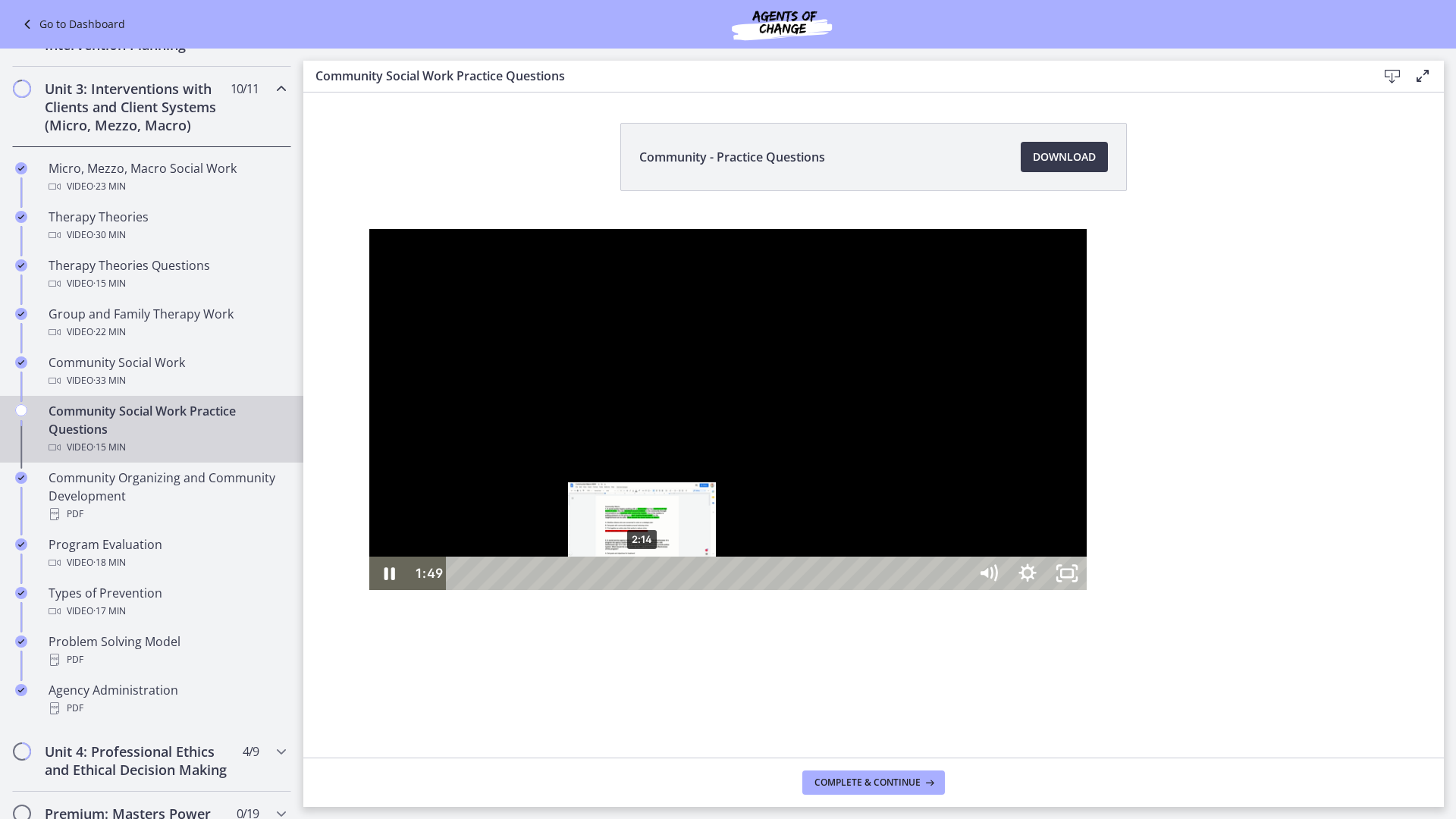 click on "2:14" at bounding box center (709, 573) 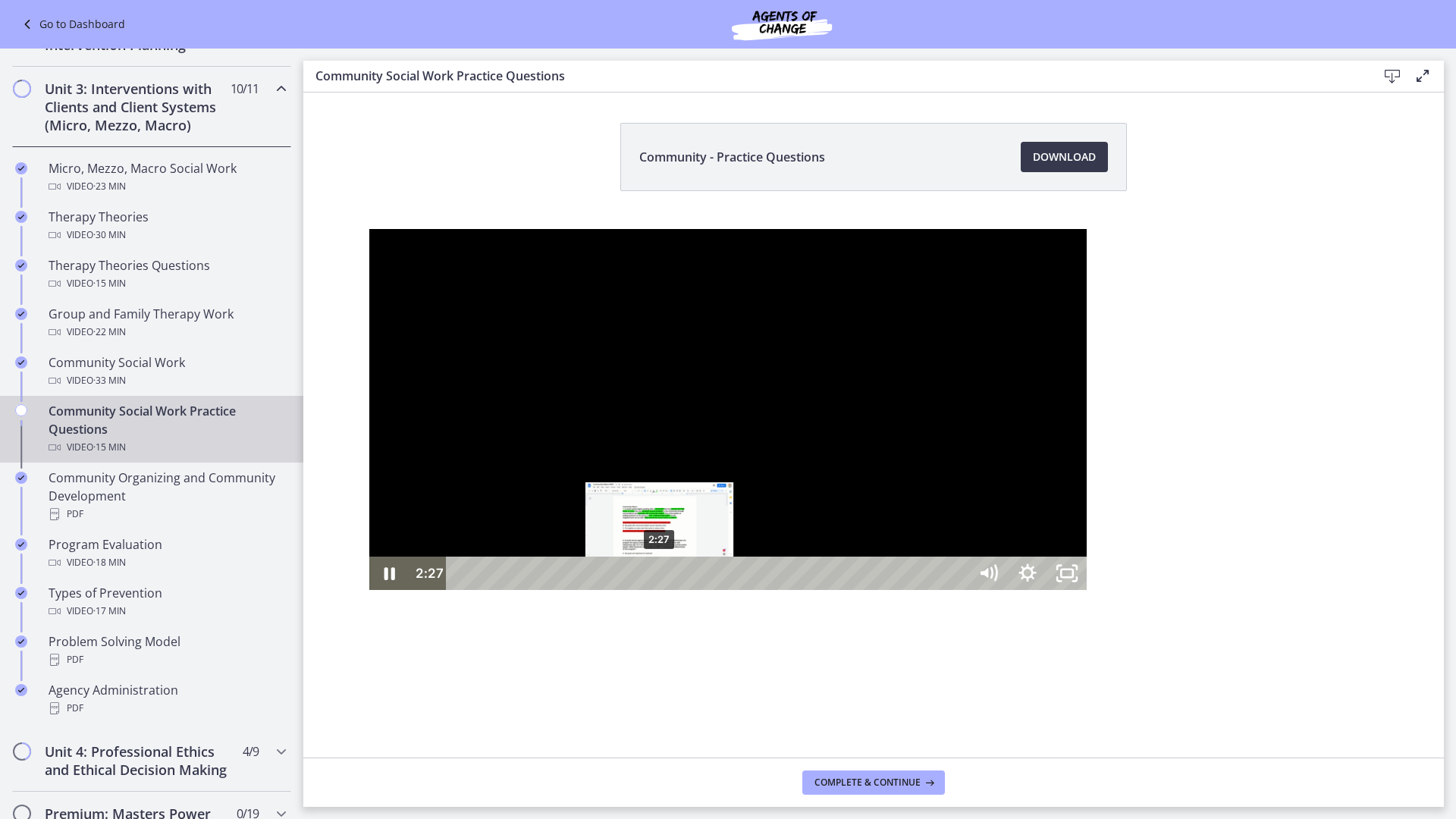 click on "2:27" at bounding box center (709, 573) 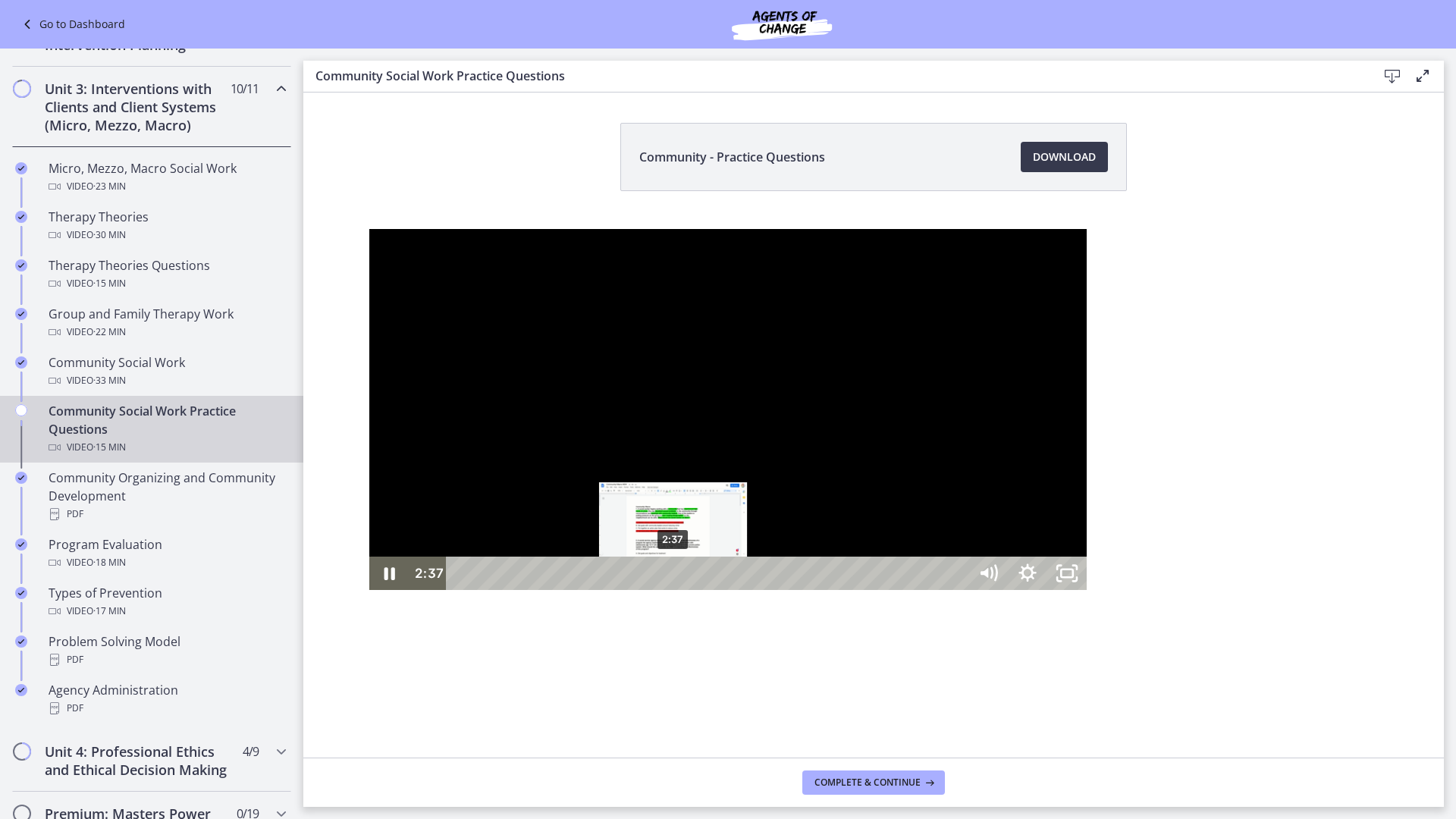 click on "2:37" at bounding box center (709, 573) 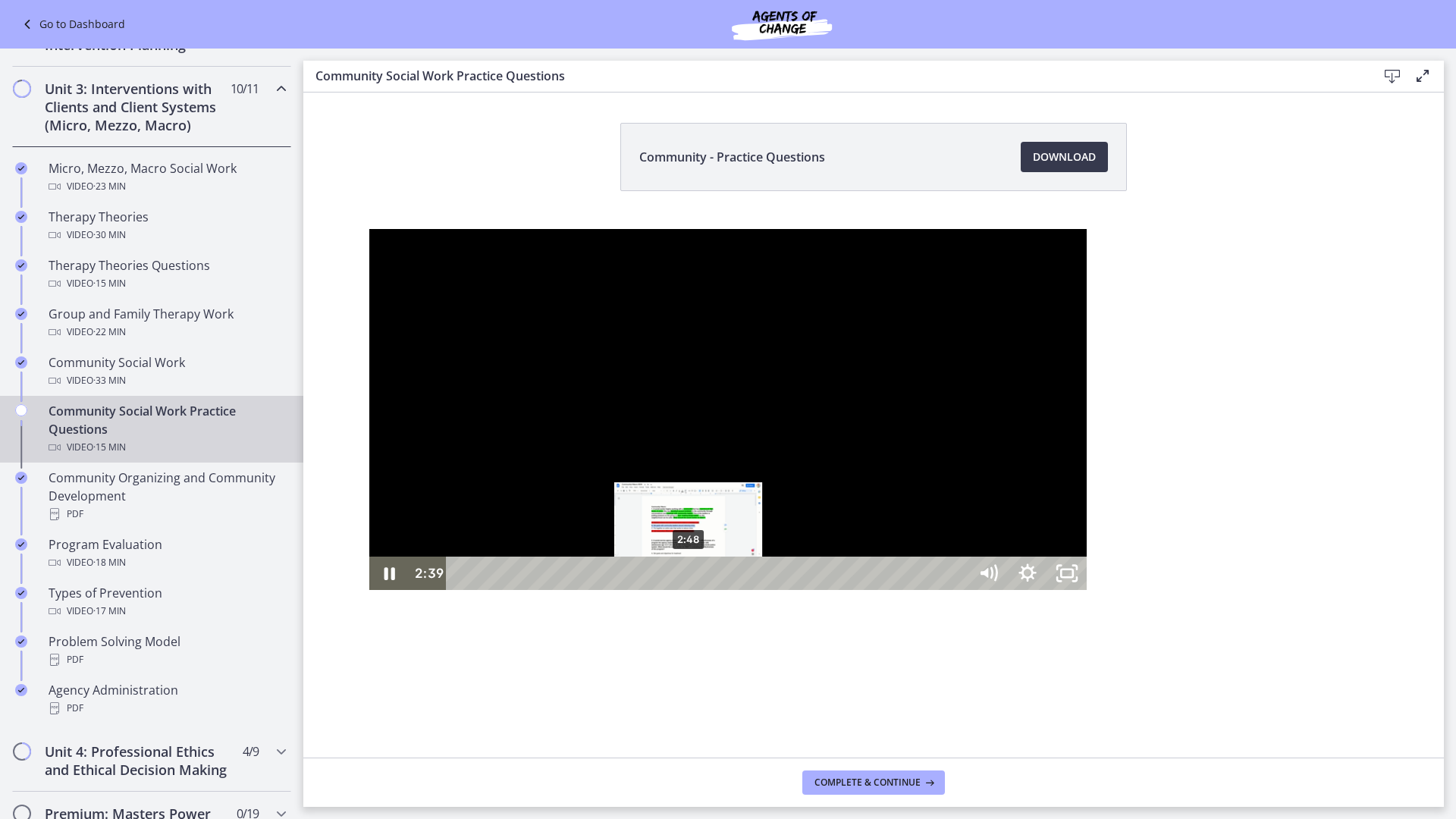 click on "2:48" at bounding box center [709, 573] 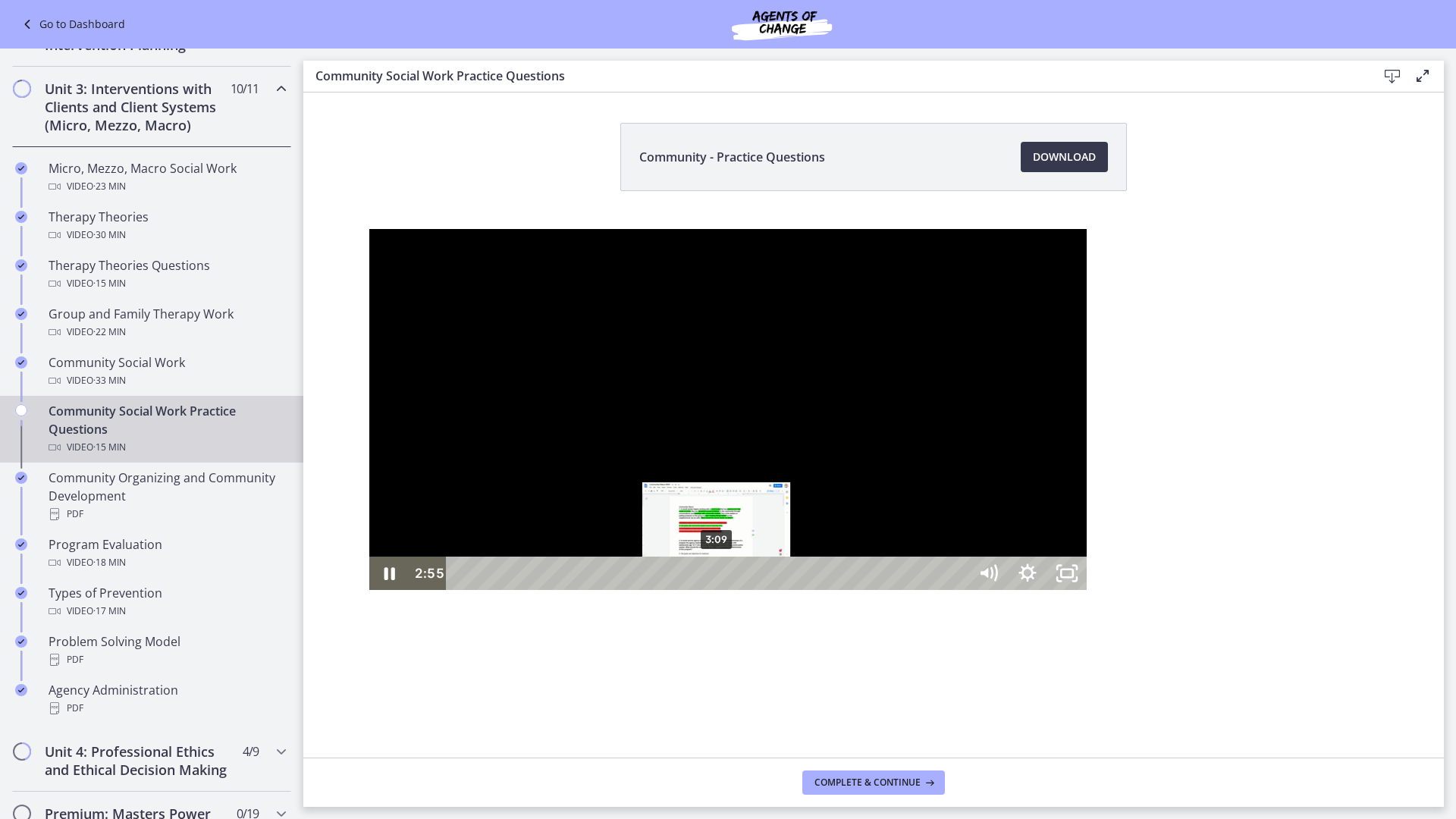 click on "3:09" at bounding box center (709, 573) 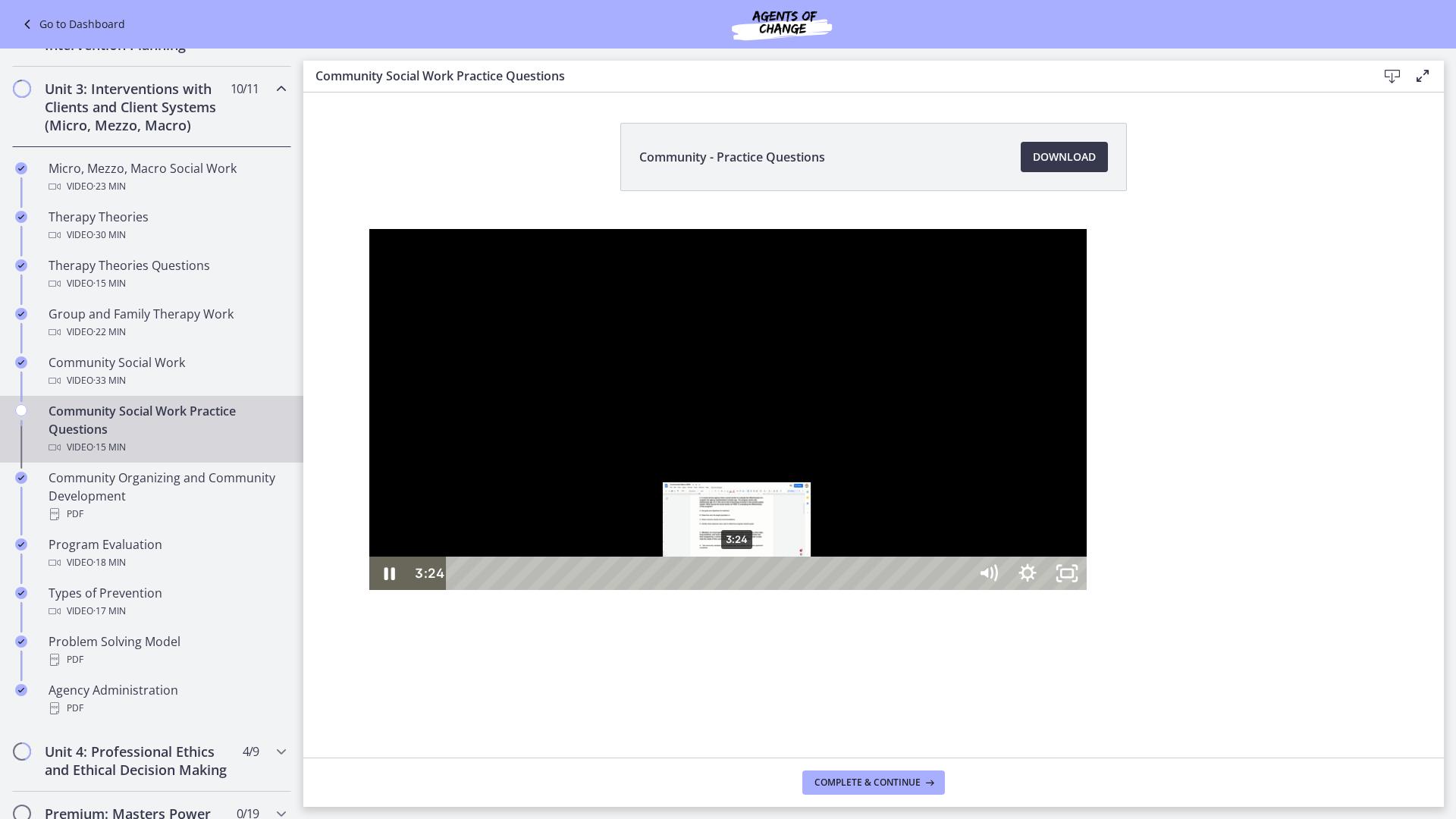 click on "3:24" at bounding box center [709, 573] 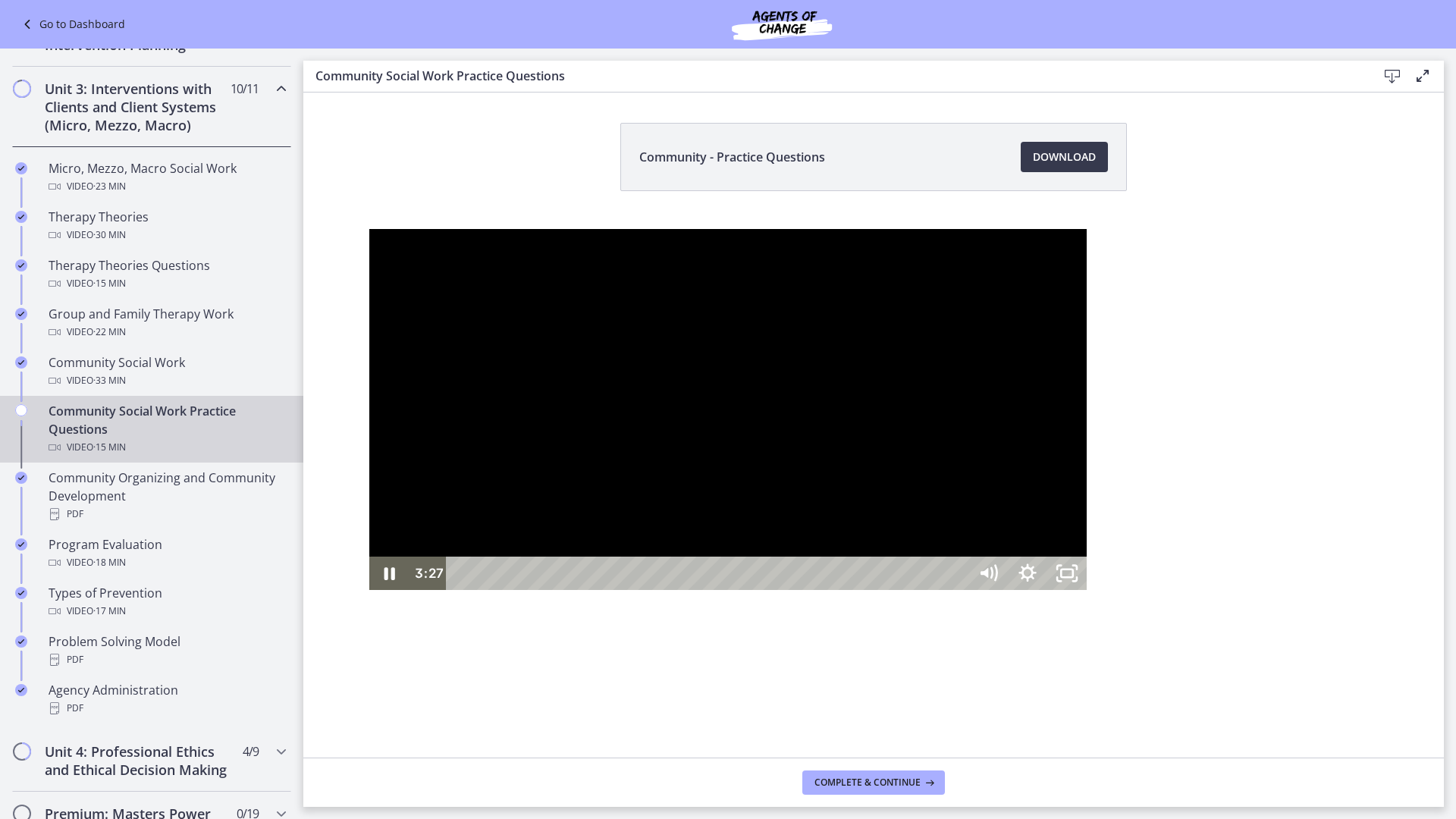 click at bounding box center (728, 410) 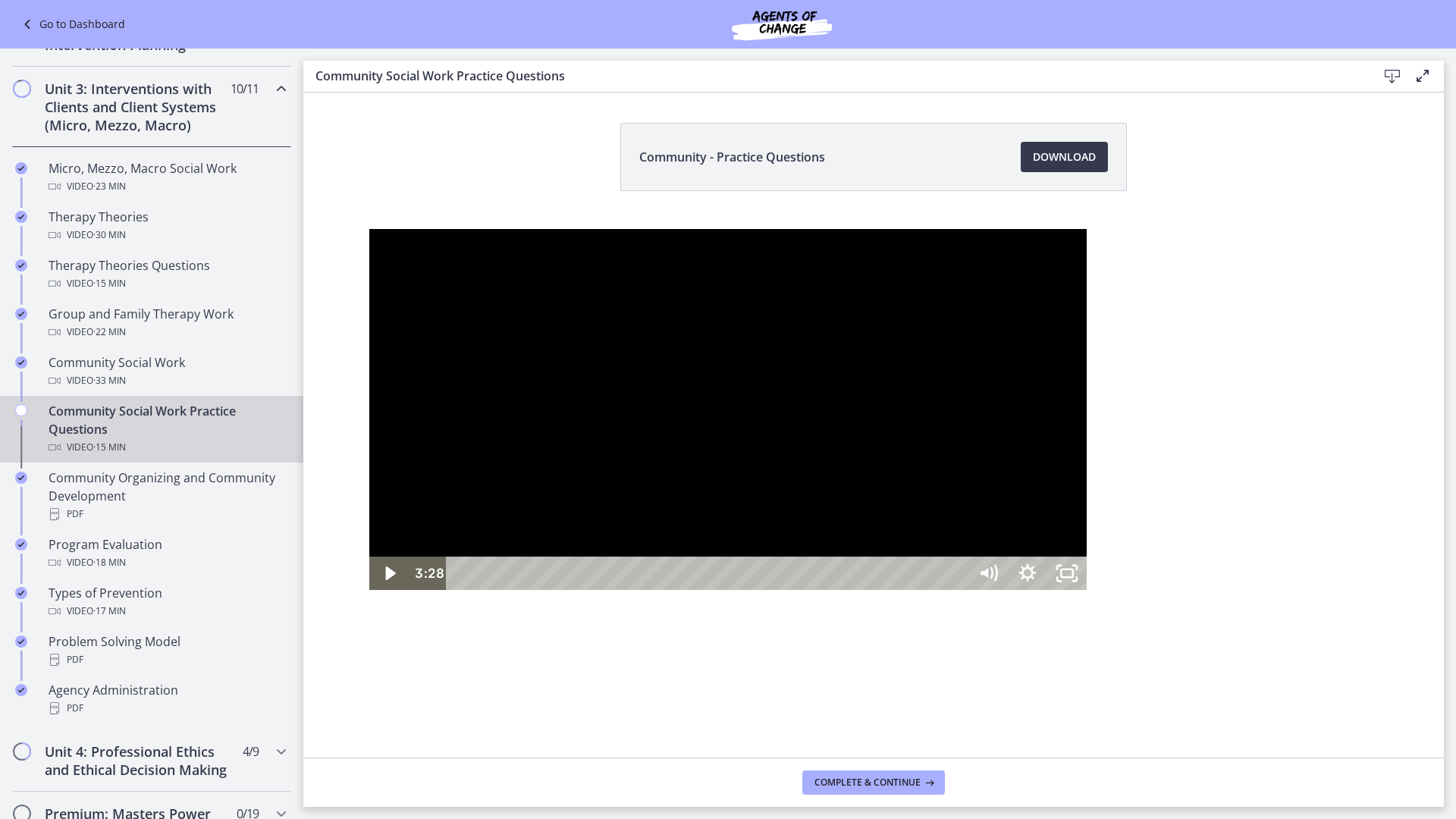 click at bounding box center (728, 410) 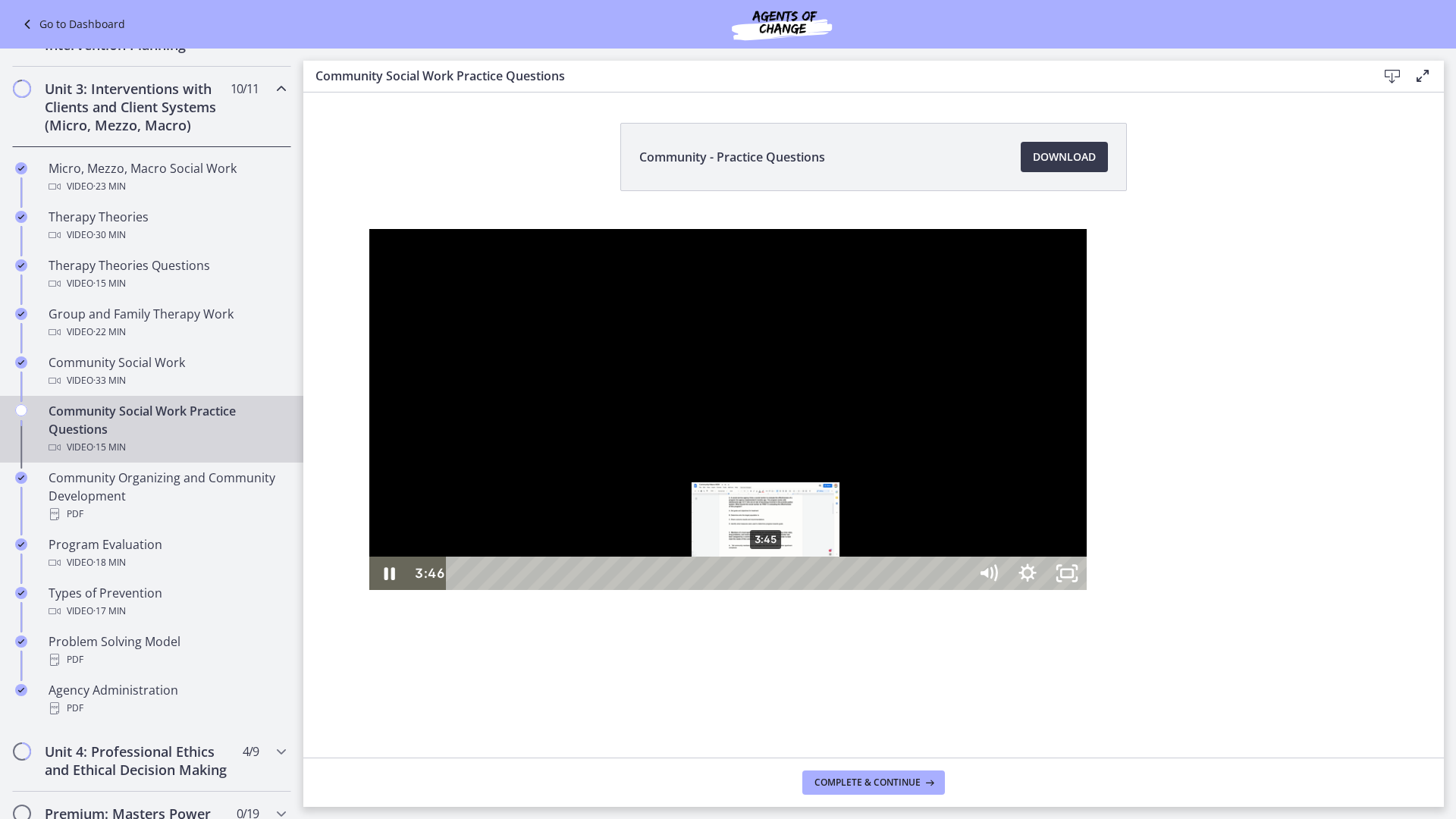 click on "3:45" at bounding box center [709, 573] 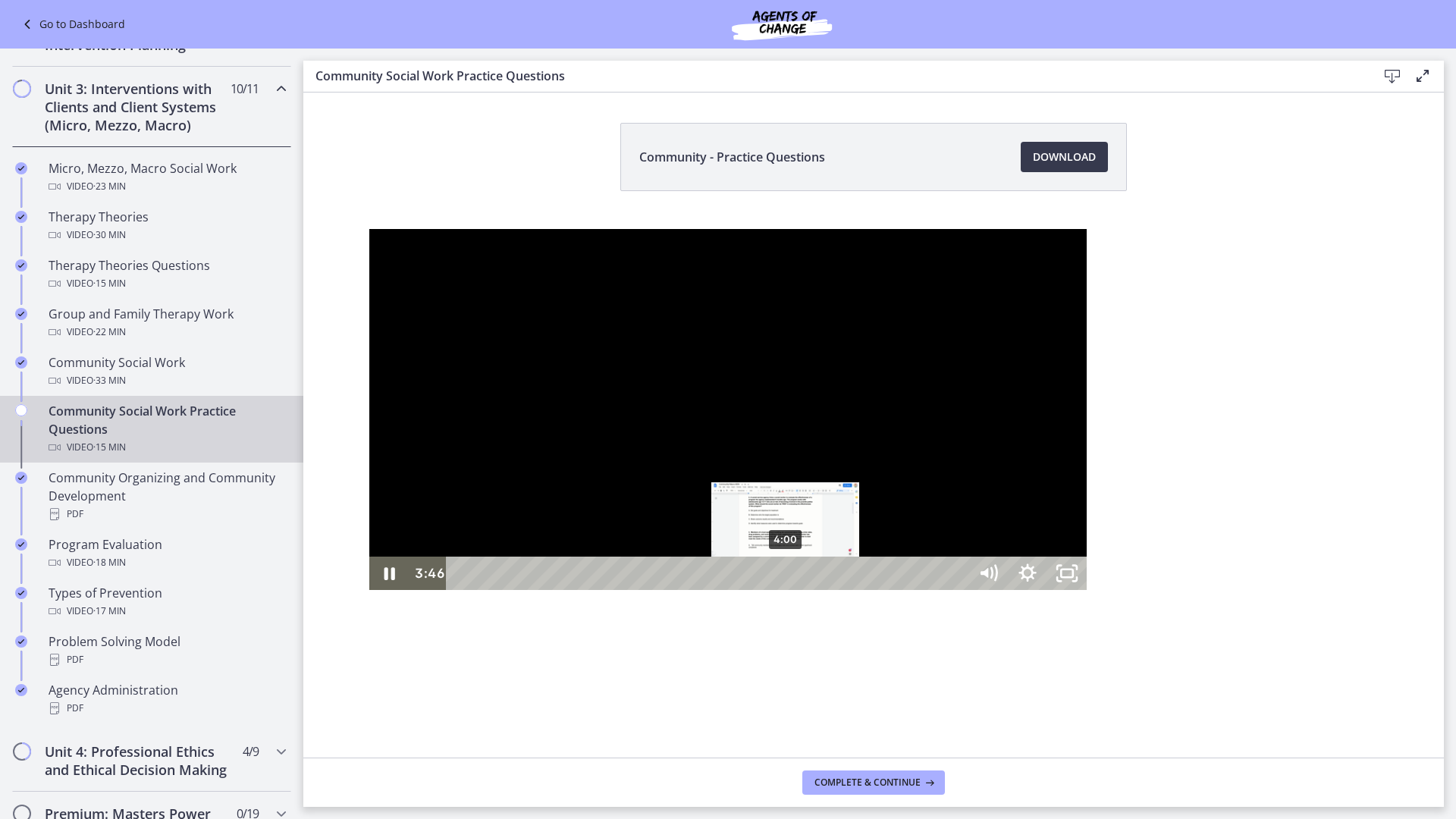click on "4:00" at bounding box center (709, 573) 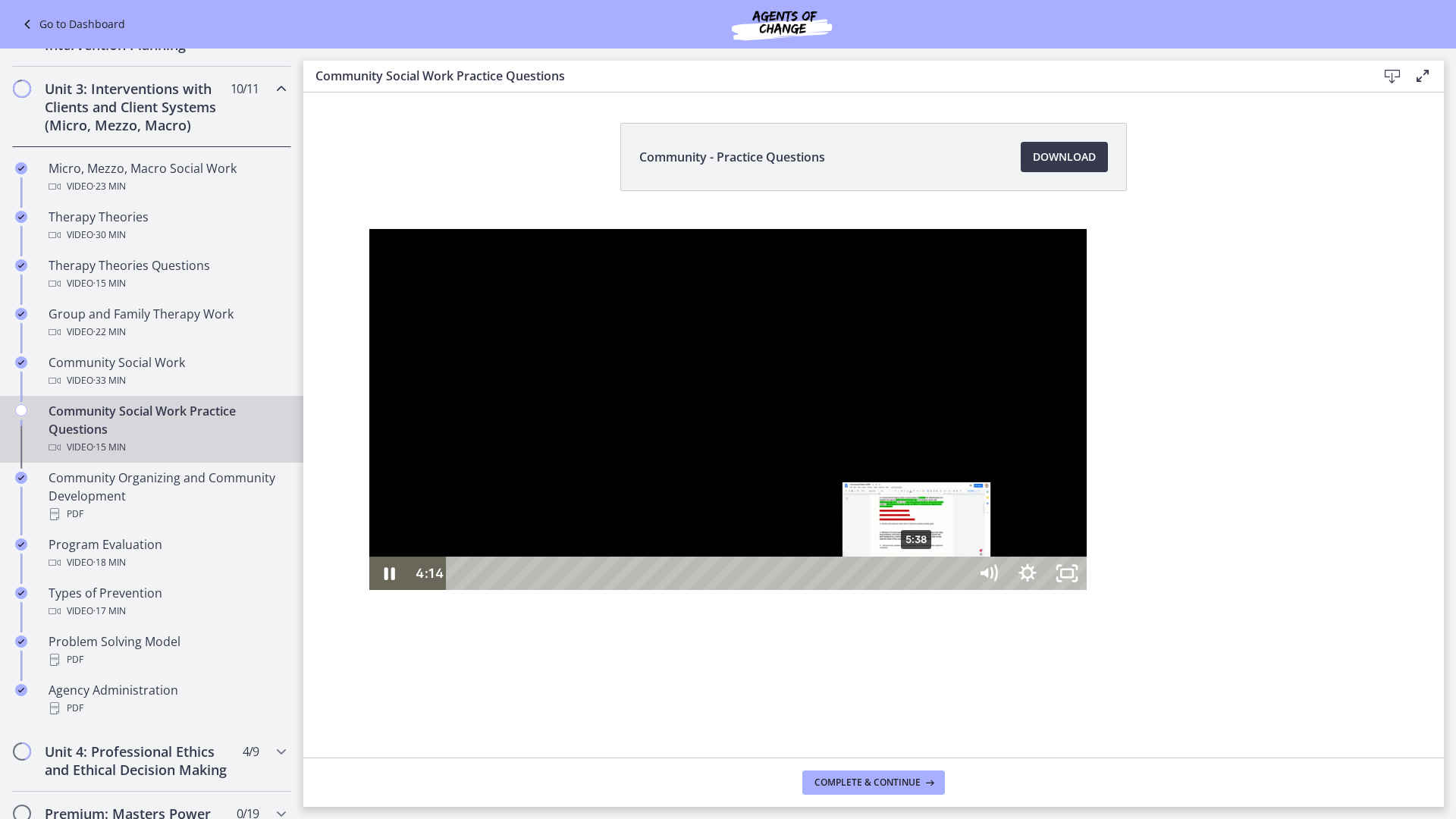 click on "5:38" at bounding box center [709, 573] 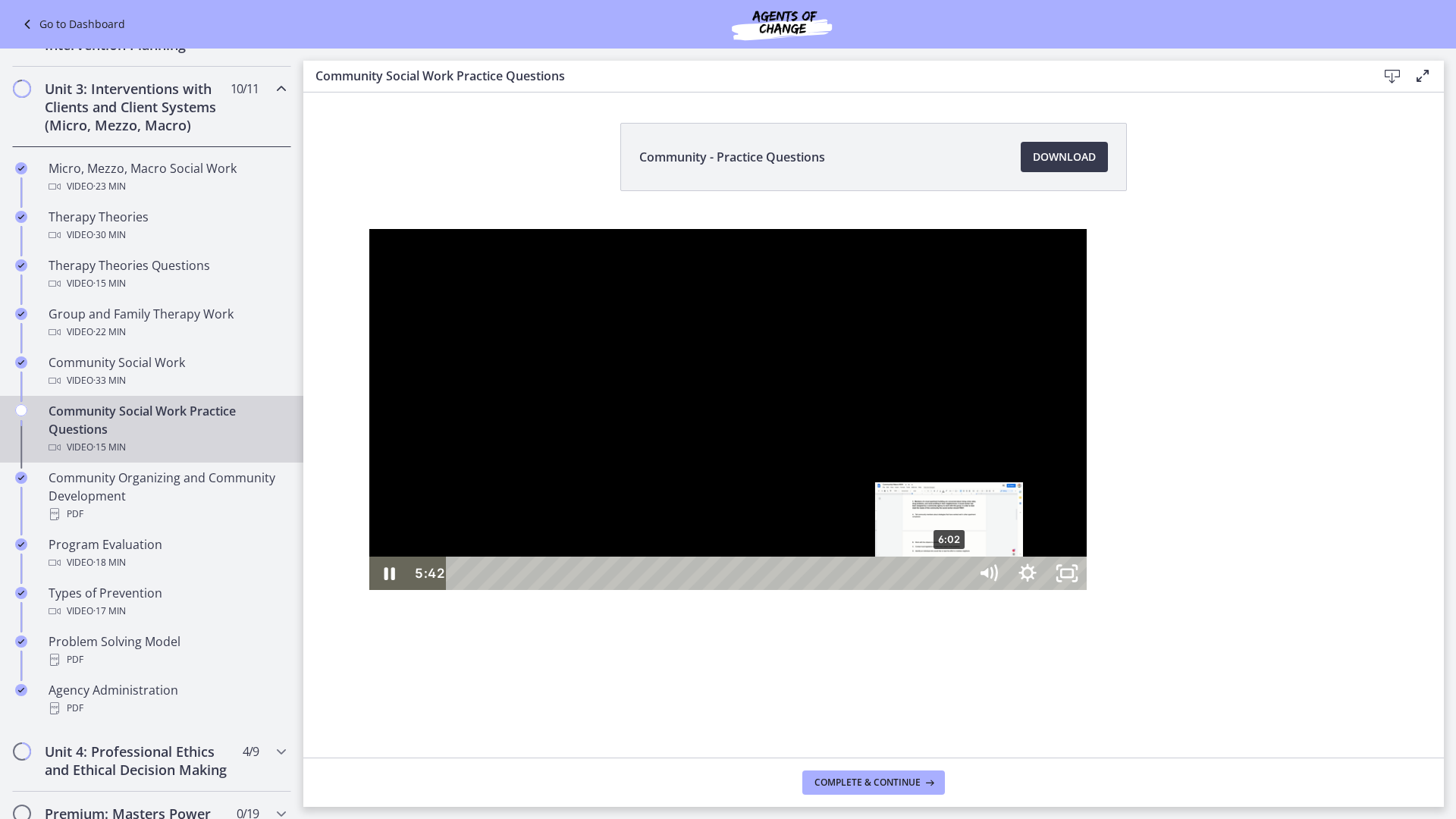 click on "6:02" at bounding box center [709, 573] 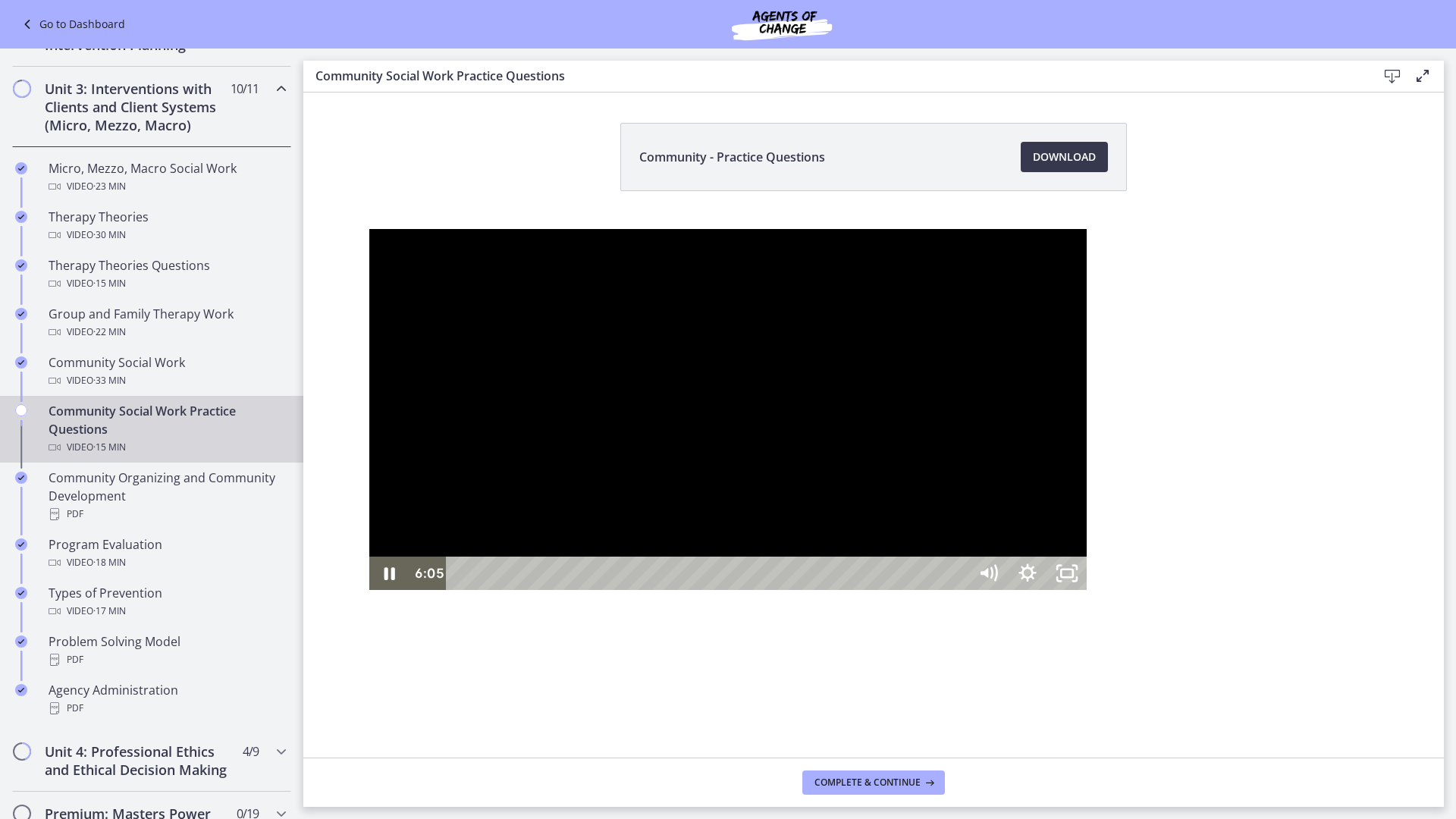 click at bounding box center (728, 410) 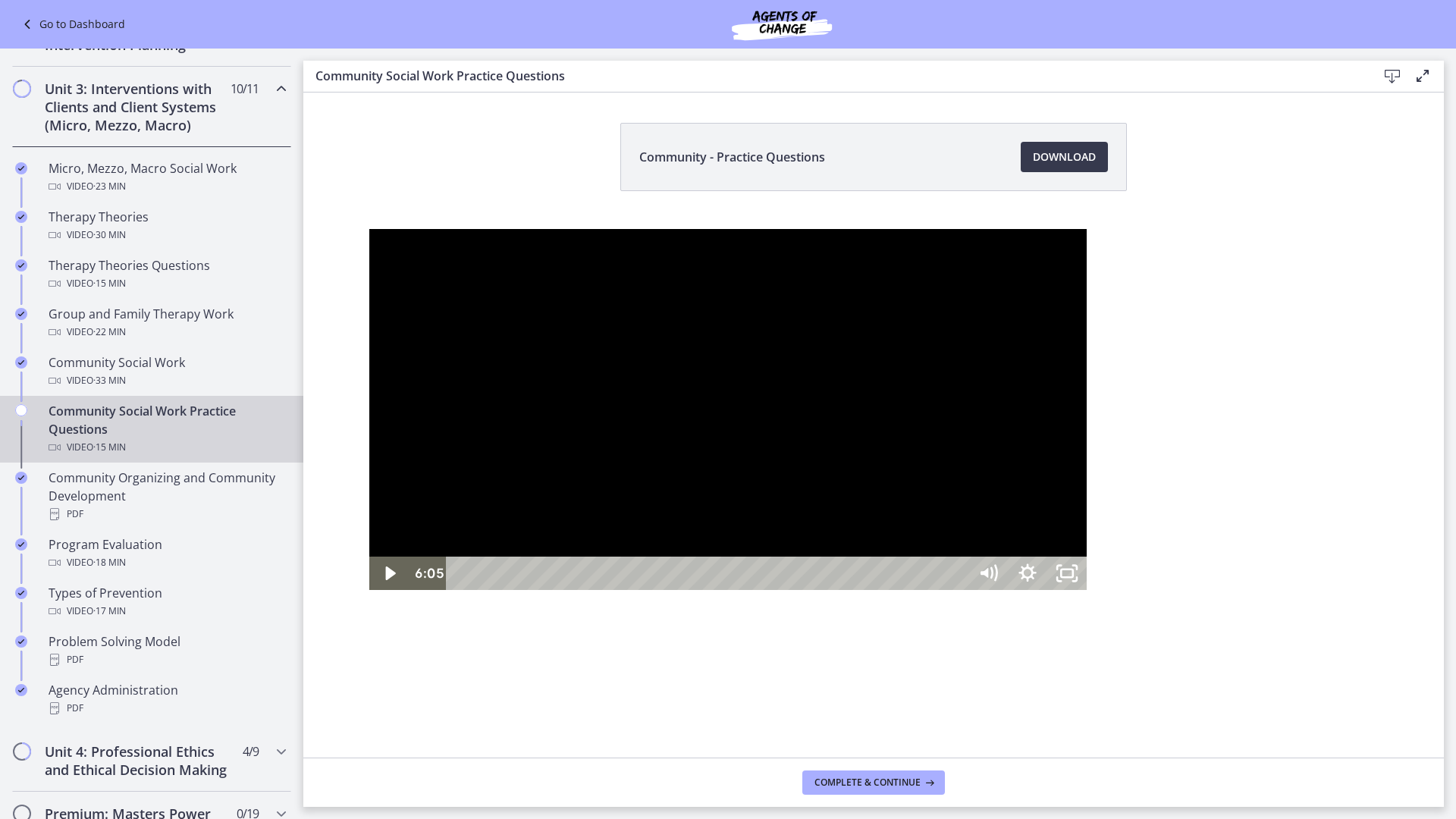 click at bounding box center [728, 410] 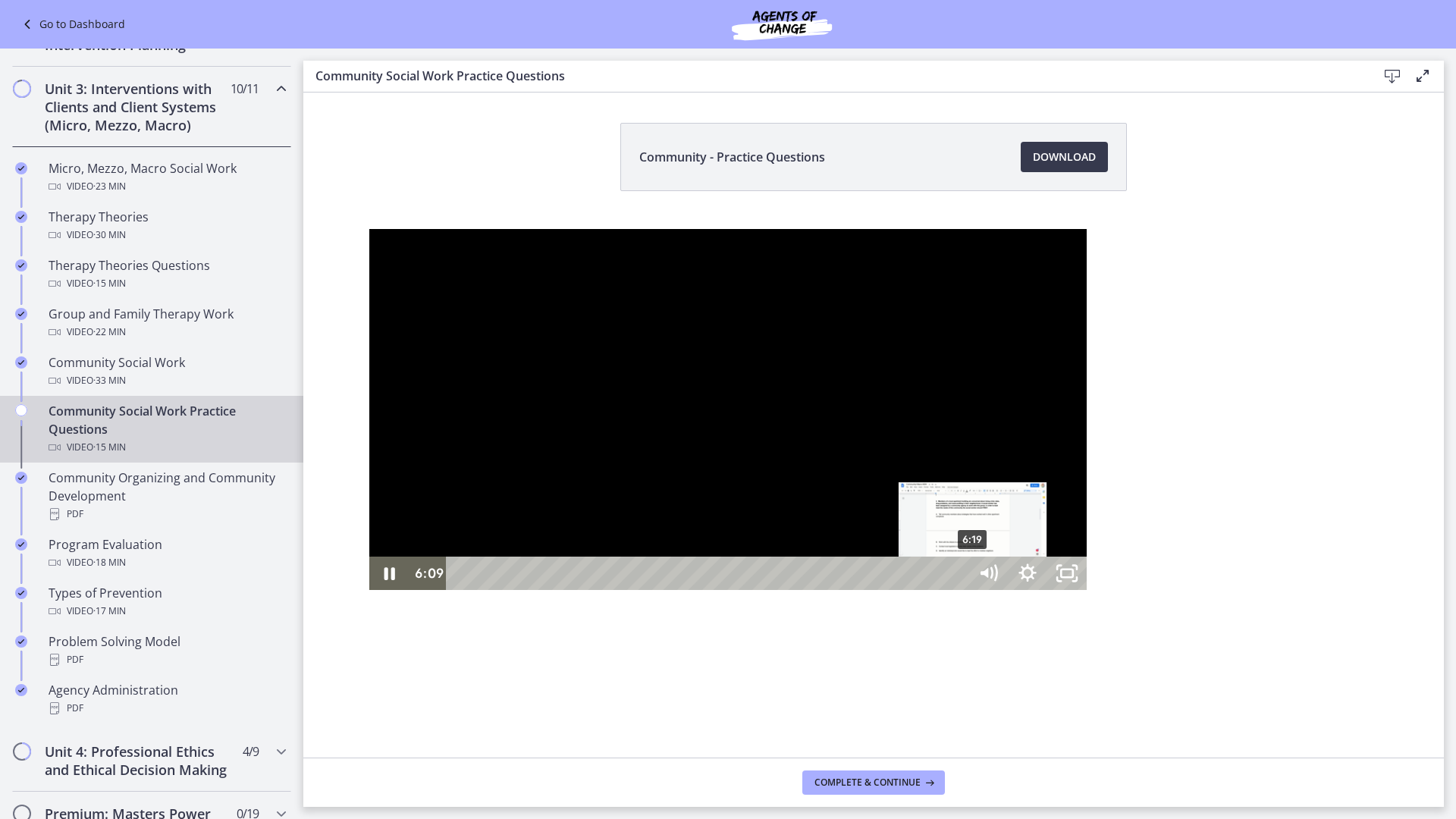 click on "6:19" at bounding box center [709, 573] 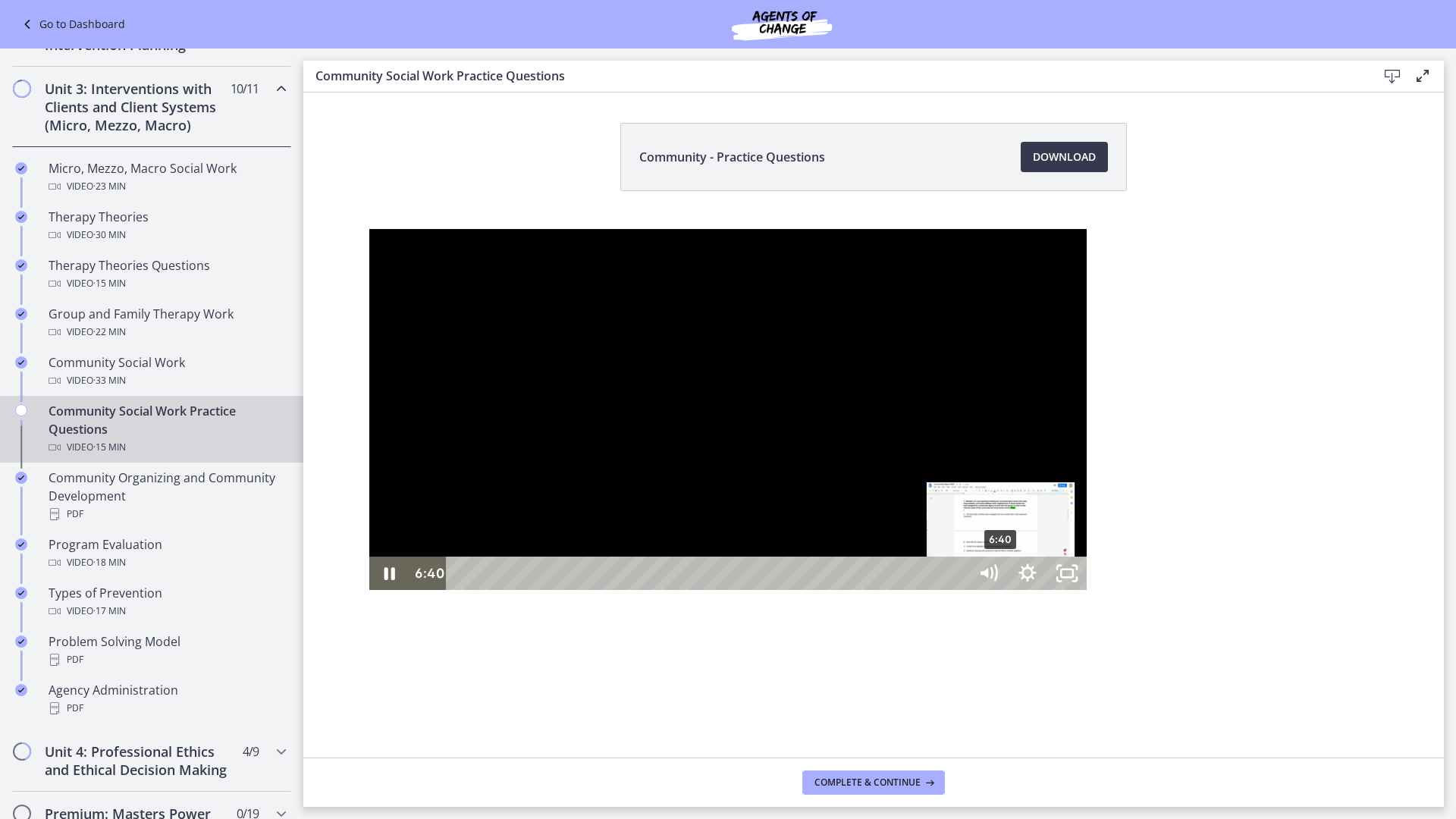 click on "6:40" at bounding box center [709, 573] 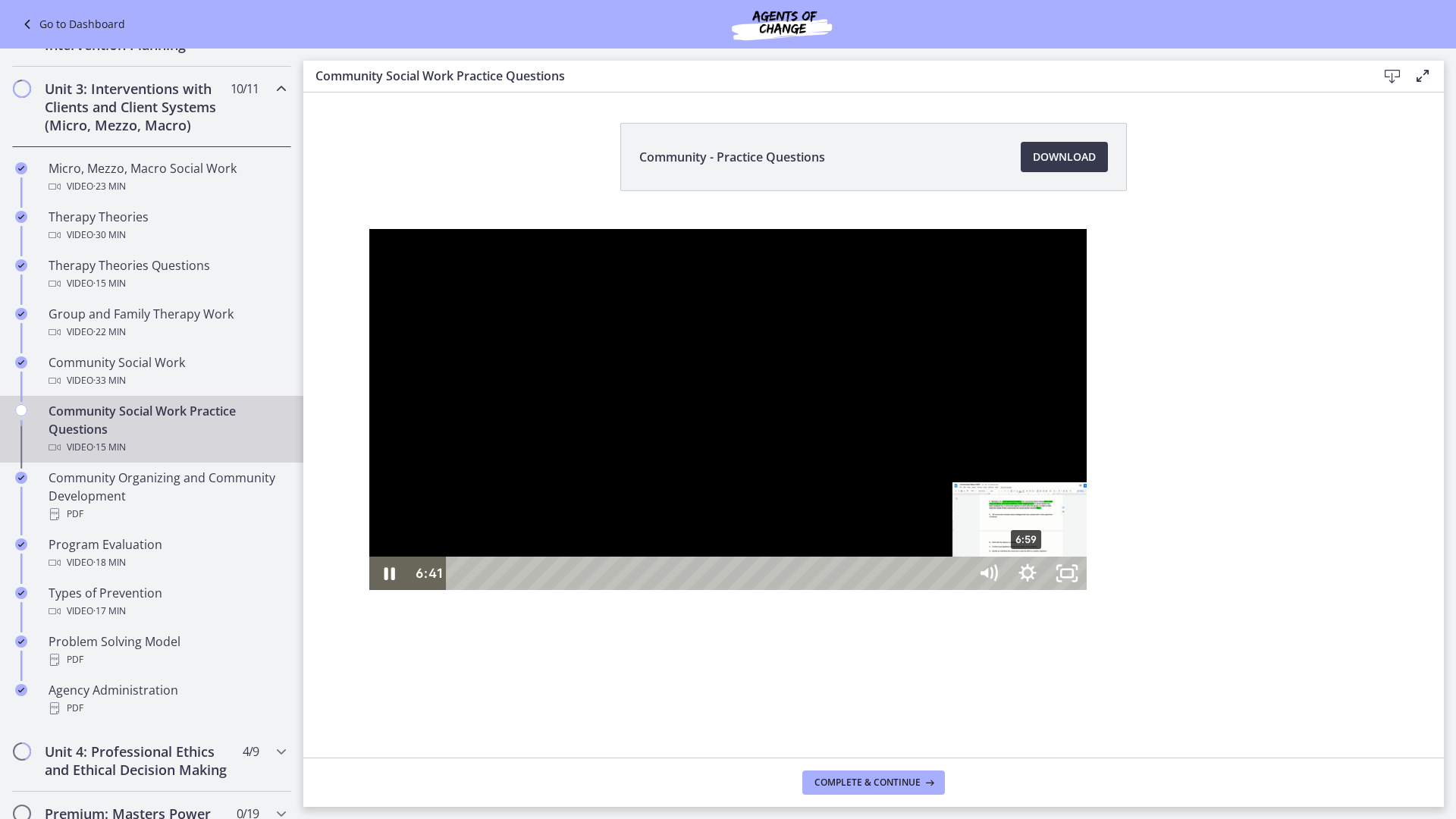 click on "6:59" at bounding box center [709, 573] 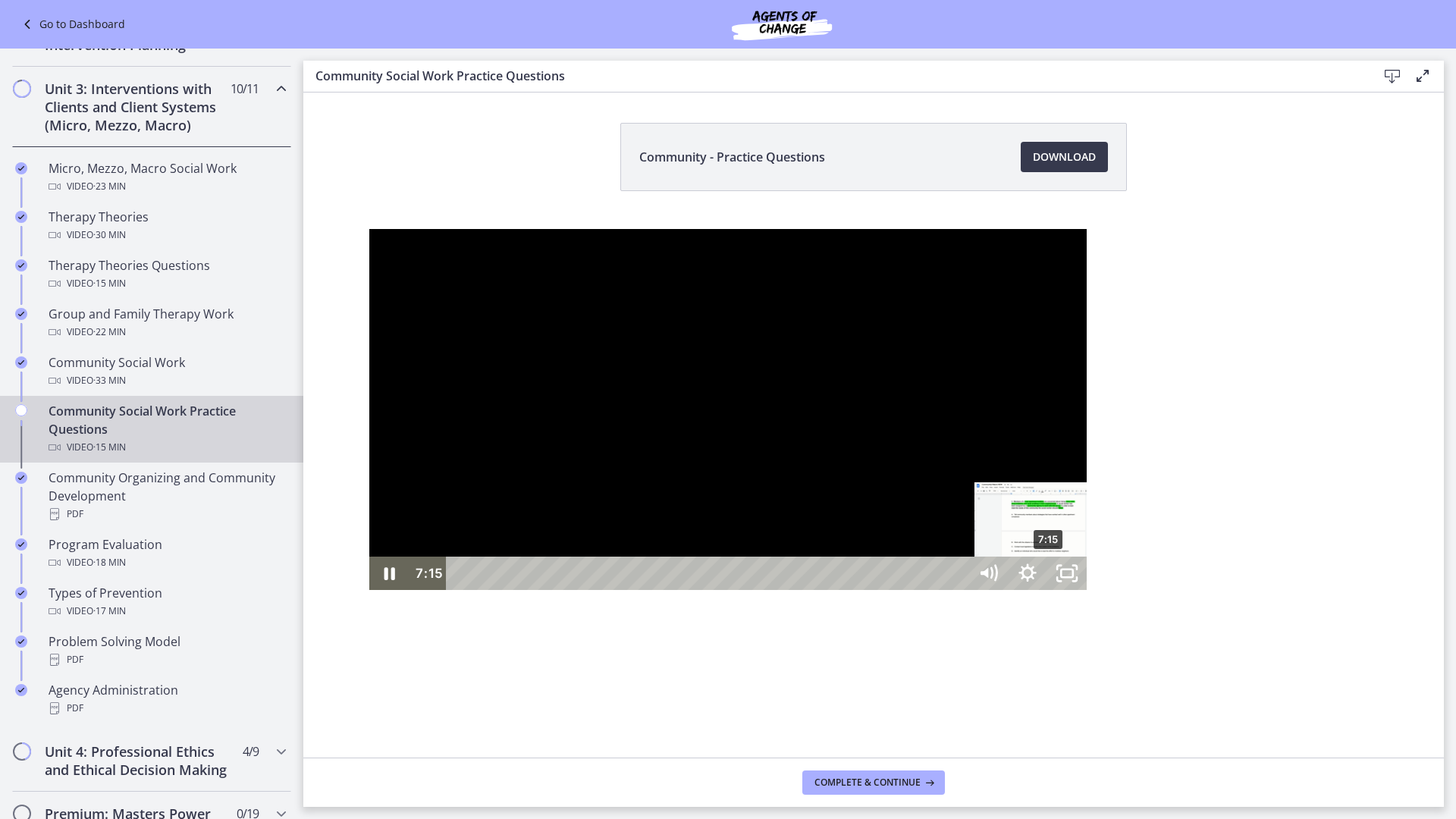 click on "7:15" at bounding box center [709, 573] 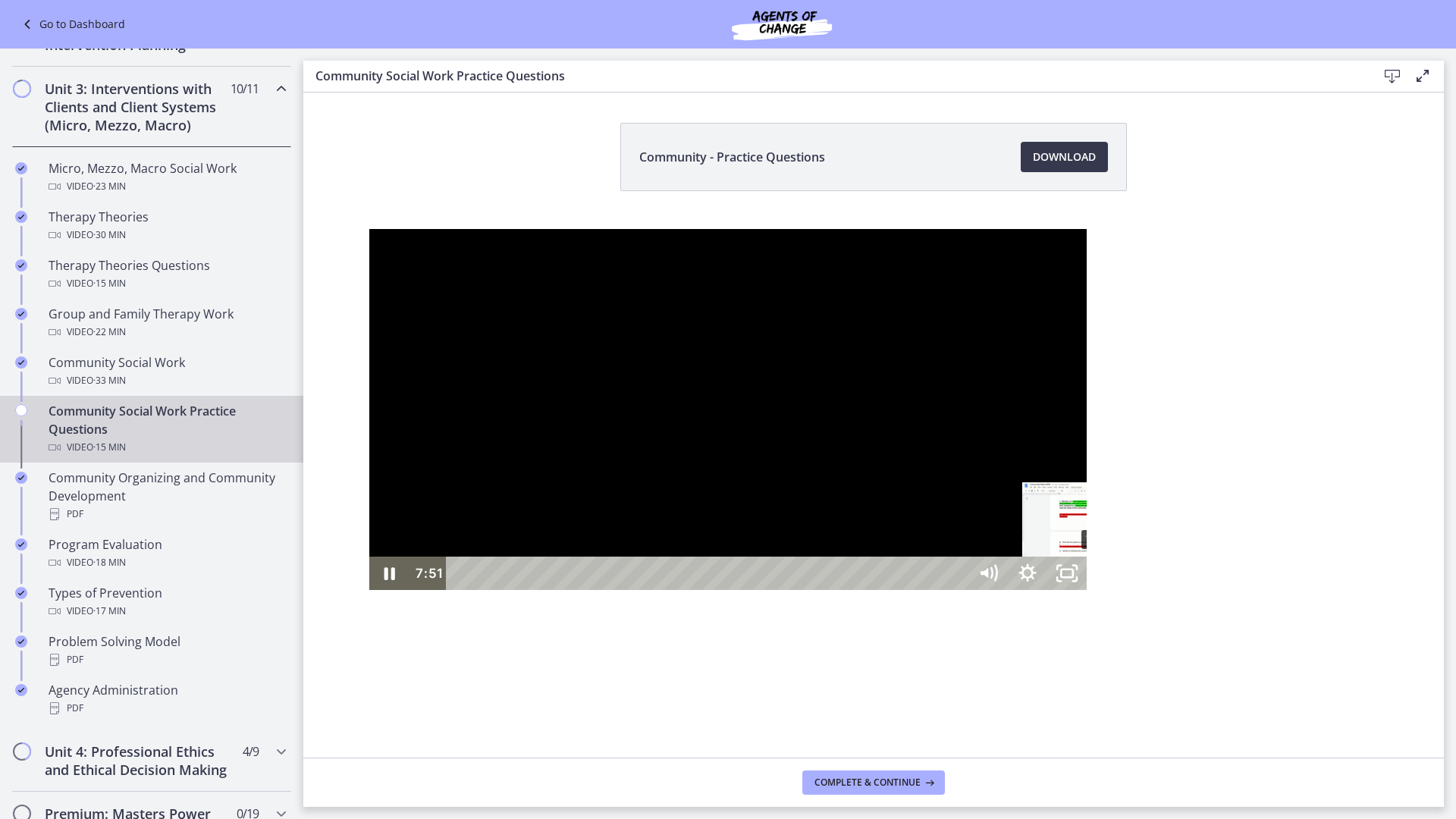 click on "7:51" at bounding box center (709, 573) 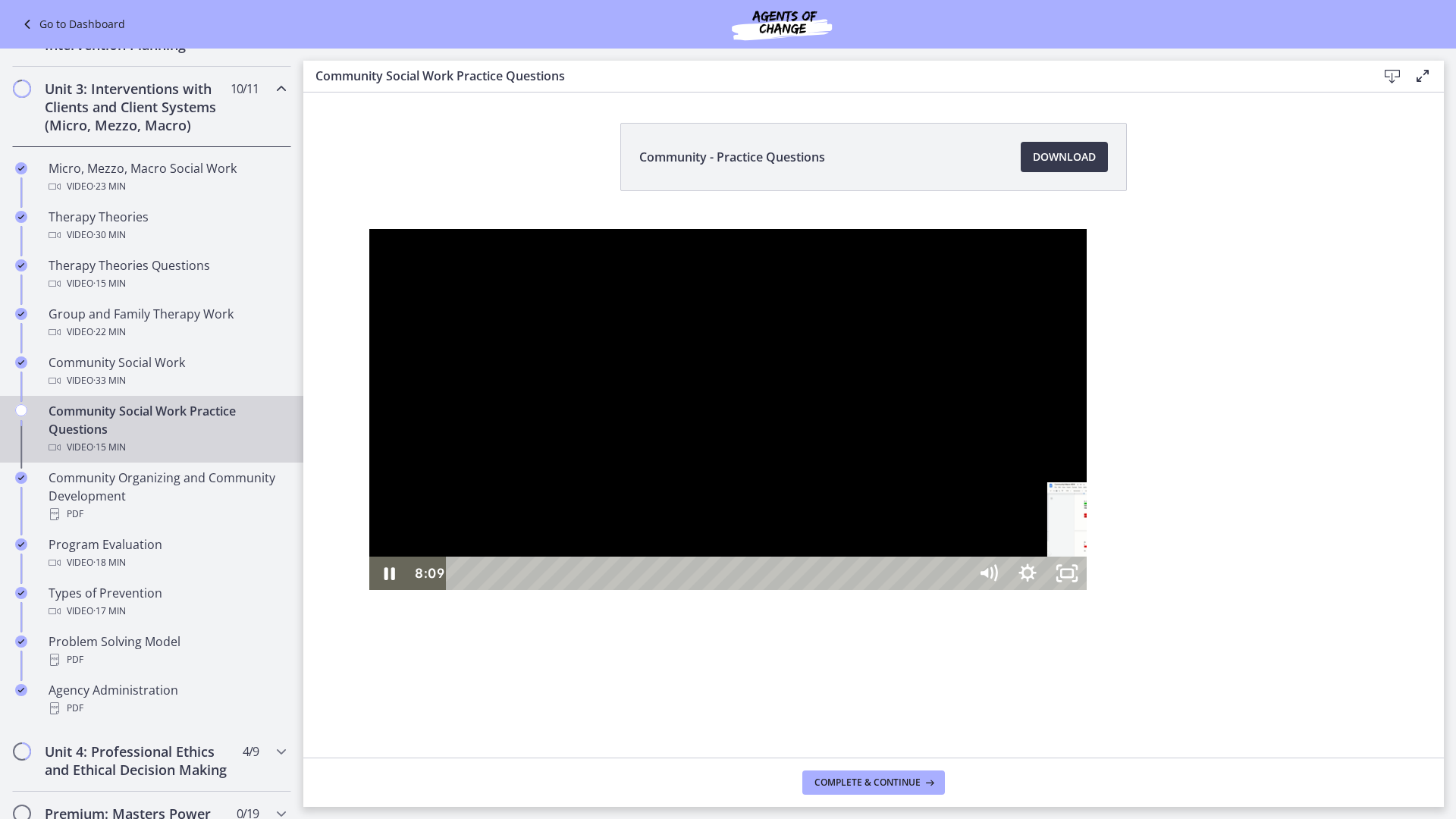 click on "8:09" at bounding box center [709, 573] 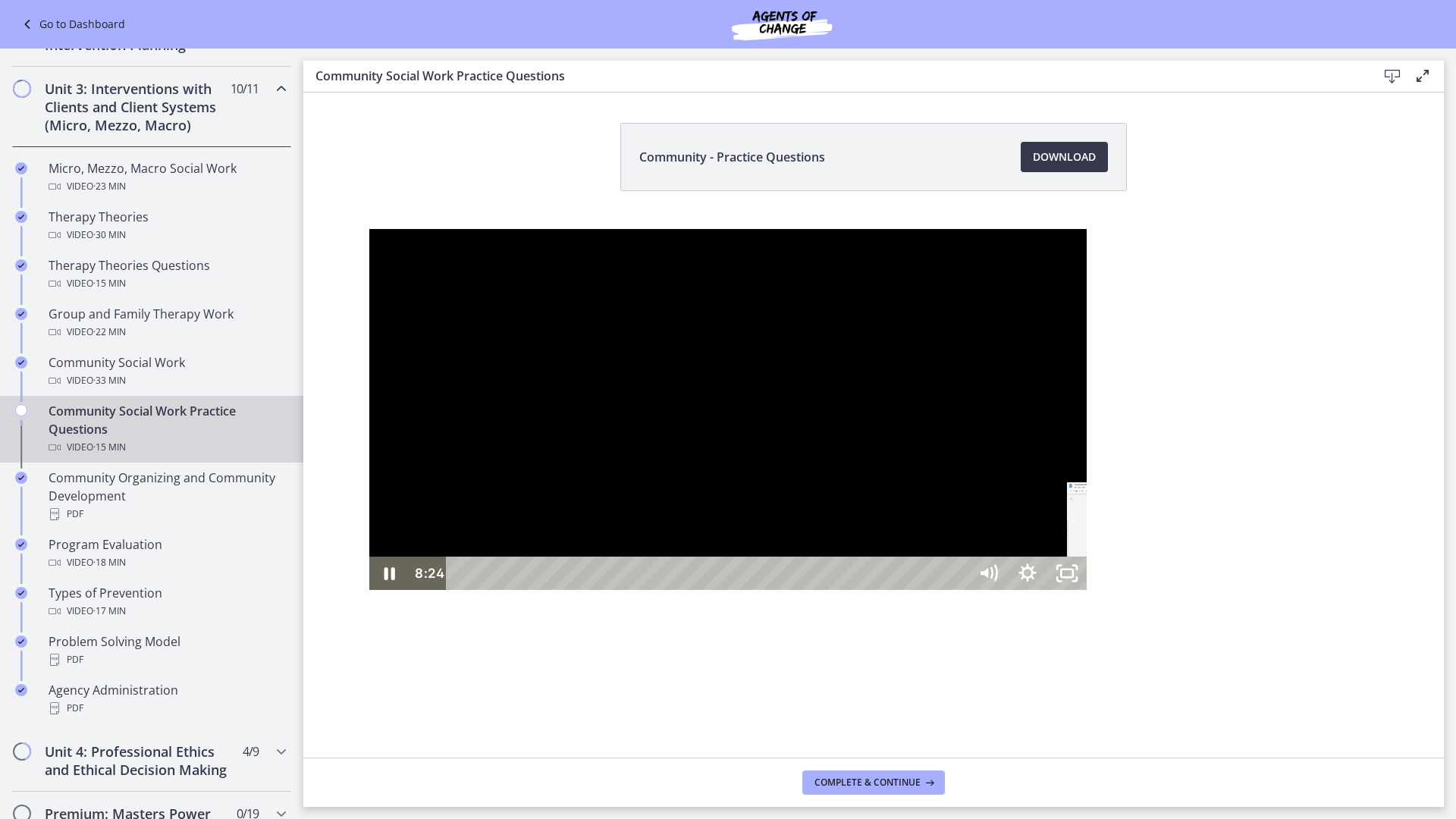 click on "8:24" at bounding box center [709, 573] 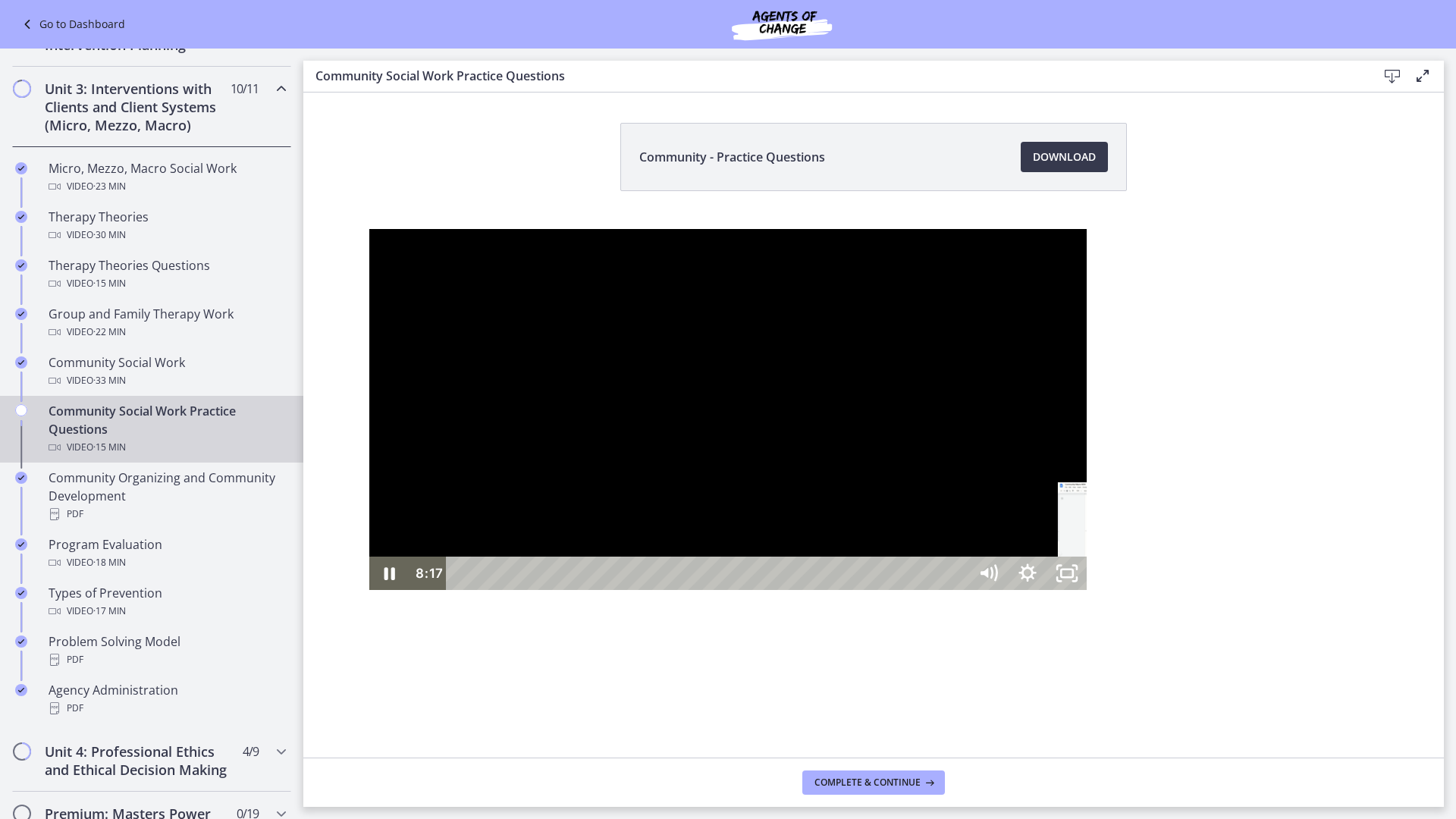 click on "8:17" at bounding box center (709, 573) 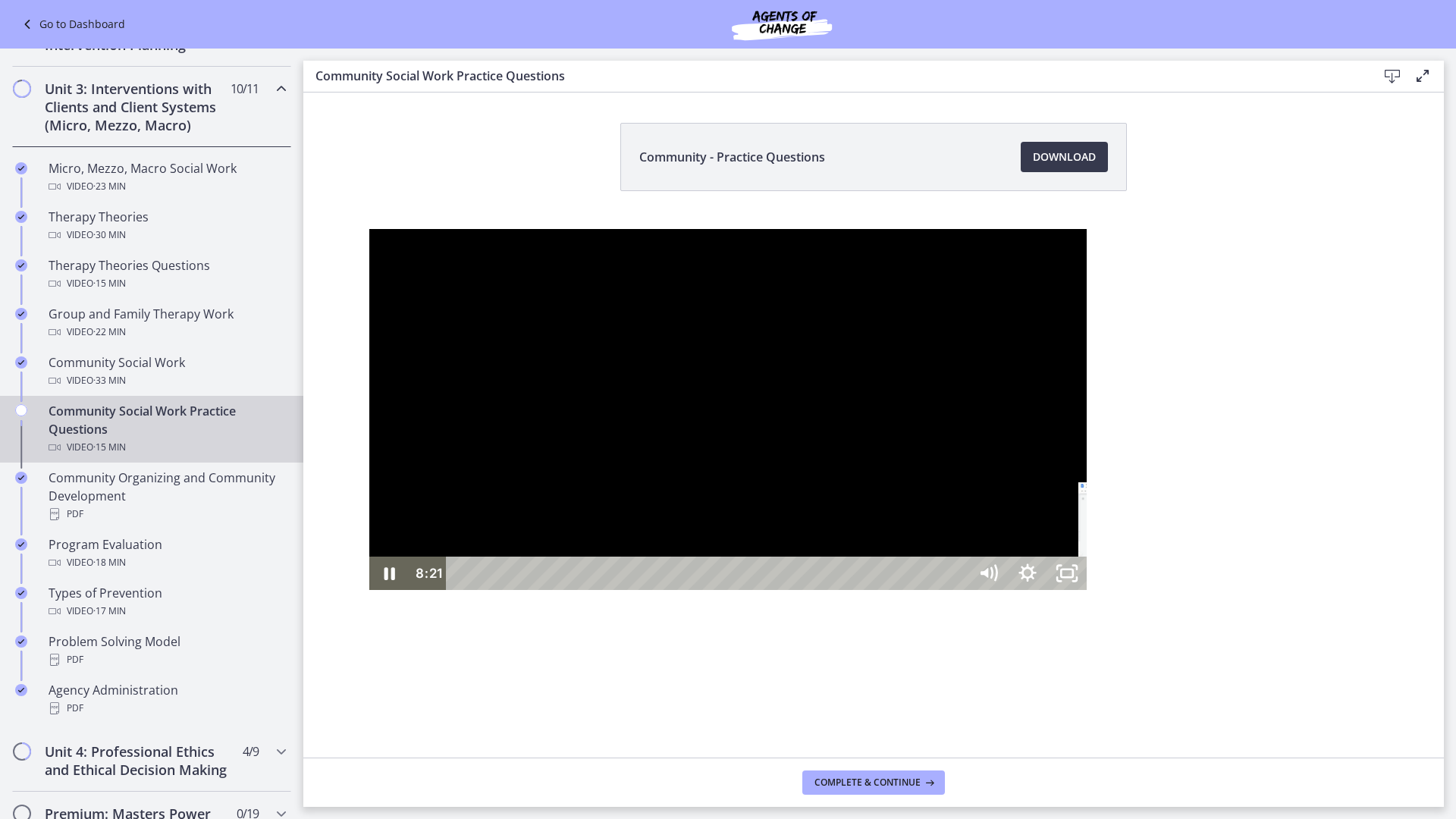 click on "8:32" at bounding box center [709, 573] 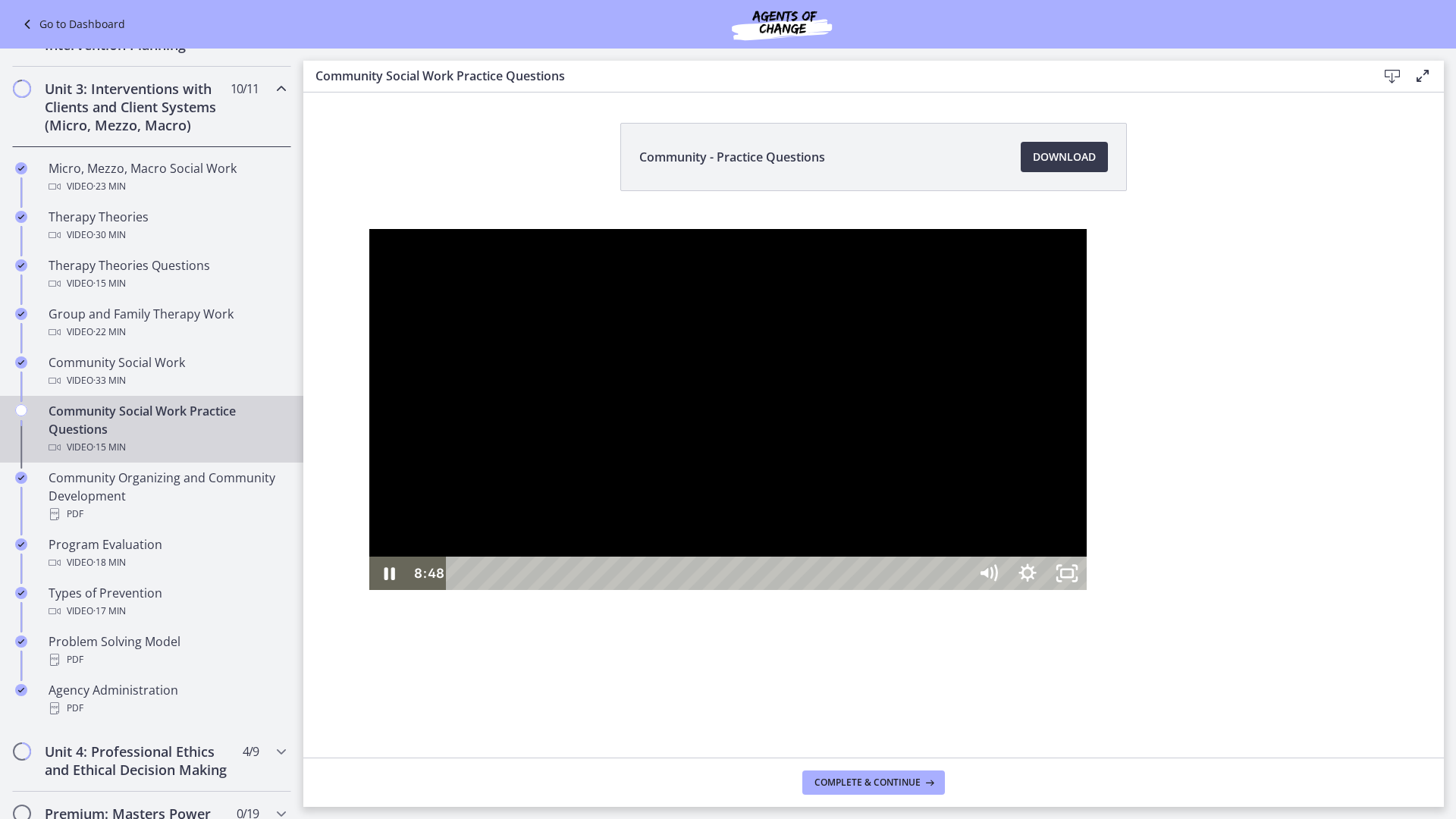 click on "8:48" at bounding box center (709, 573) 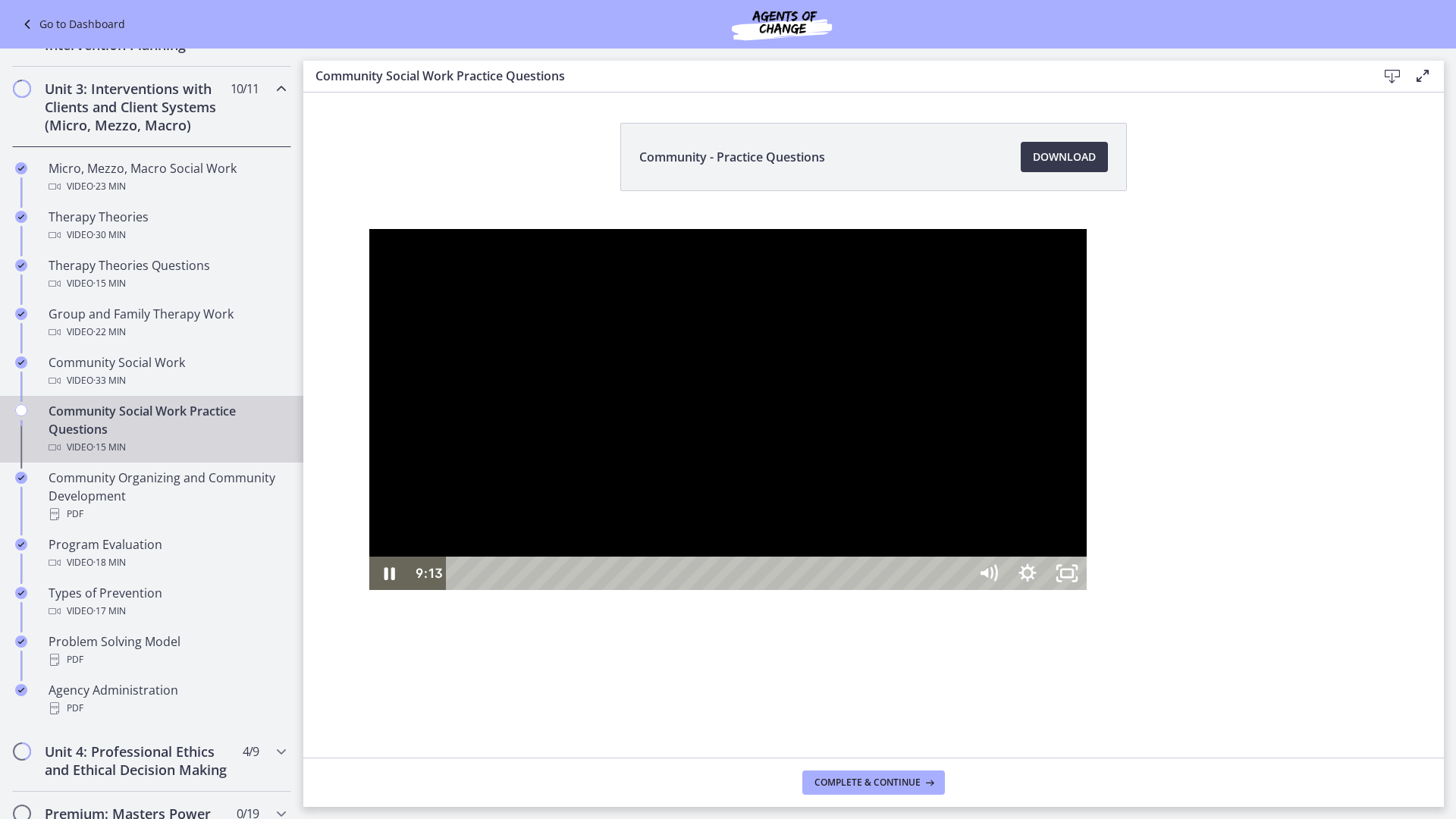 click on "9:13" at bounding box center [709, 573] 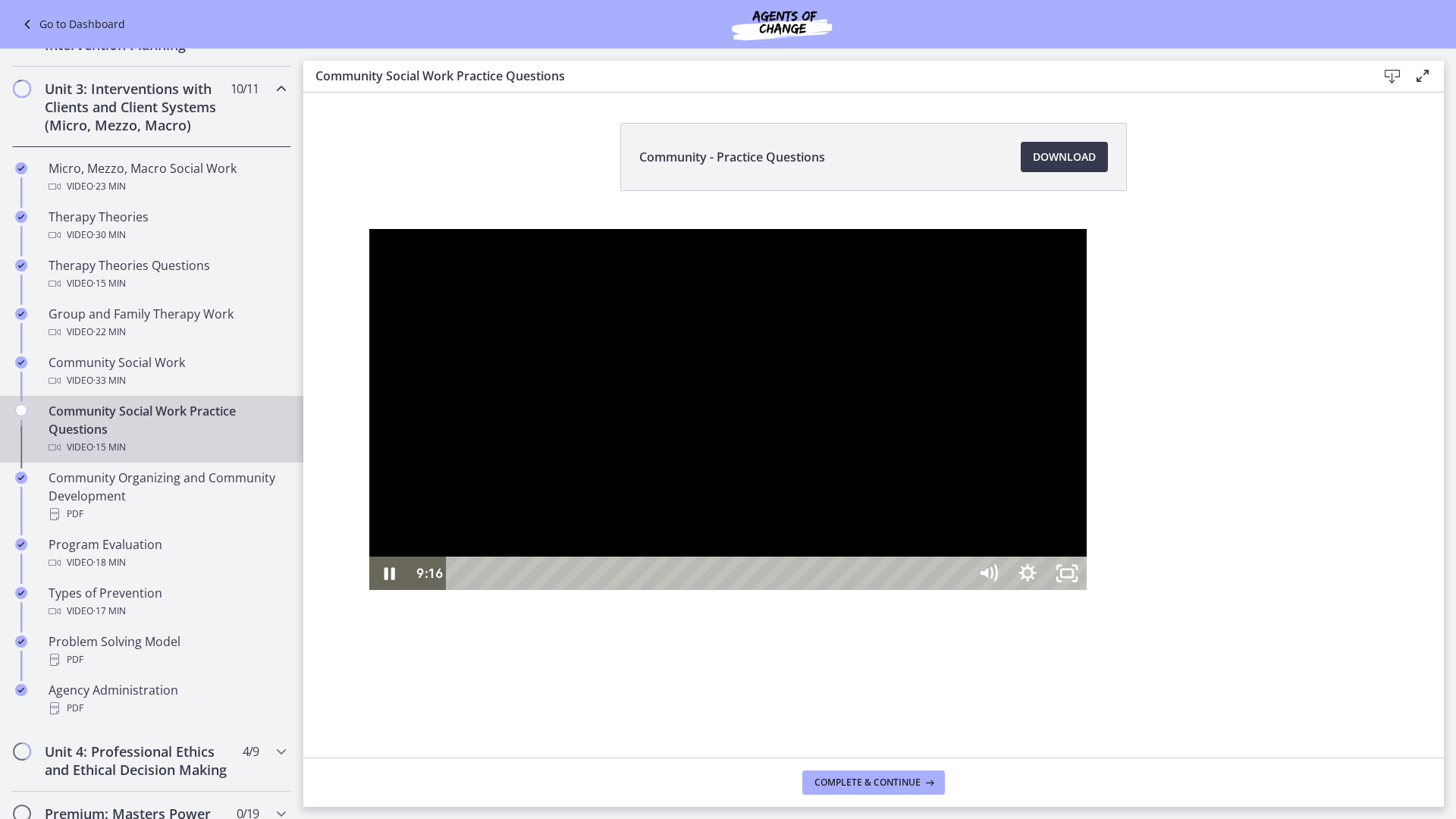 click on "9:05" at bounding box center (709, 573) 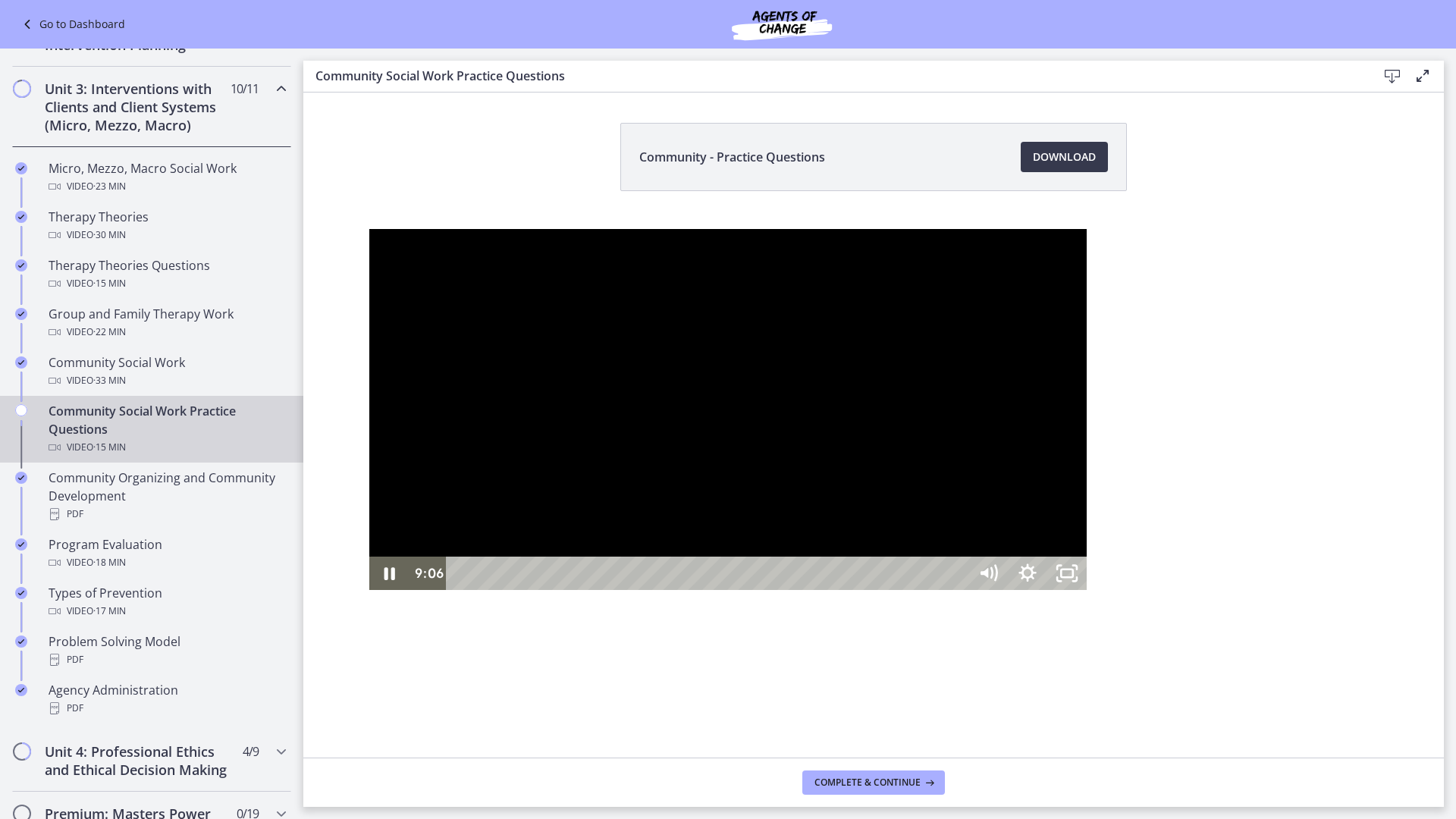 click at bounding box center (728, 410) 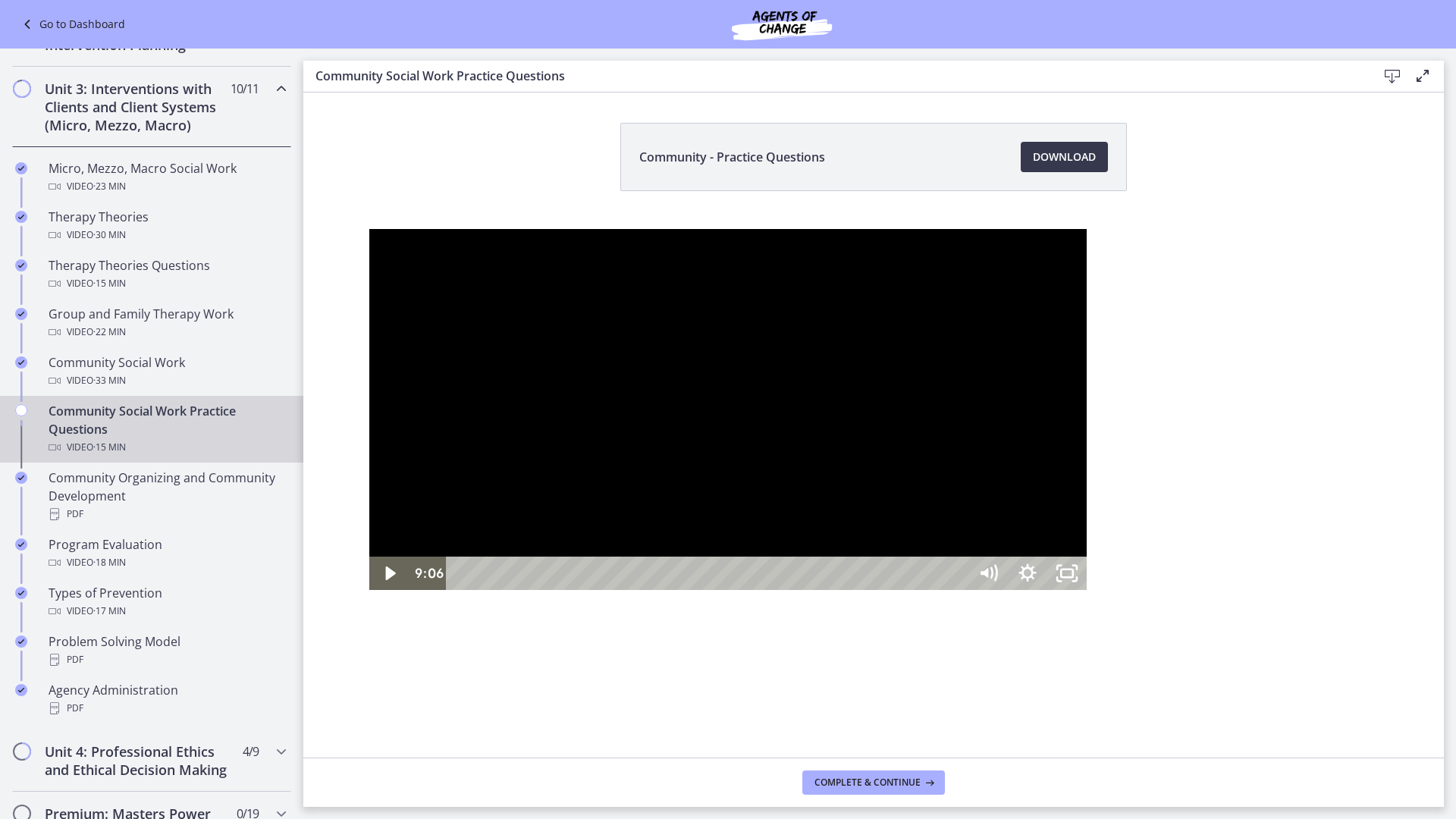 click at bounding box center [728, 410] 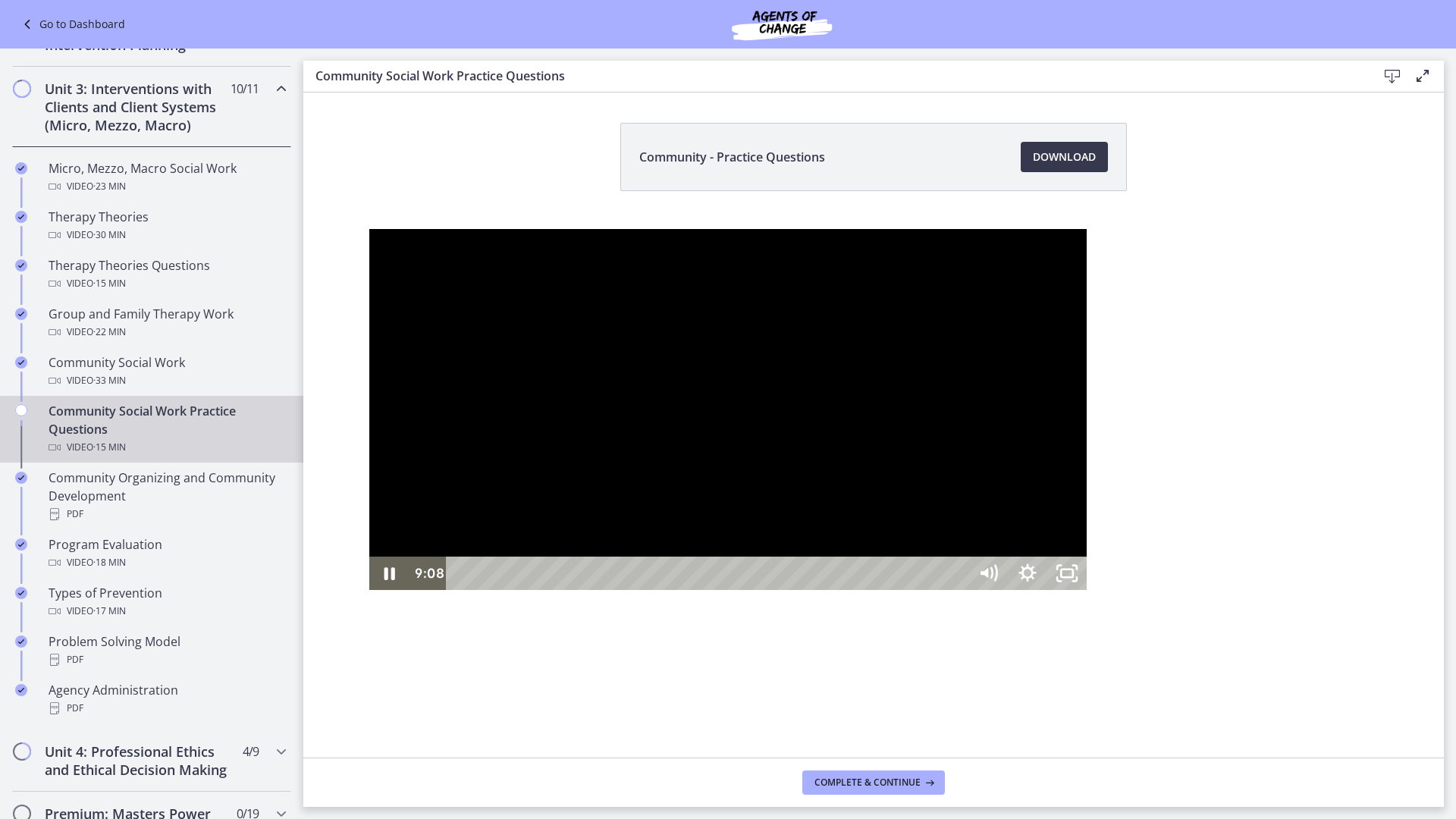 click on "9:43" at bounding box center [709, 573] 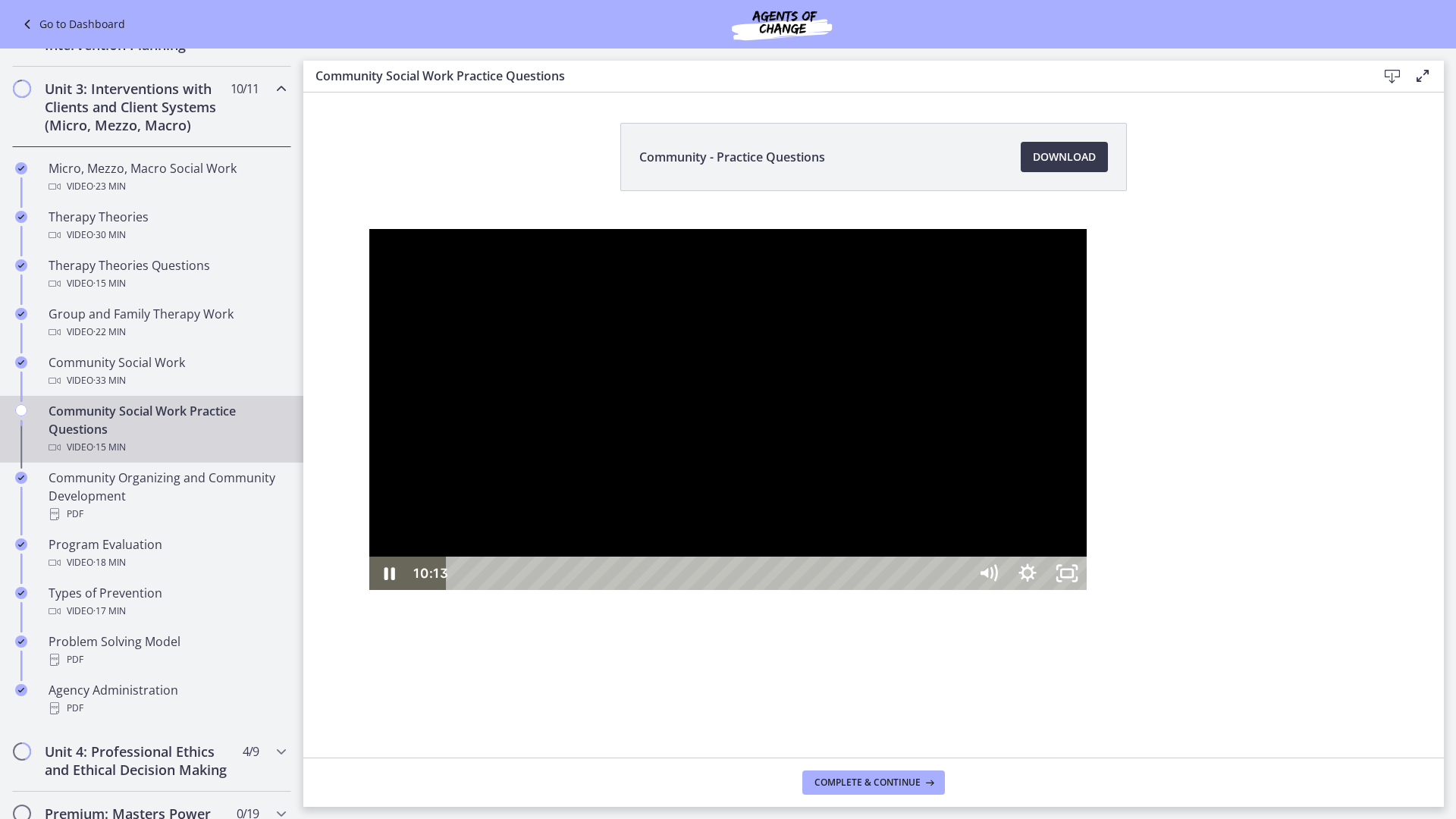 click on "10:33" at bounding box center (709, 573) 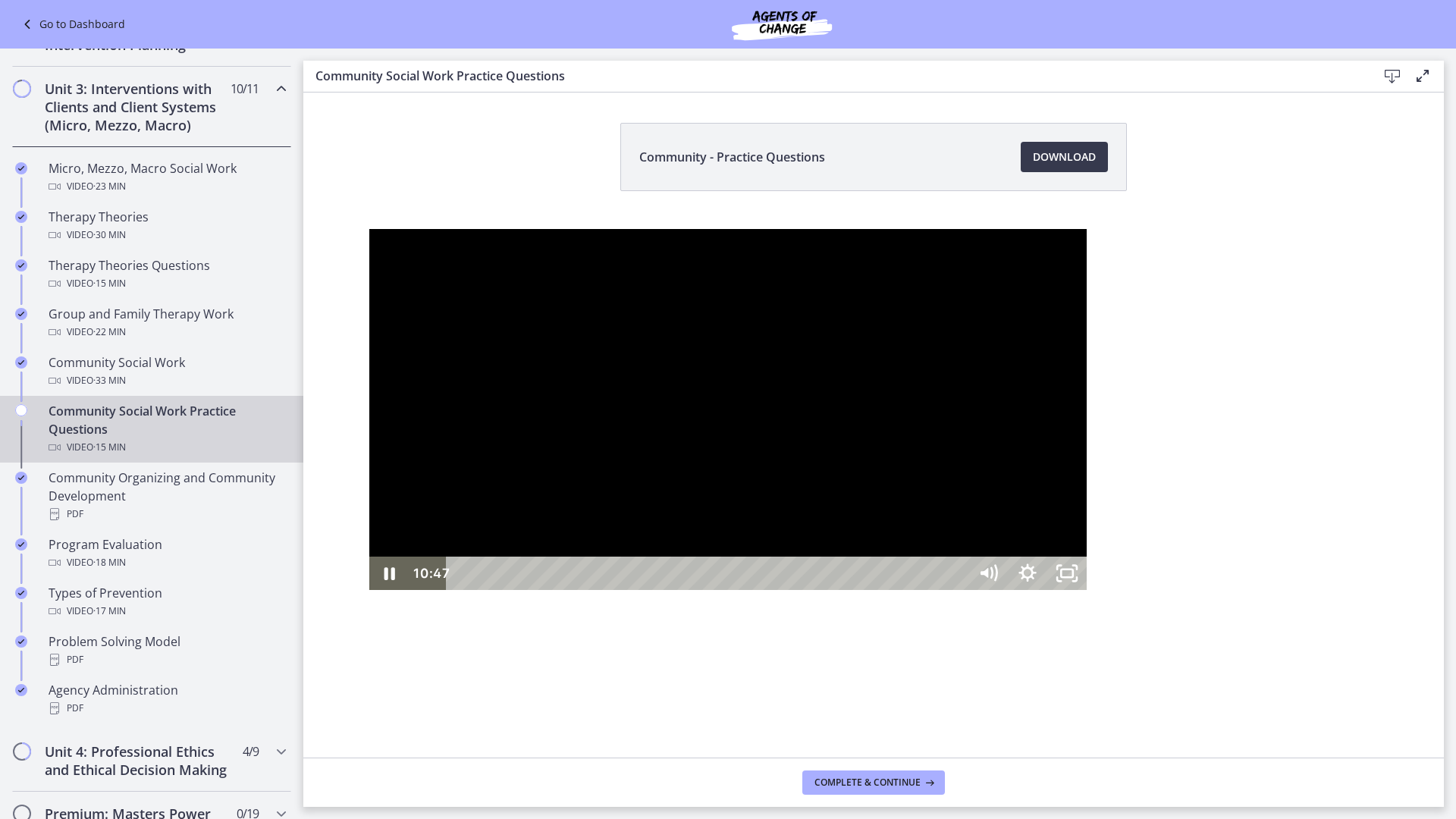 click on "10:47" at bounding box center (709, 573) 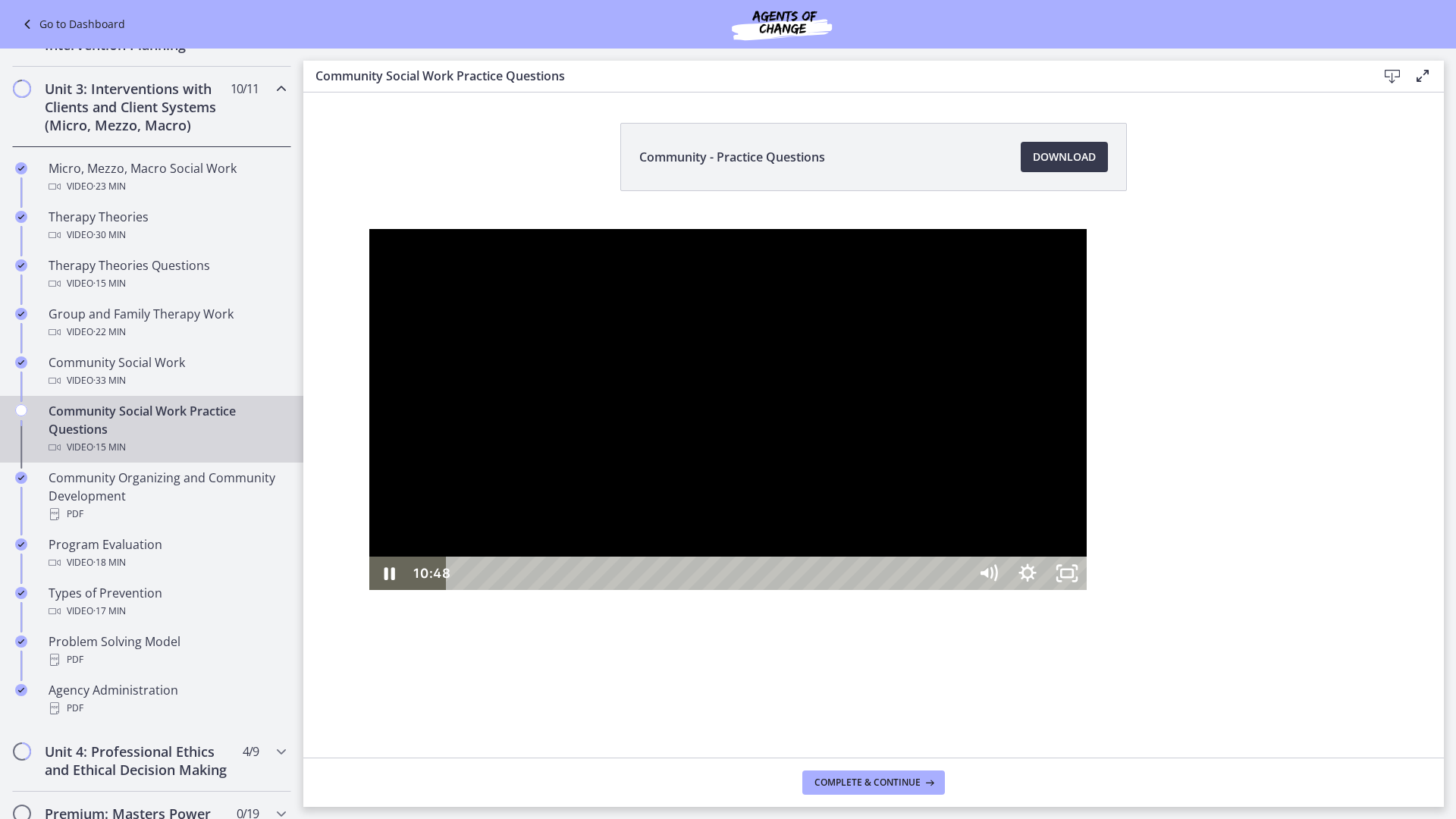 click on "11:01" at bounding box center [709, 573] 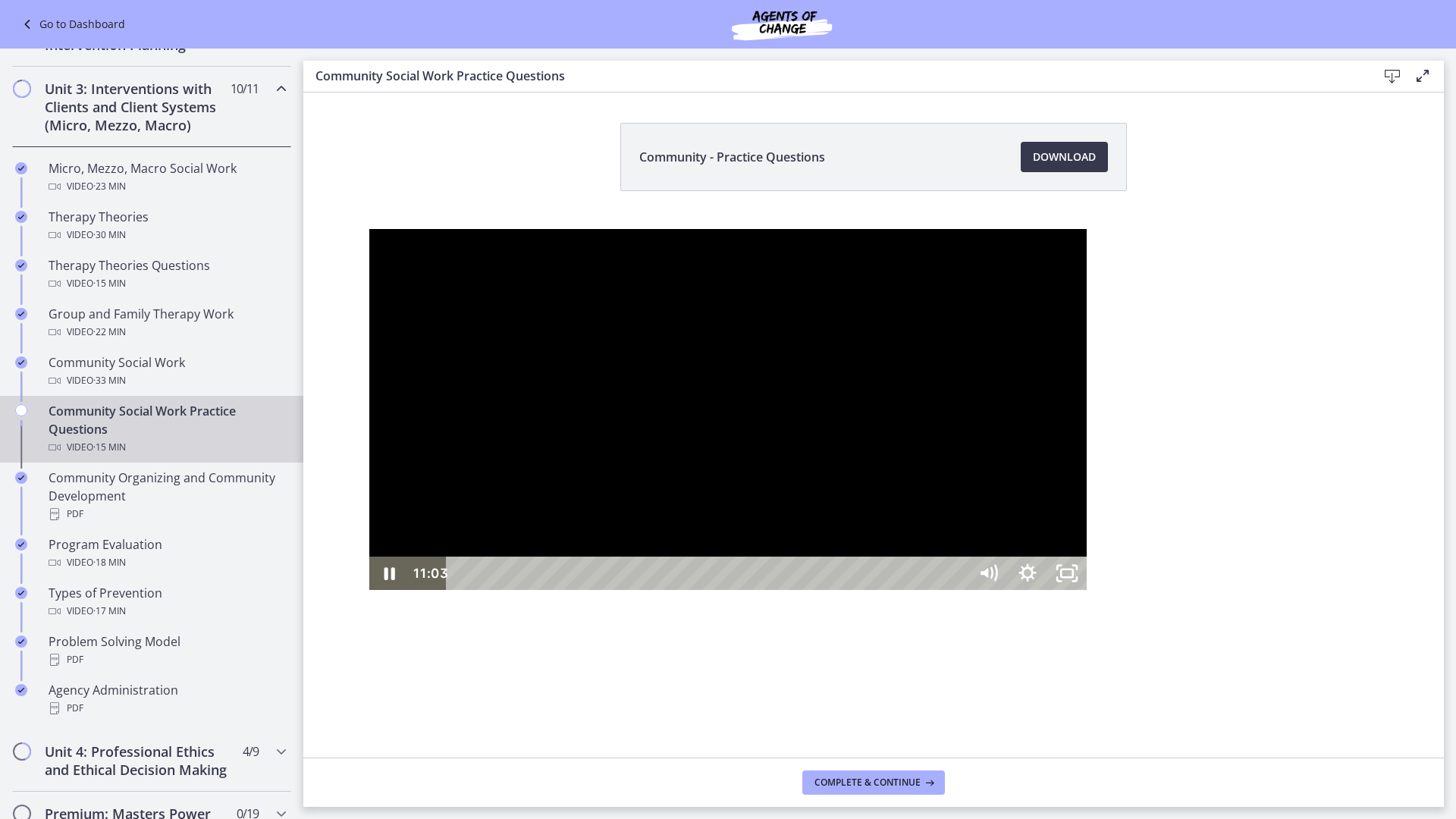click at bounding box center (728, 410) 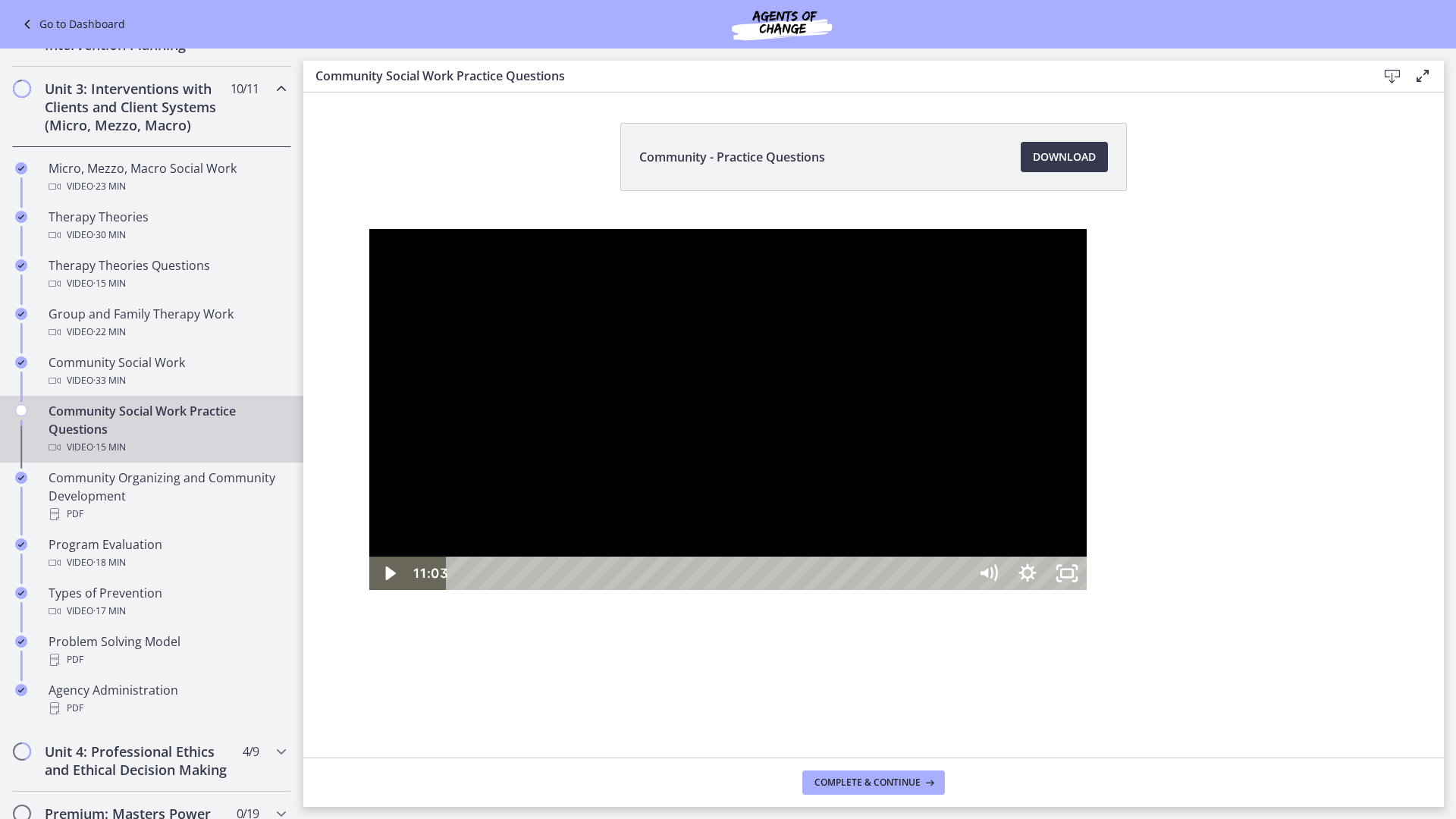 click at bounding box center [728, 410] 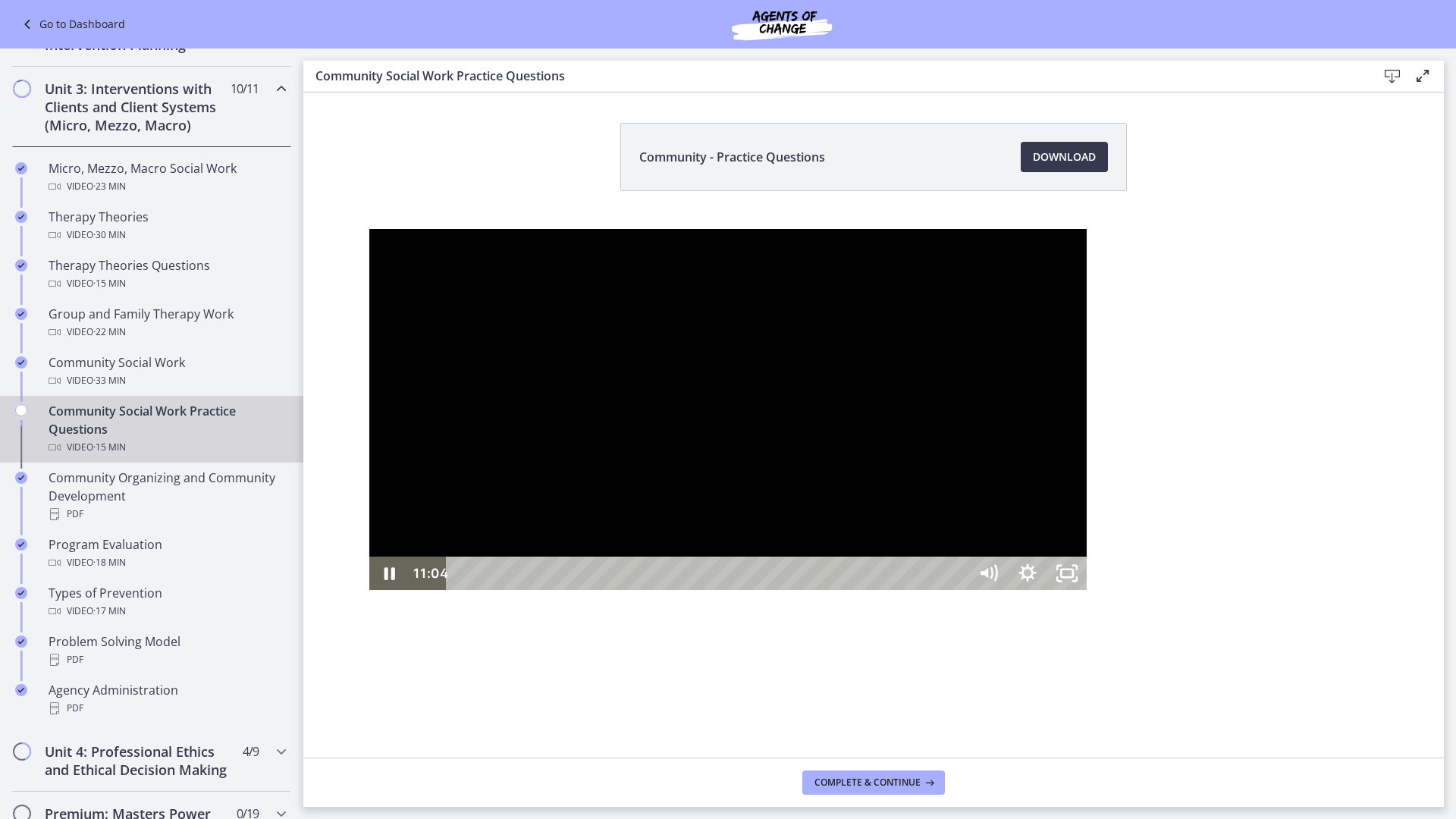 click on "11:30" at bounding box center (709, 573) 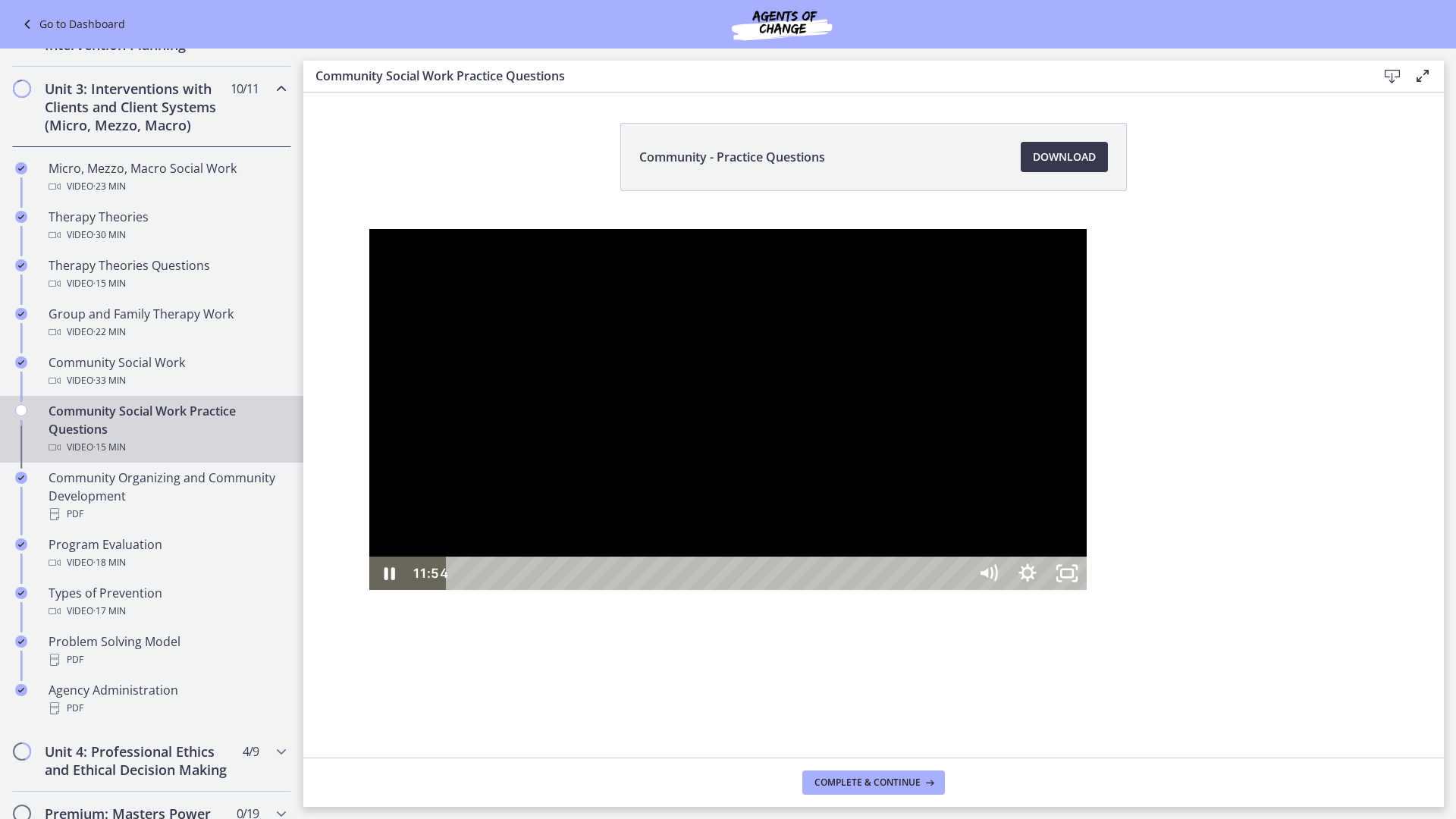 click on "11:54" at bounding box center [709, 573] 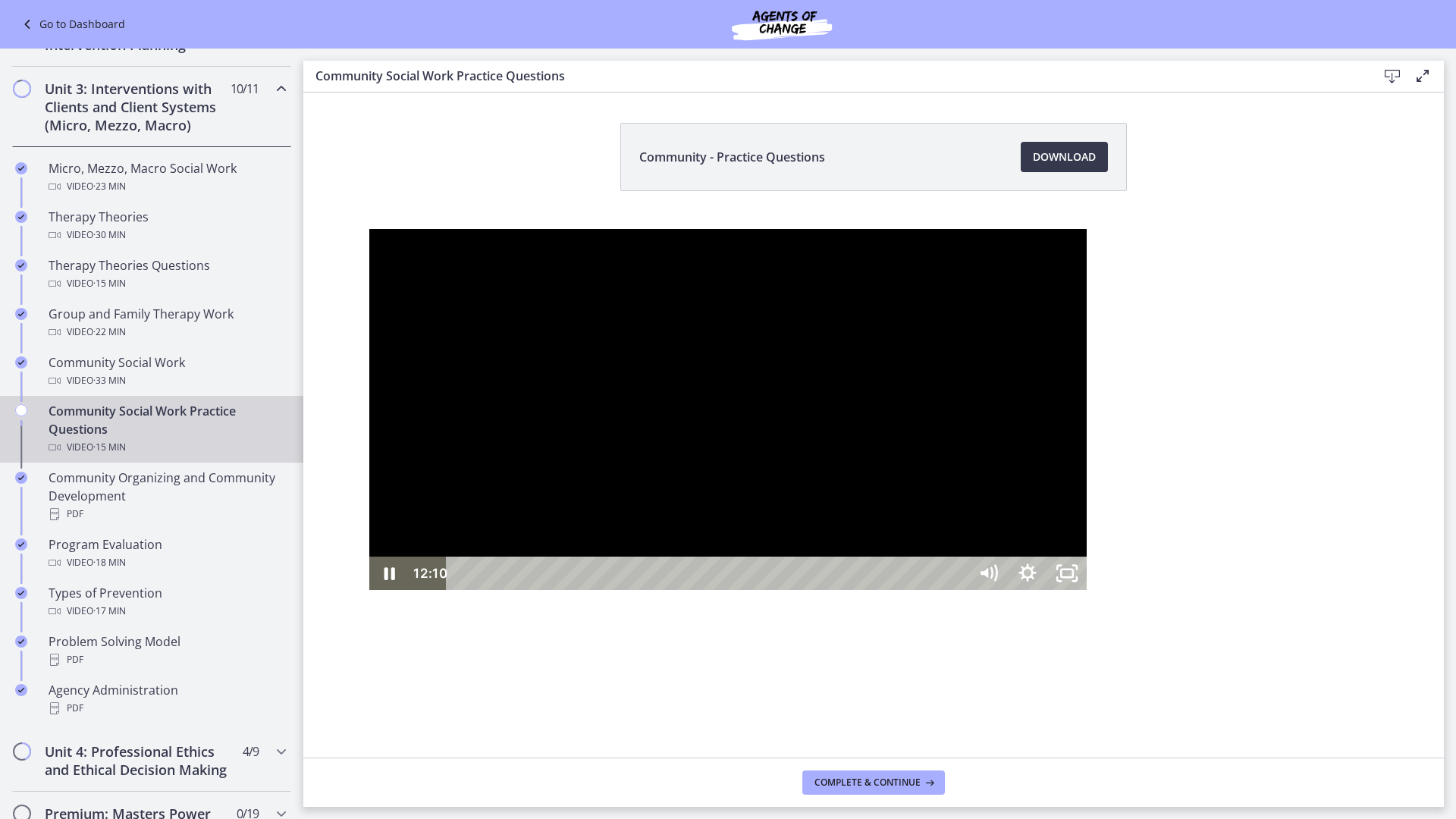 click on "12:10" at bounding box center (709, 573) 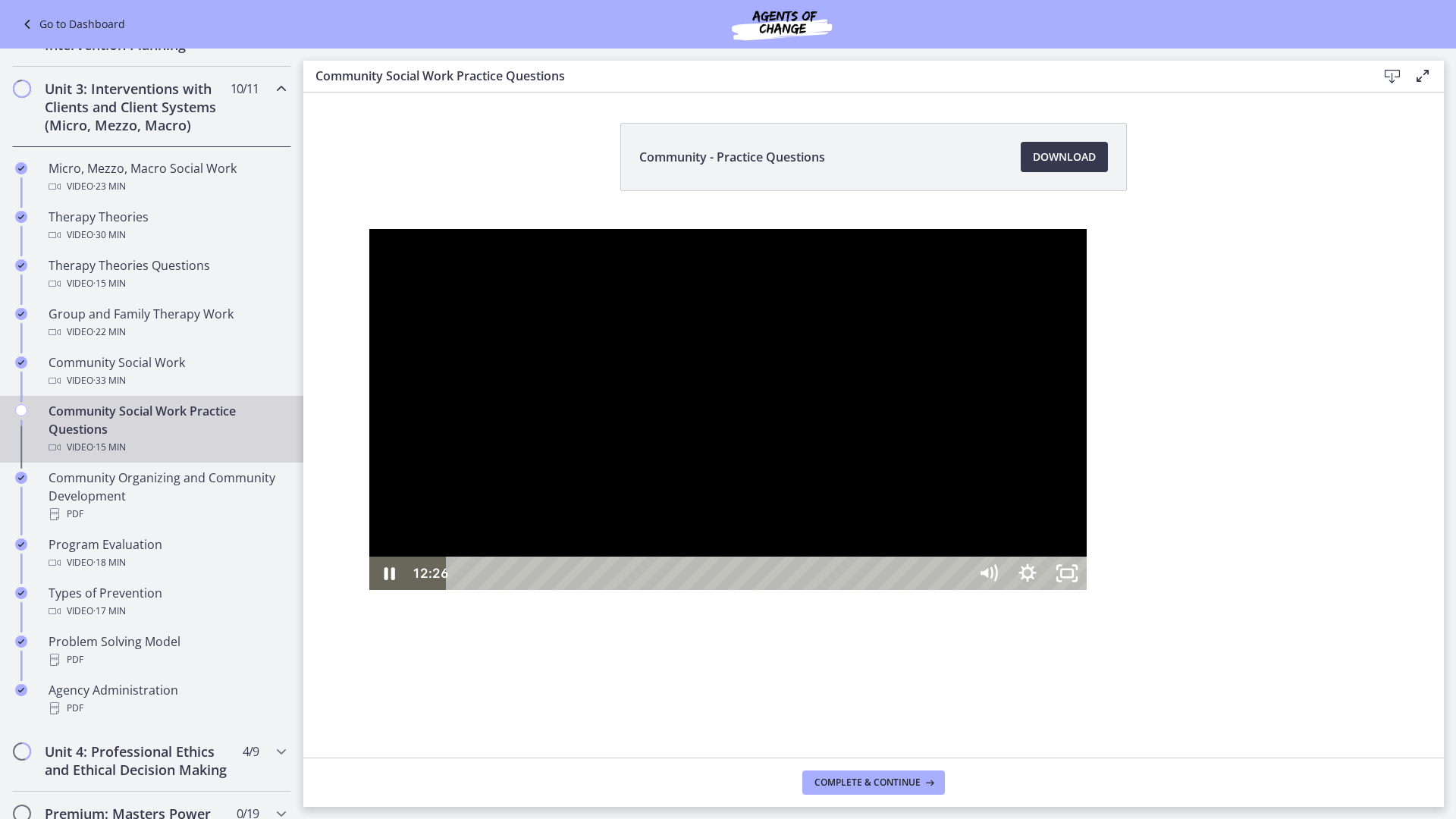 click on "12:26" at bounding box center (709, 573) 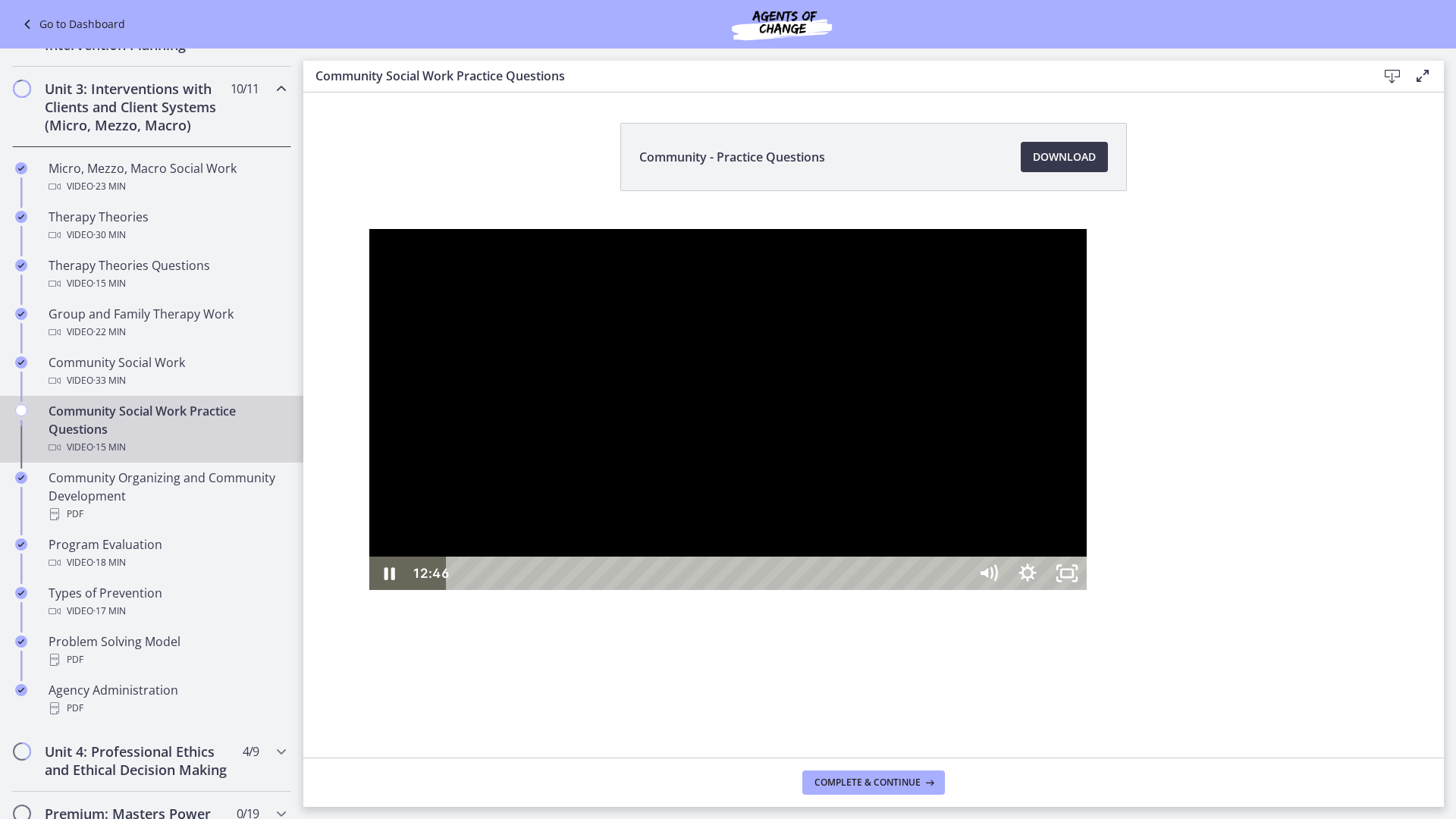 click on "12:46" at bounding box center [709, 573] 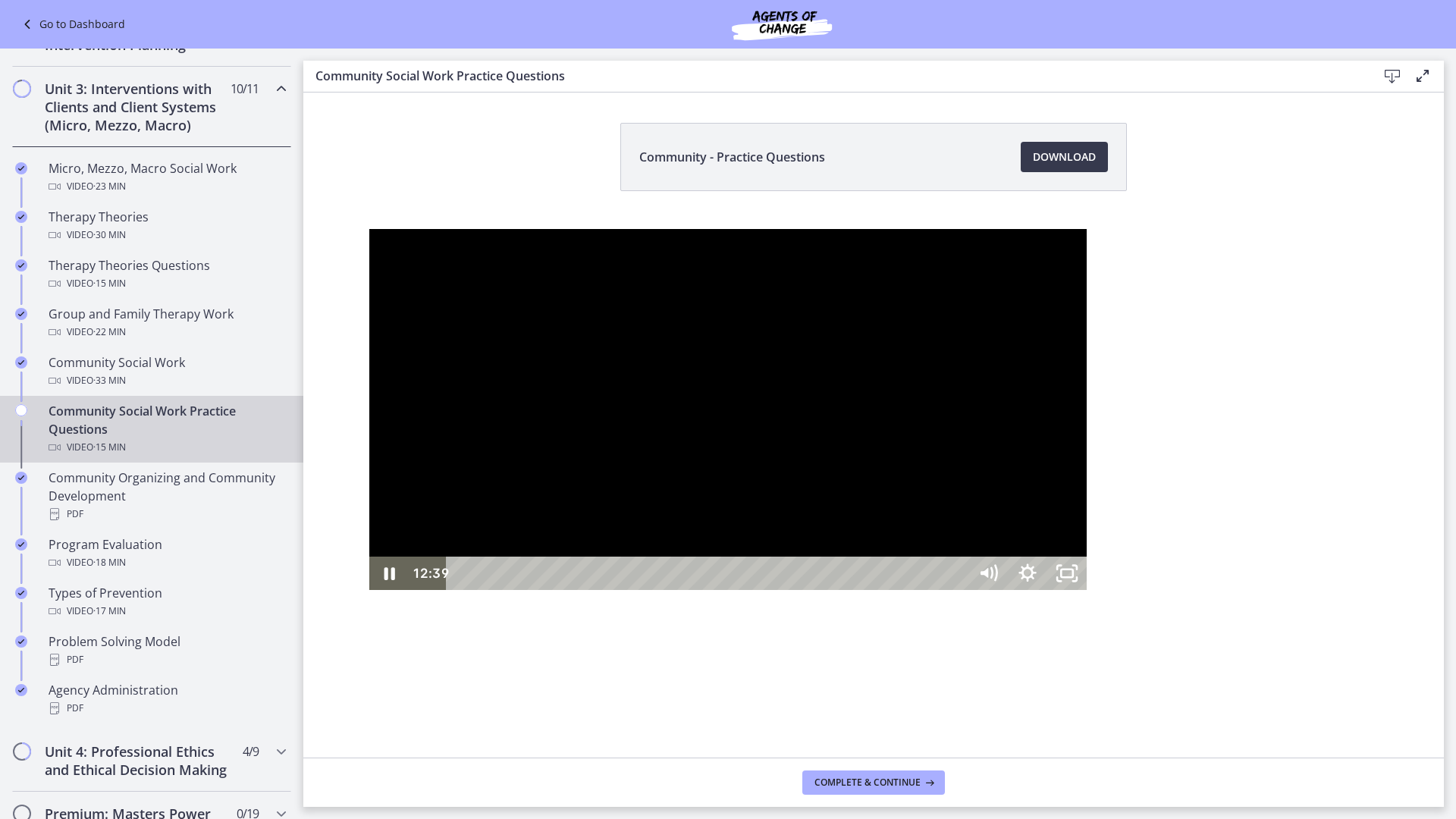 click on "12:39" at bounding box center (709, 573) 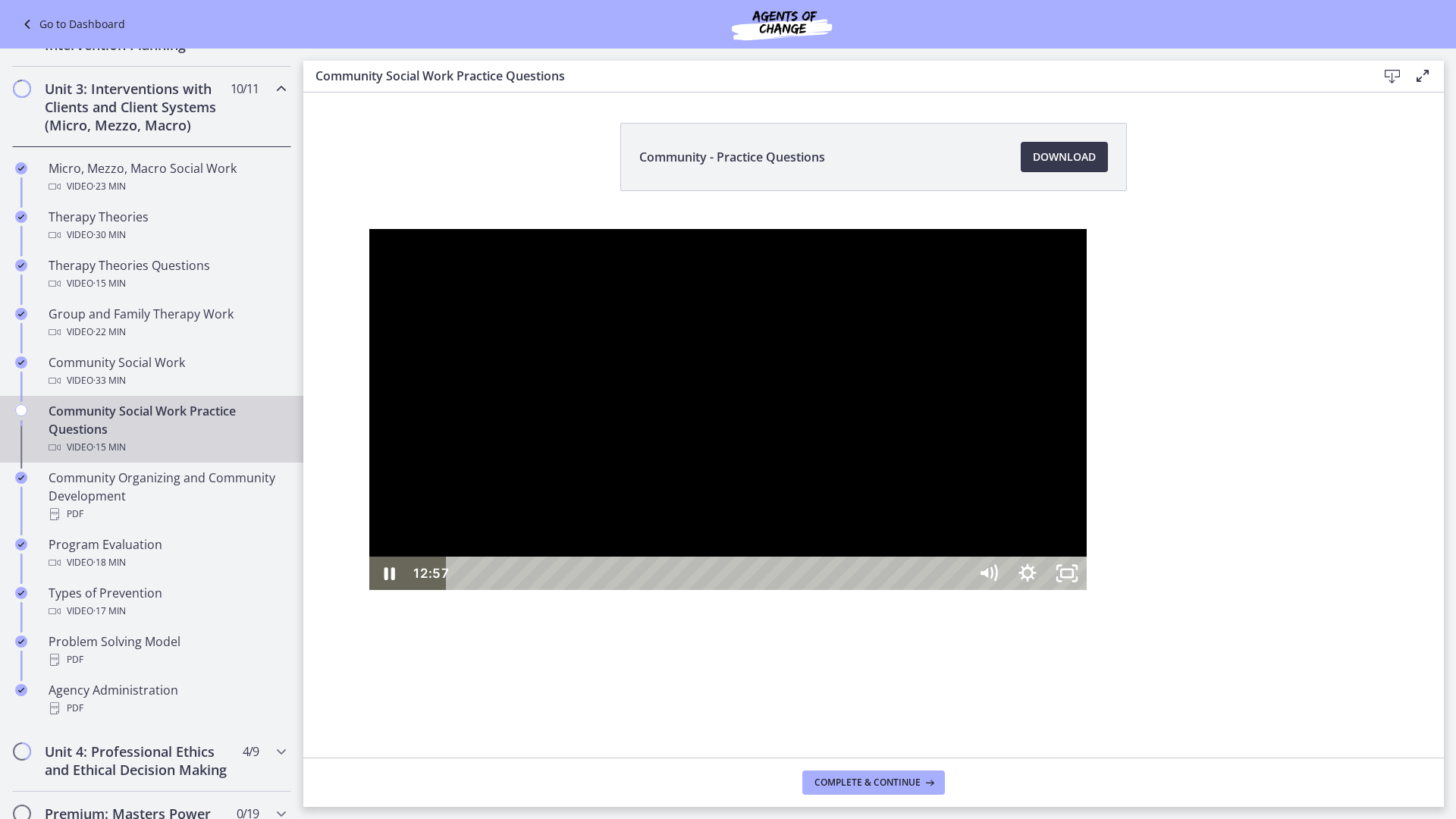click on "12:57" at bounding box center [709, 573] 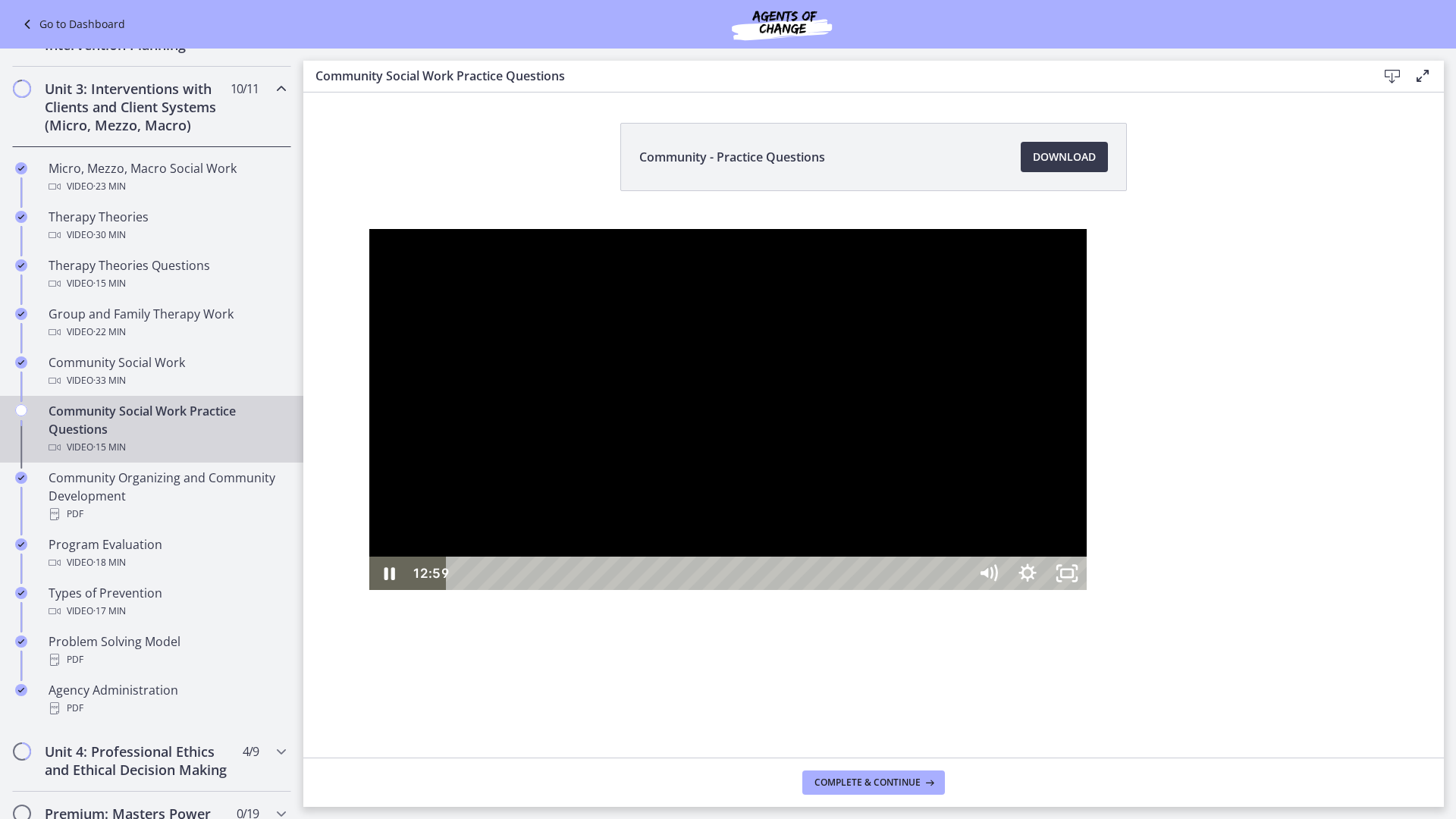 click at bounding box center (728, 410) 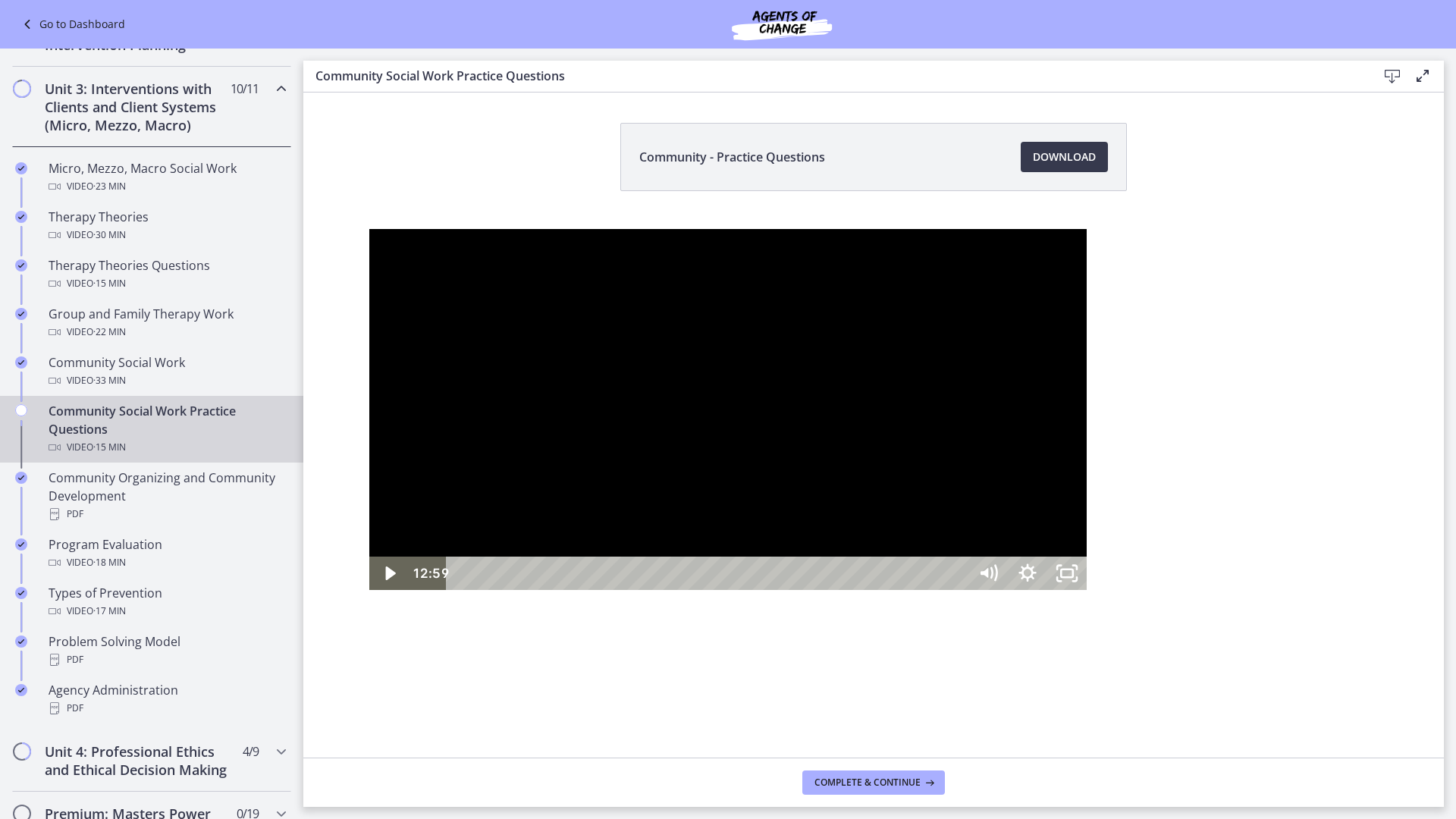 click at bounding box center [728, 410] 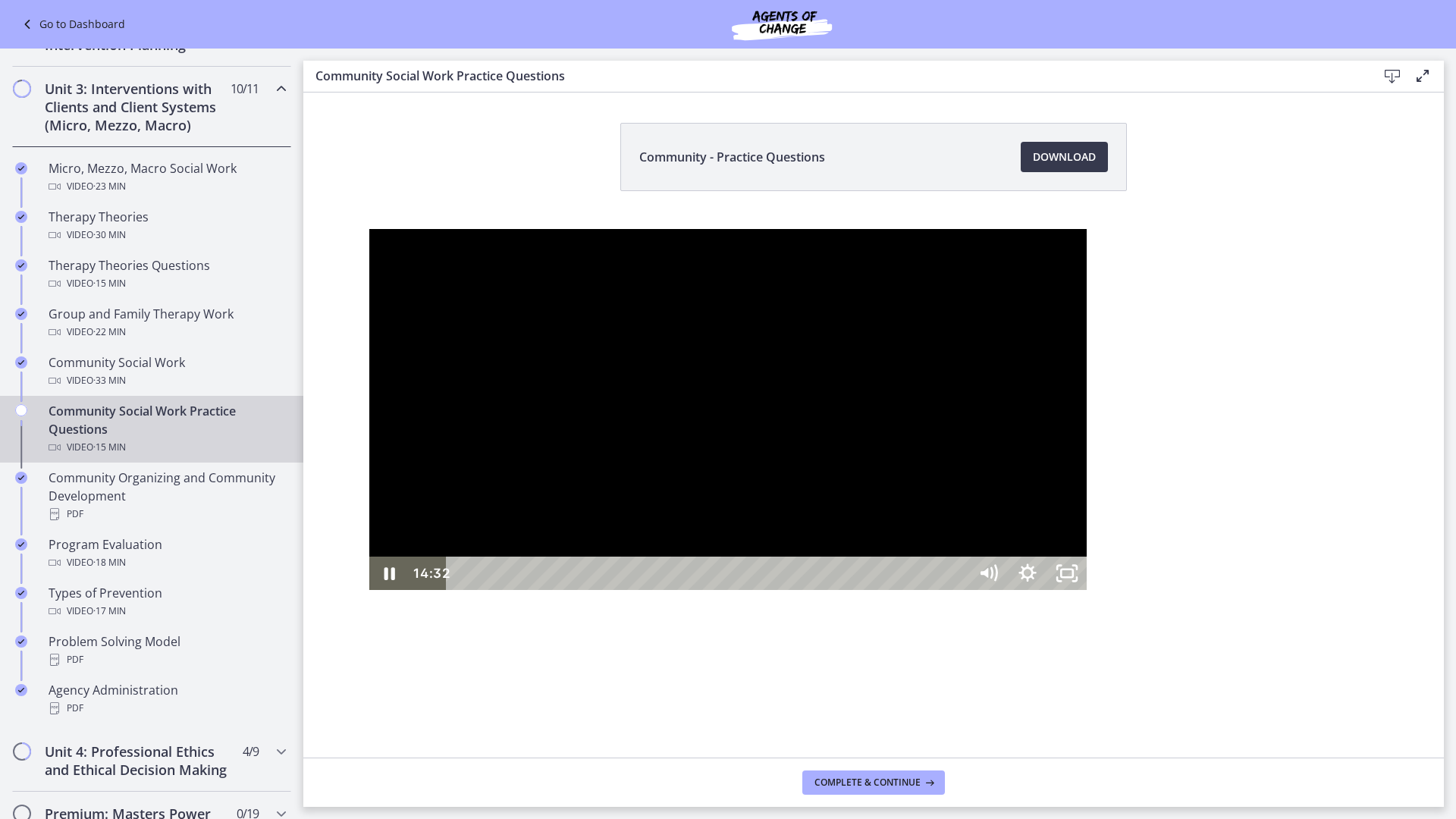 click on "14:32" at bounding box center (709, 573) 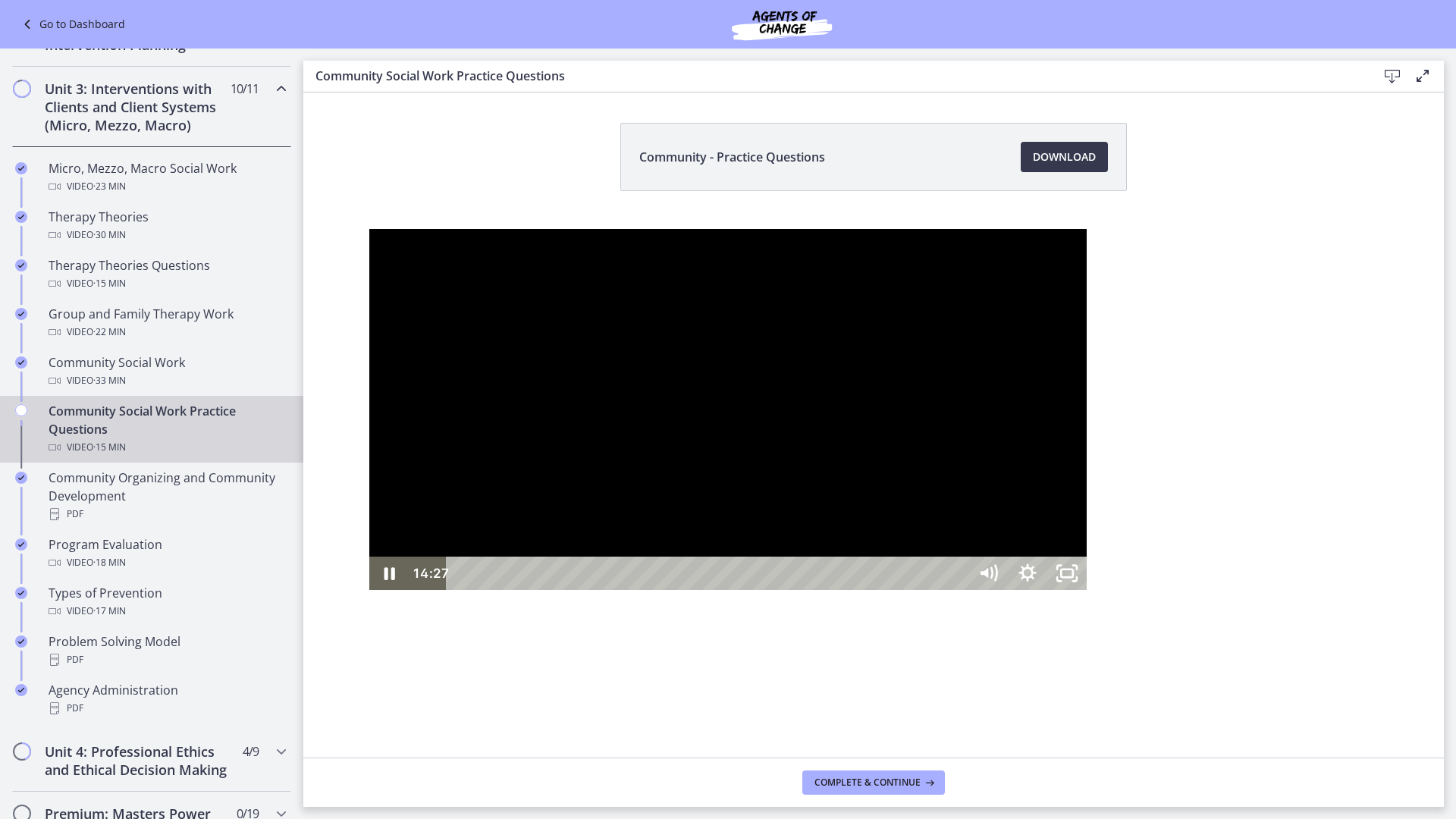 click on "14:27" at bounding box center [709, 573] 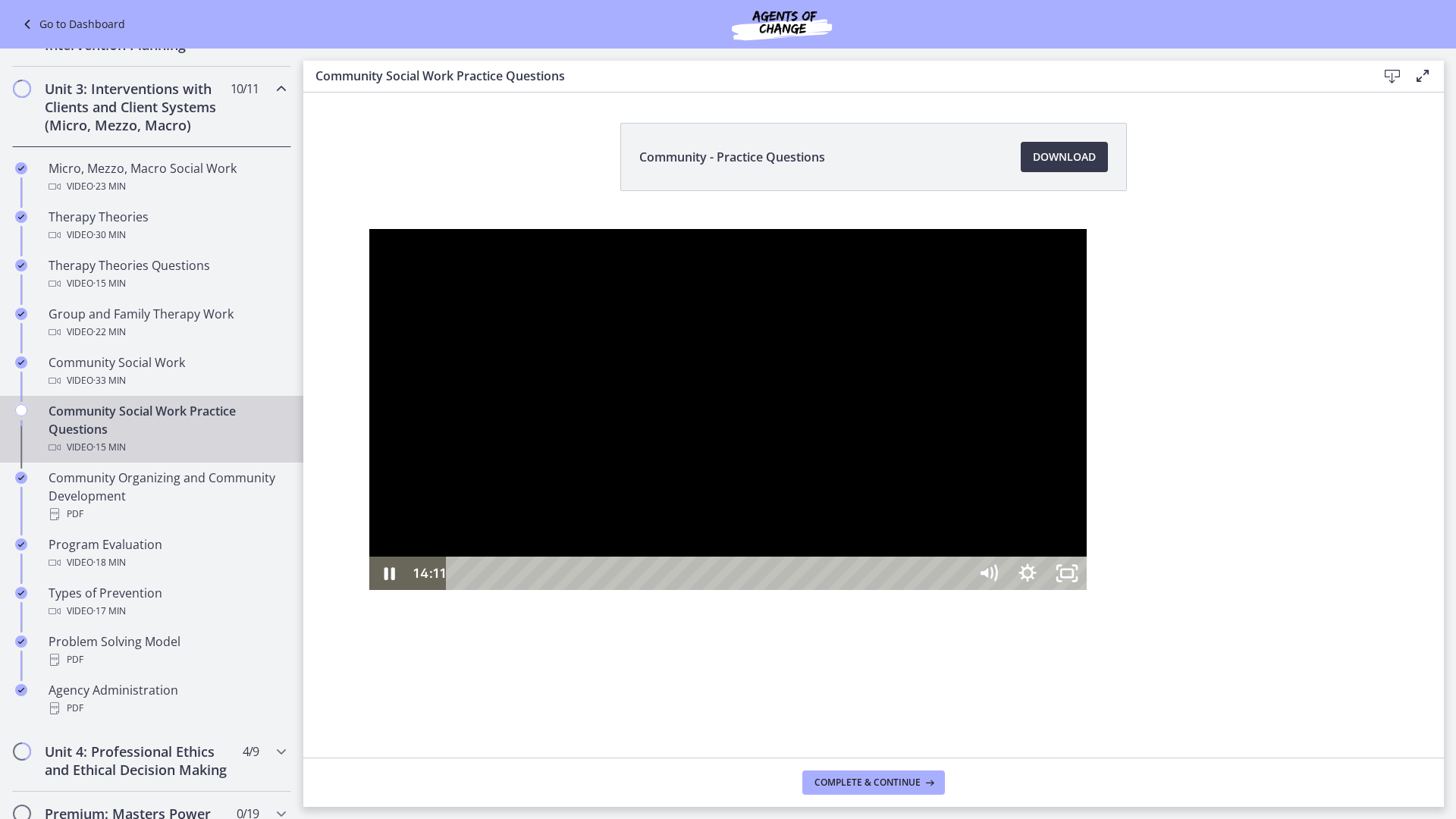 click on "14:11" at bounding box center (709, 573) 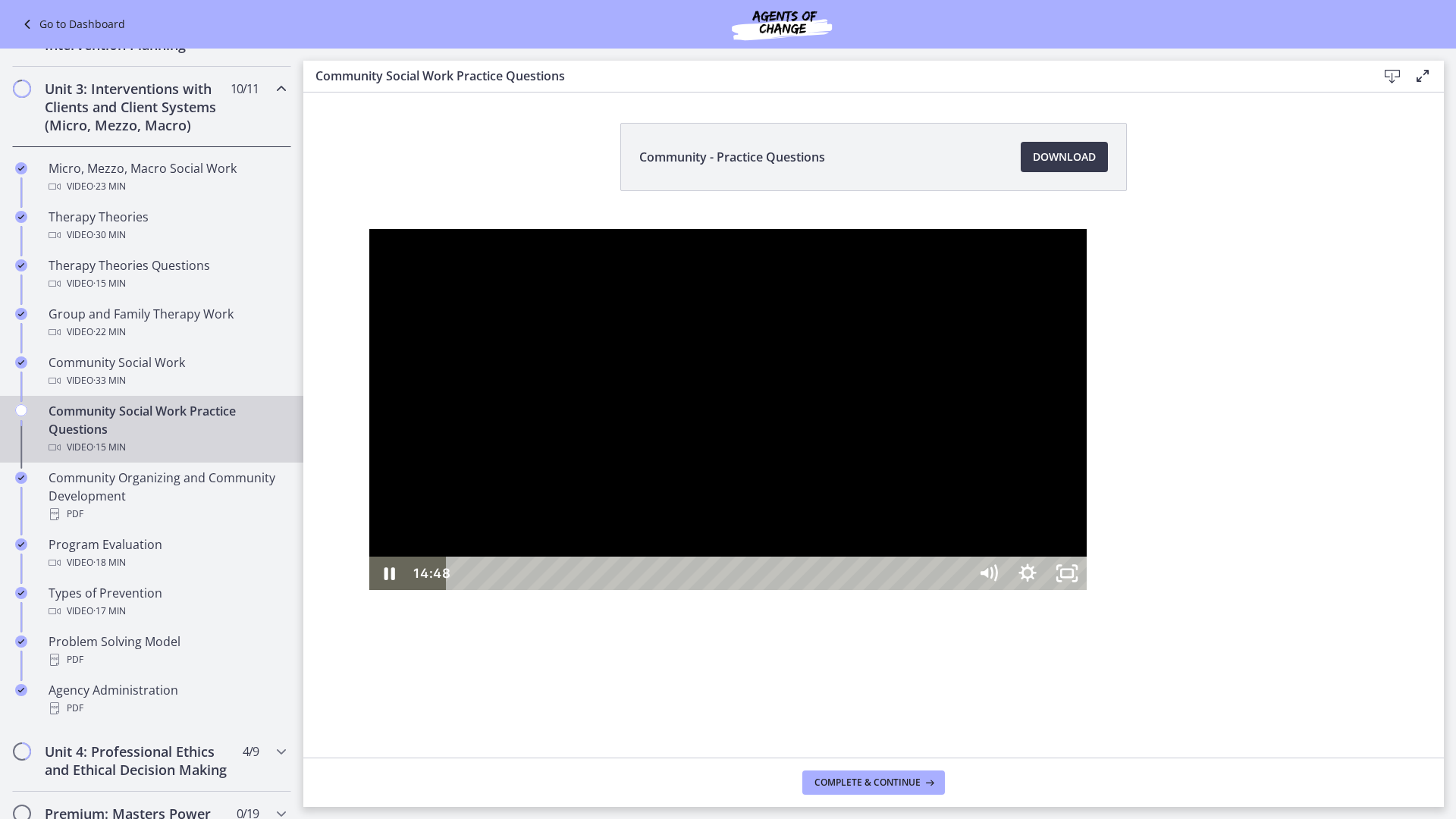 click on "14:48" at bounding box center [709, 573] 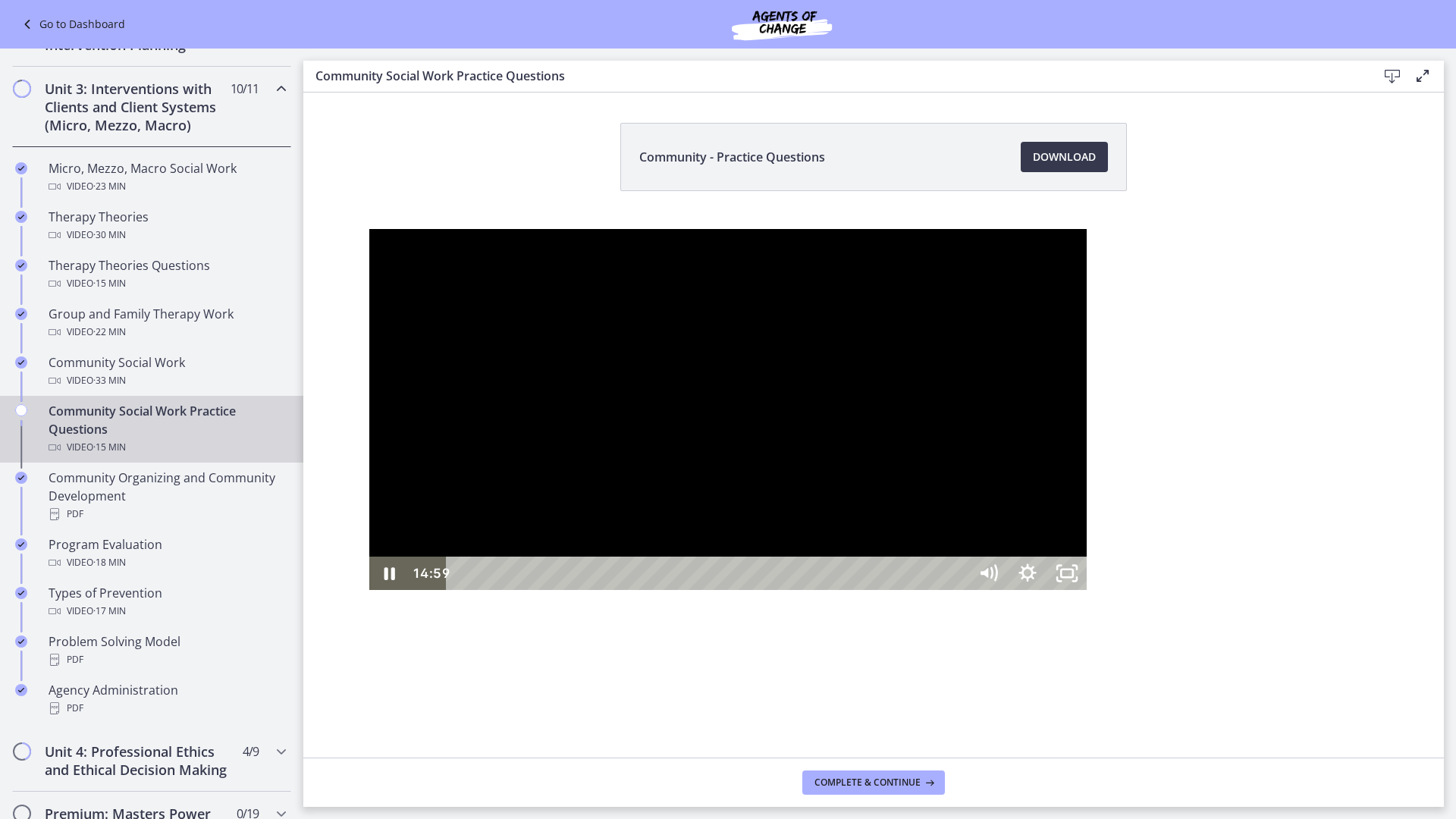 click on "14:59" at bounding box center (709, 573) 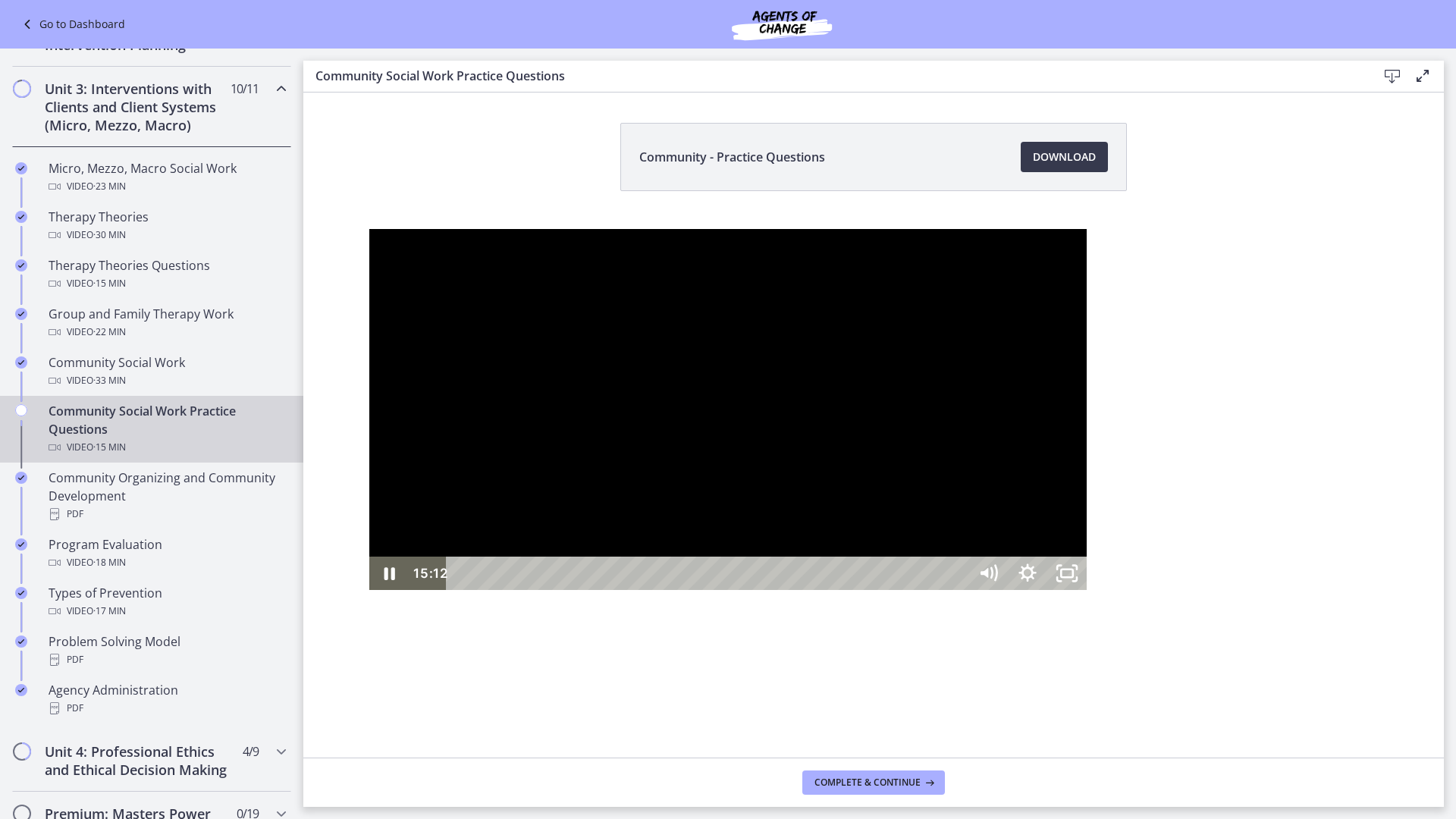 click on "15:12" at bounding box center [709, 573] 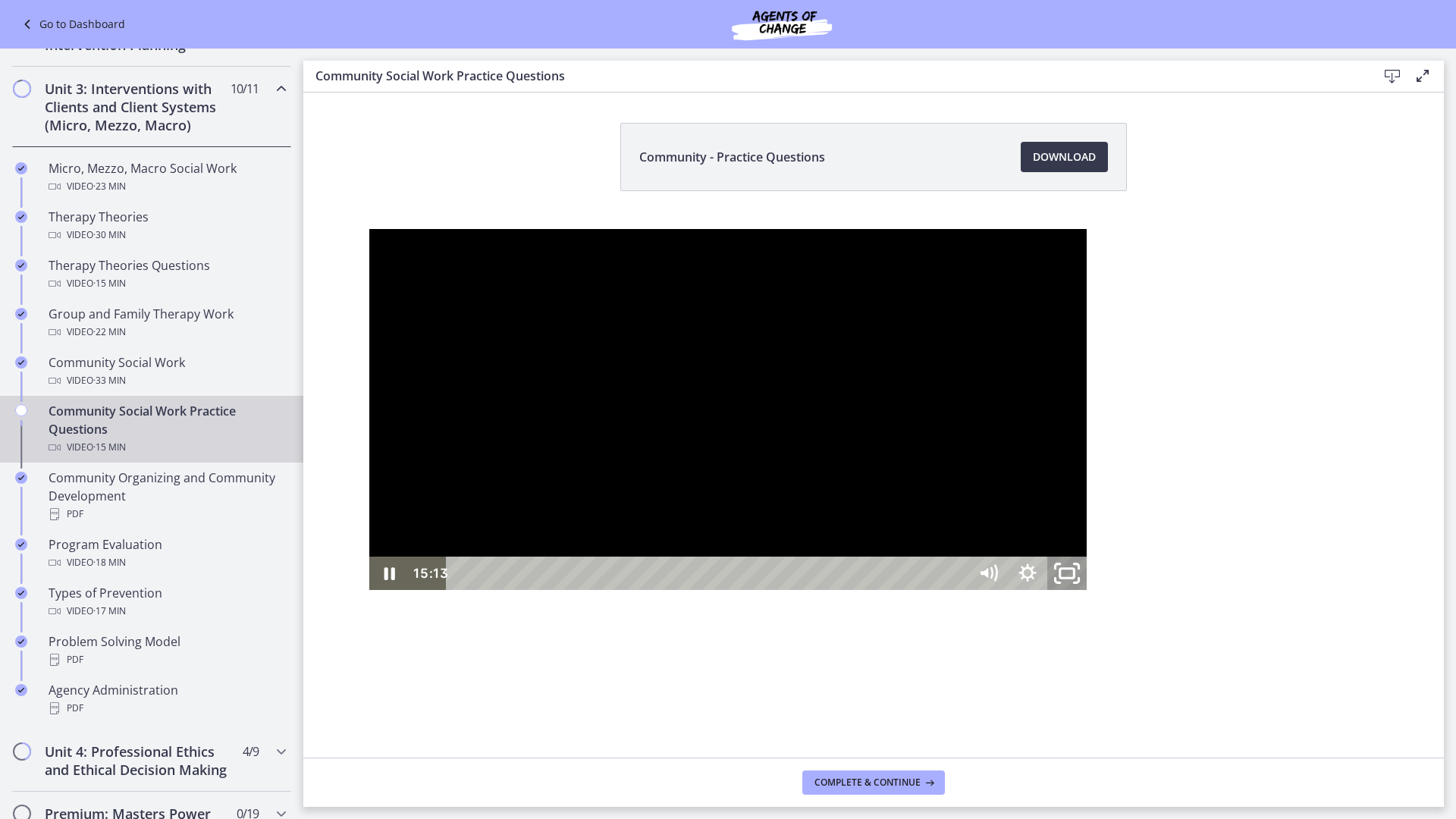 click 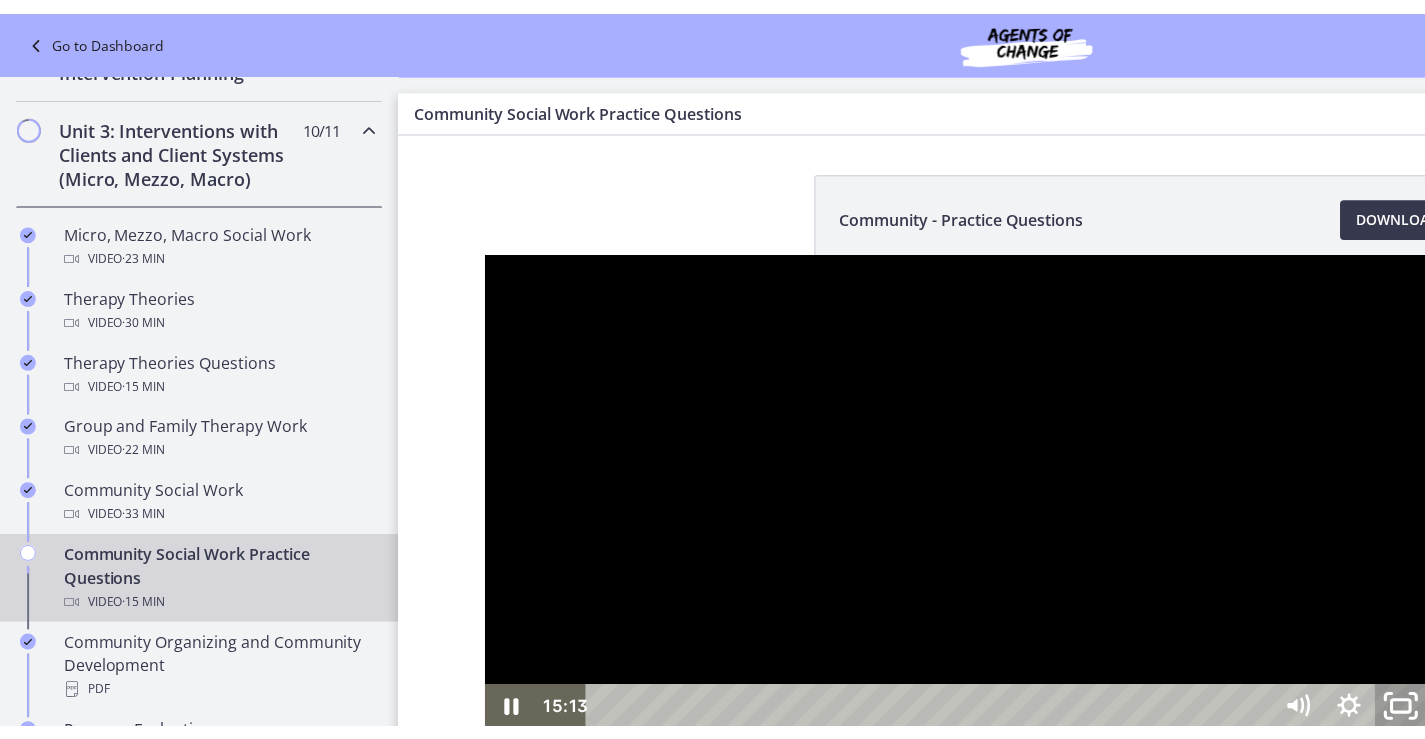 scroll, scrollTop: 757, scrollLeft: 0, axis: vertical 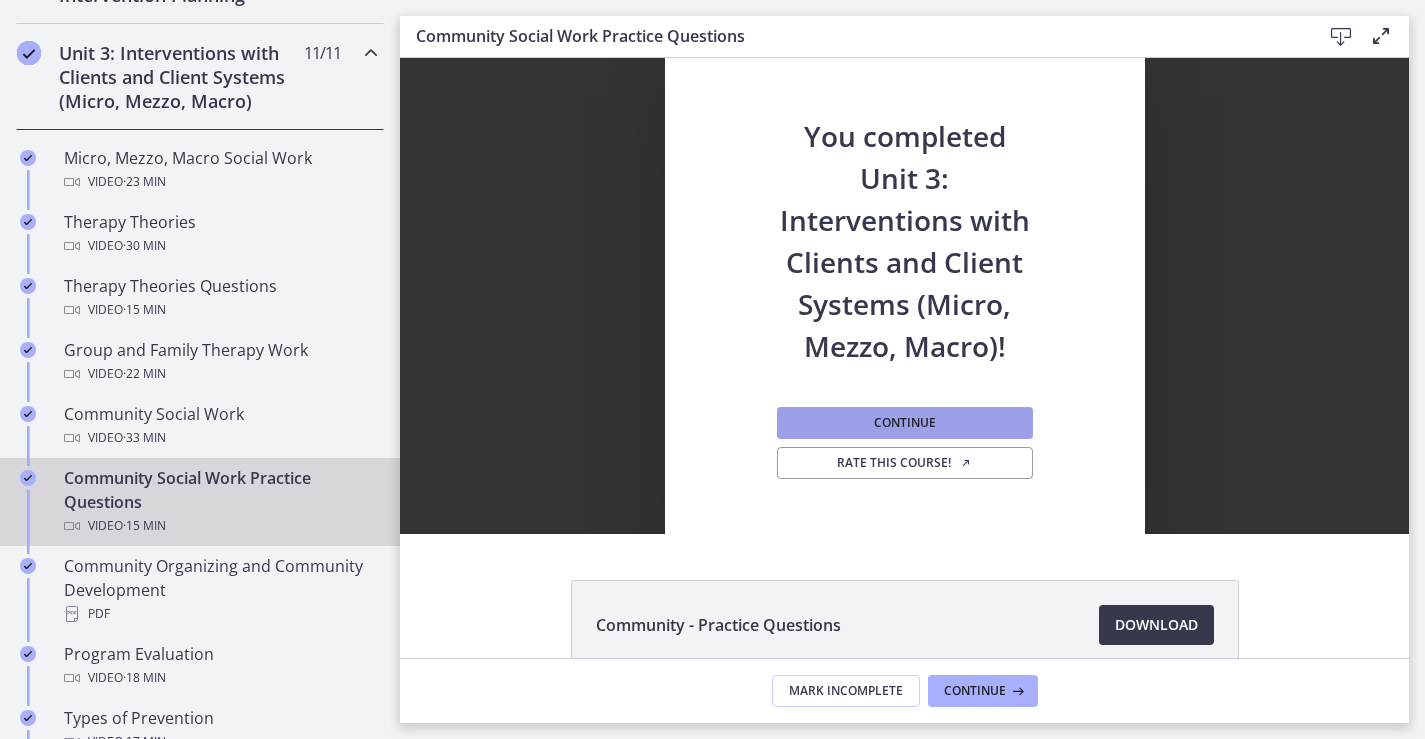 click on "Continue" at bounding box center [905, 423] 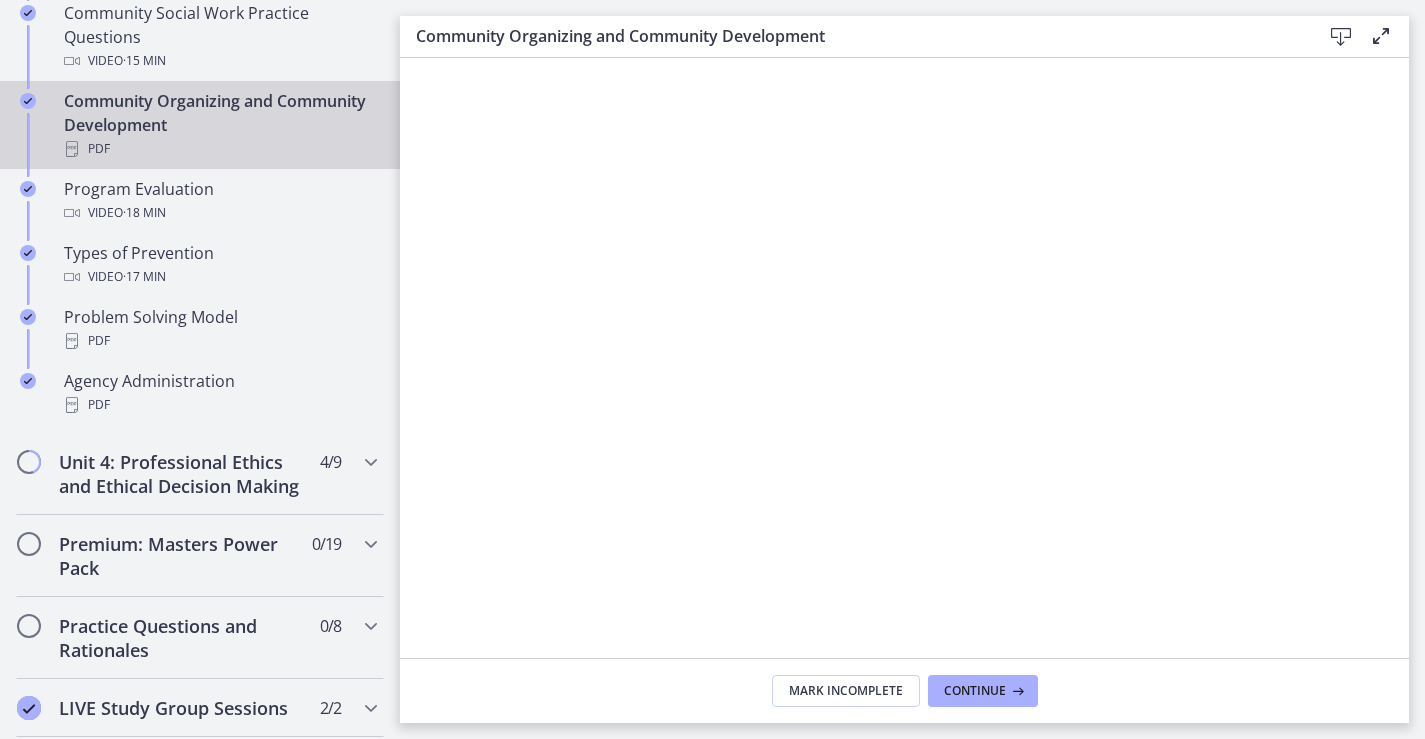 scroll, scrollTop: 1264, scrollLeft: 0, axis: vertical 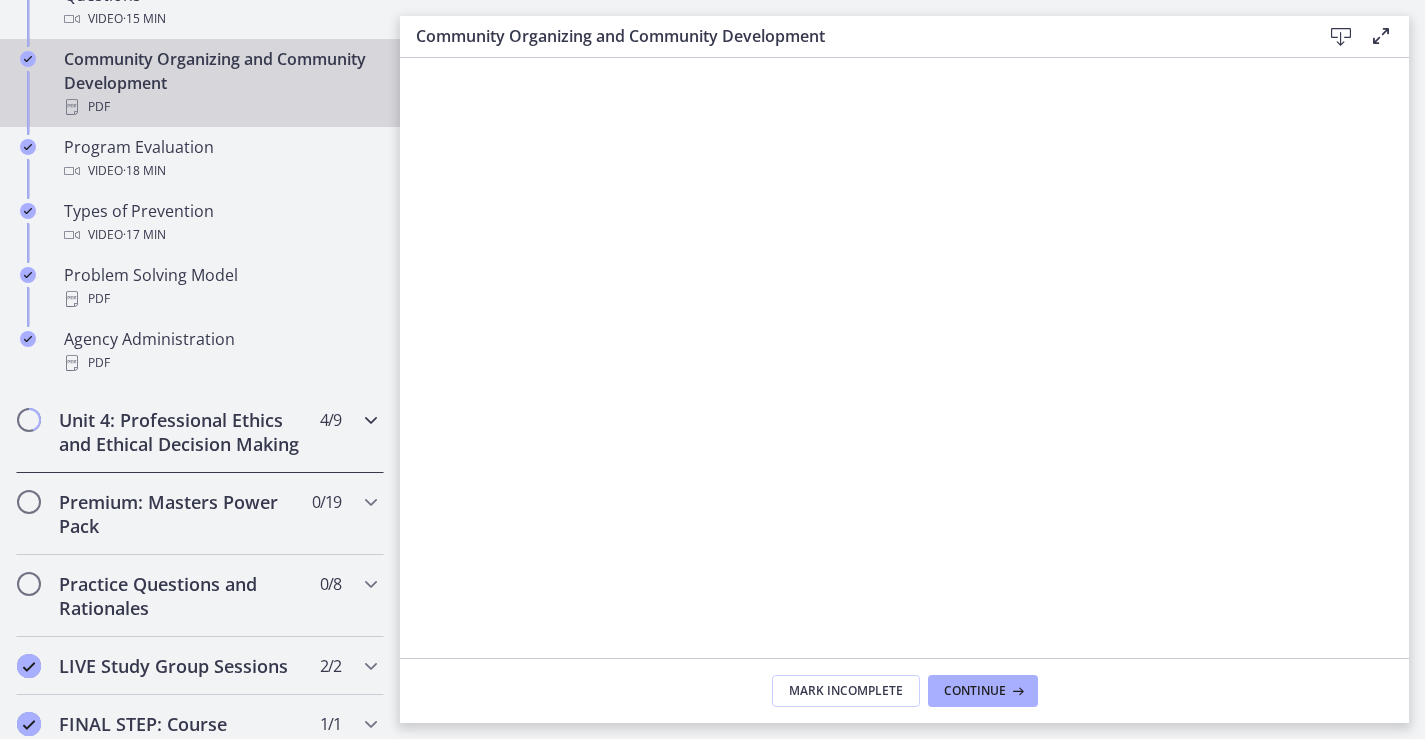 click on "Unit 4: Professional Ethics and Ethical Decision Making" at bounding box center (181, 432) 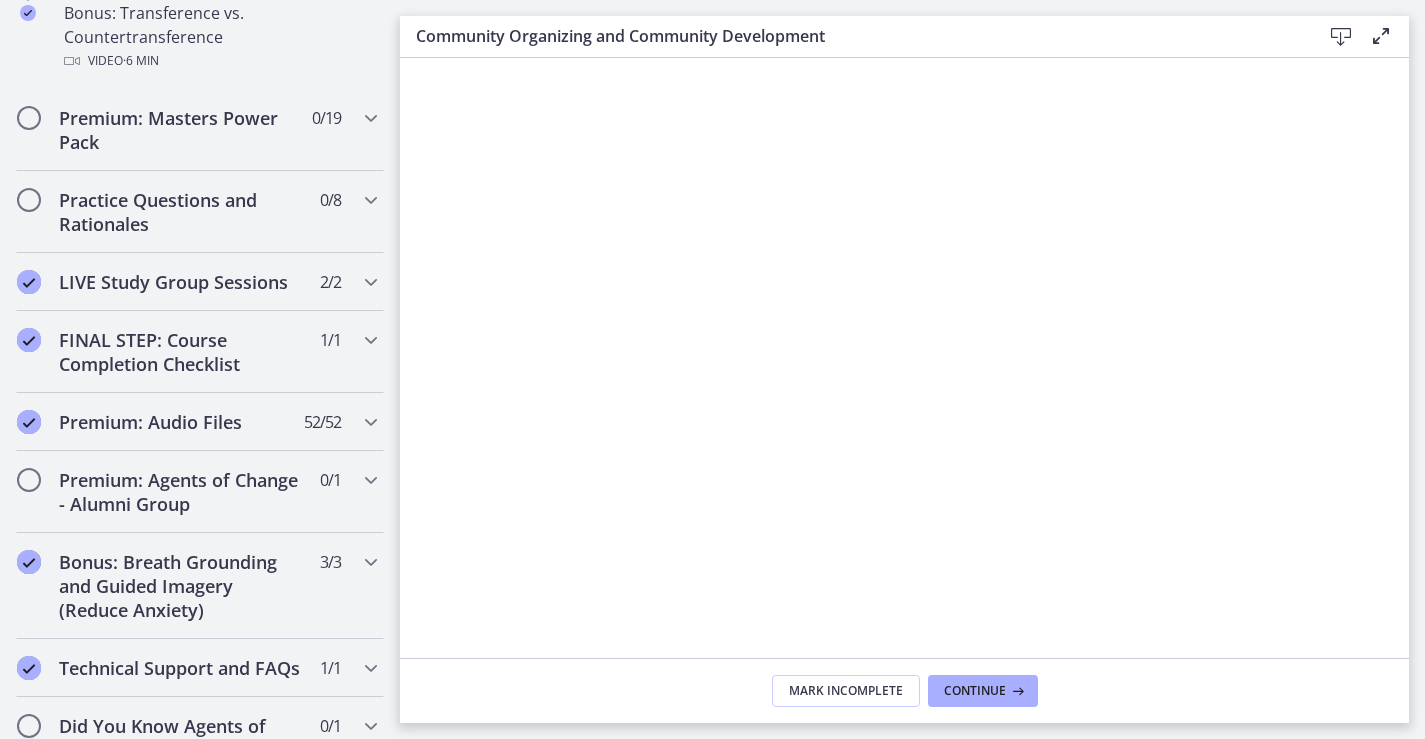 scroll, scrollTop: 1524, scrollLeft: 0, axis: vertical 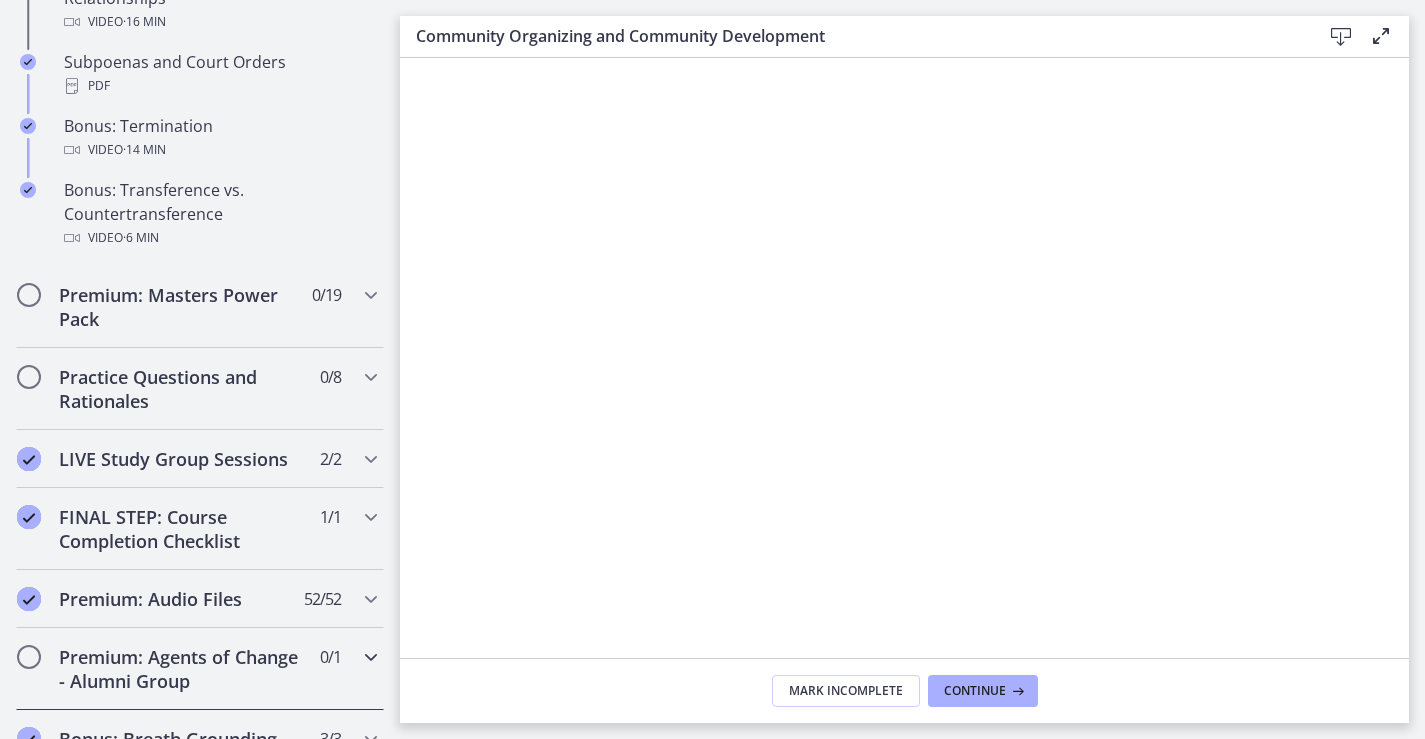 click on "Premium: Agents of Change - Alumni Group" at bounding box center [181, 669] 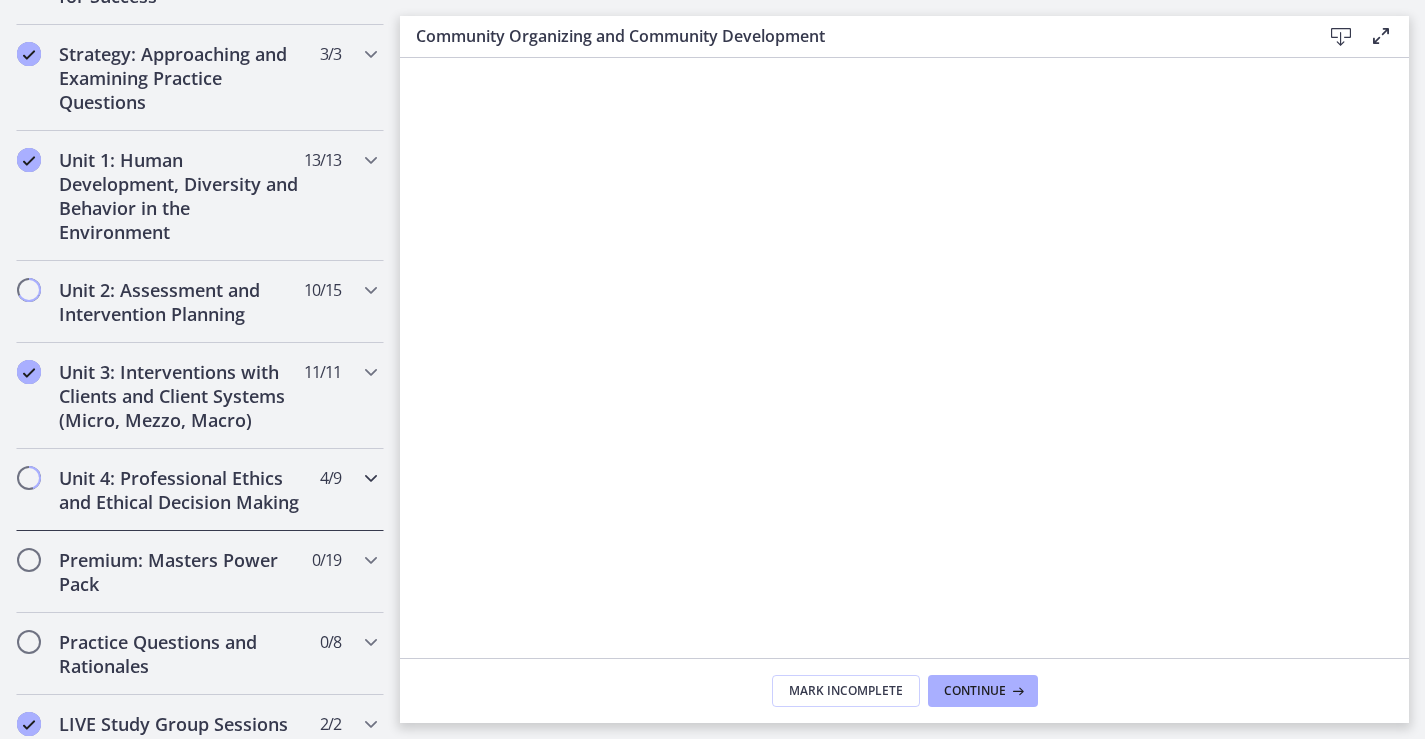 scroll, scrollTop: 360, scrollLeft: 0, axis: vertical 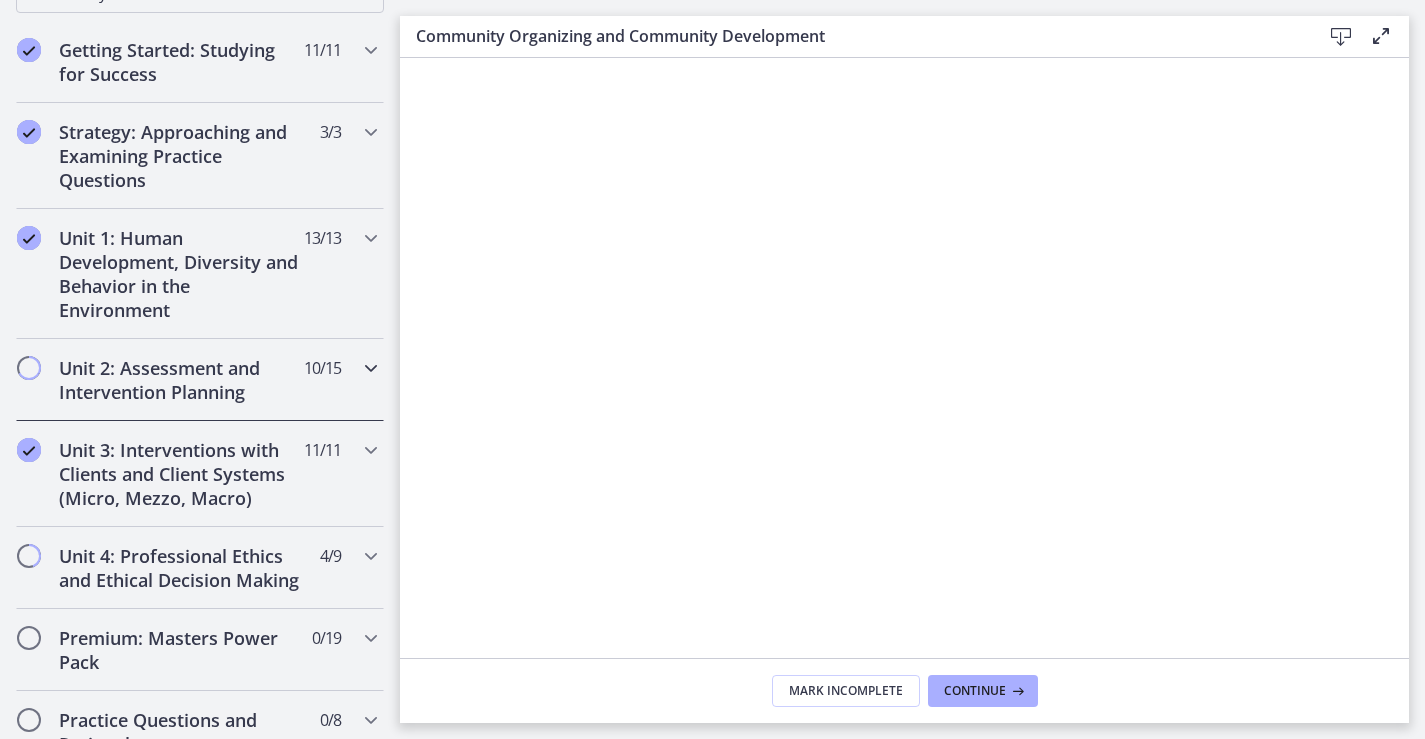 click on "Unit 2: Assessment and Intervention Planning" at bounding box center [181, 380] 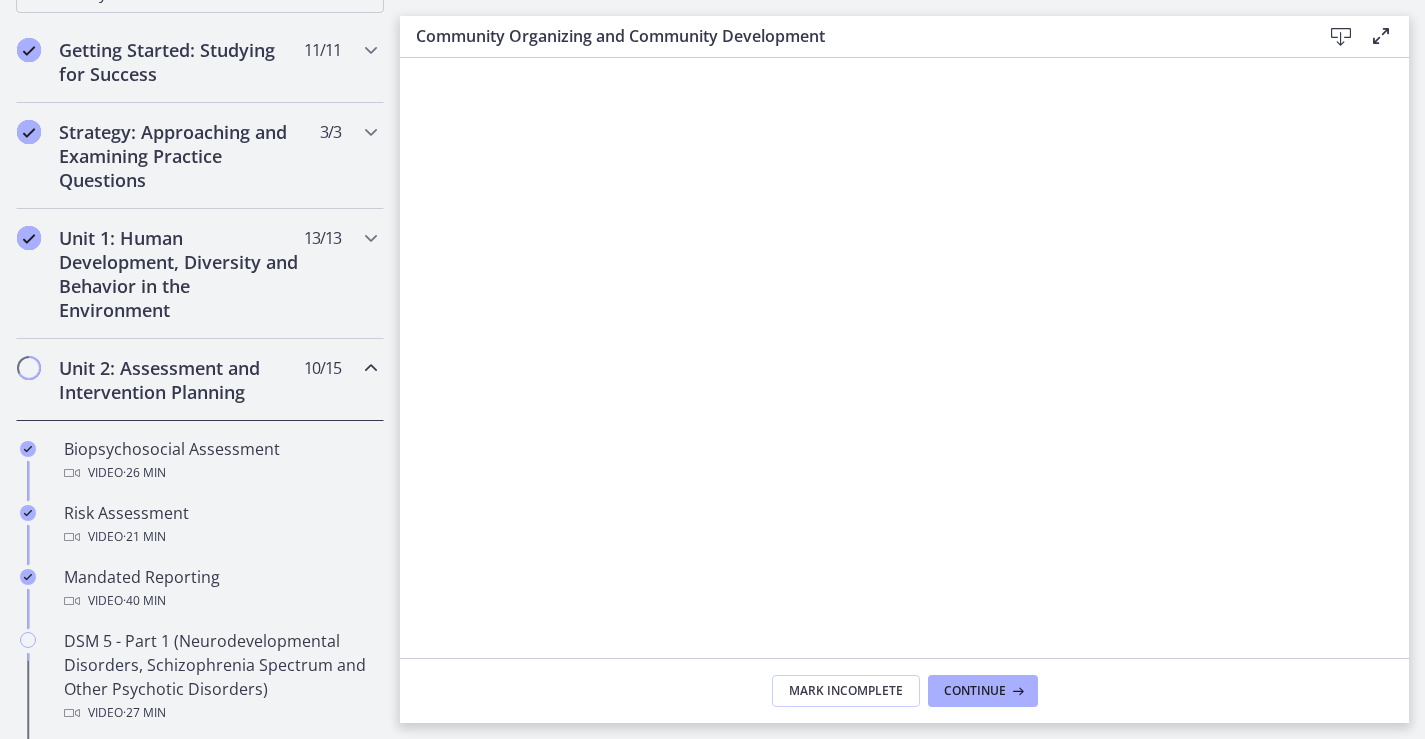 click on "Unit 2: Assessment and Intervention Planning" at bounding box center [181, 380] 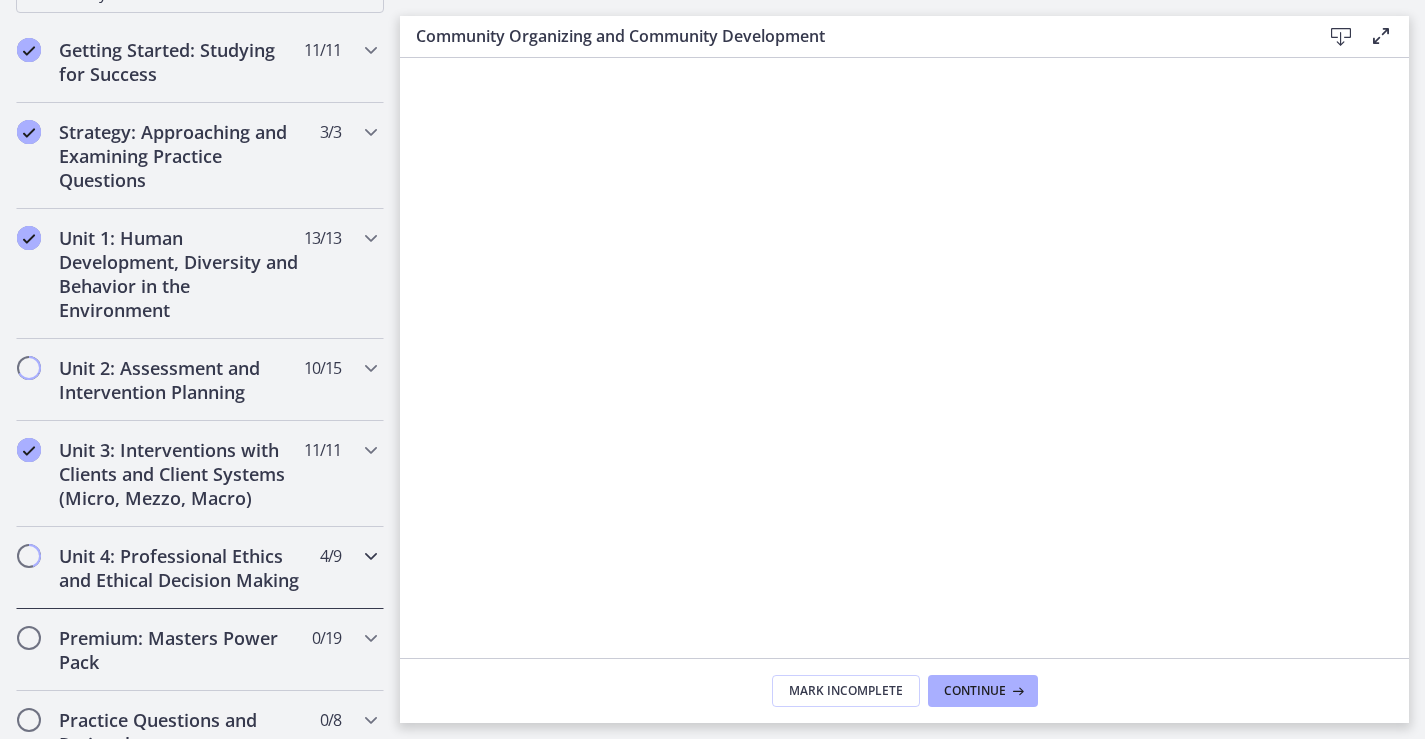click on "Unit 4: Professional Ethics and Ethical Decision Making" at bounding box center [181, 568] 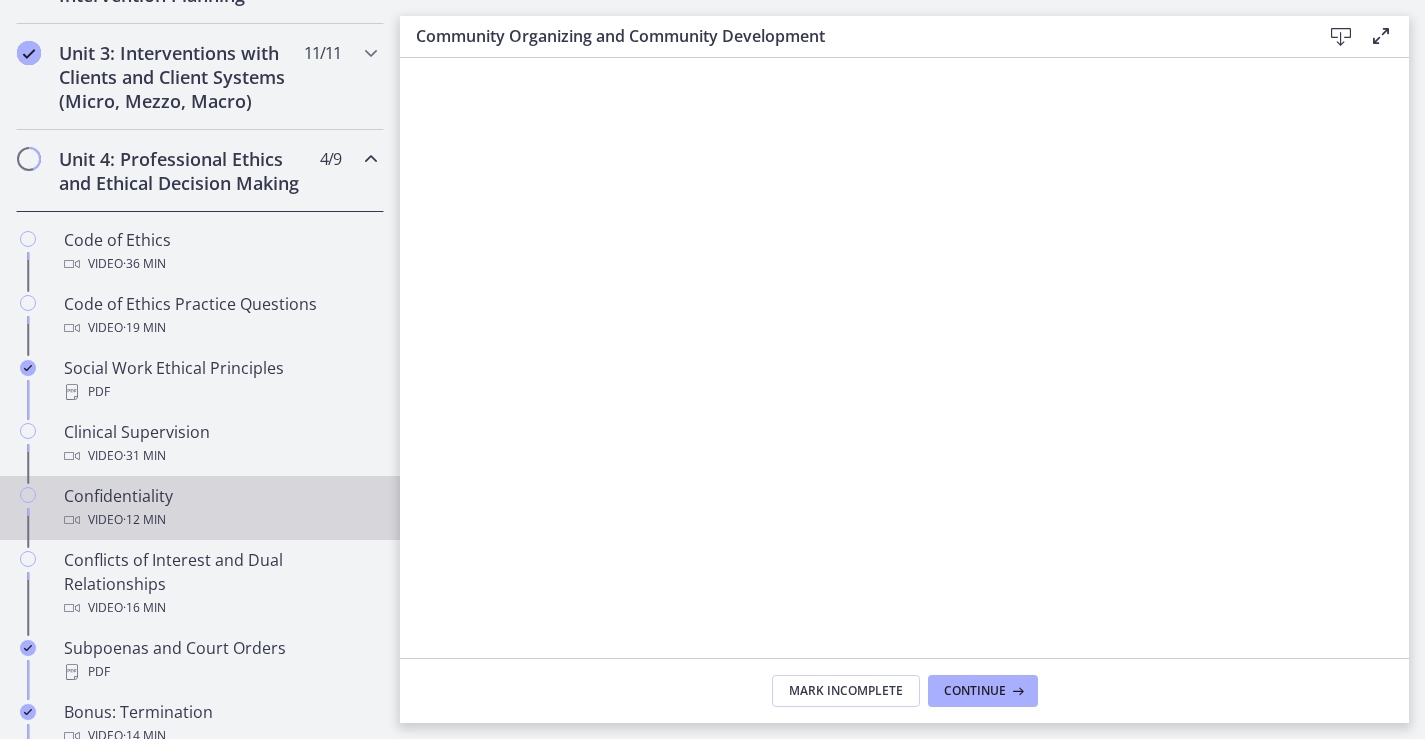 scroll, scrollTop: 758, scrollLeft: 0, axis: vertical 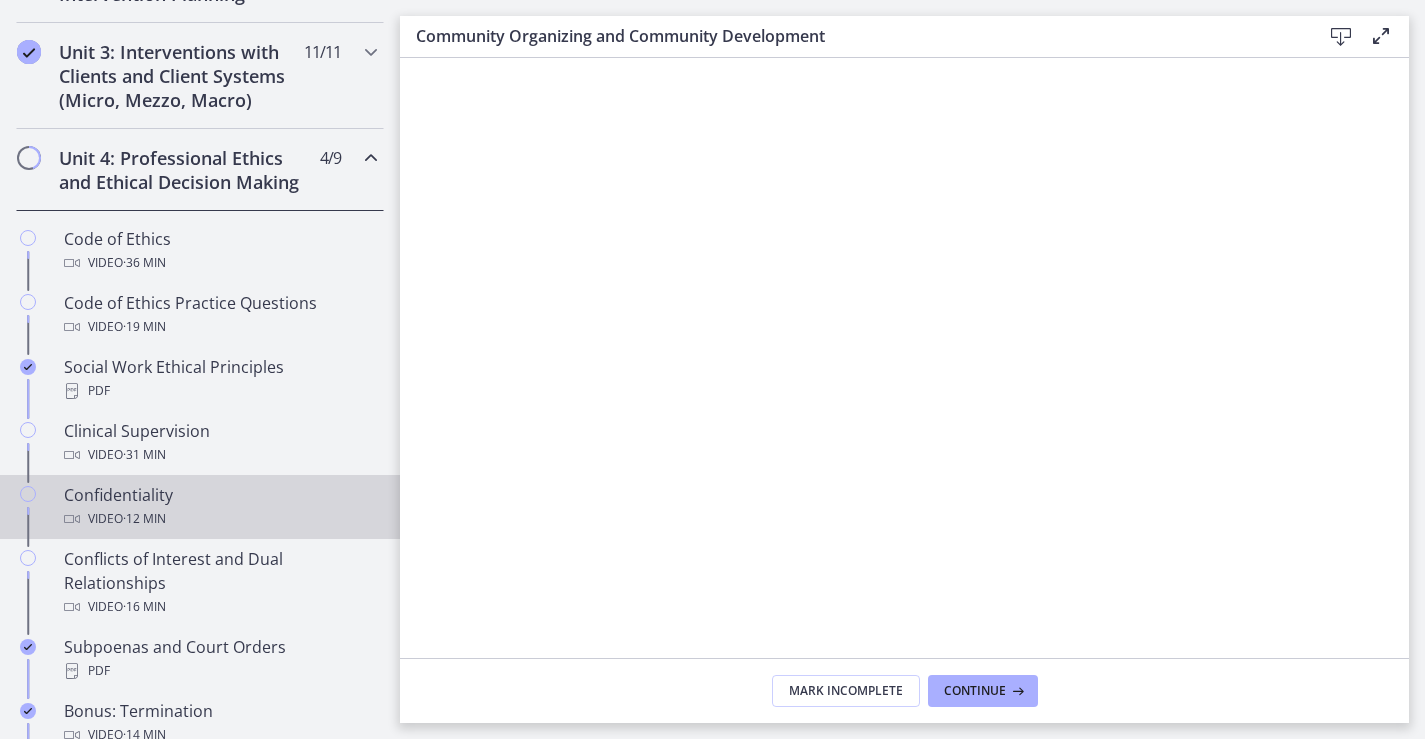click on "Confidentiality
Video
·  12 min" at bounding box center (220, 507) 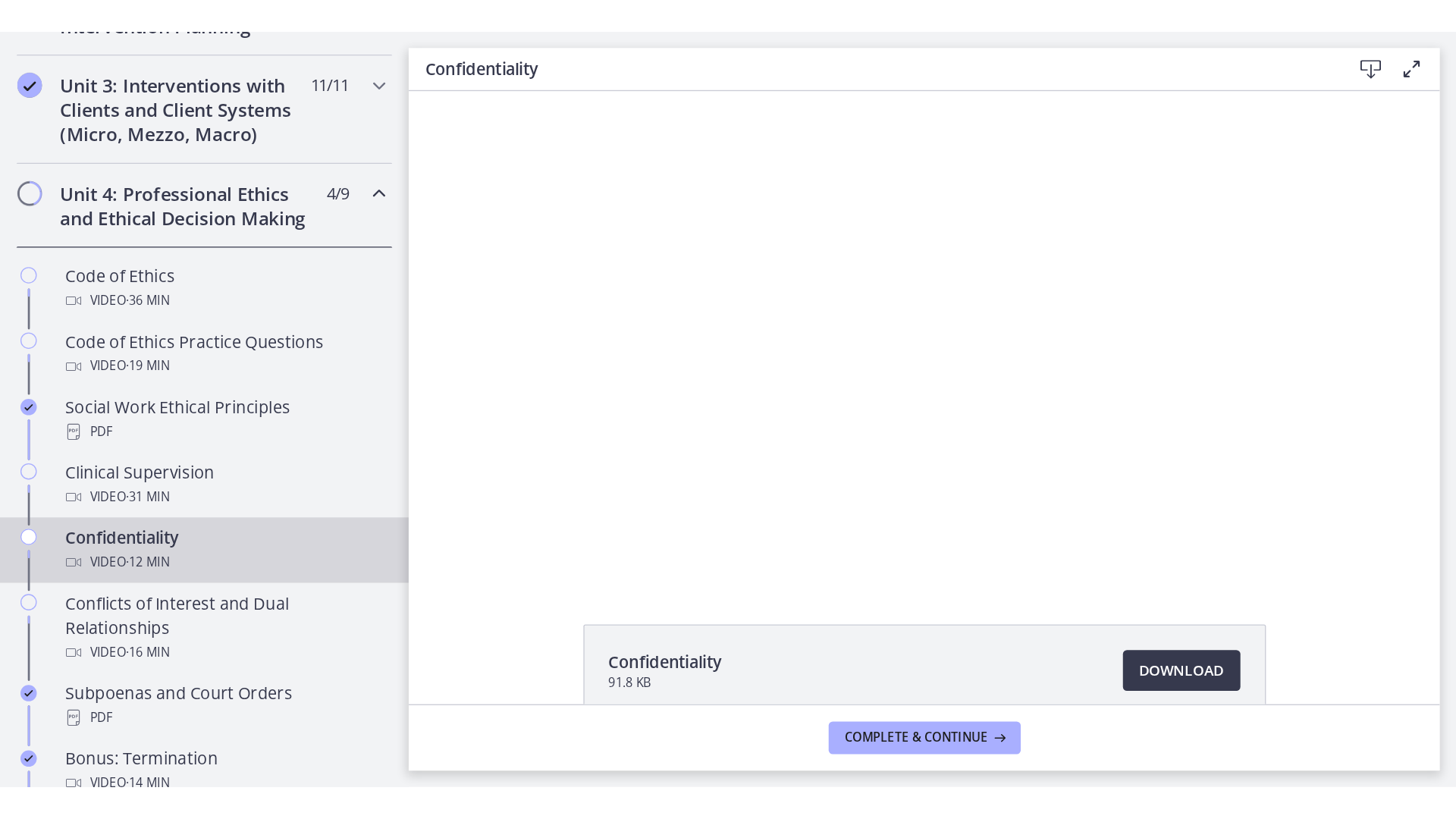 scroll, scrollTop: 0, scrollLeft: 0, axis: both 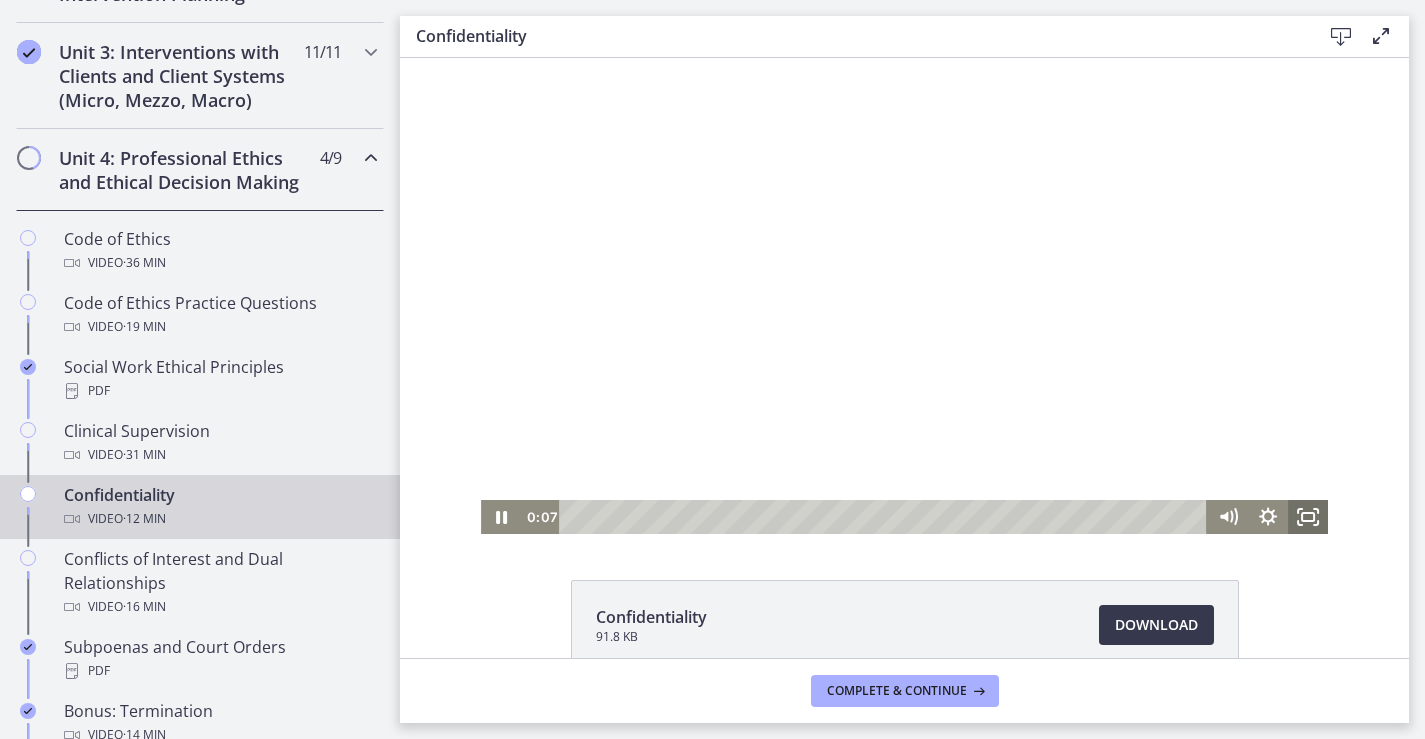 click 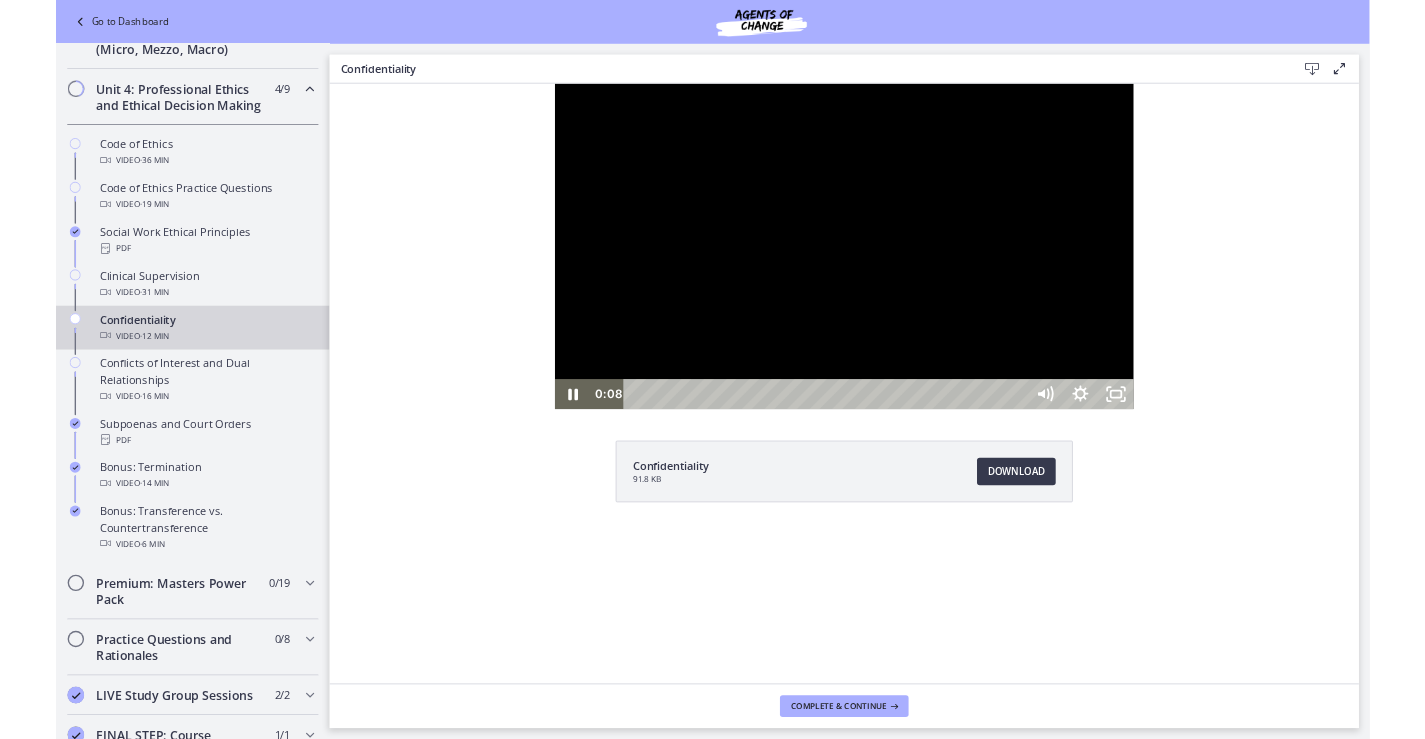 scroll, scrollTop: 666, scrollLeft: 0, axis: vertical 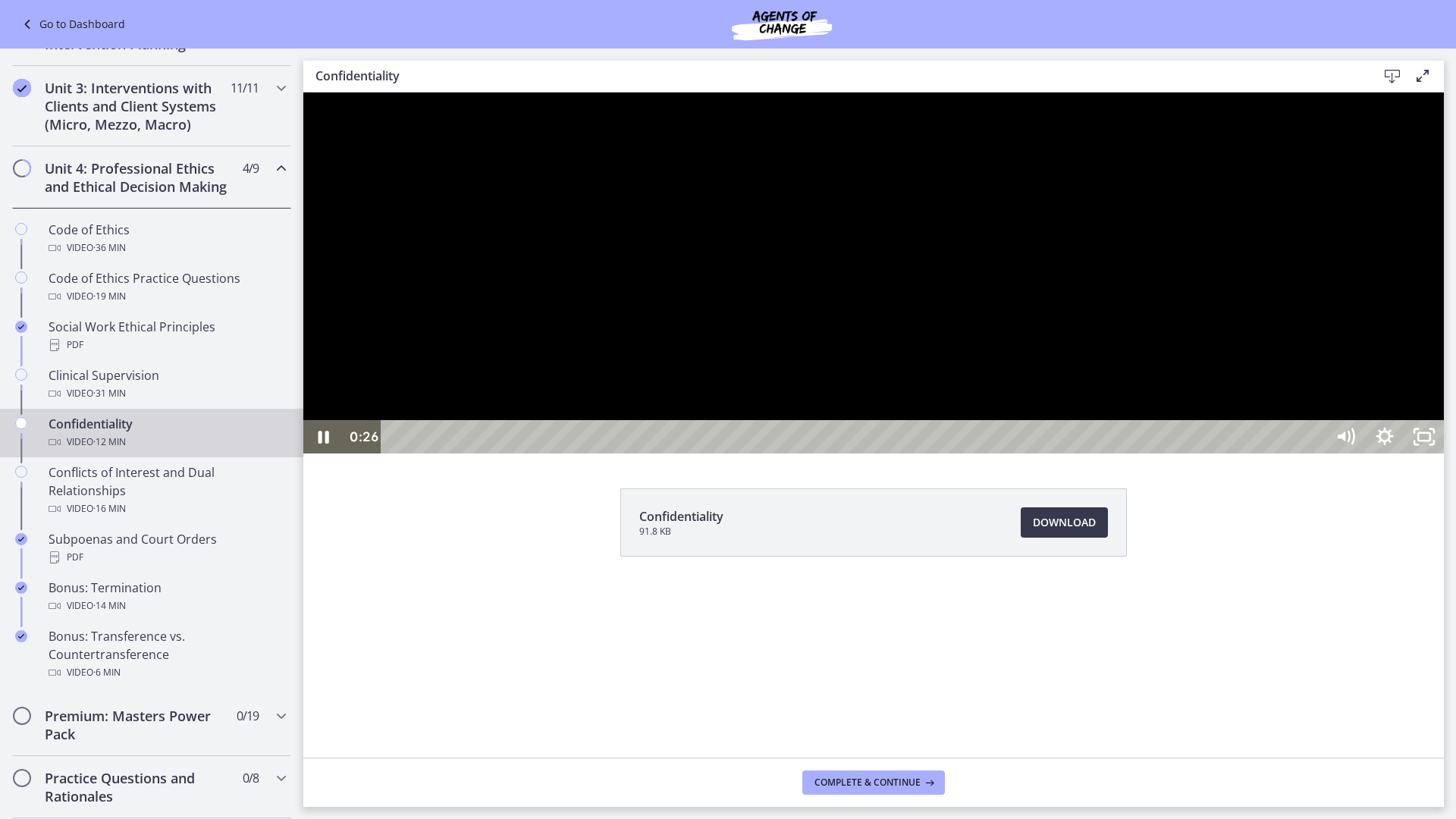 click at bounding box center (874, 273) 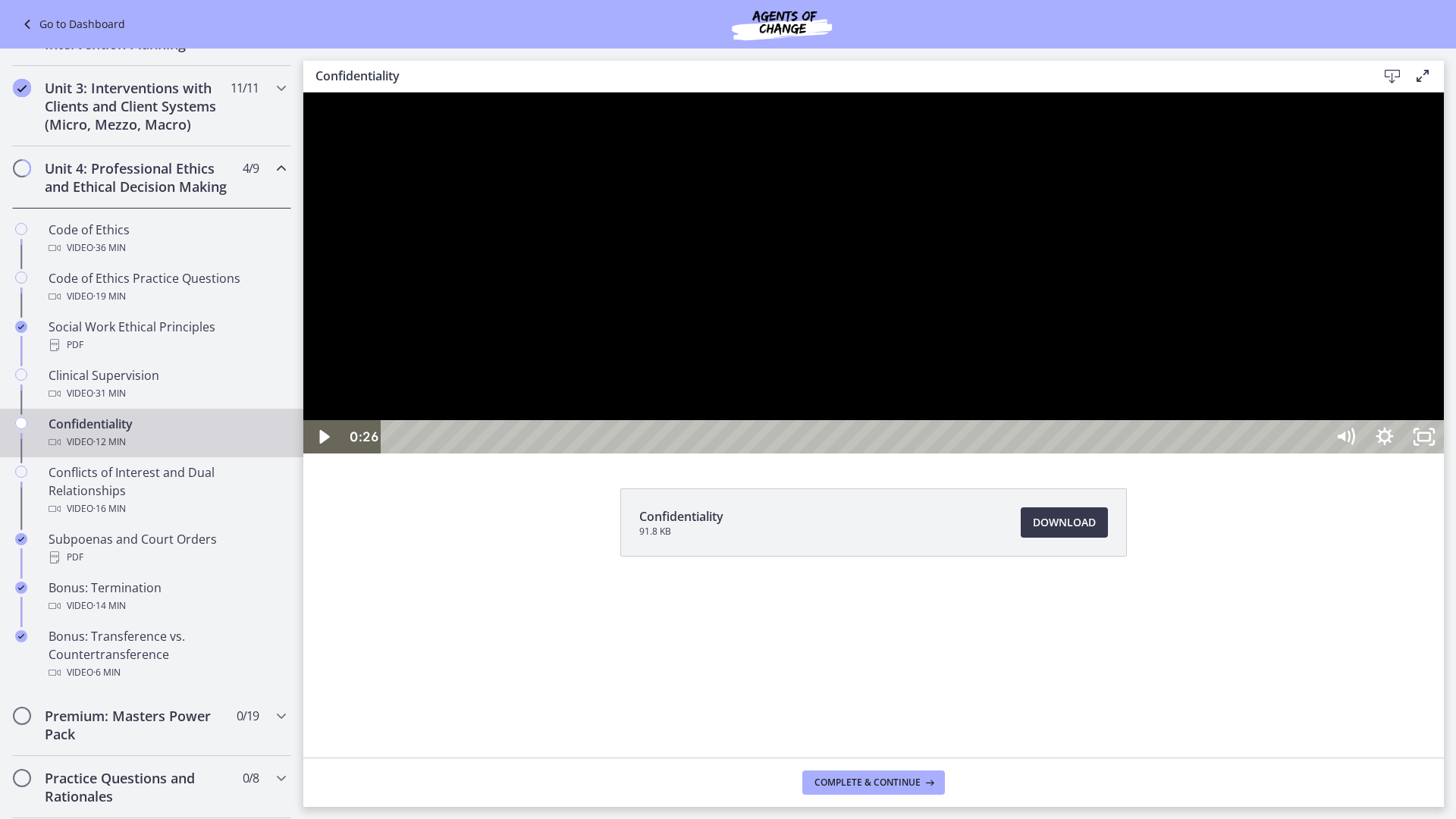 click at bounding box center (874, 273) 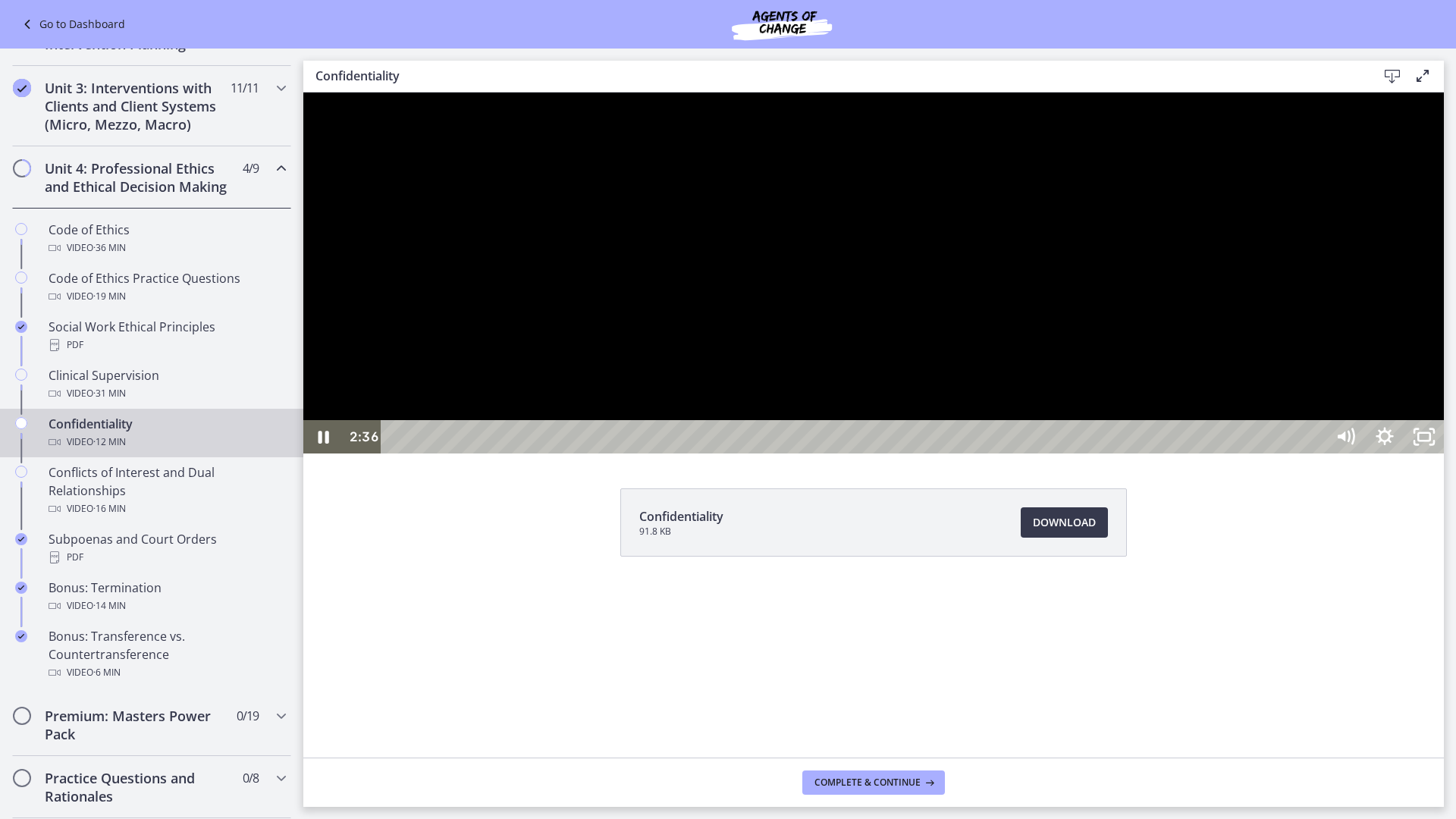 click at bounding box center [874, 273] 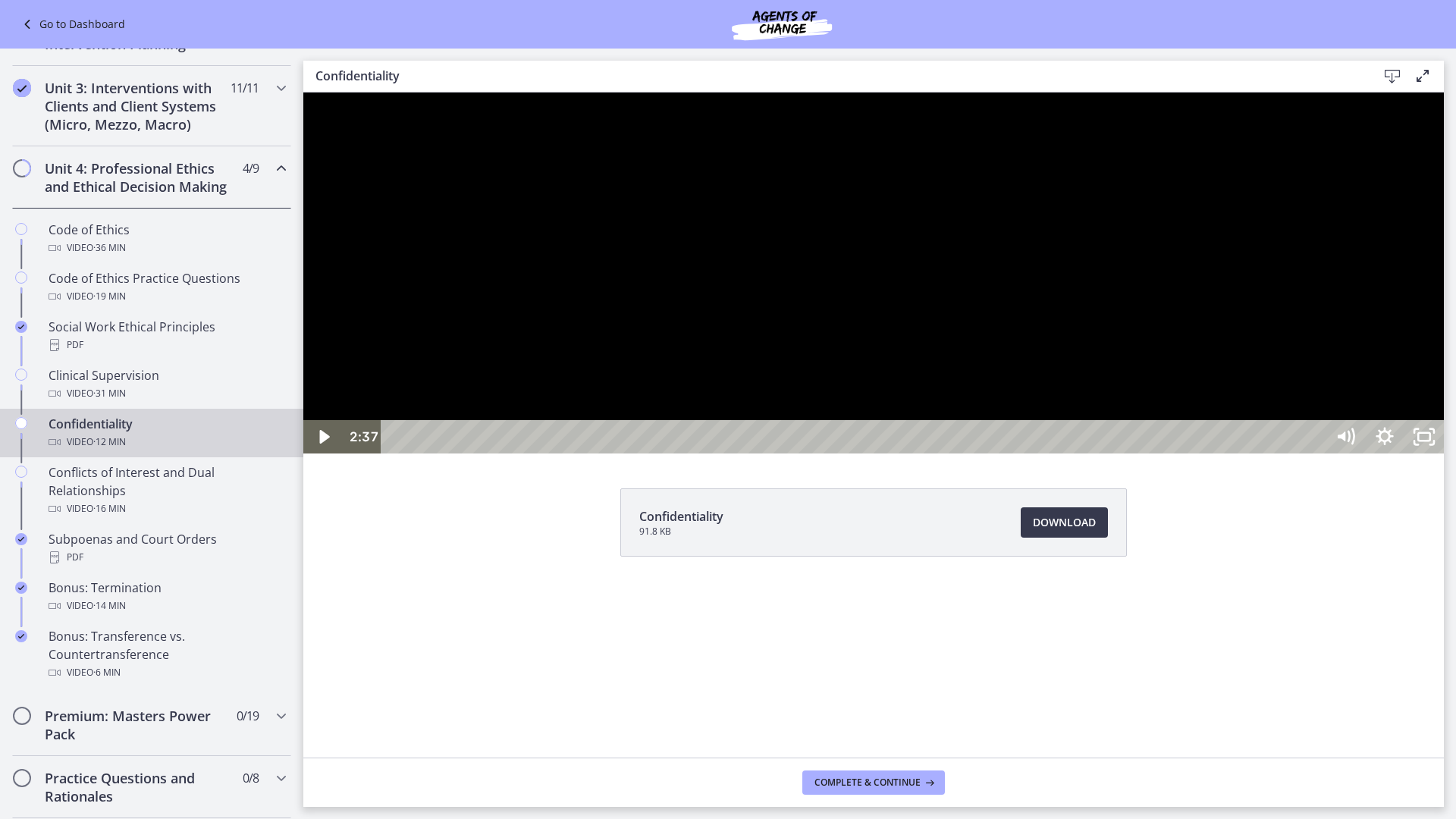 click at bounding box center [874, 273] 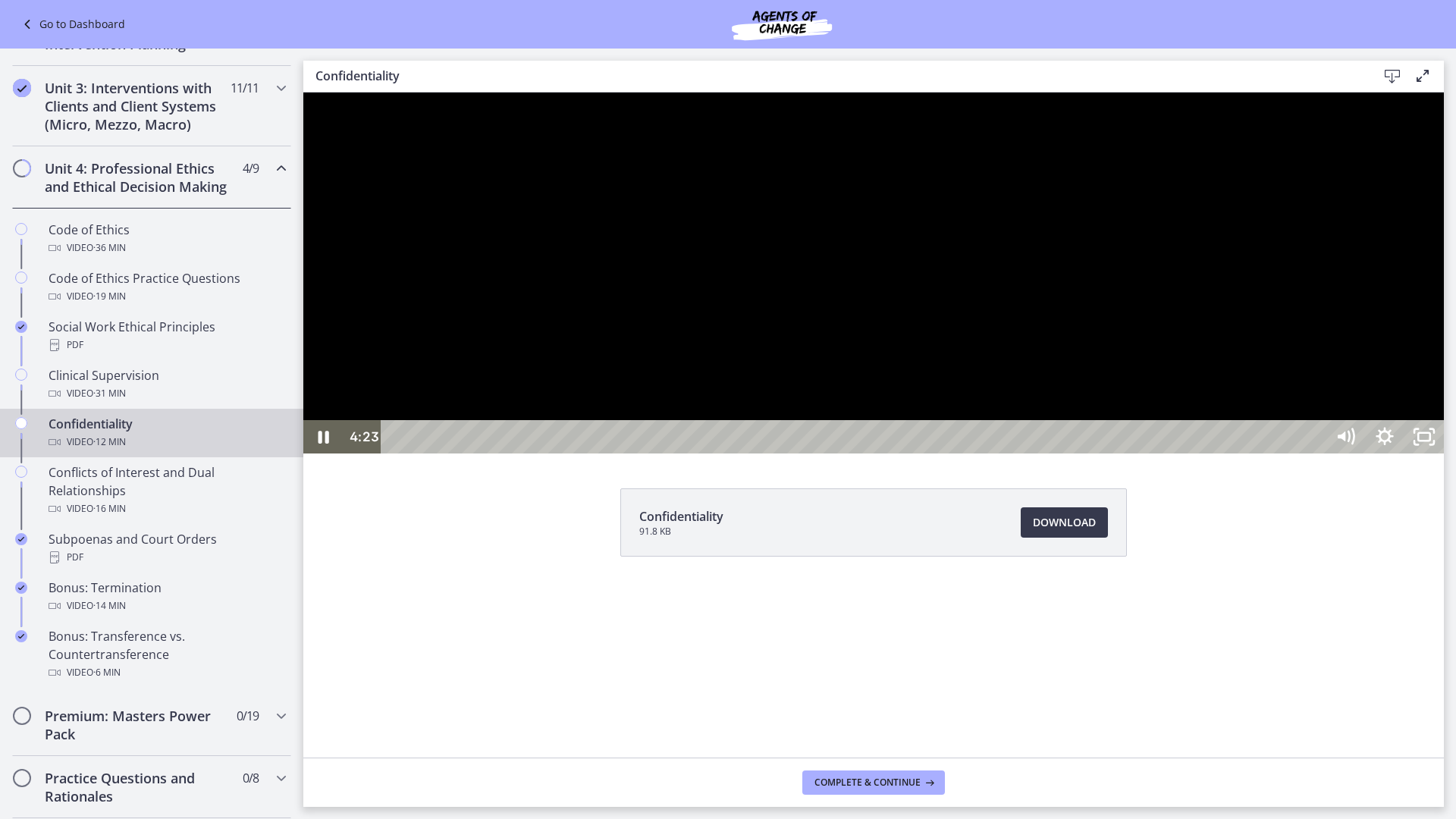 click at bounding box center (874, 273) 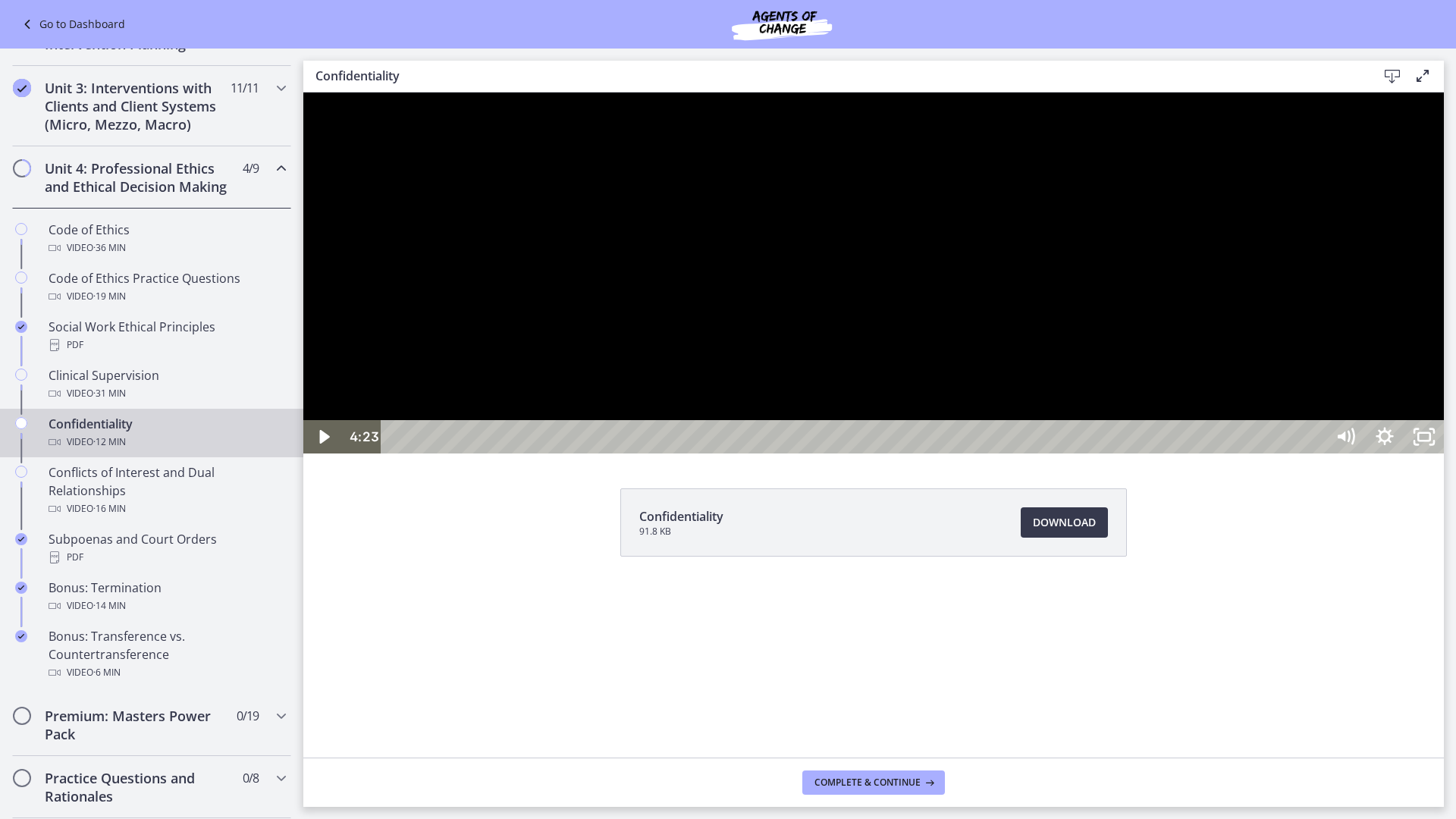 click at bounding box center (874, 273) 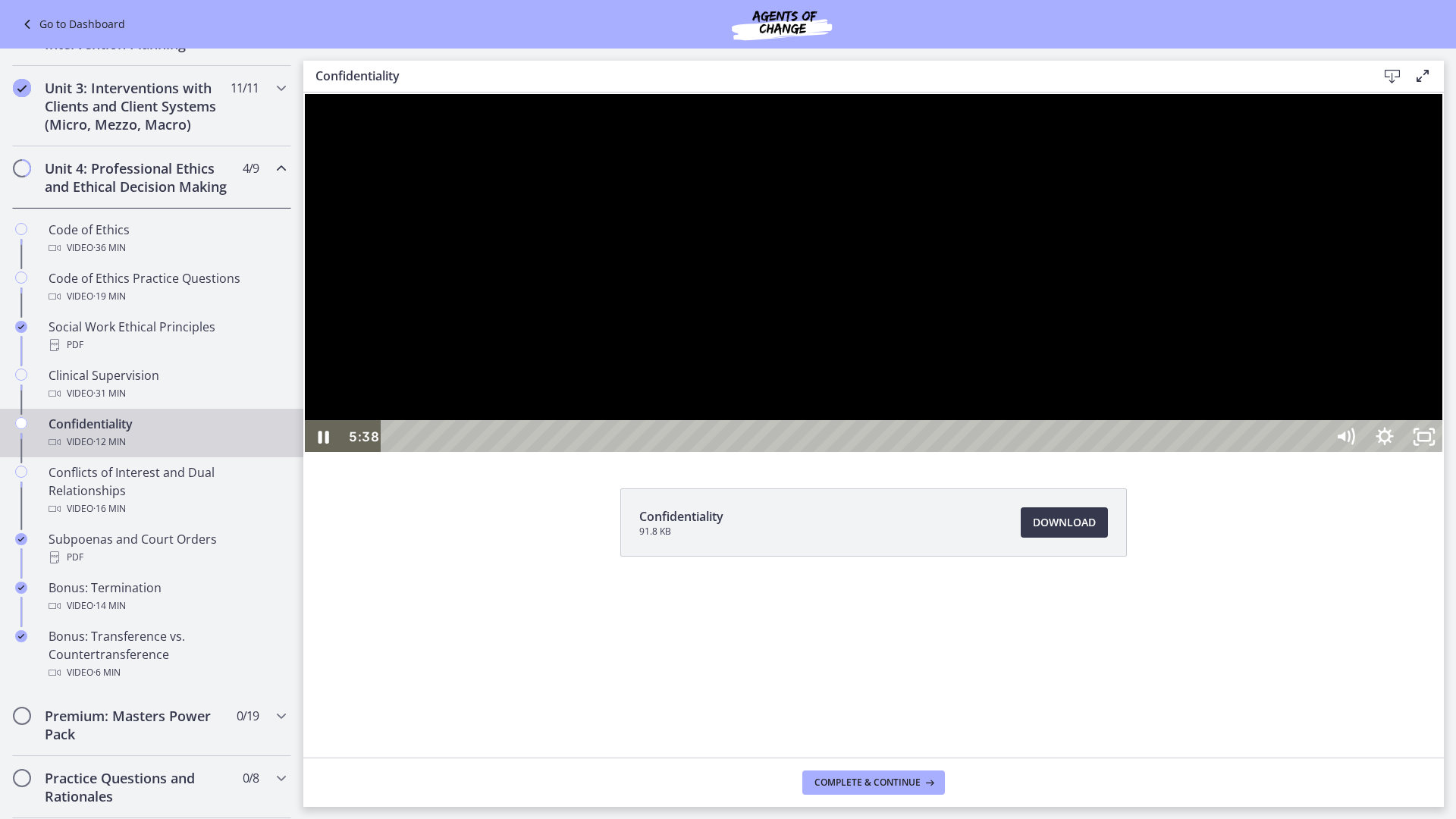 click at bounding box center (874, 273) 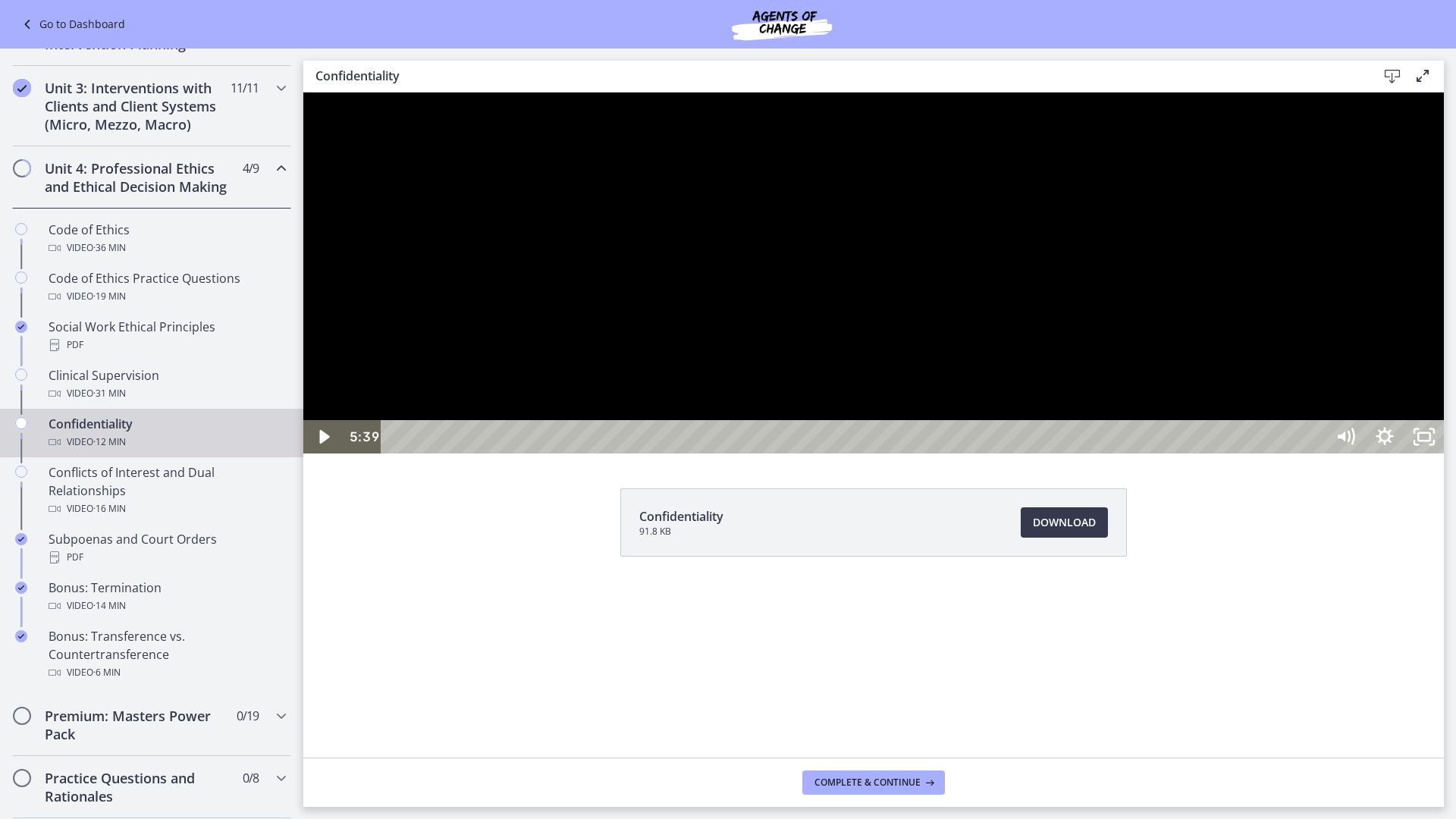 click at bounding box center (874, 273) 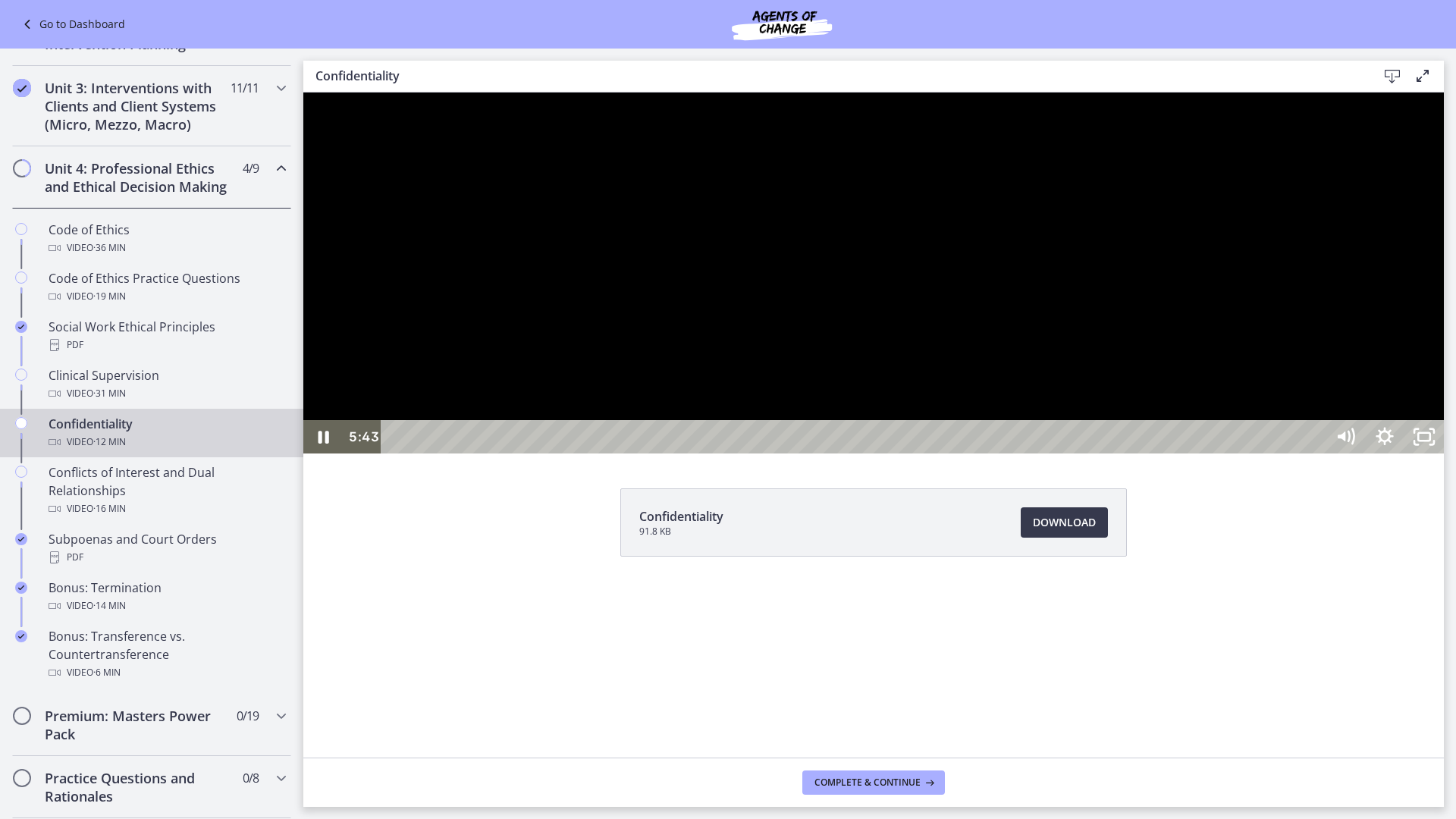 click at bounding box center [874, 273] 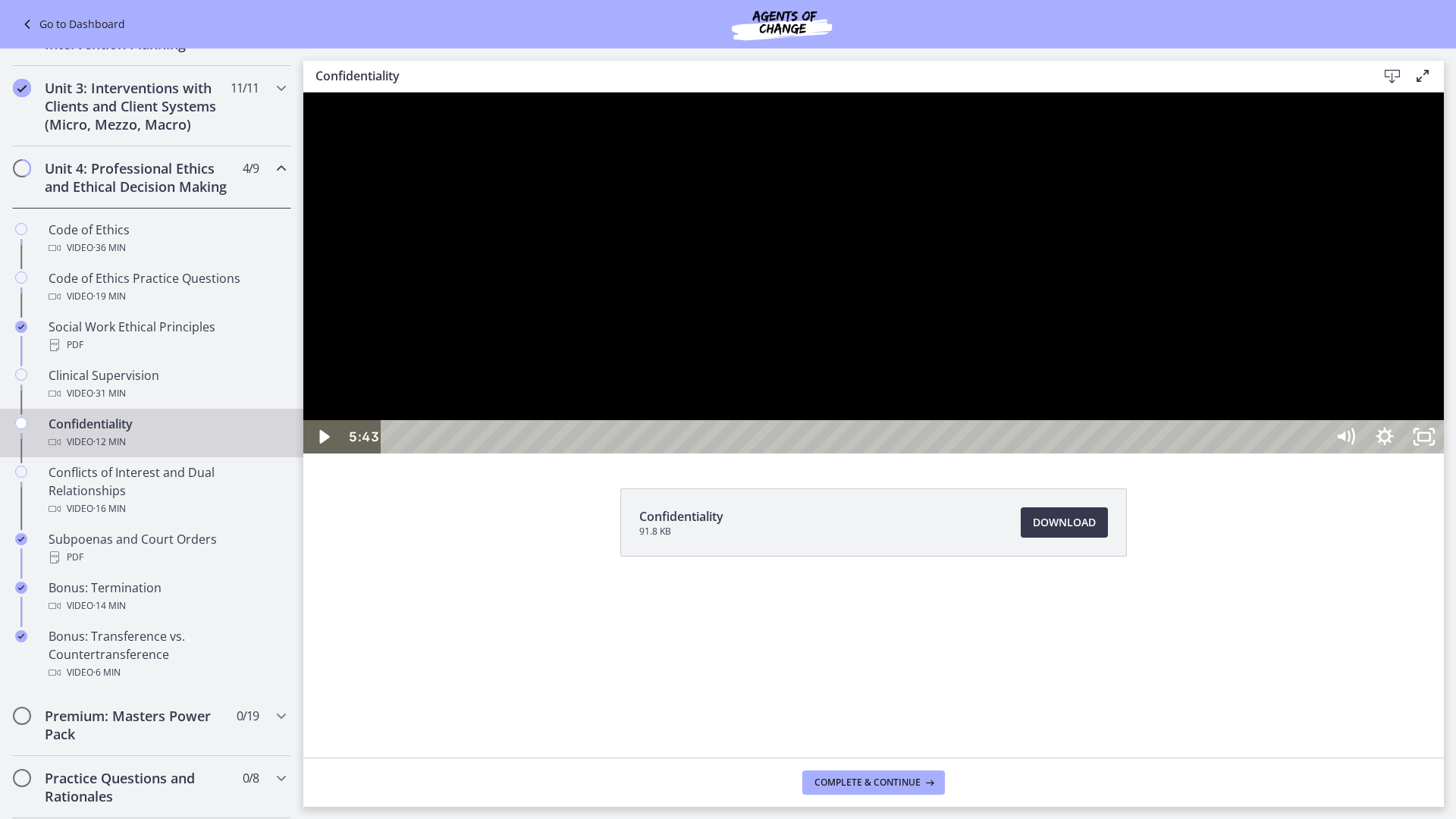 click at bounding box center (874, 273) 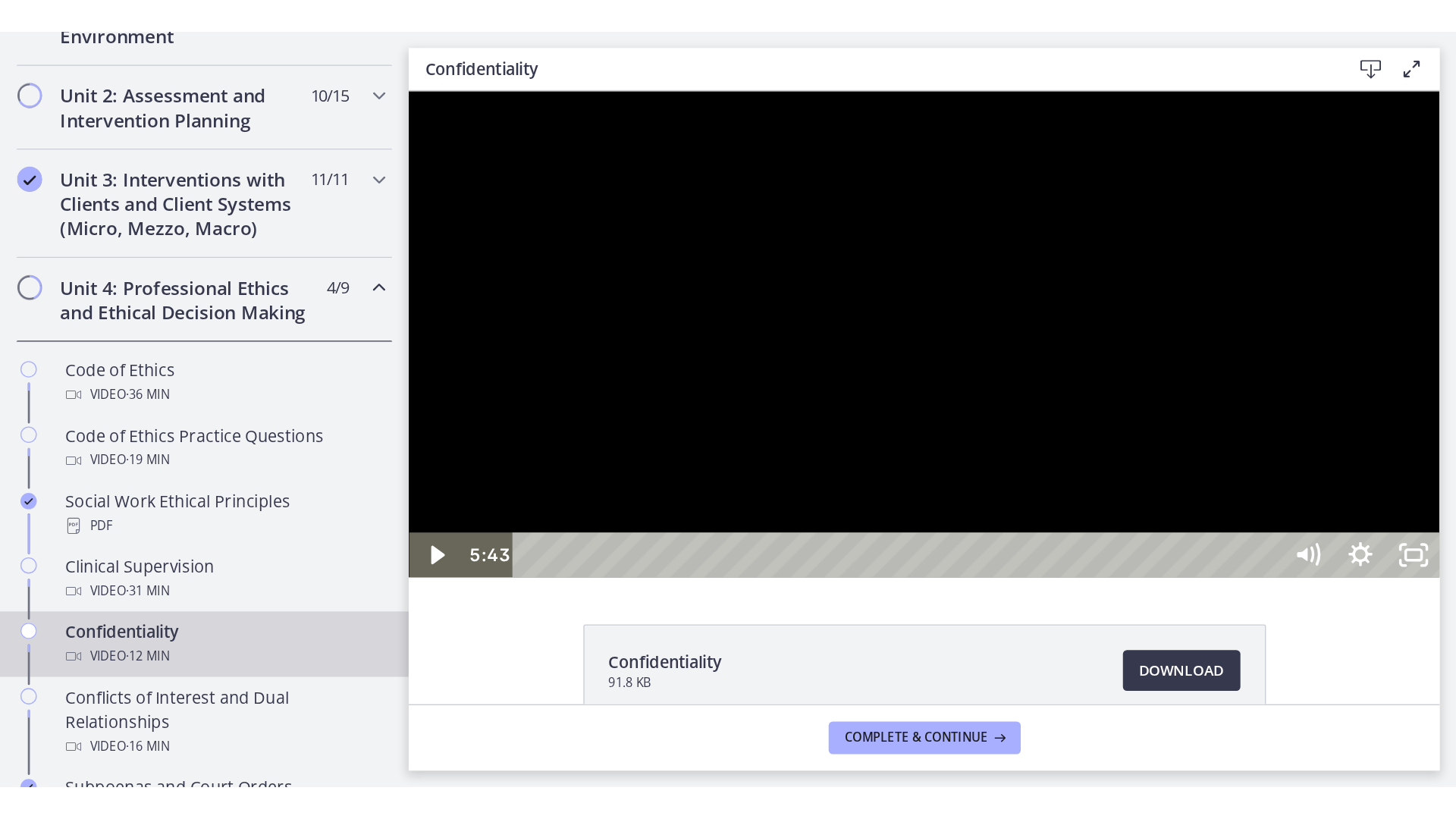 scroll, scrollTop: 575, scrollLeft: 0, axis: vertical 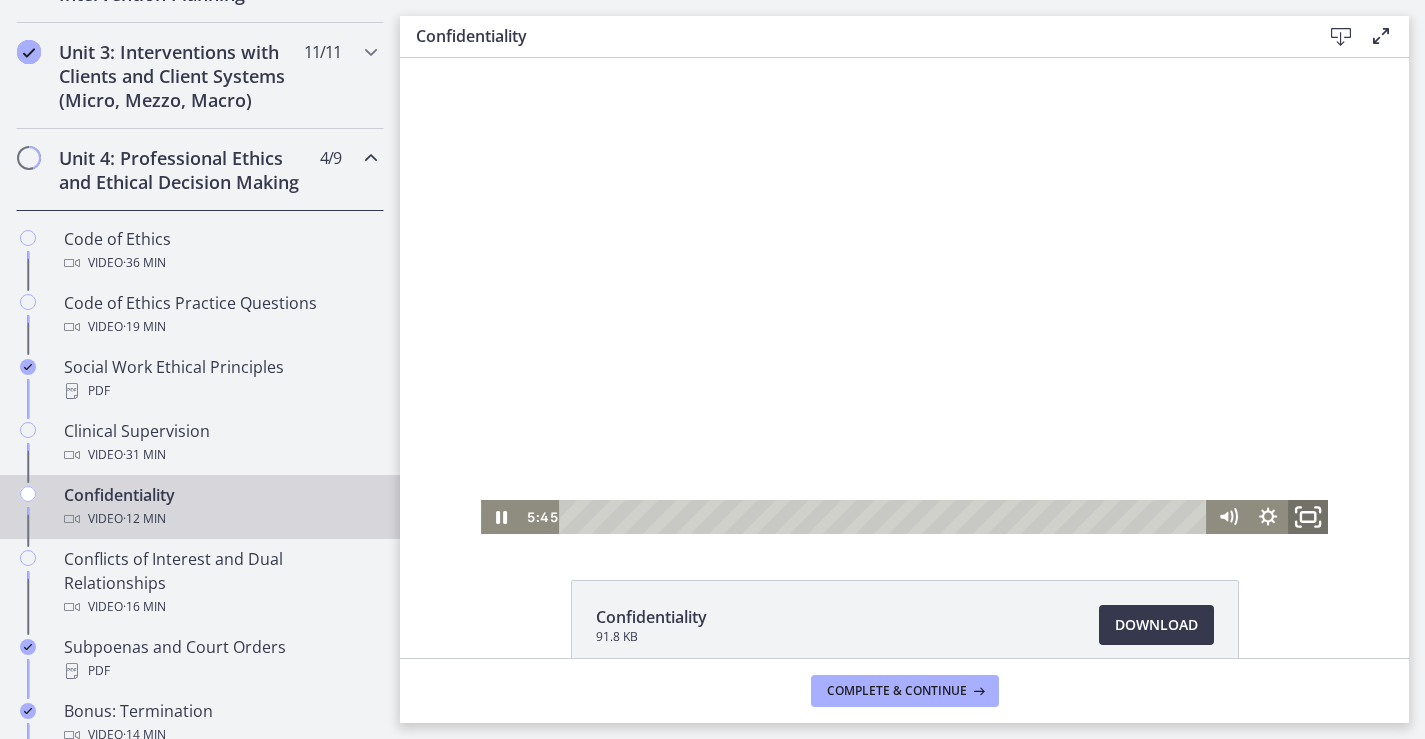 click 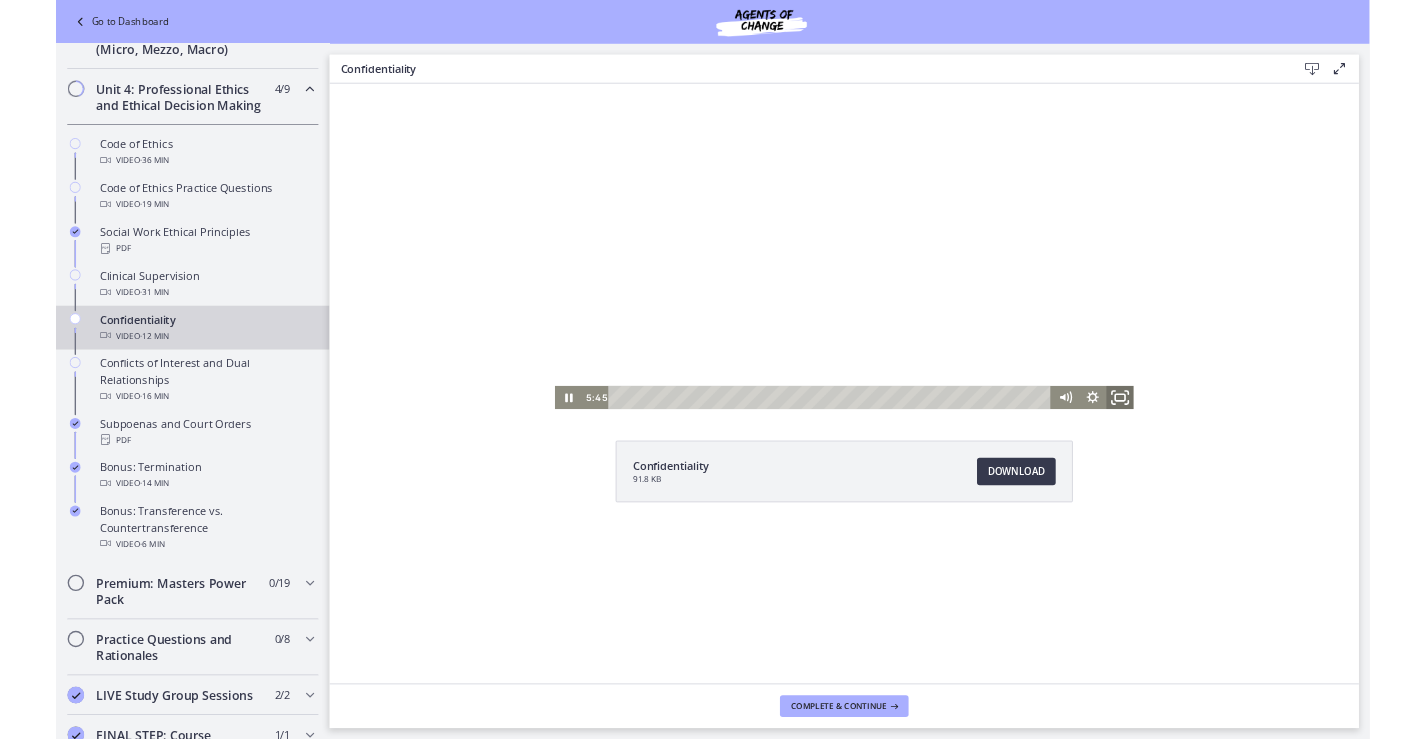 scroll, scrollTop: 666, scrollLeft: 0, axis: vertical 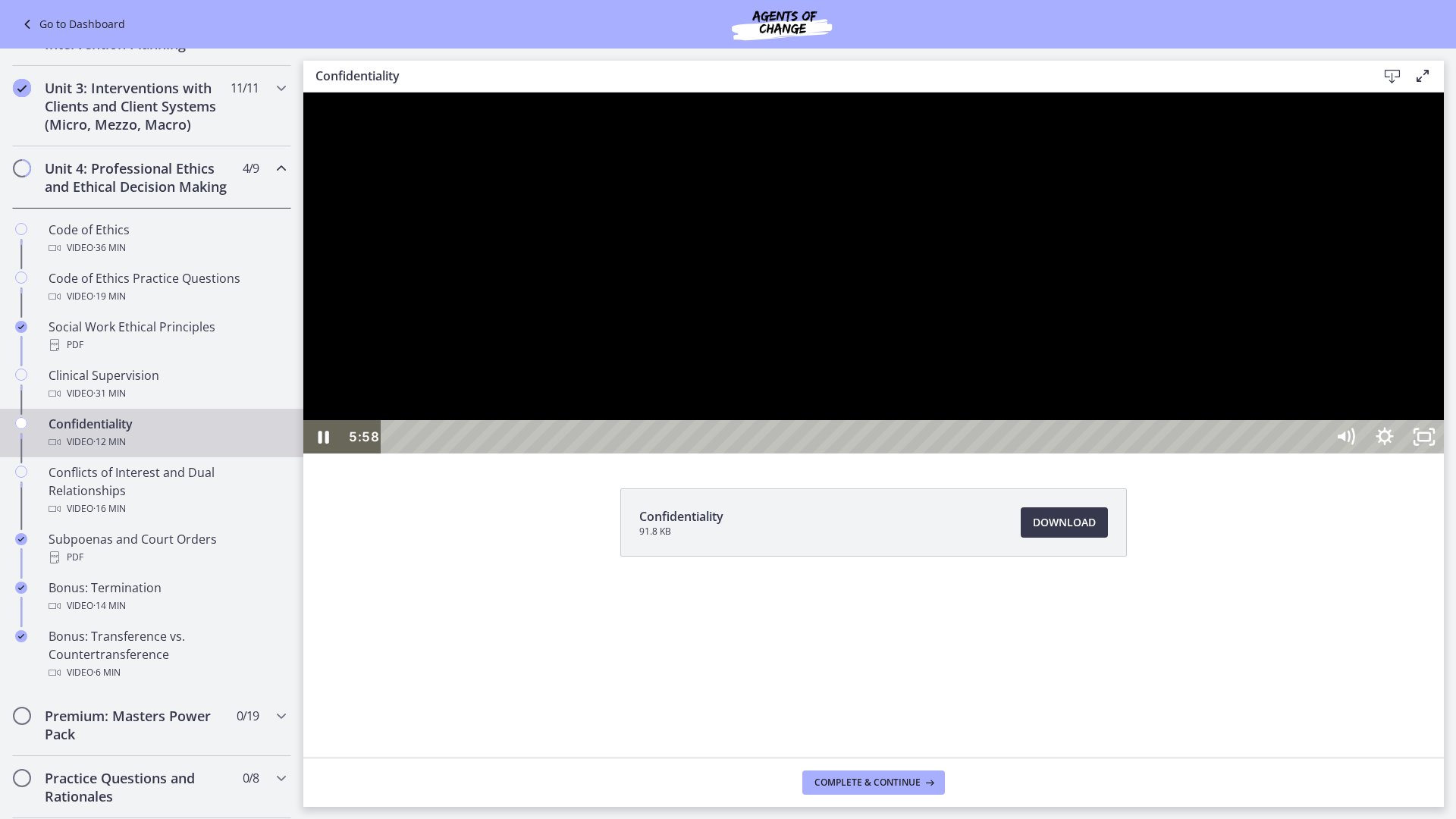 click at bounding box center [874, 273] 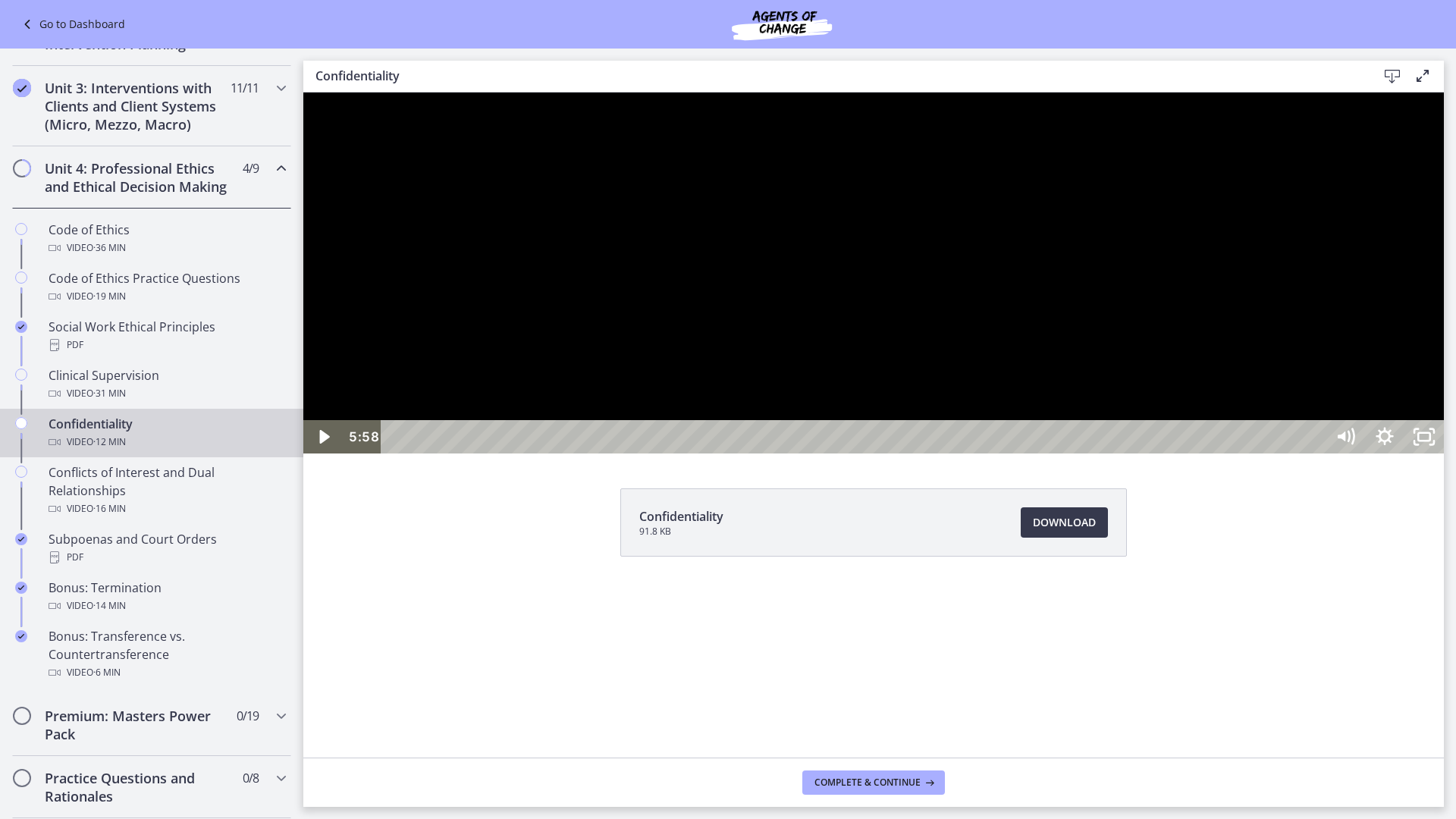 click at bounding box center (874, 273) 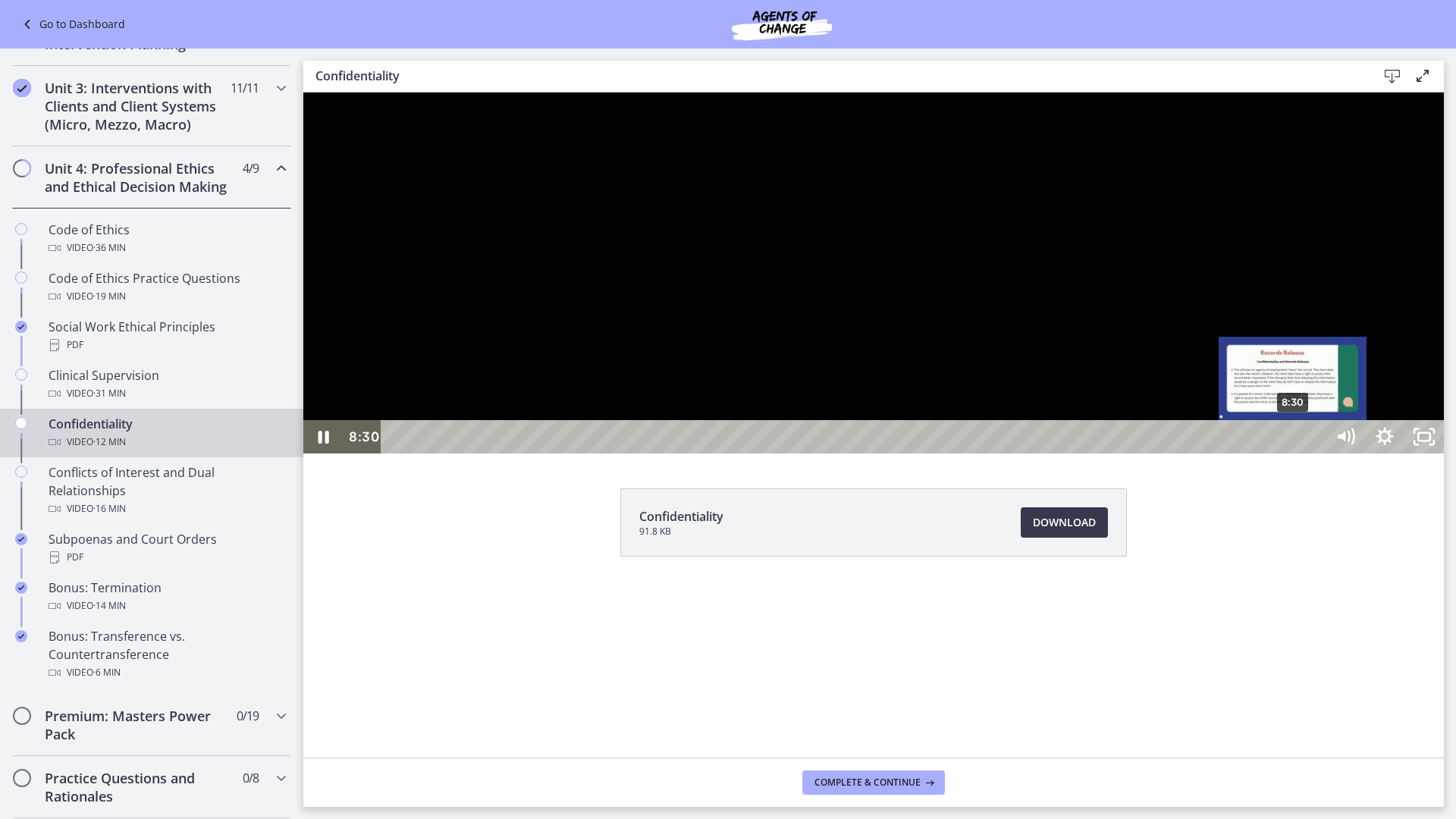 click on "8:30" at bounding box center [855, 437] 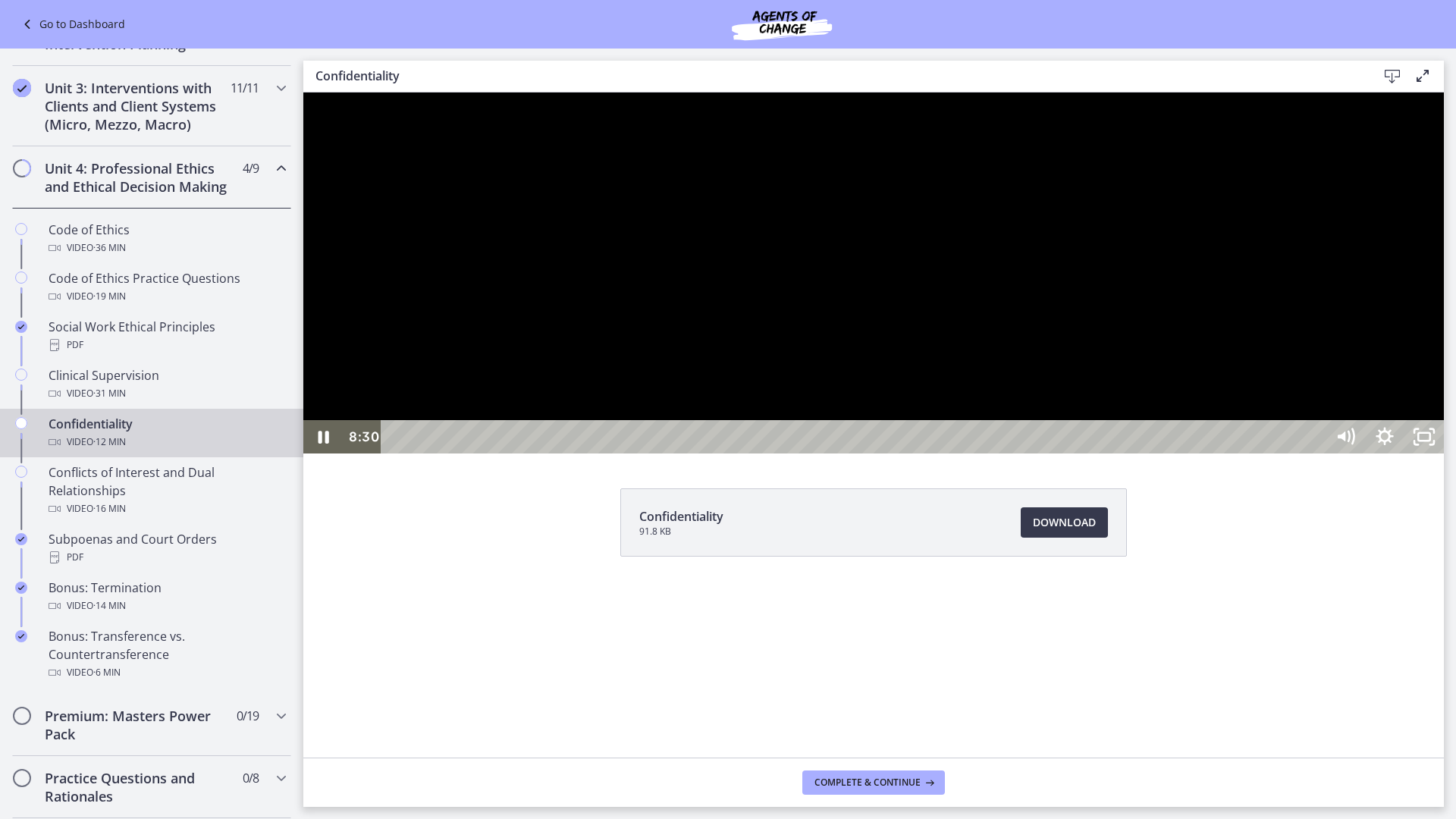 click at bounding box center (874, 273) 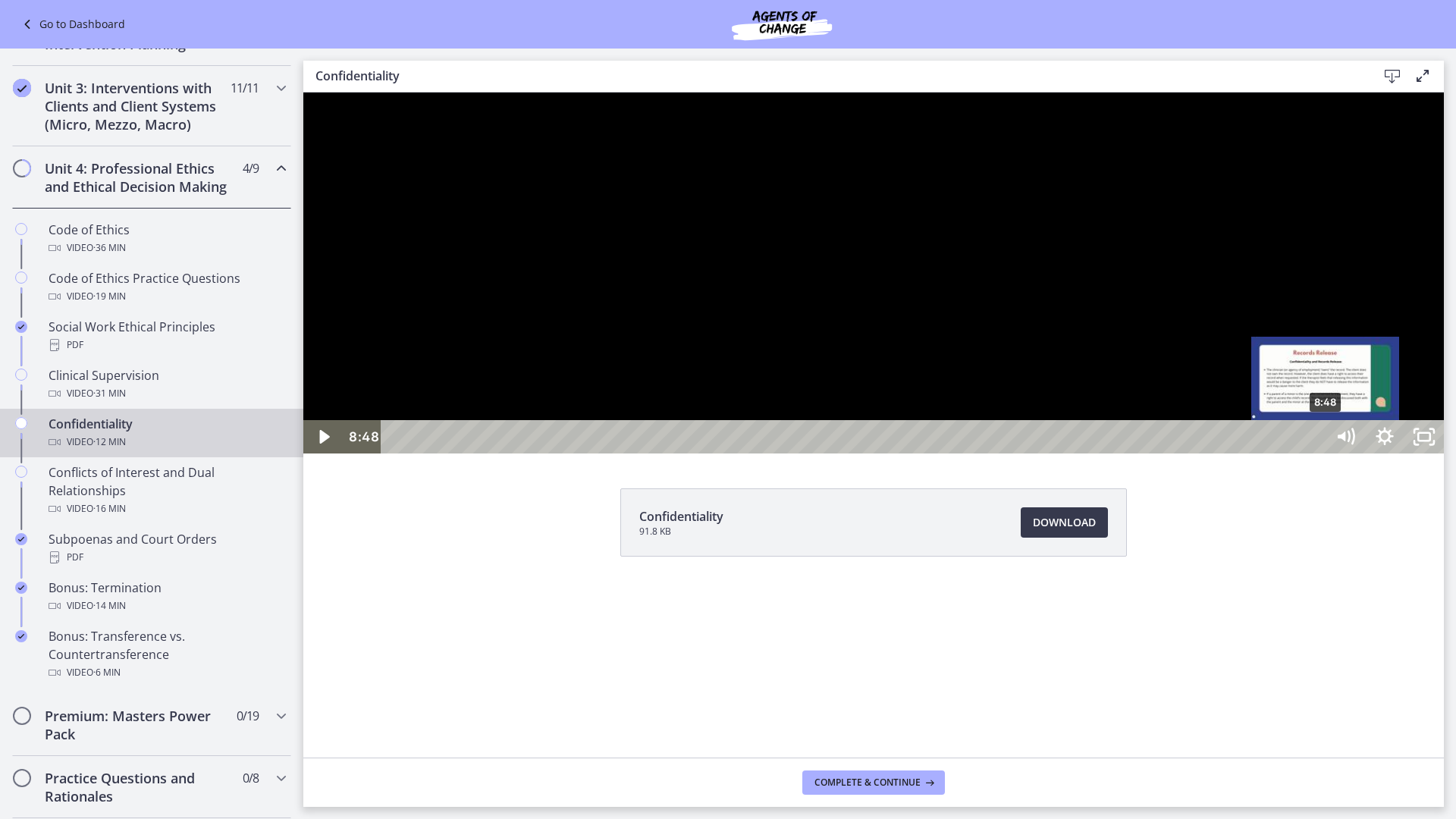 click on "8:48" at bounding box center [855, 437] 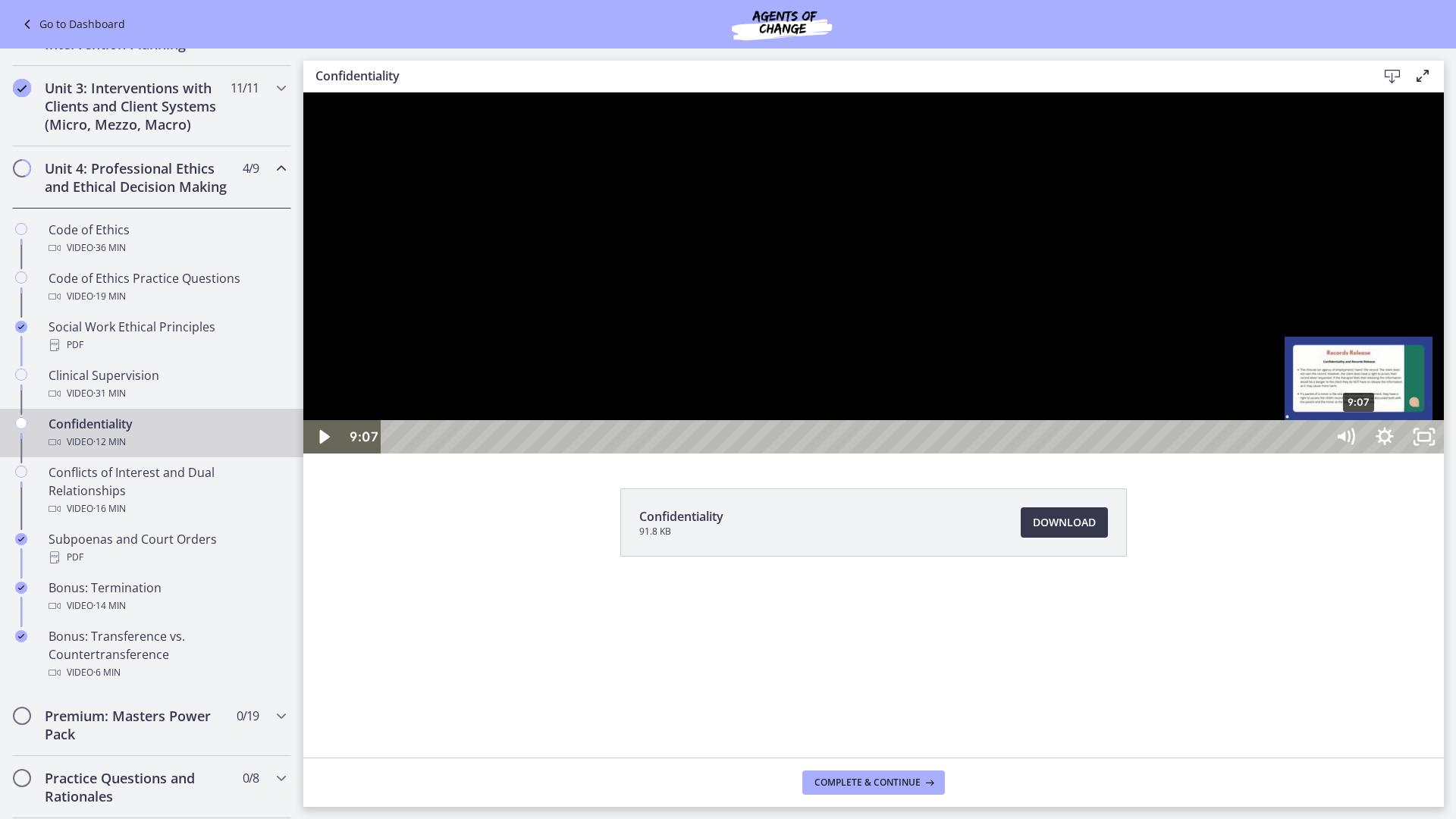 click on "9:07" at bounding box center [855, 437] 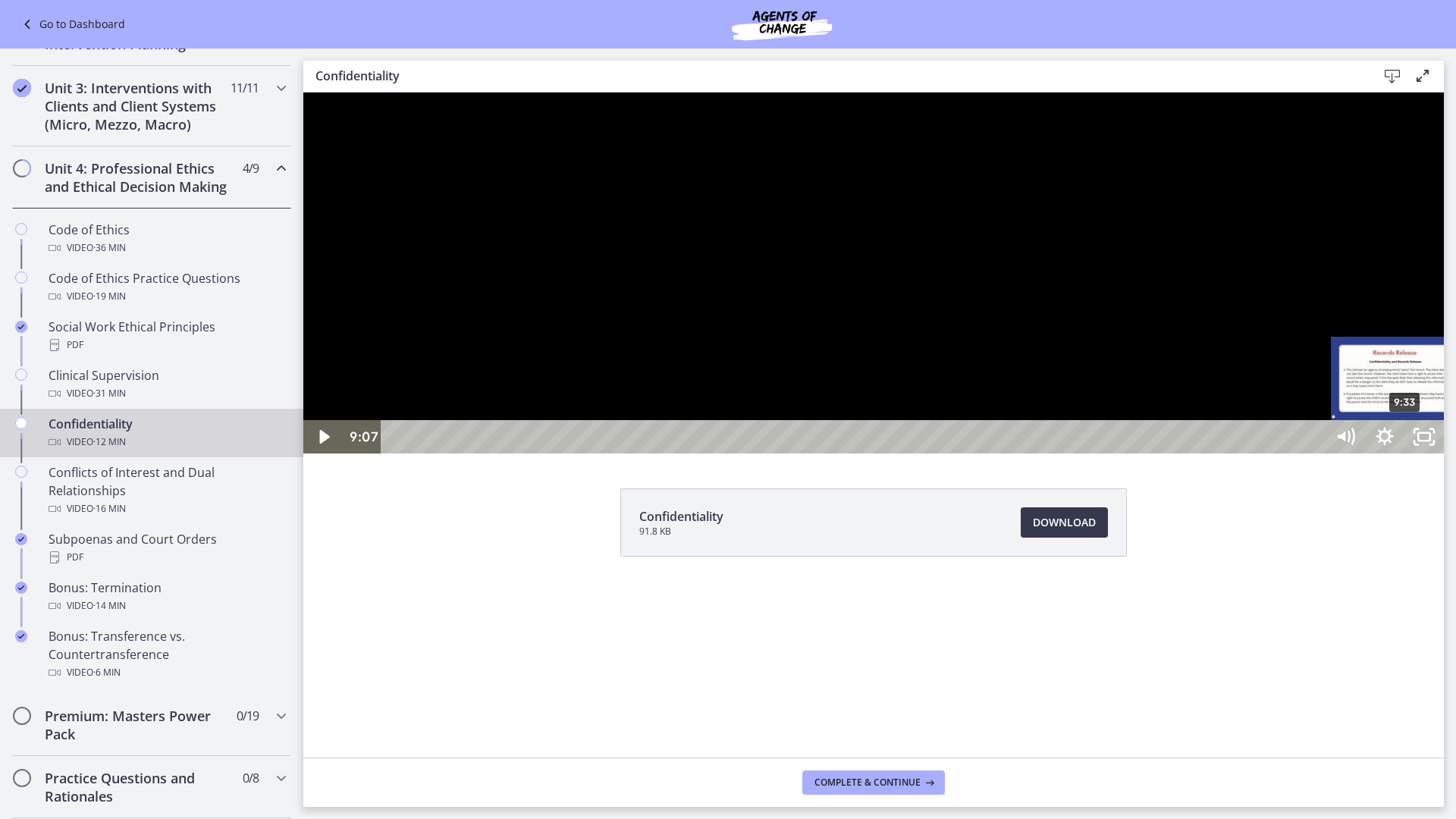 click on "9:33" at bounding box center (855, 437) 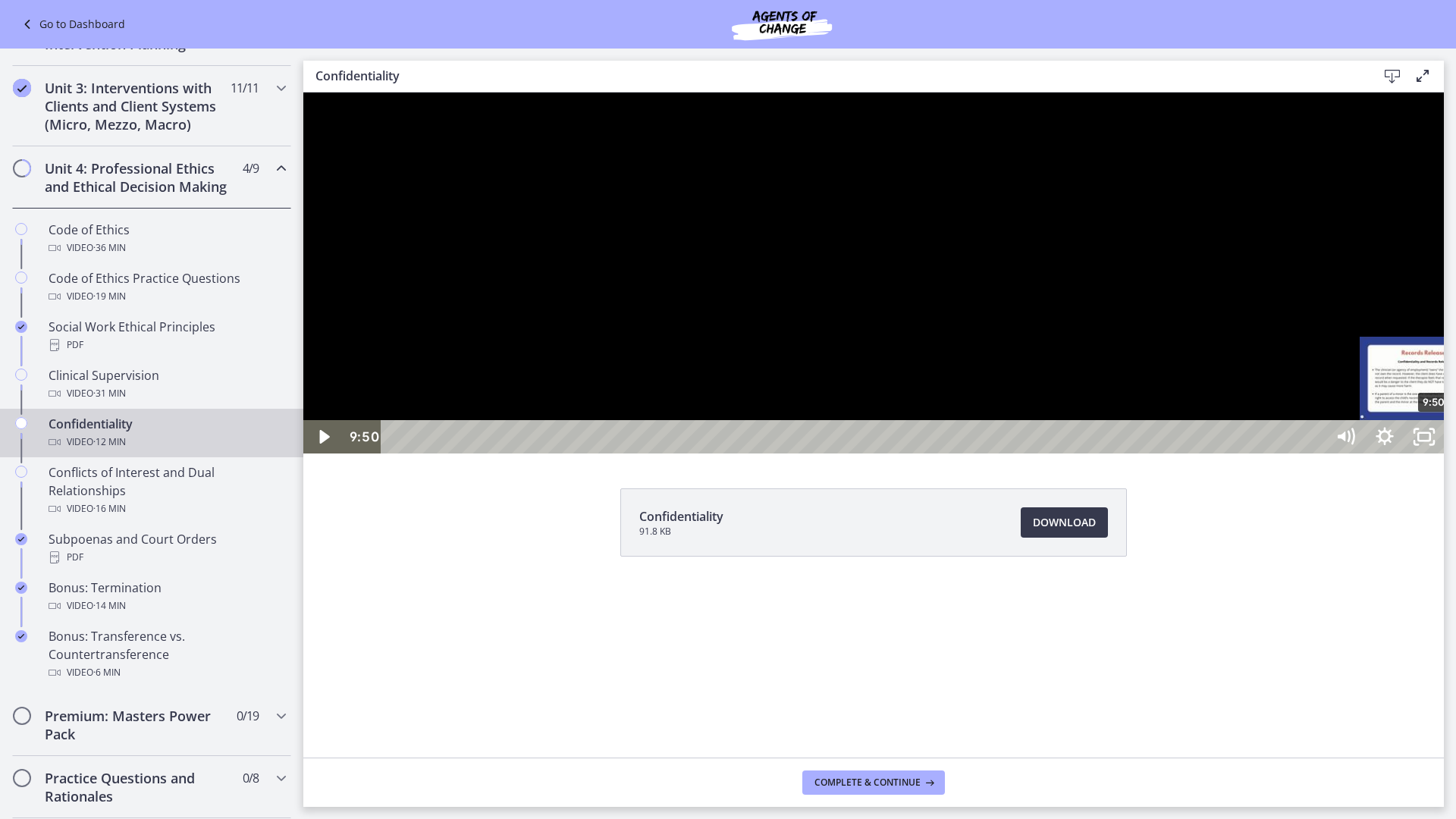 click on "9:50" at bounding box center (855, 437) 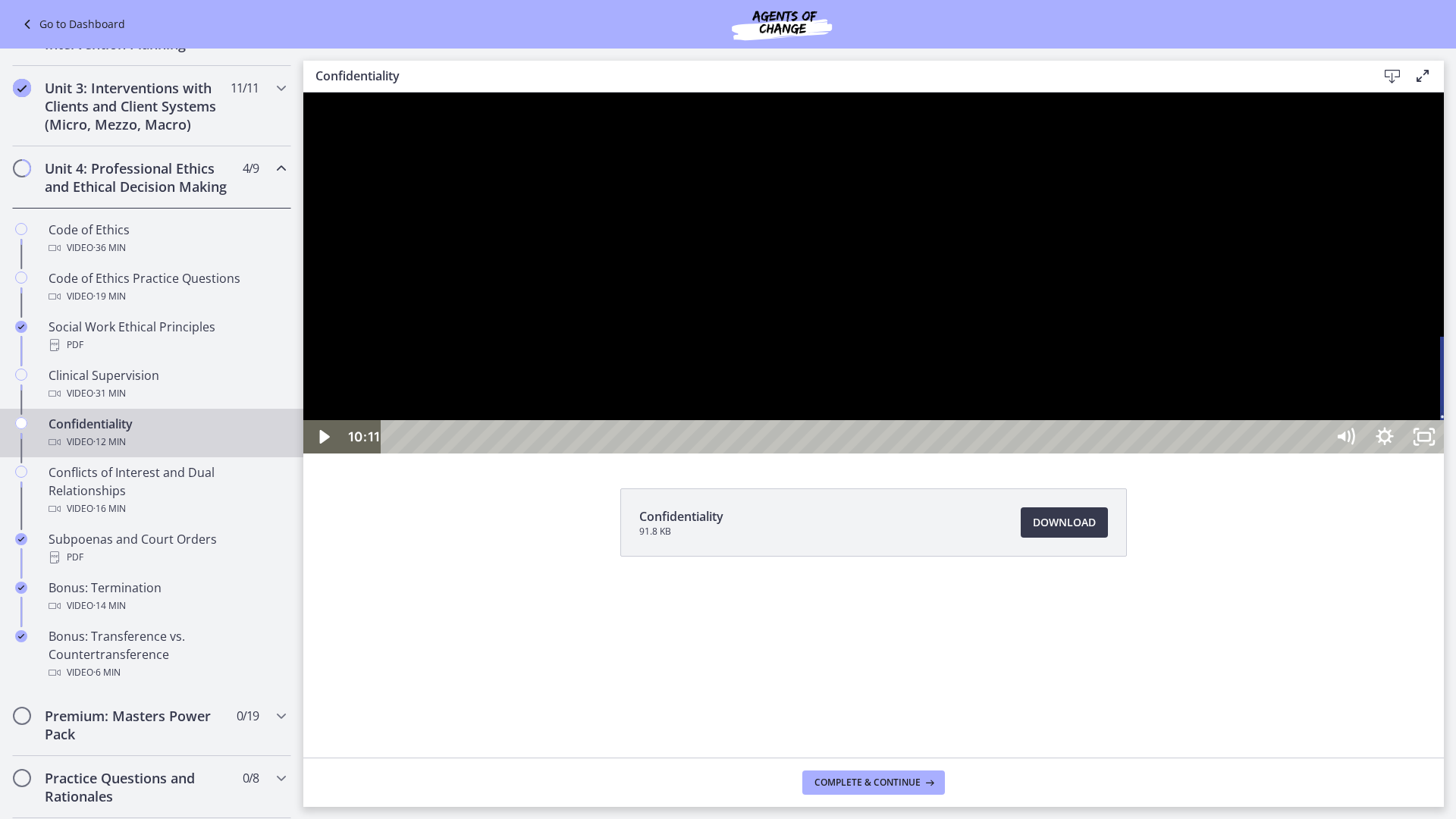 click on "10:35" at bounding box center (855, 437) 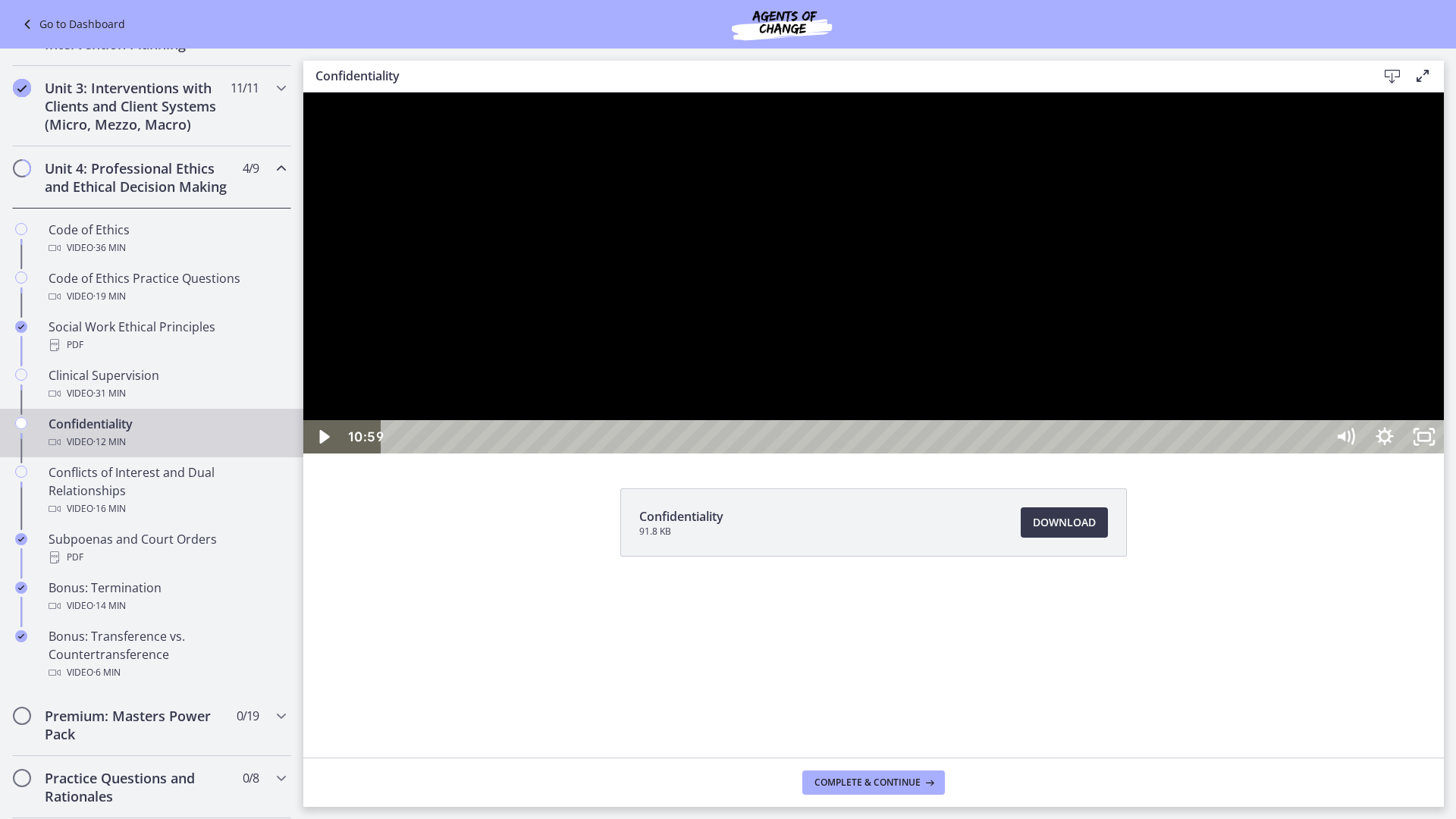 click on "11:17" at bounding box center [855, 437] 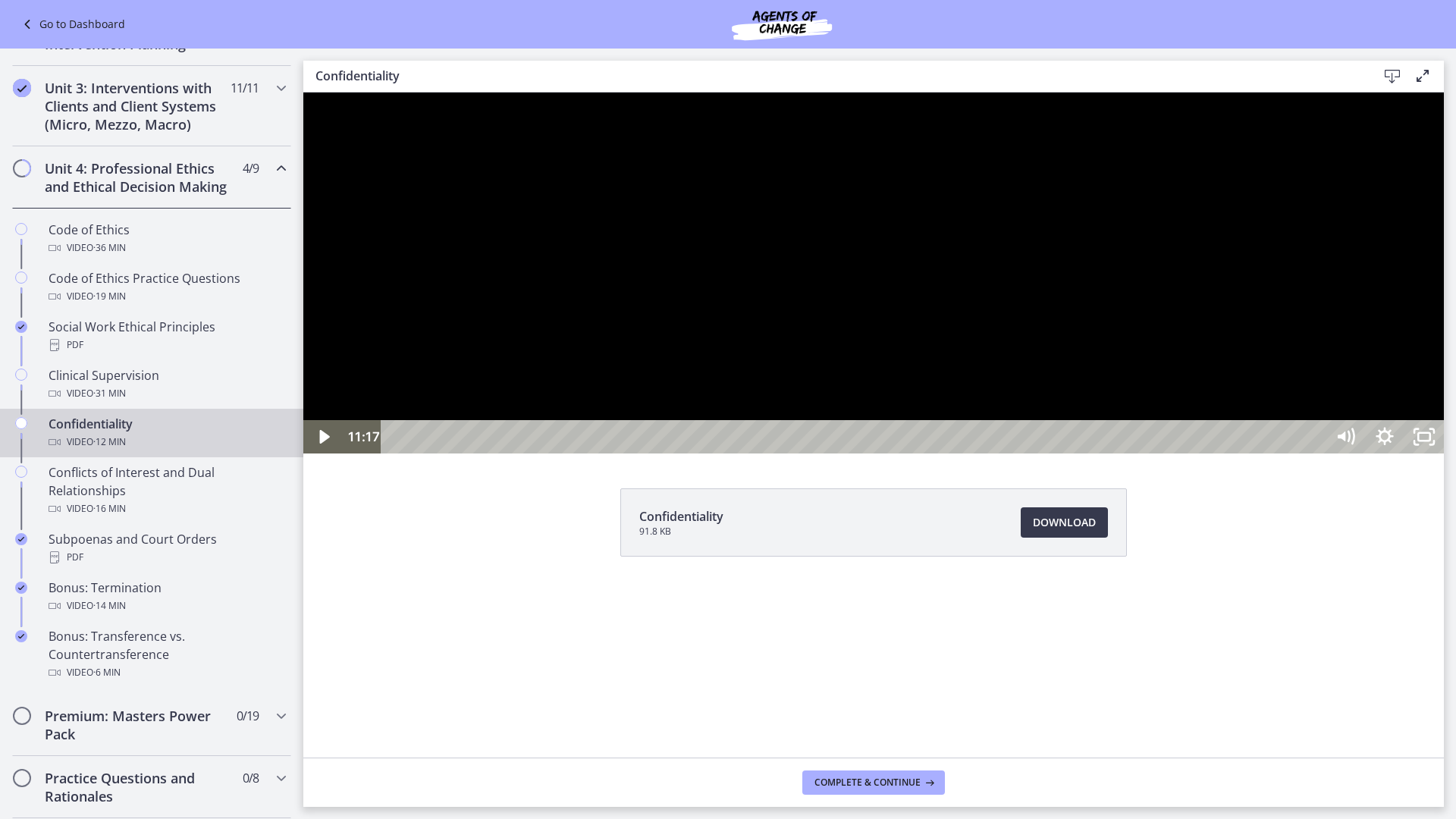click at bounding box center (874, 273) 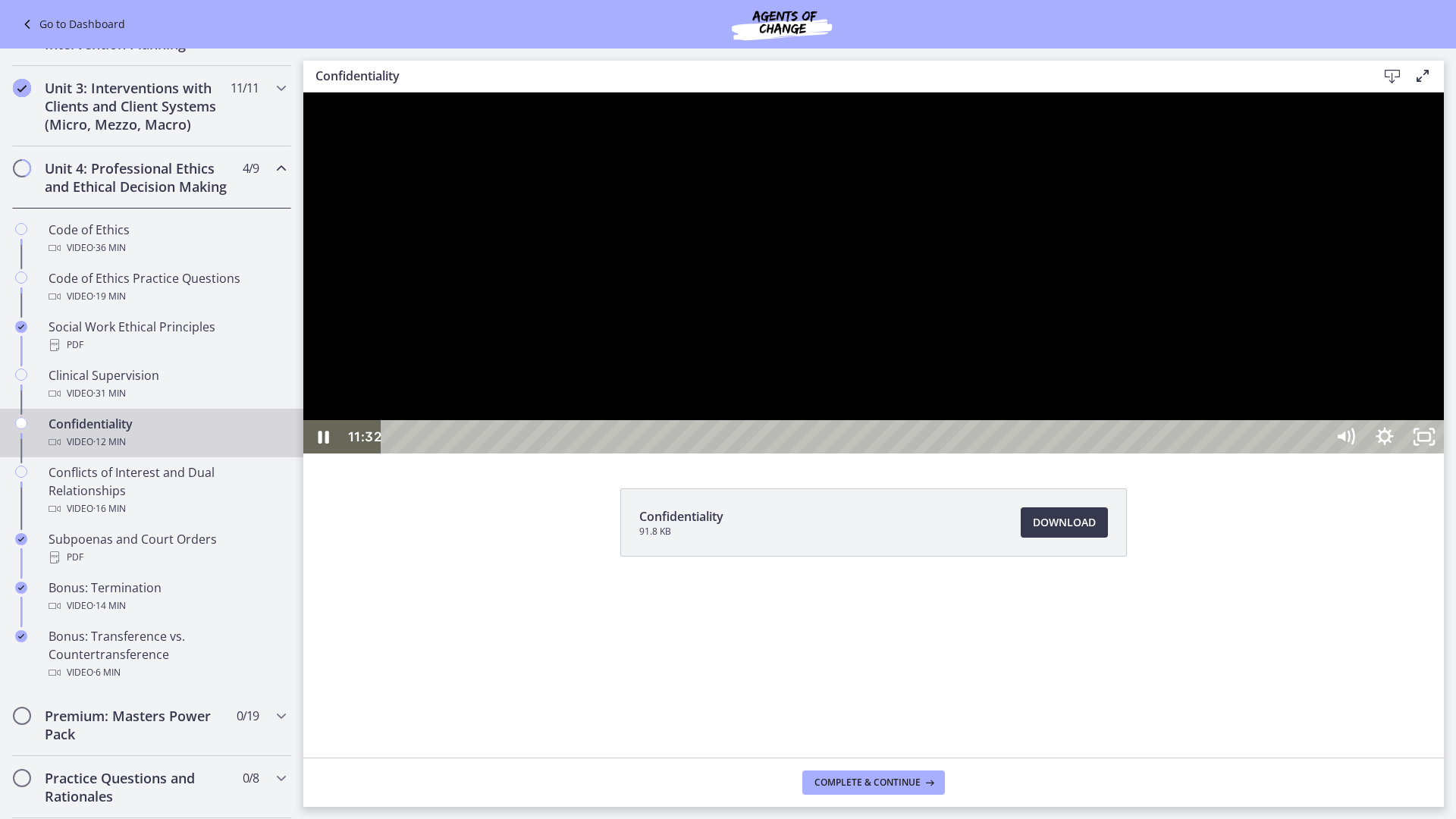 click on "11:32" at bounding box center (855, 437) 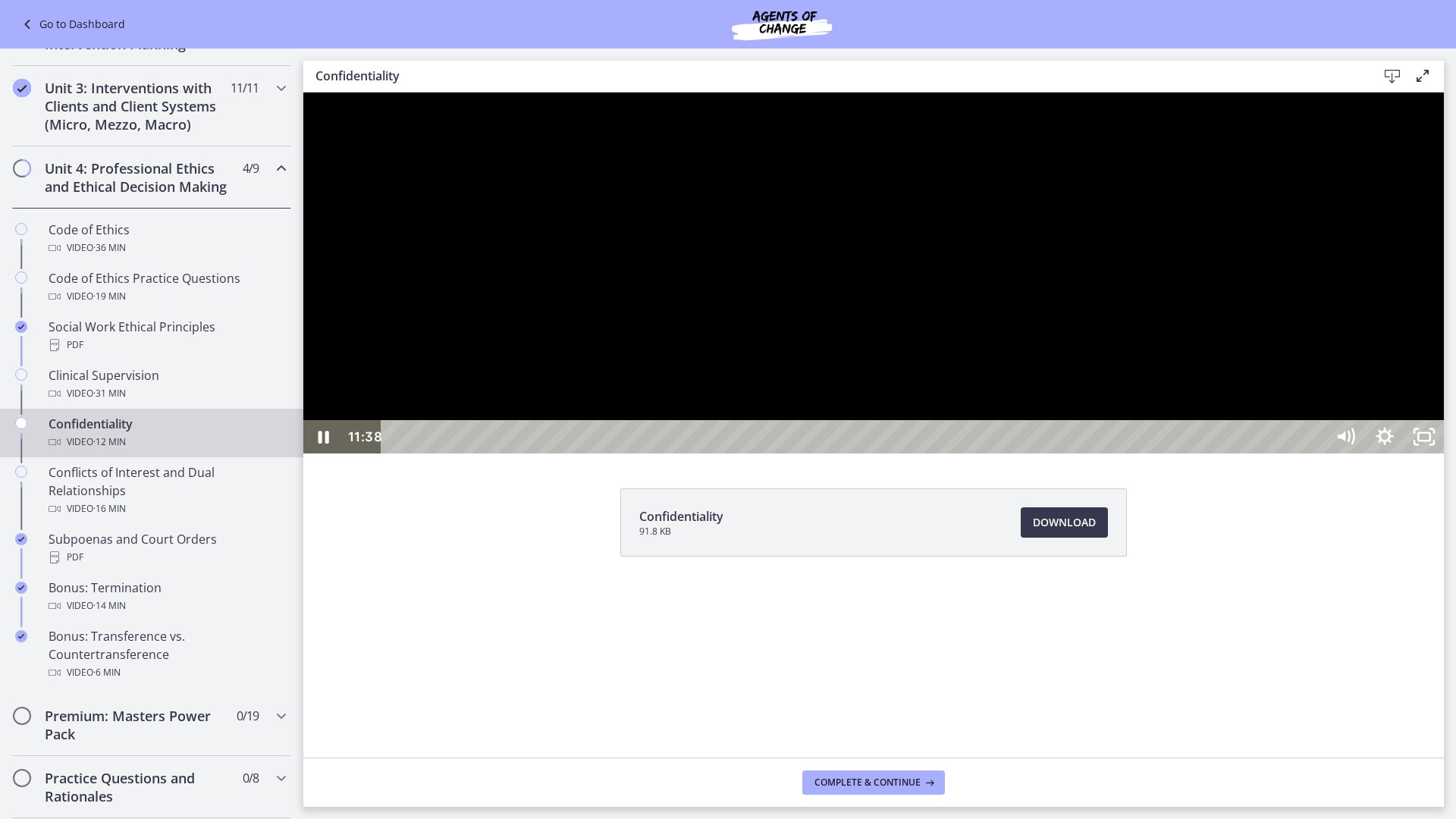 click on "11:38" at bounding box center (855, 437) 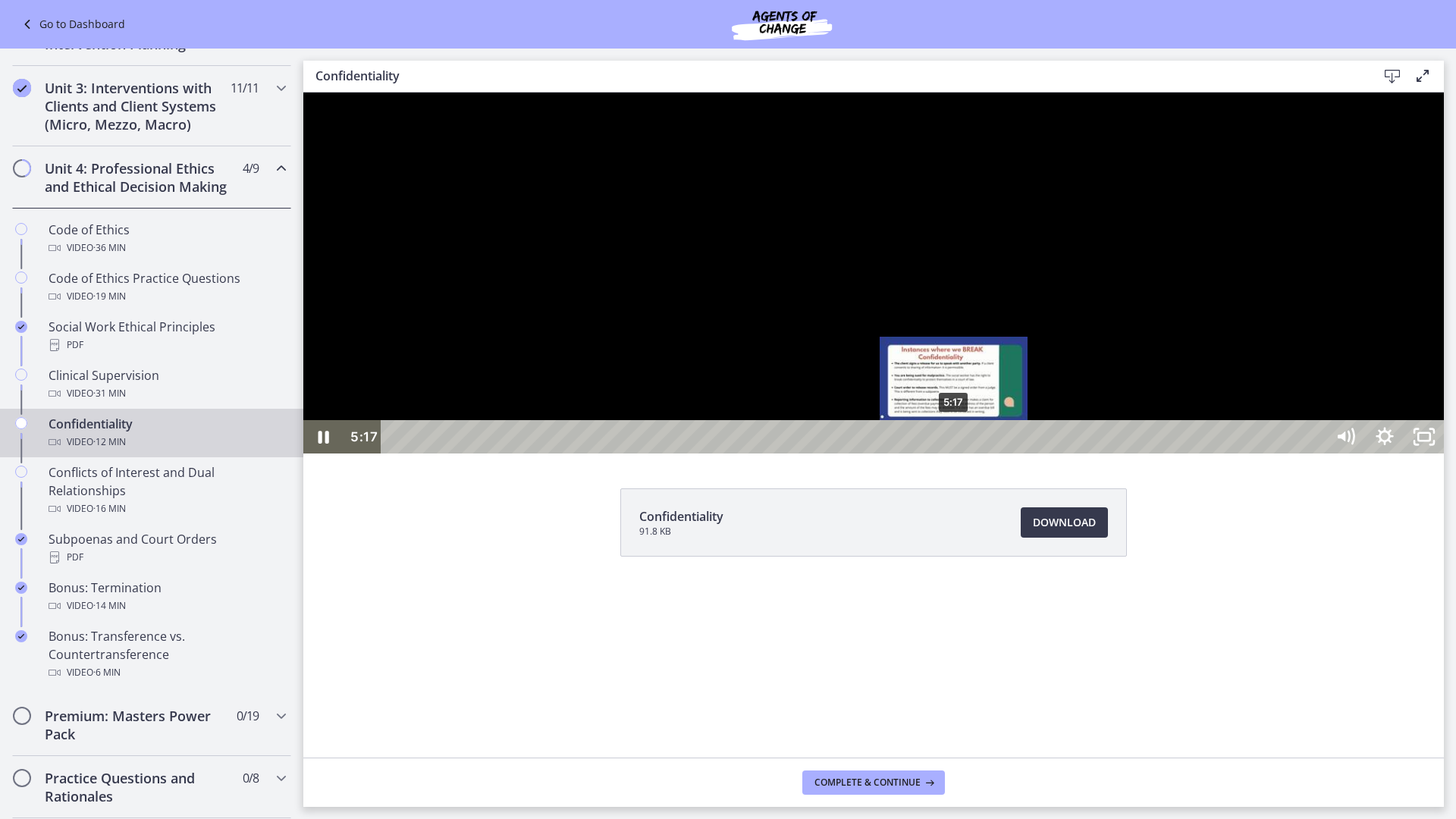 click on "5:17" at bounding box center [855, 437] 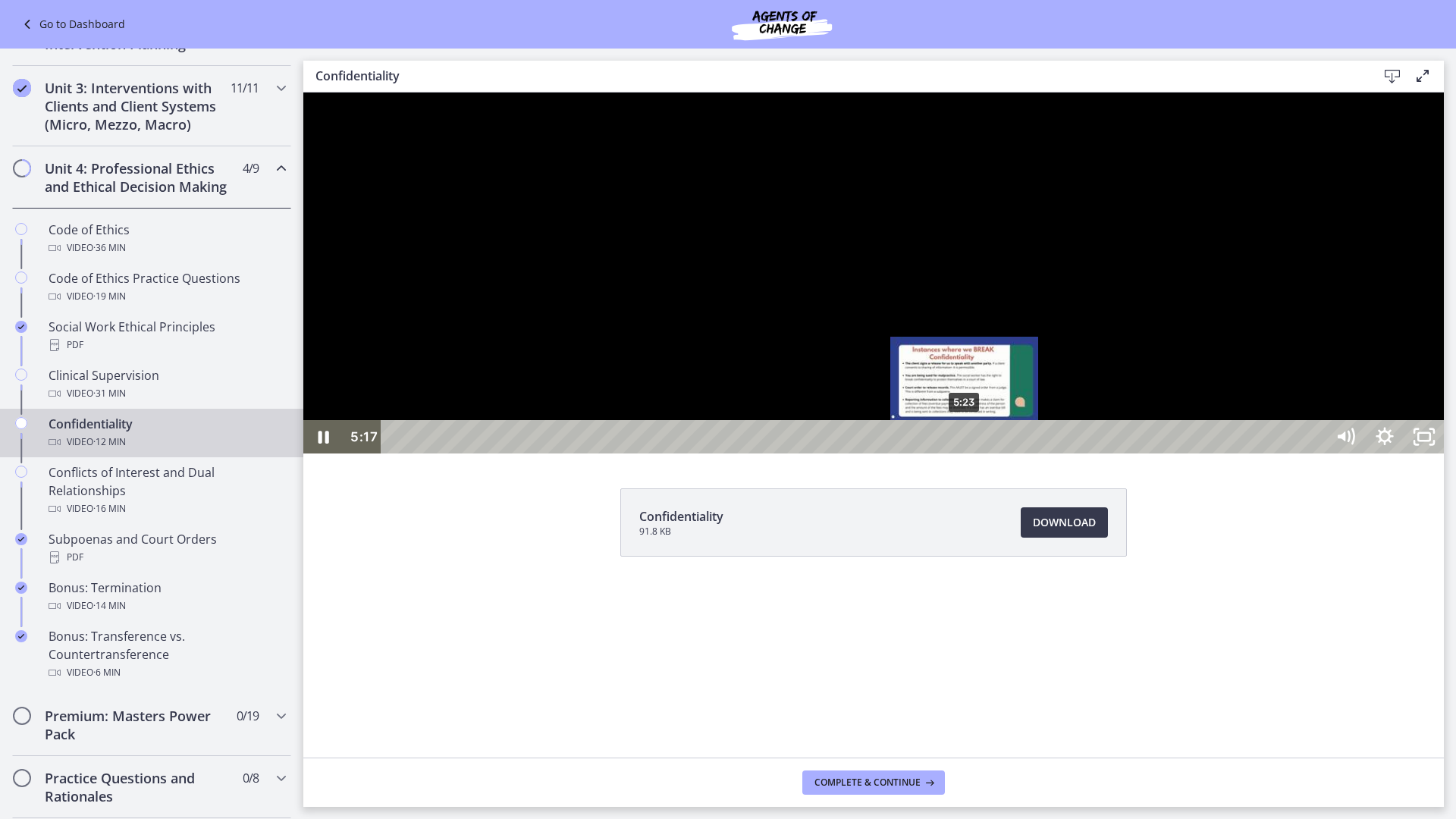 click on "5:23" at bounding box center [855, 437] 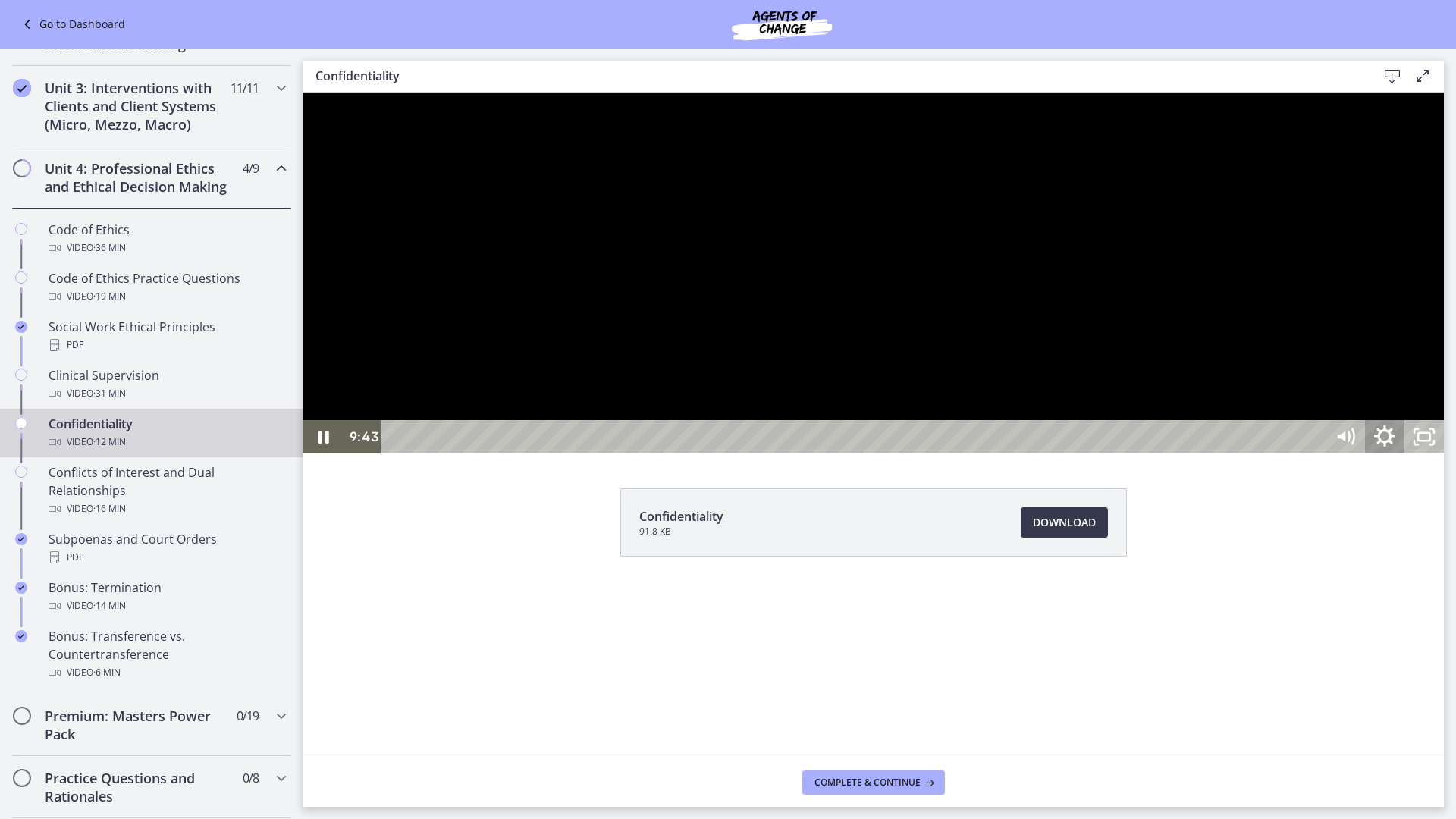 click 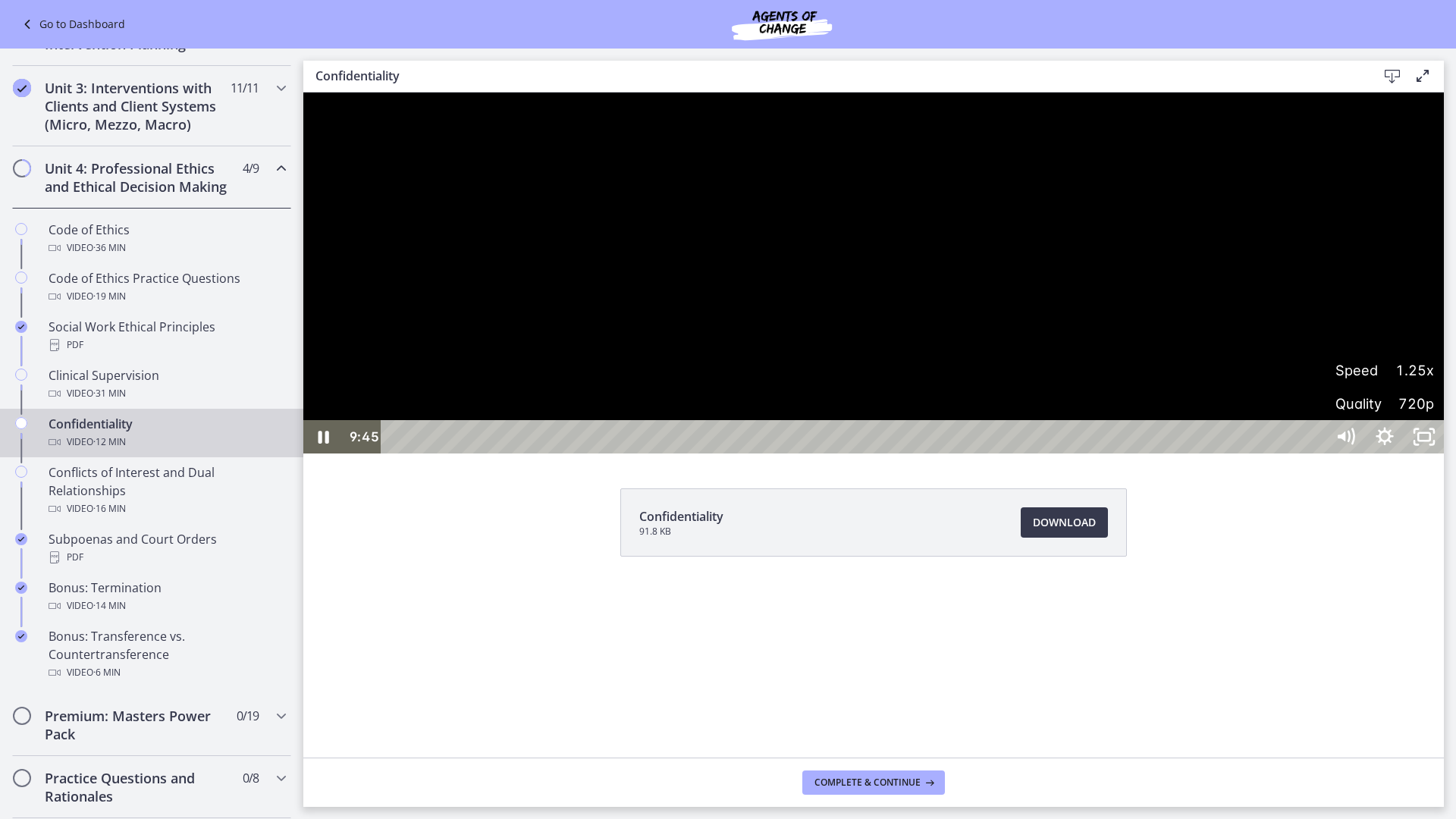 click on "720p" at bounding box center (1409, 403) 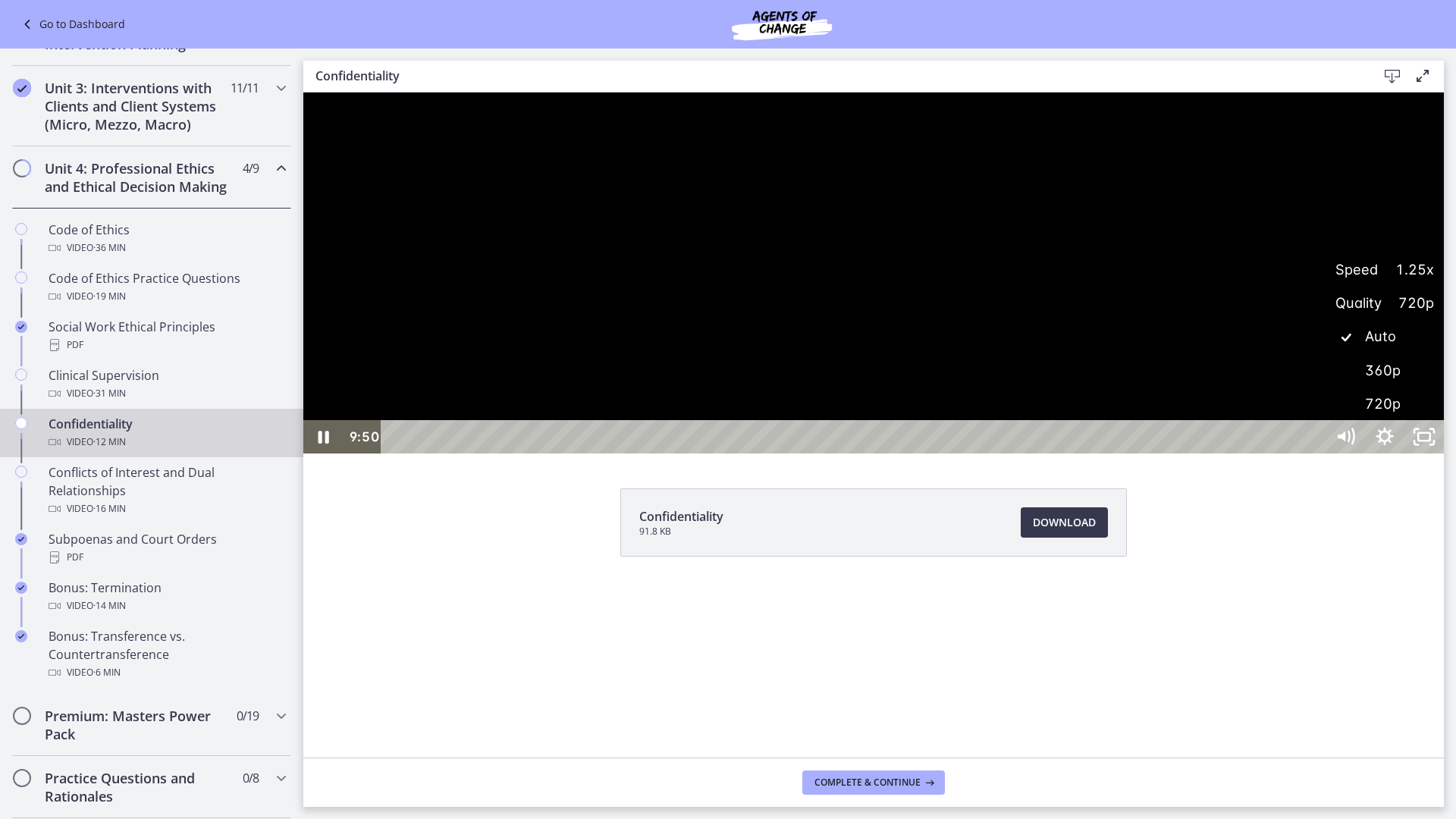 click at bounding box center [874, 273] 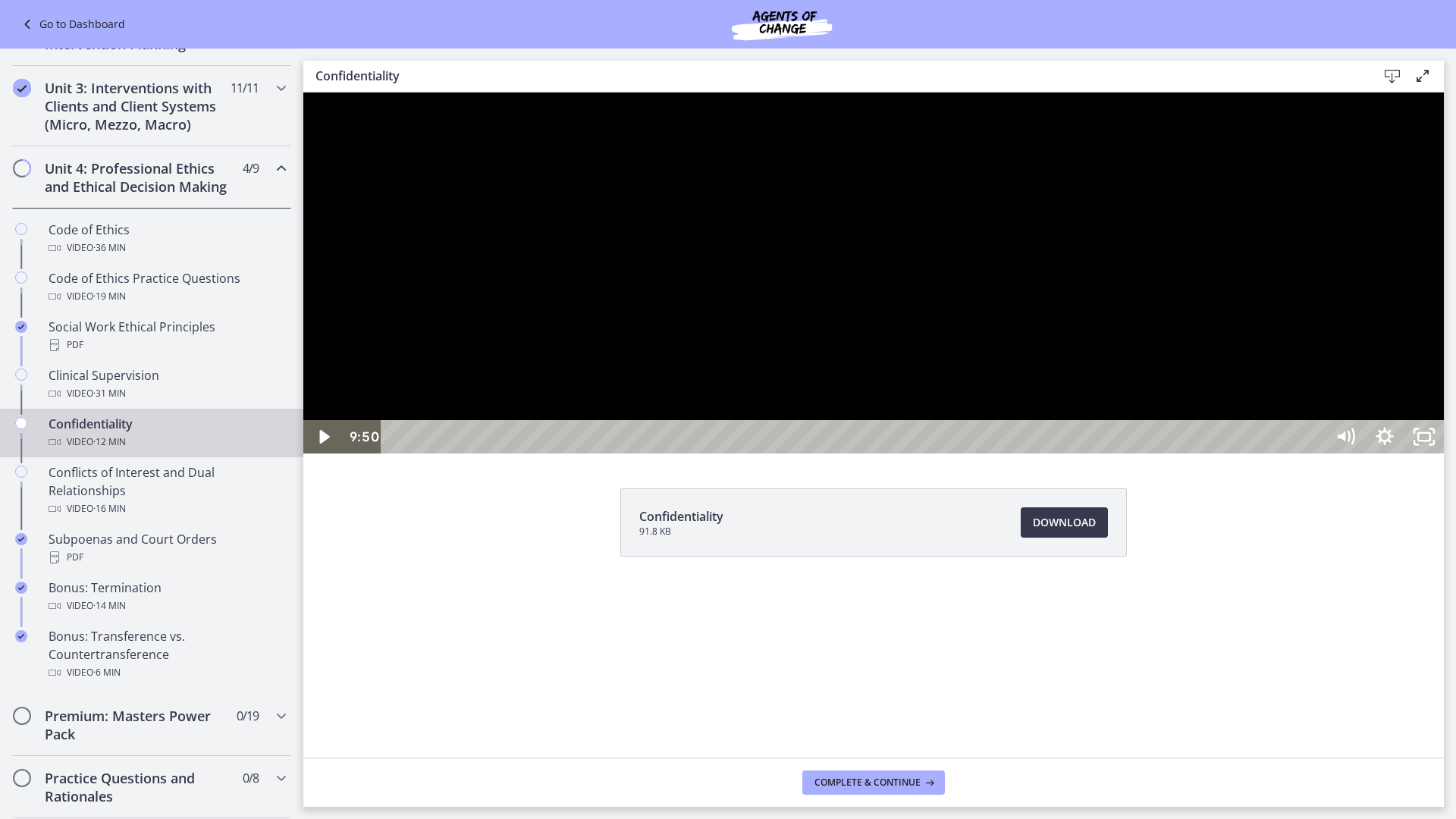 click at bounding box center (874, 273) 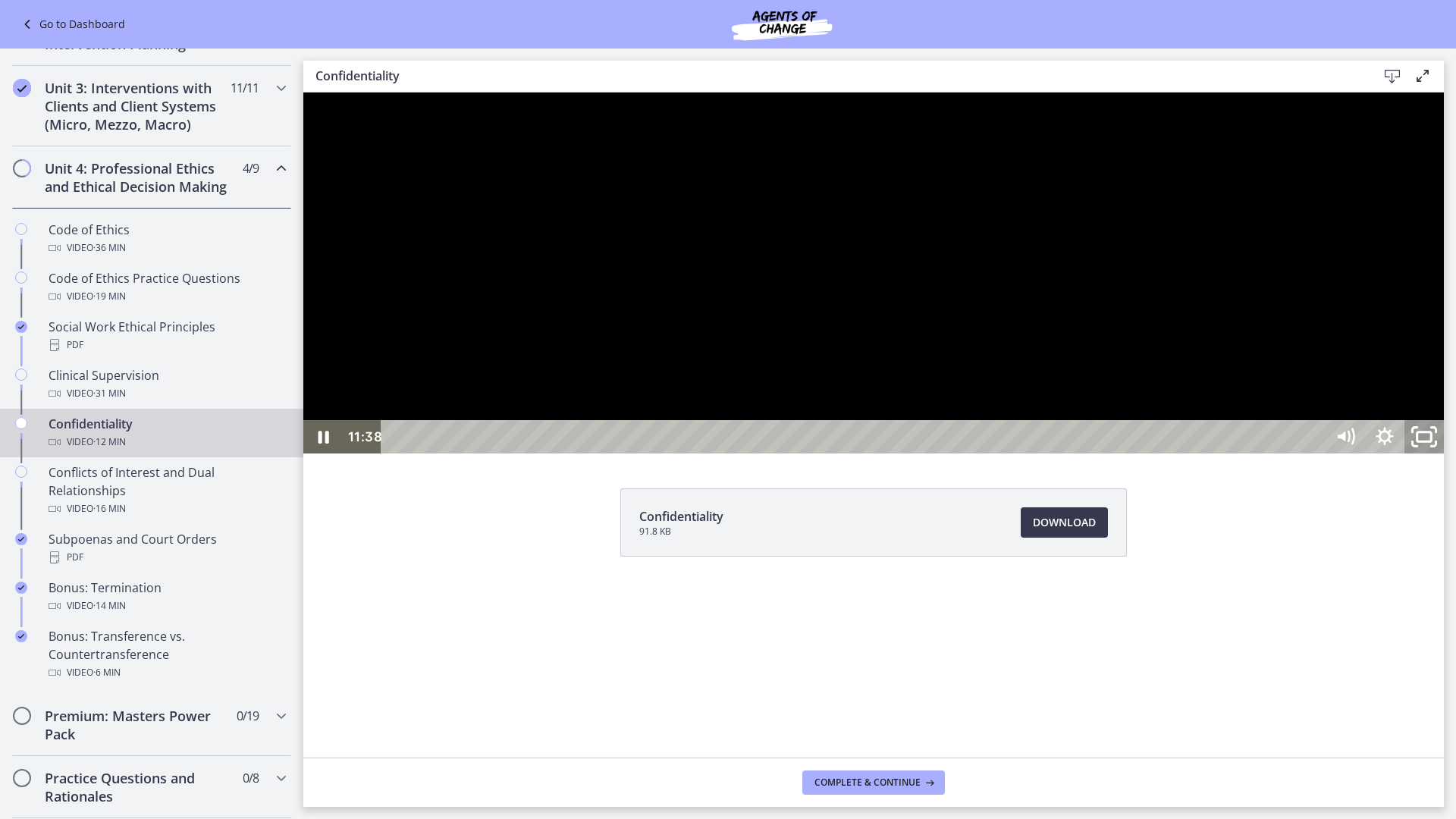 click 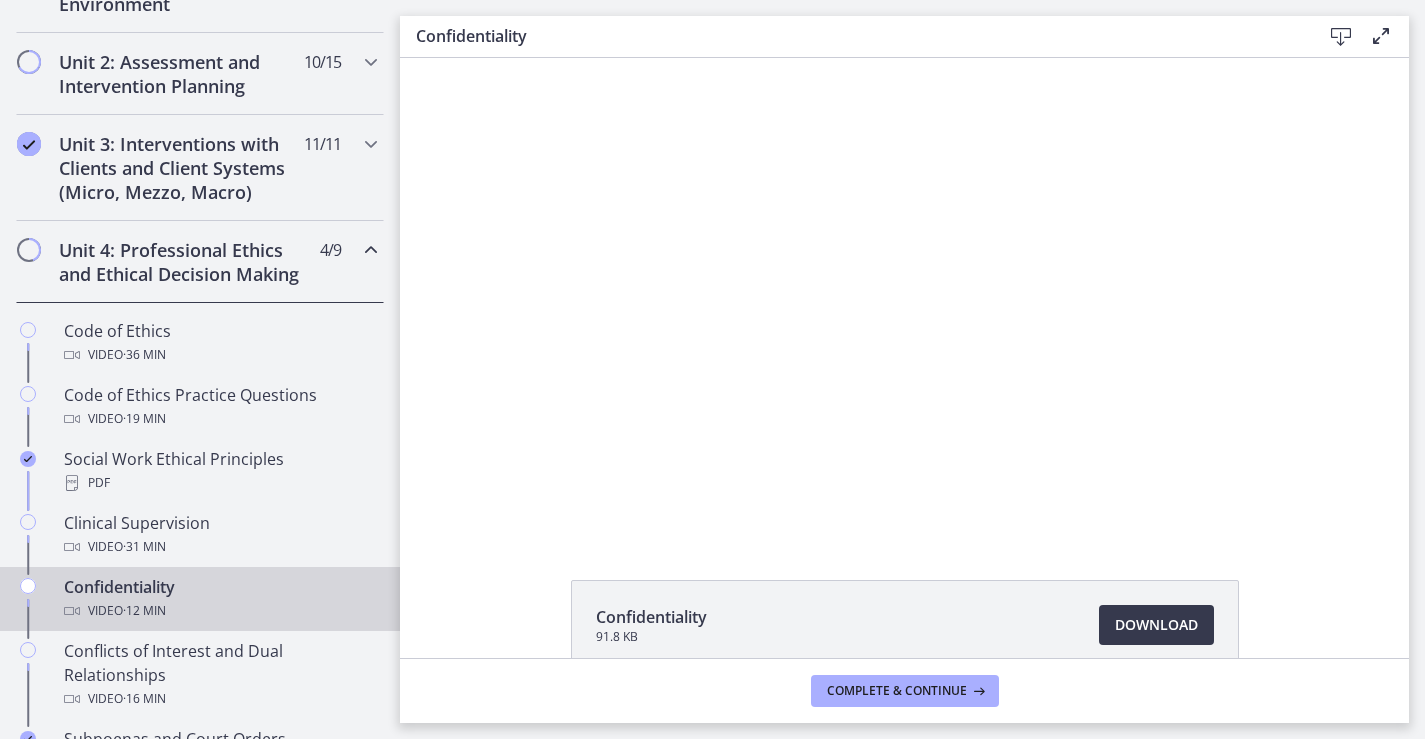 scroll, scrollTop: 758, scrollLeft: 0, axis: vertical 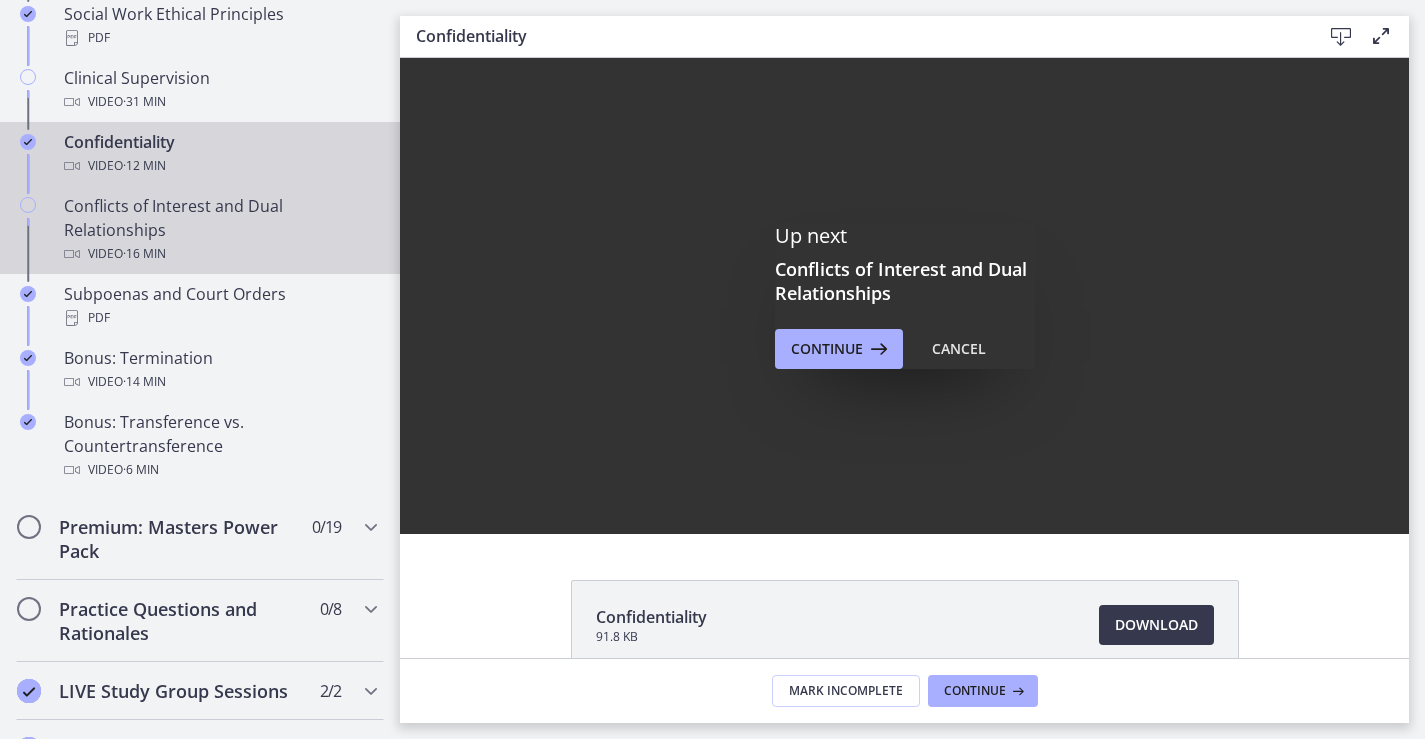 click on "Video
·  16 min" at bounding box center [220, 254] 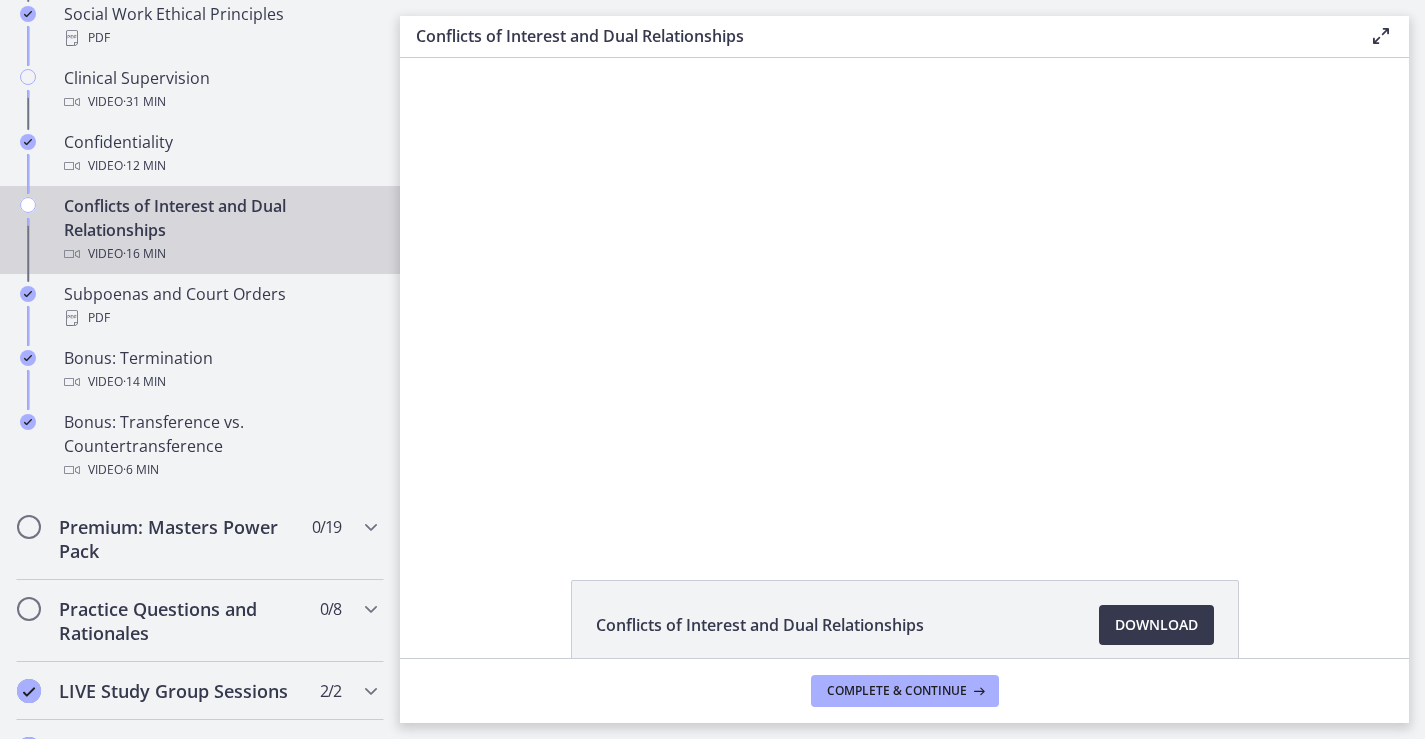 scroll, scrollTop: 0, scrollLeft: 0, axis: both 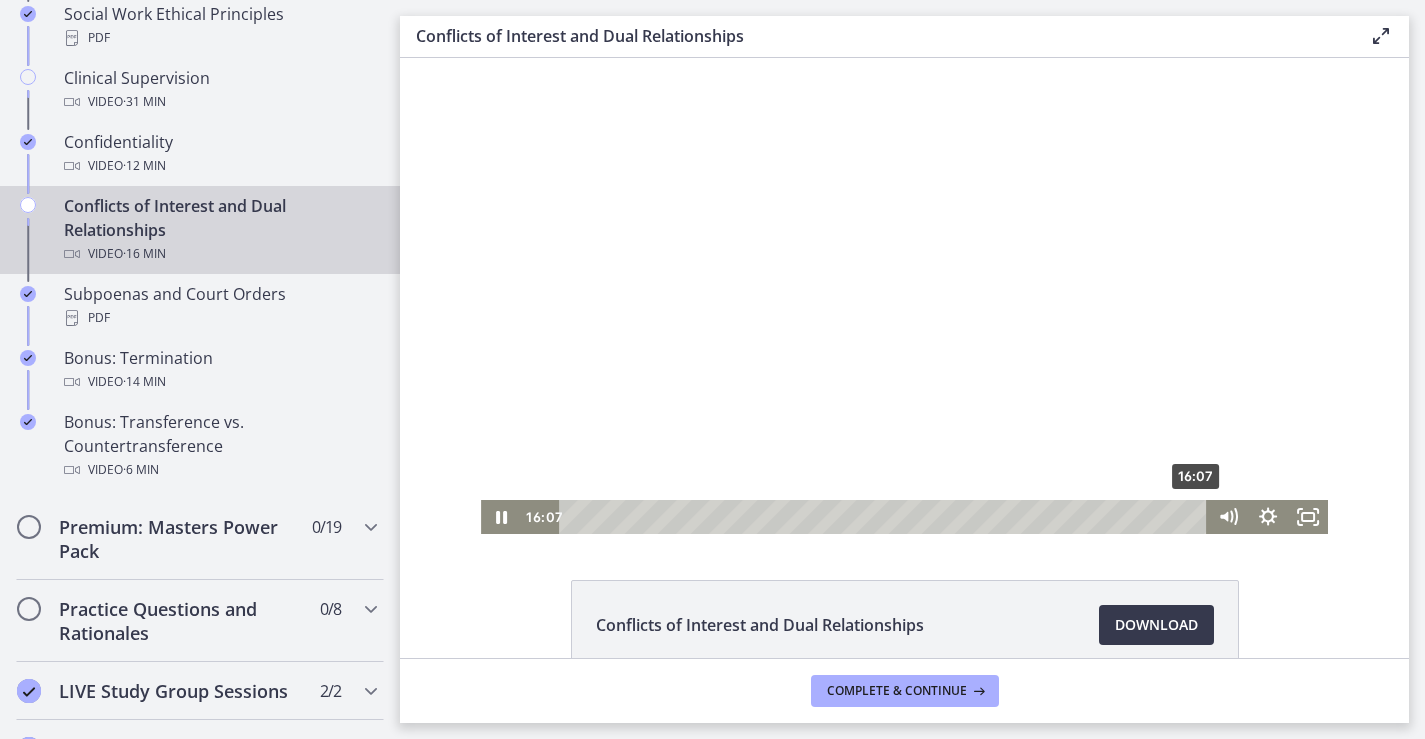 click on "16:07" at bounding box center [885, 517] 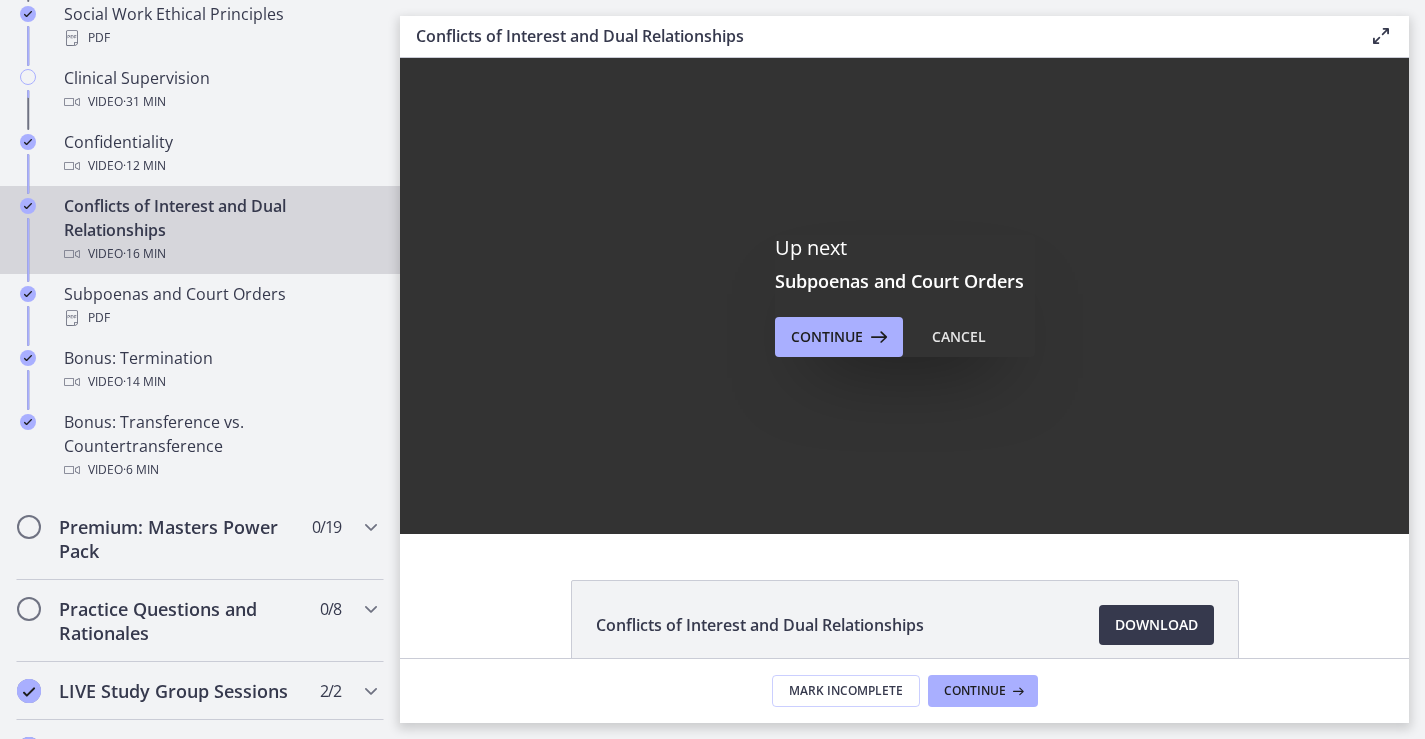 scroll, scrollTop: 0, scrollLeft: 0, axis: both 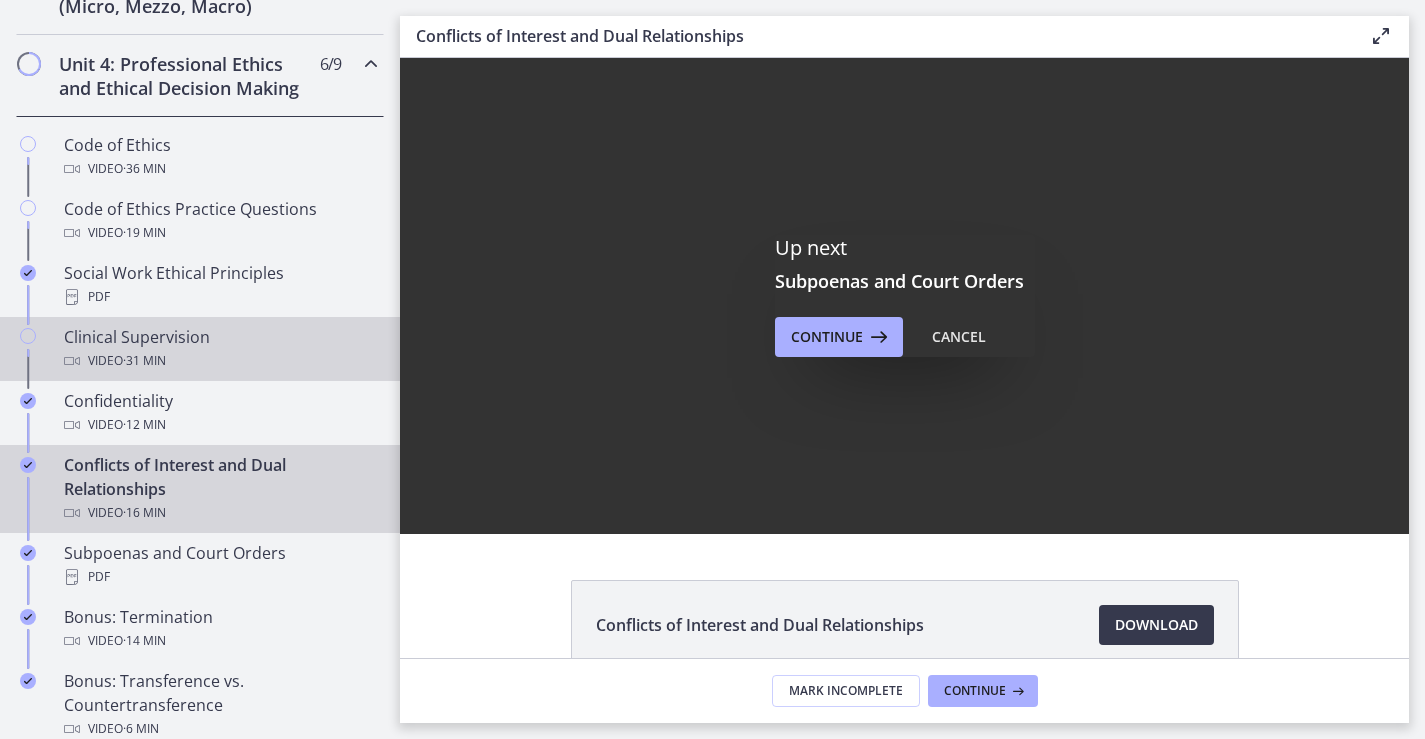 click on "Video
·  31 min" at bounding box center [220, 361] 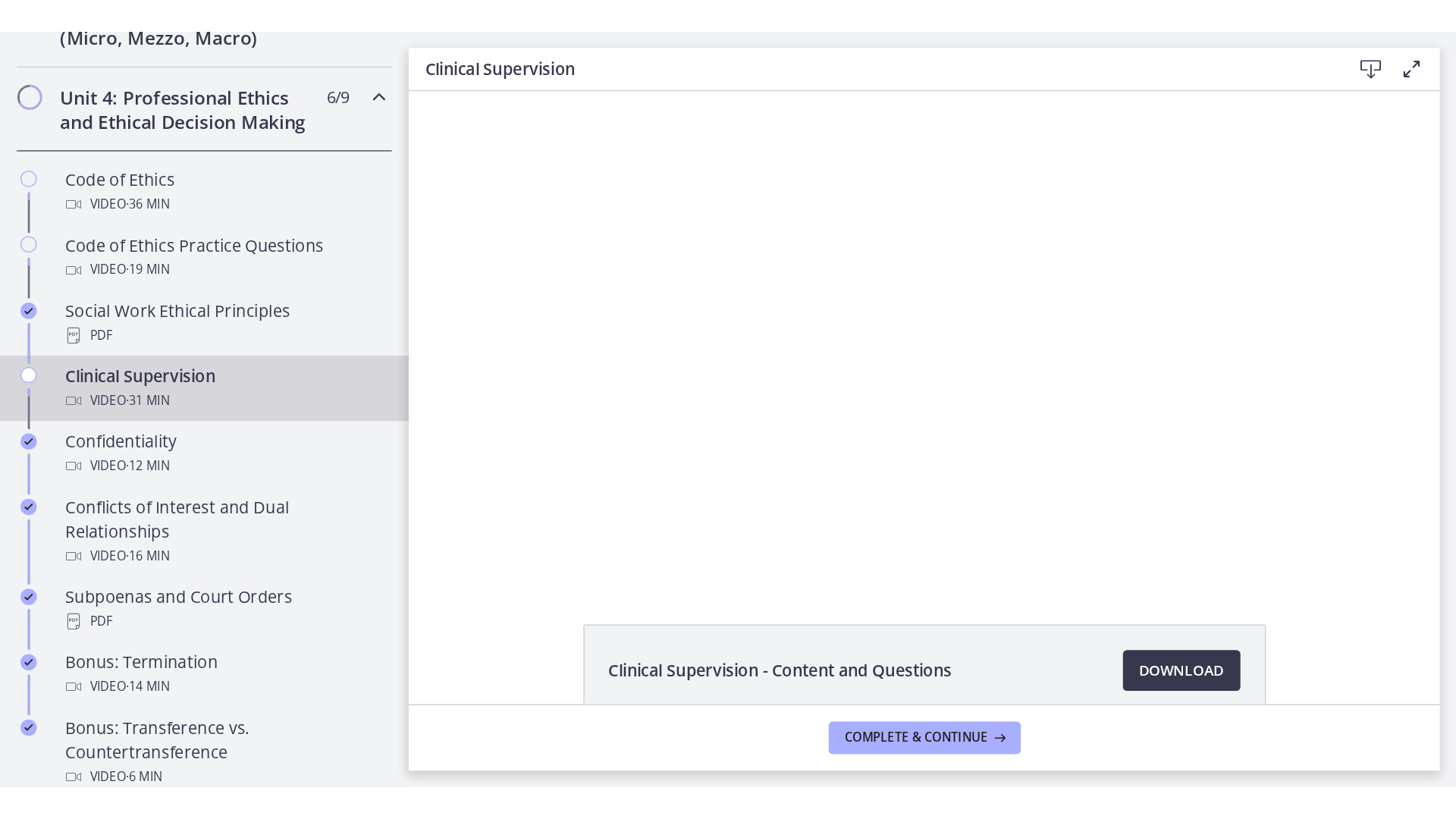 scroll, scrollTop: 0, scrollLeft: 0, axis: both 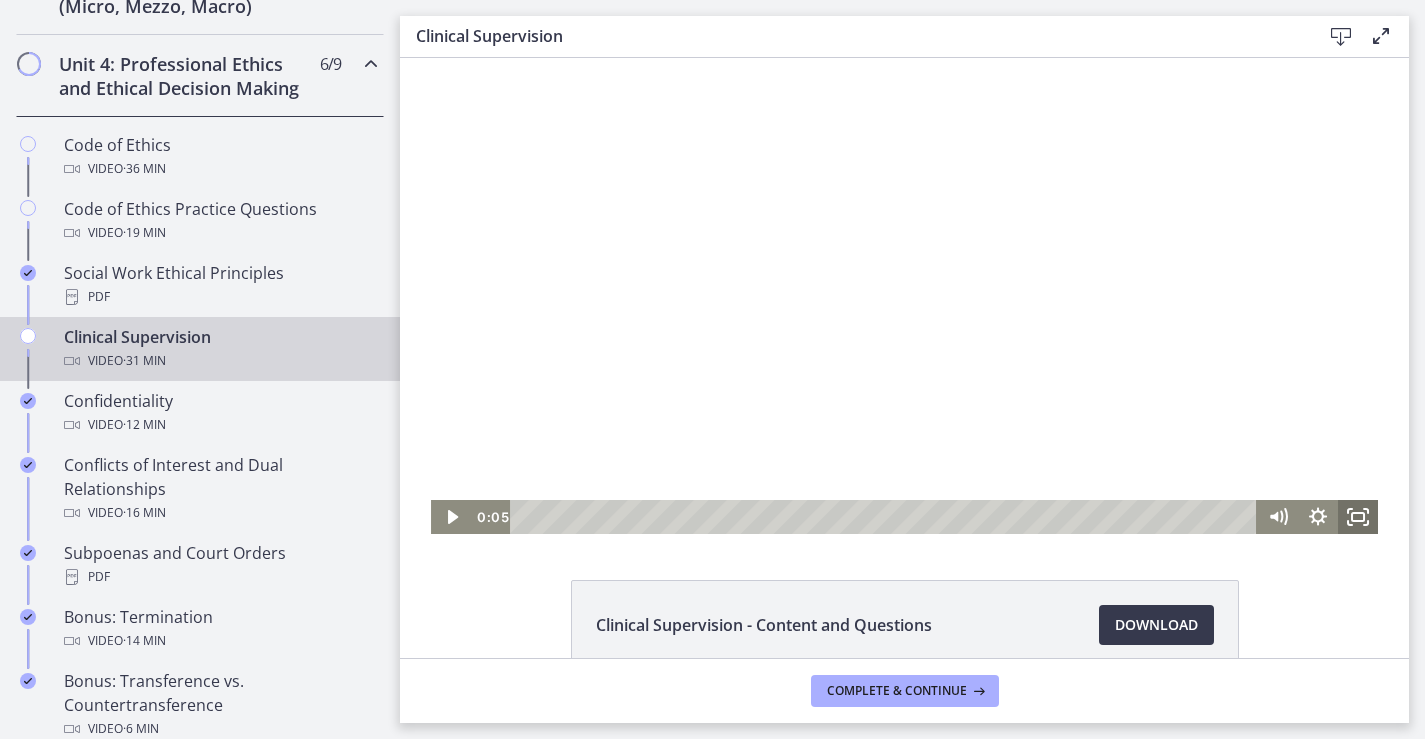 click 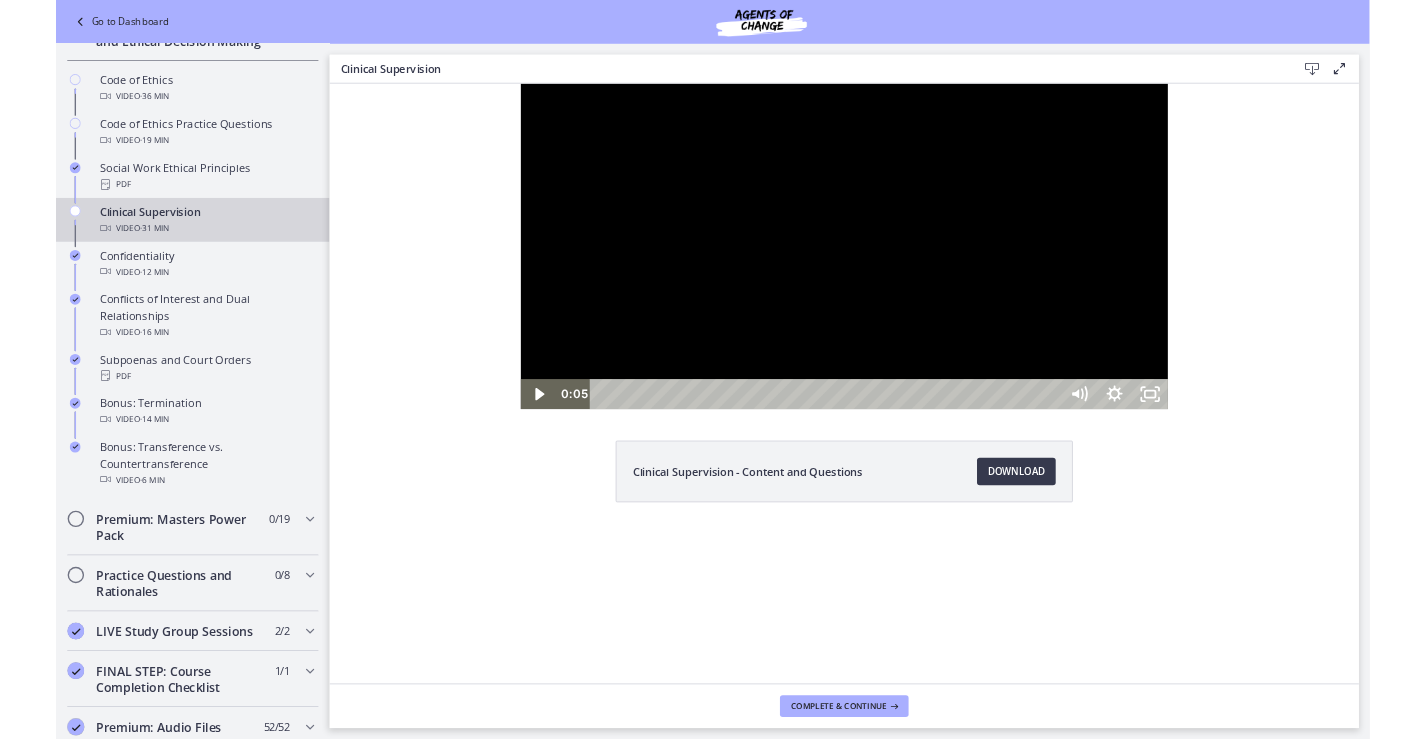 scroll, scrollTop: 760, scrollLeft: 0, axis: vertical 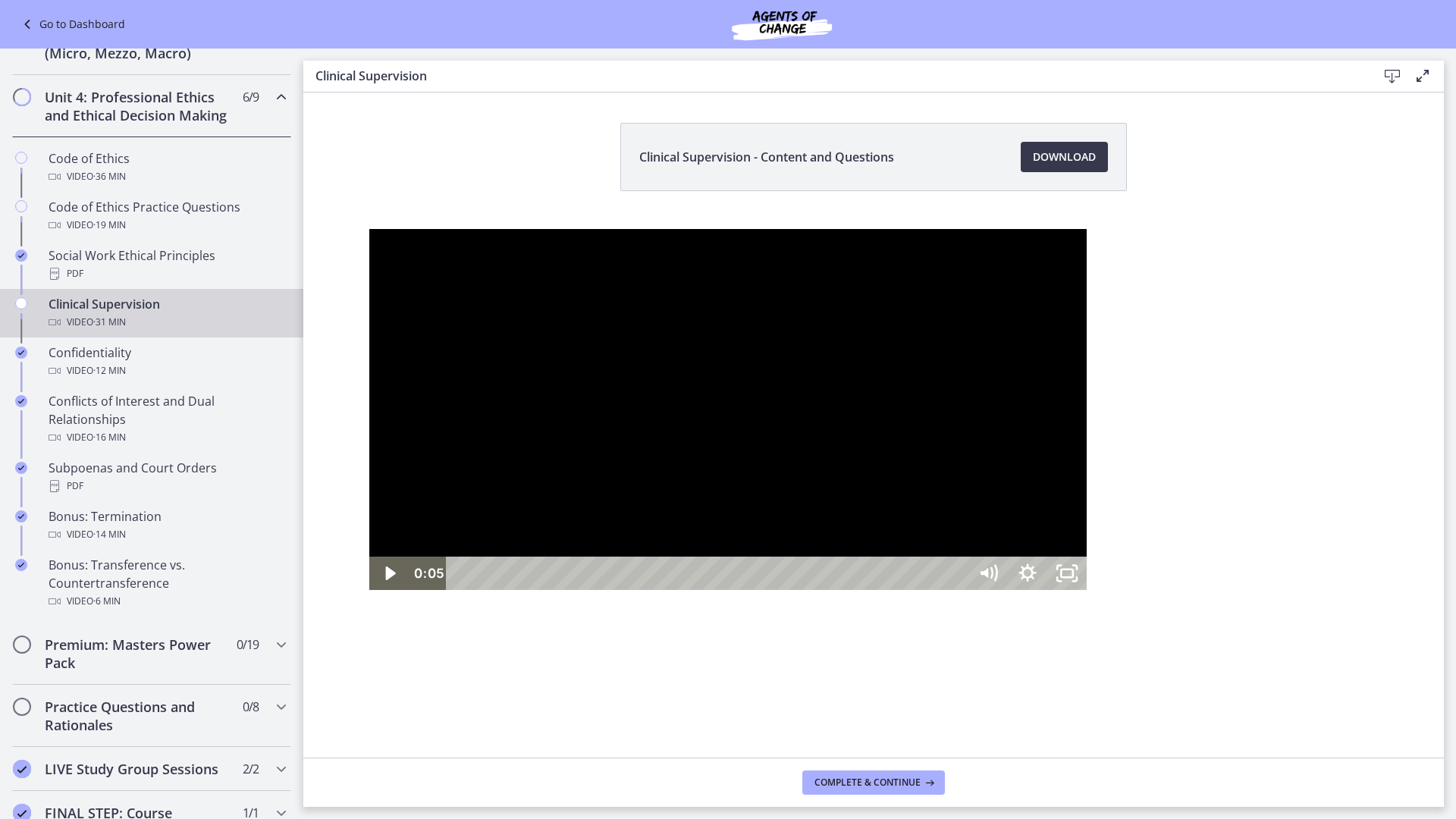 click at bounding box center [728, 410] 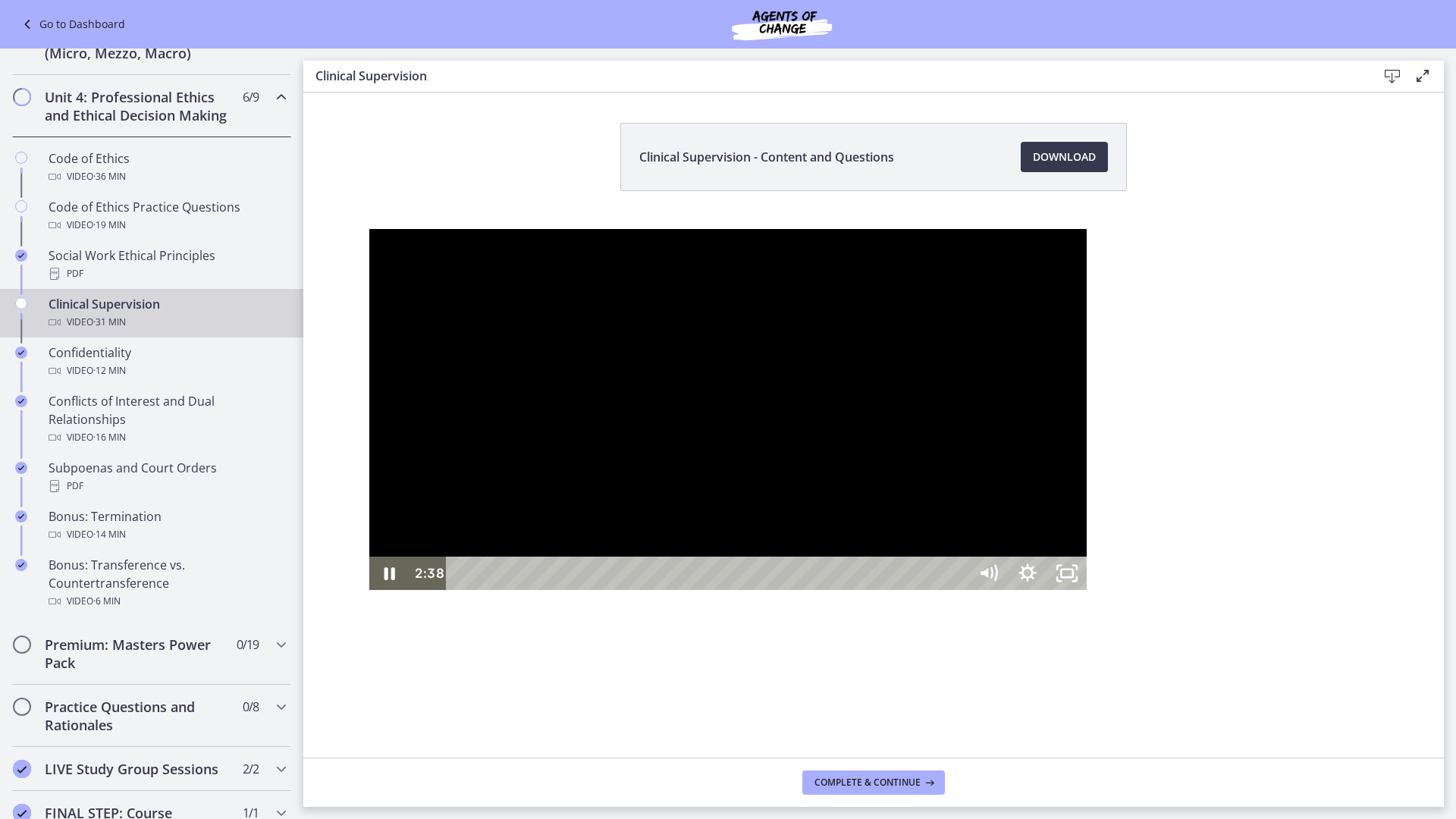click at bounding box center (728, 410) 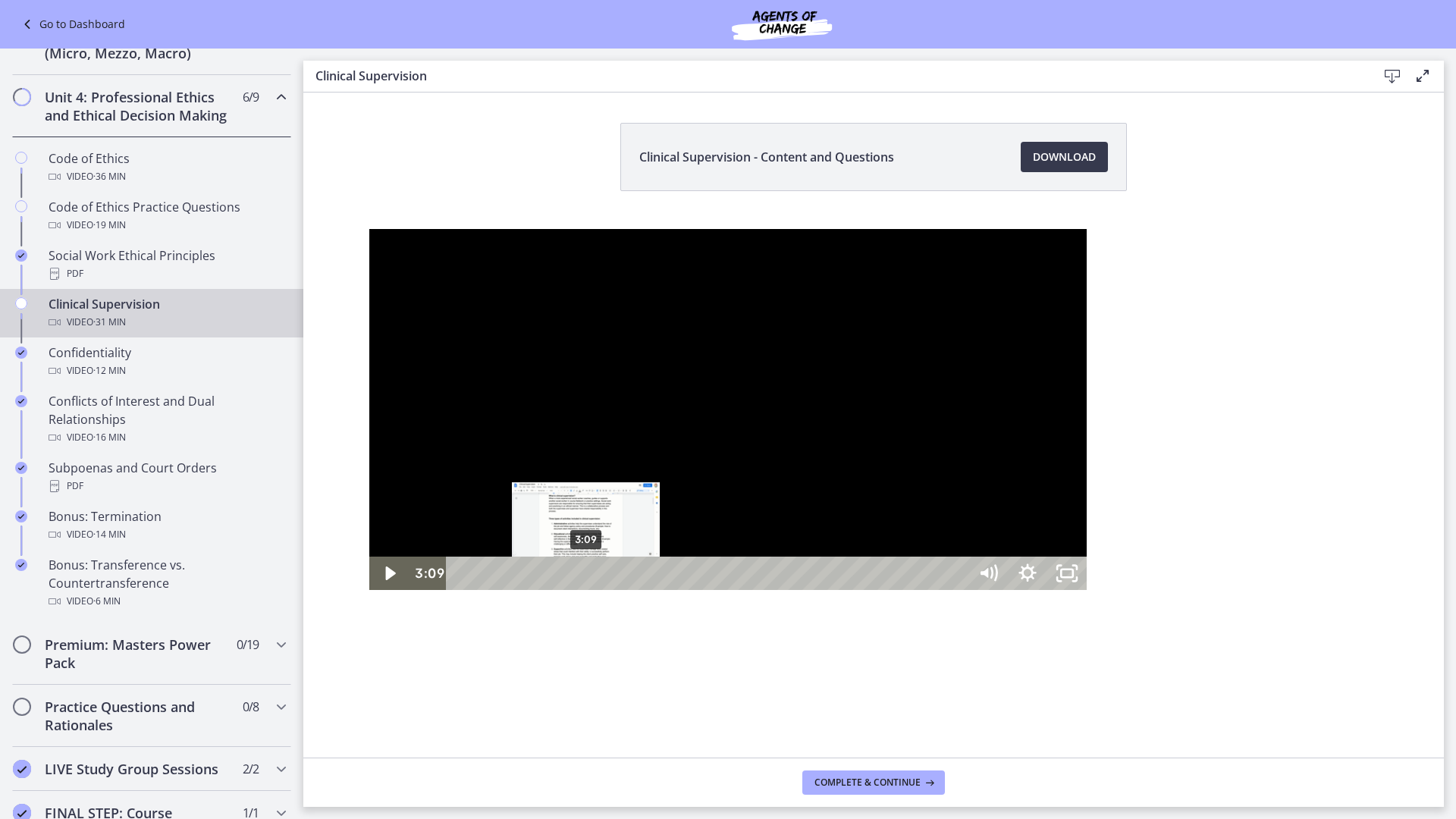 drag, startPoint x: 200, startPoint y: 803, endPoint x: 222, endPoint y: 800, distance: 22.203603 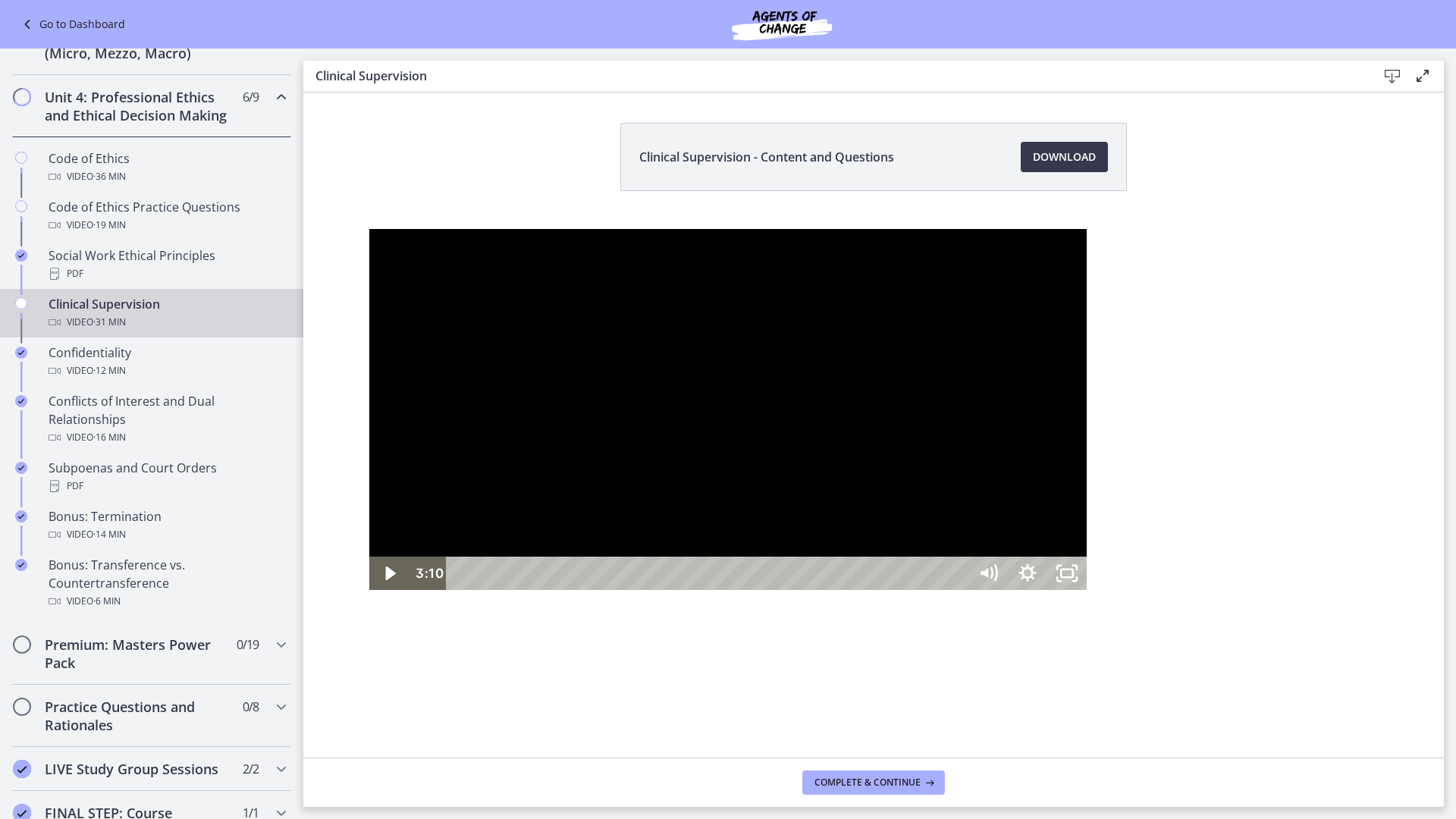 click at bounding box center (728, 410) 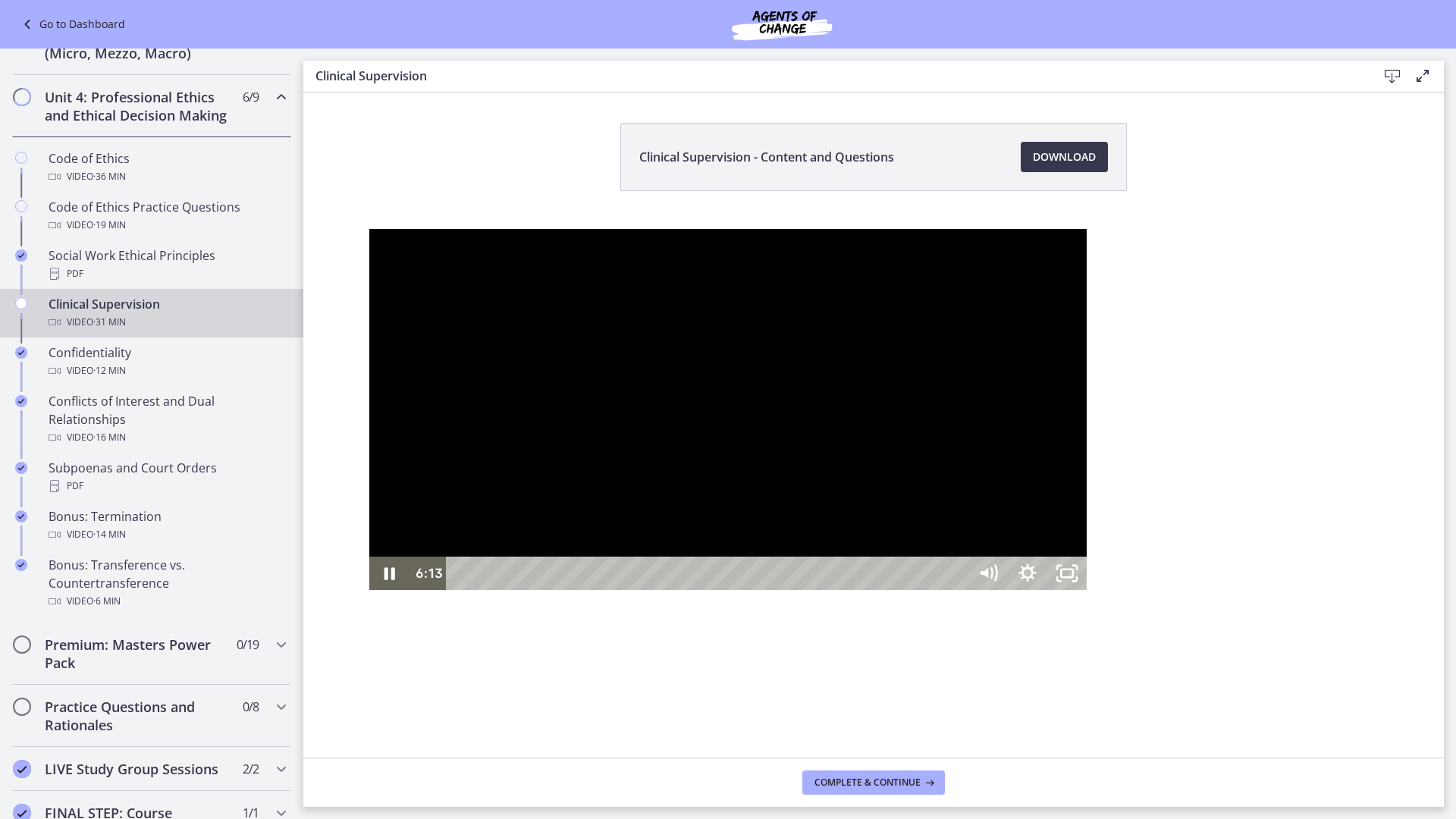 click at bounding box center [728, 410] 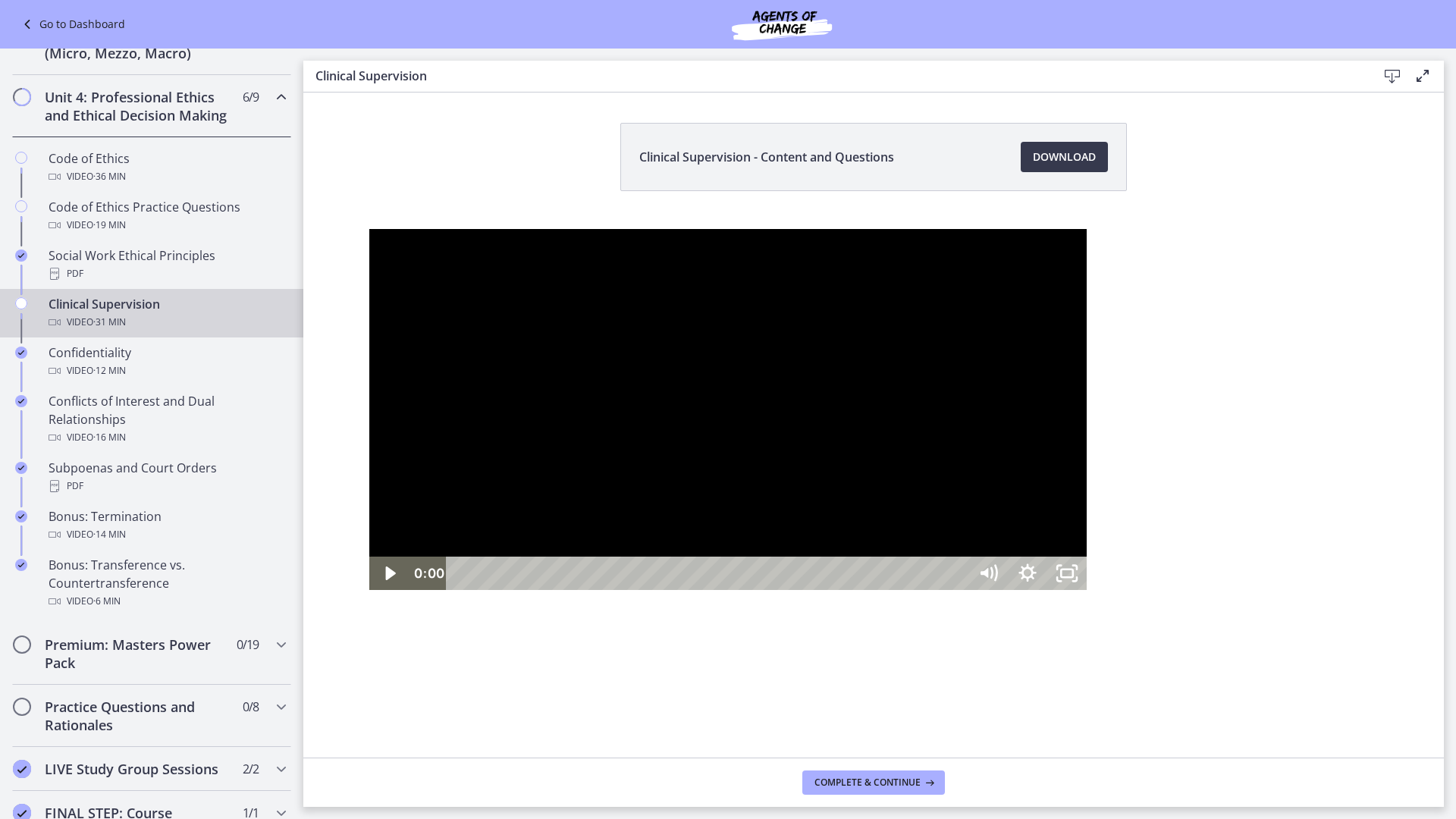 click at bounding box center [728, 410] 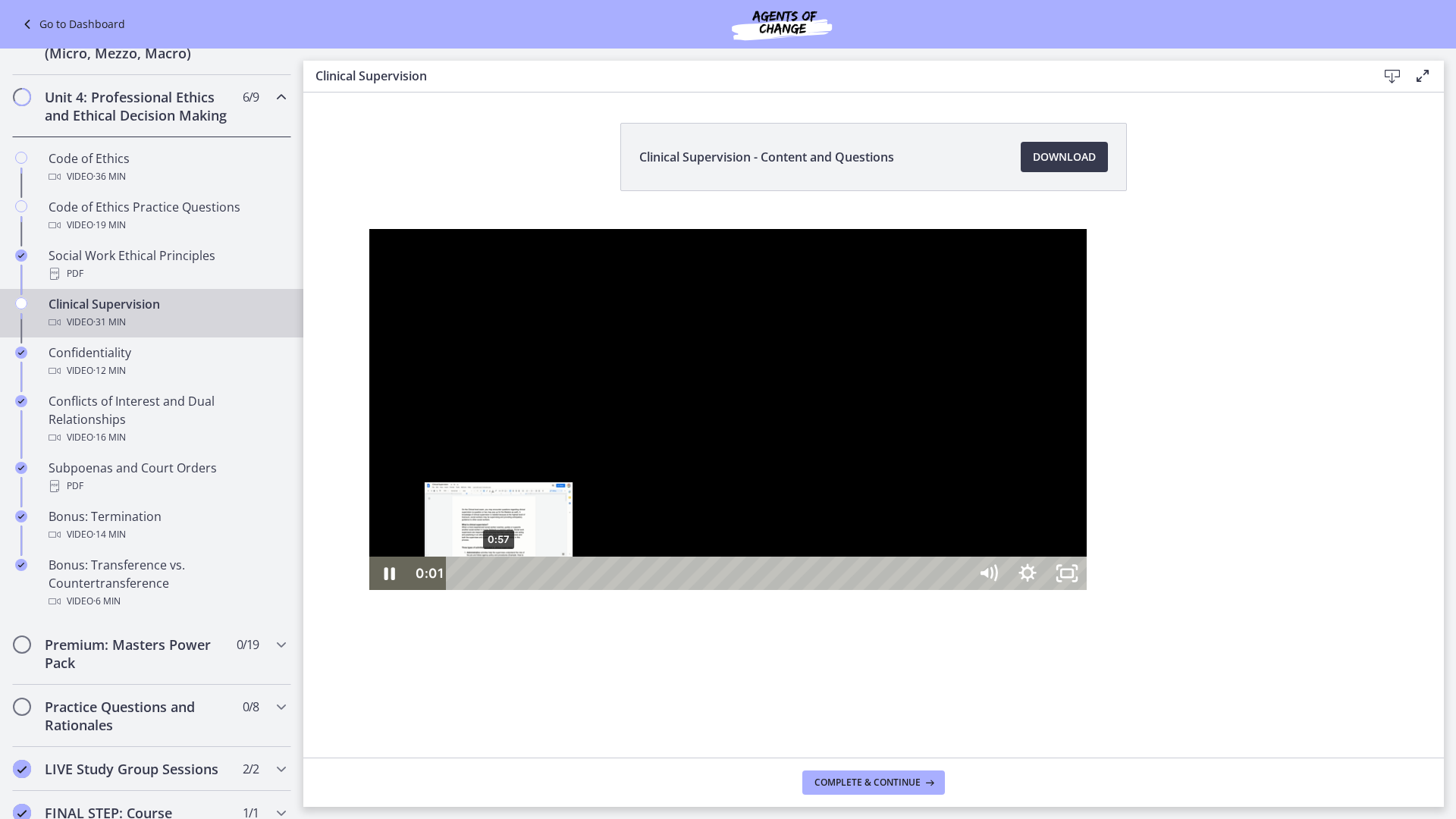 click on "0:57" at bounding box center [709, 573] 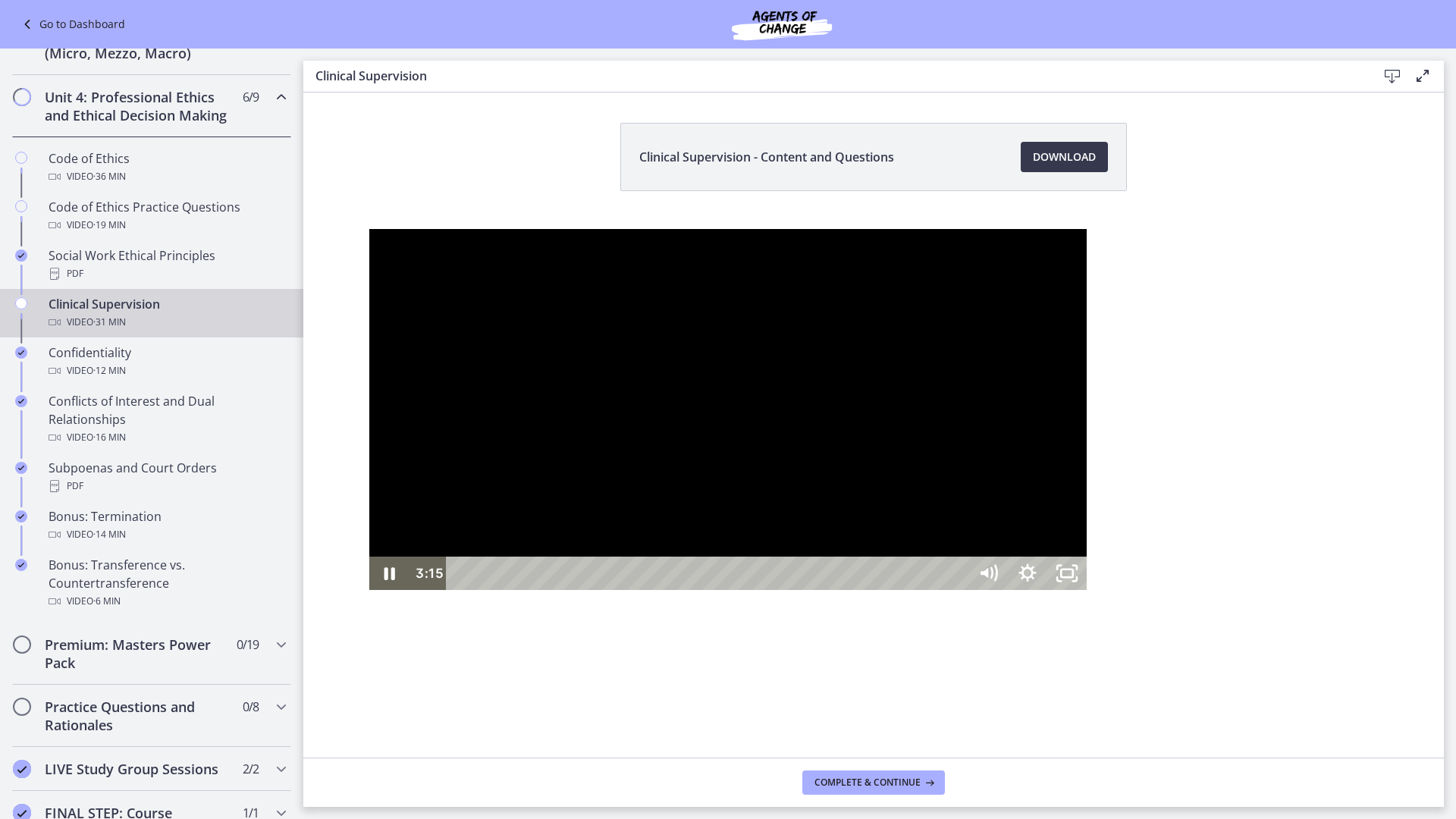 click at bounding box center [728, 410] 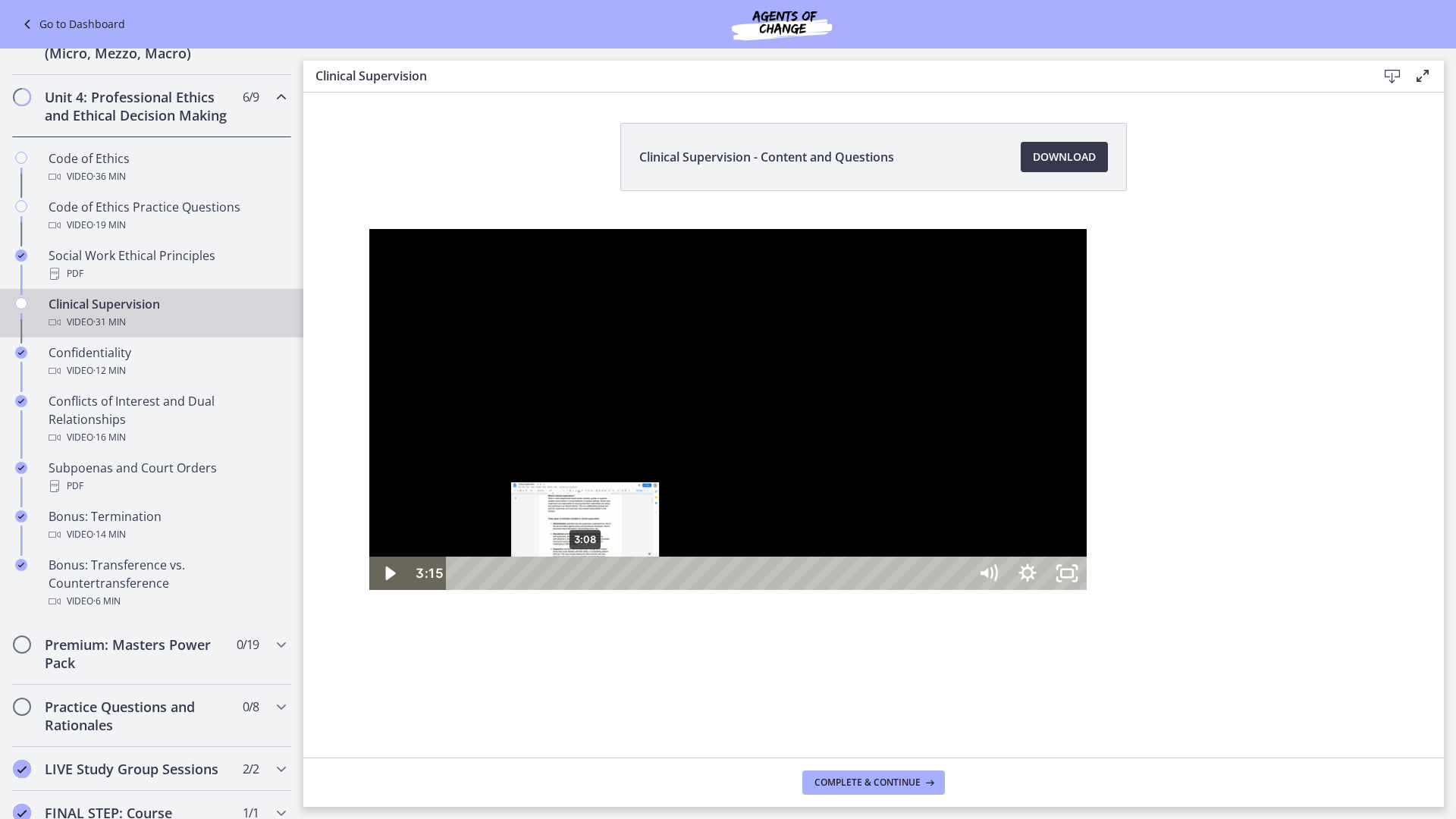 click at bounding box center (589, 573) 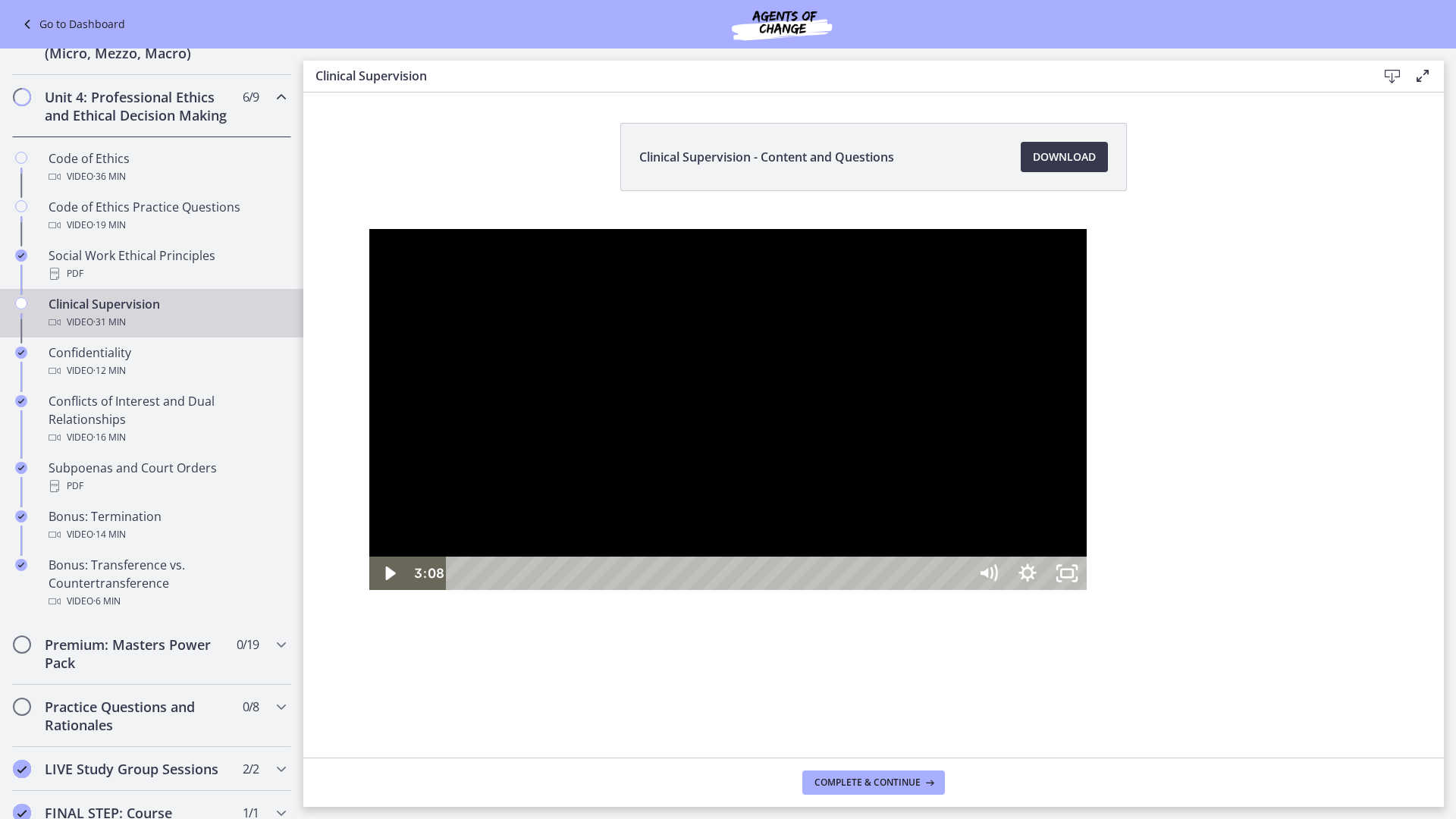 click at bounding box center (728, 410) 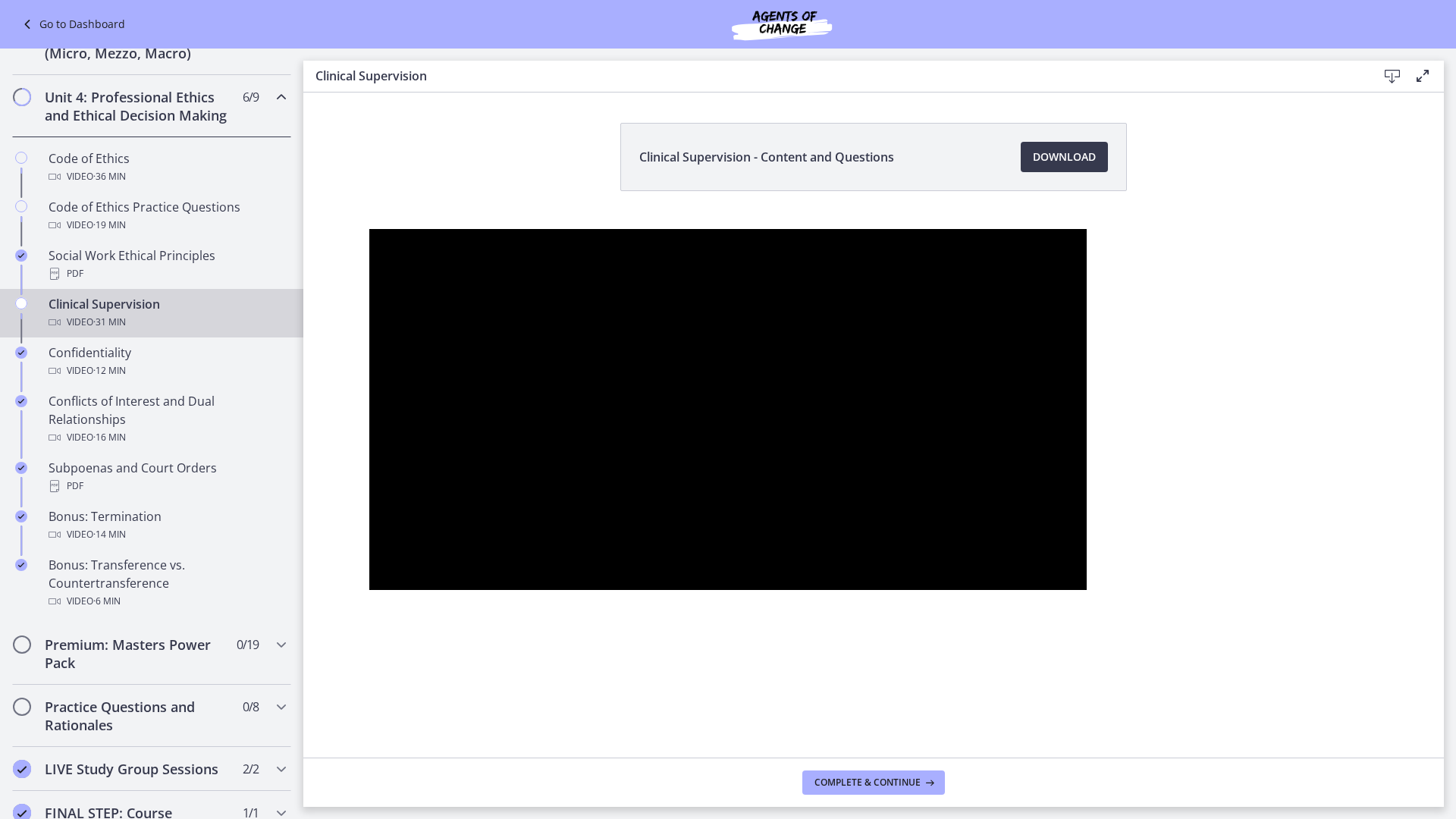 click at bounding box center (728, 410) 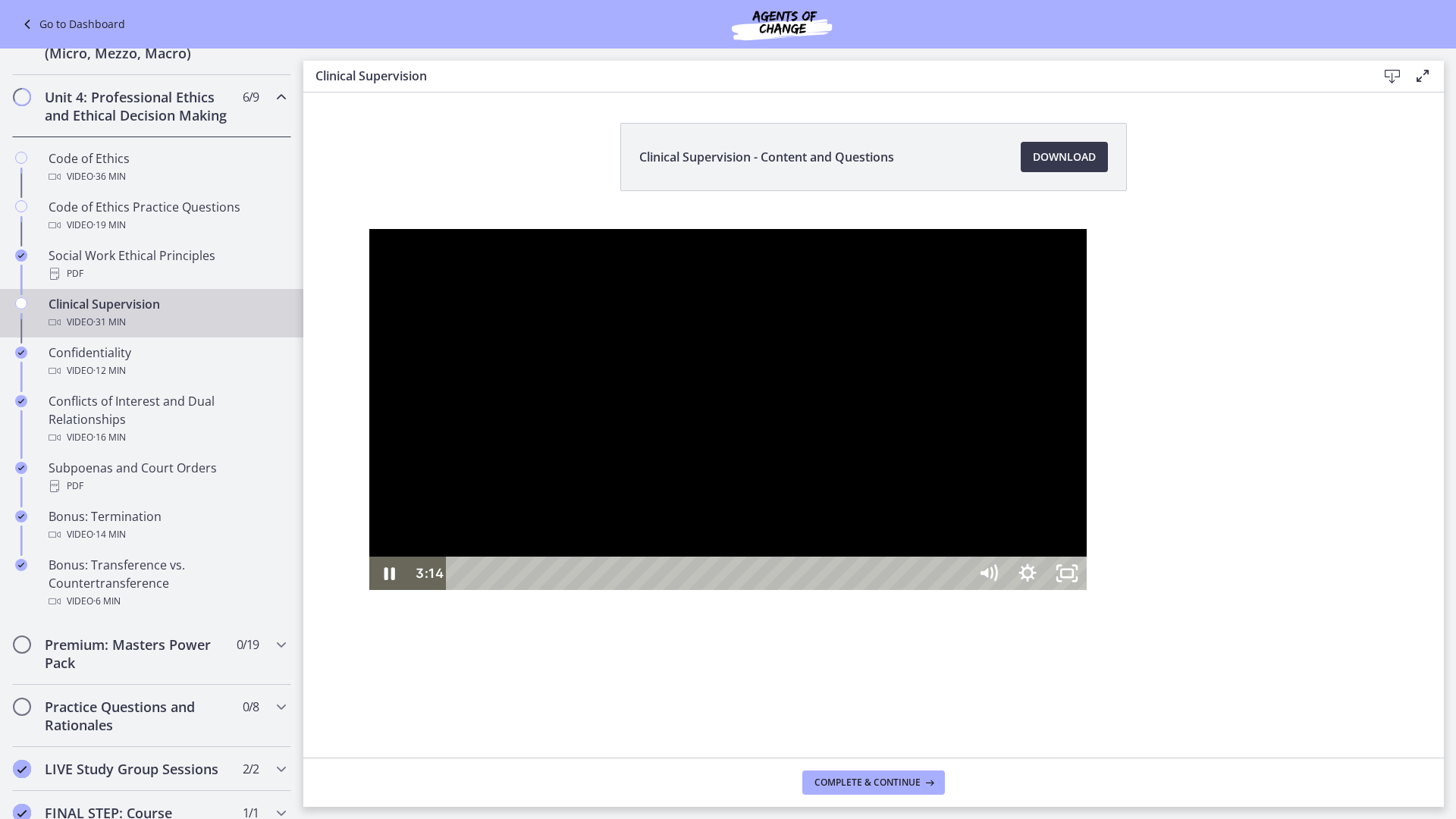 click at bounding box center [728, 410] 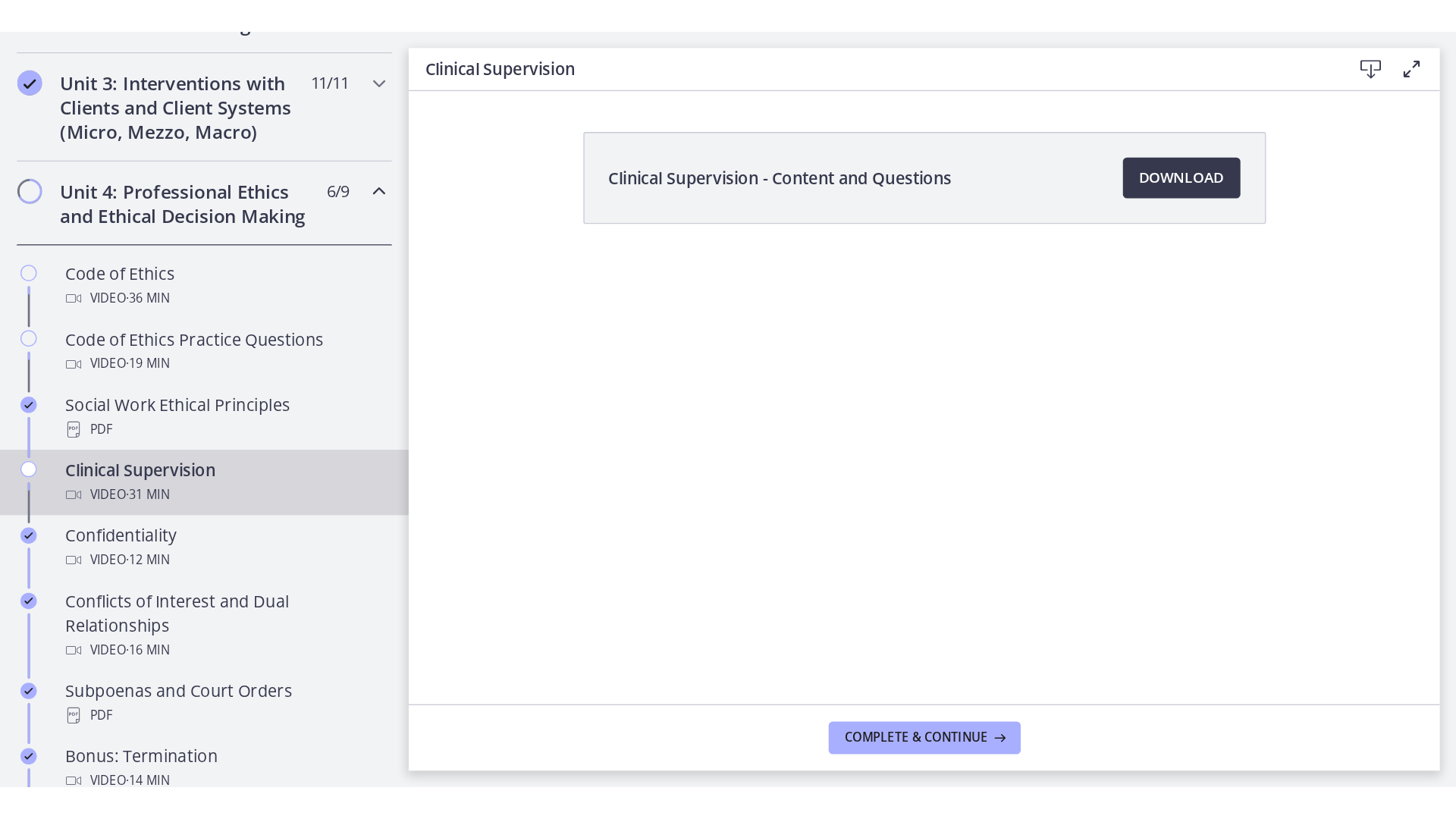 scroll, scrollTop: 646, scrollLeft: 0, axis: vertical 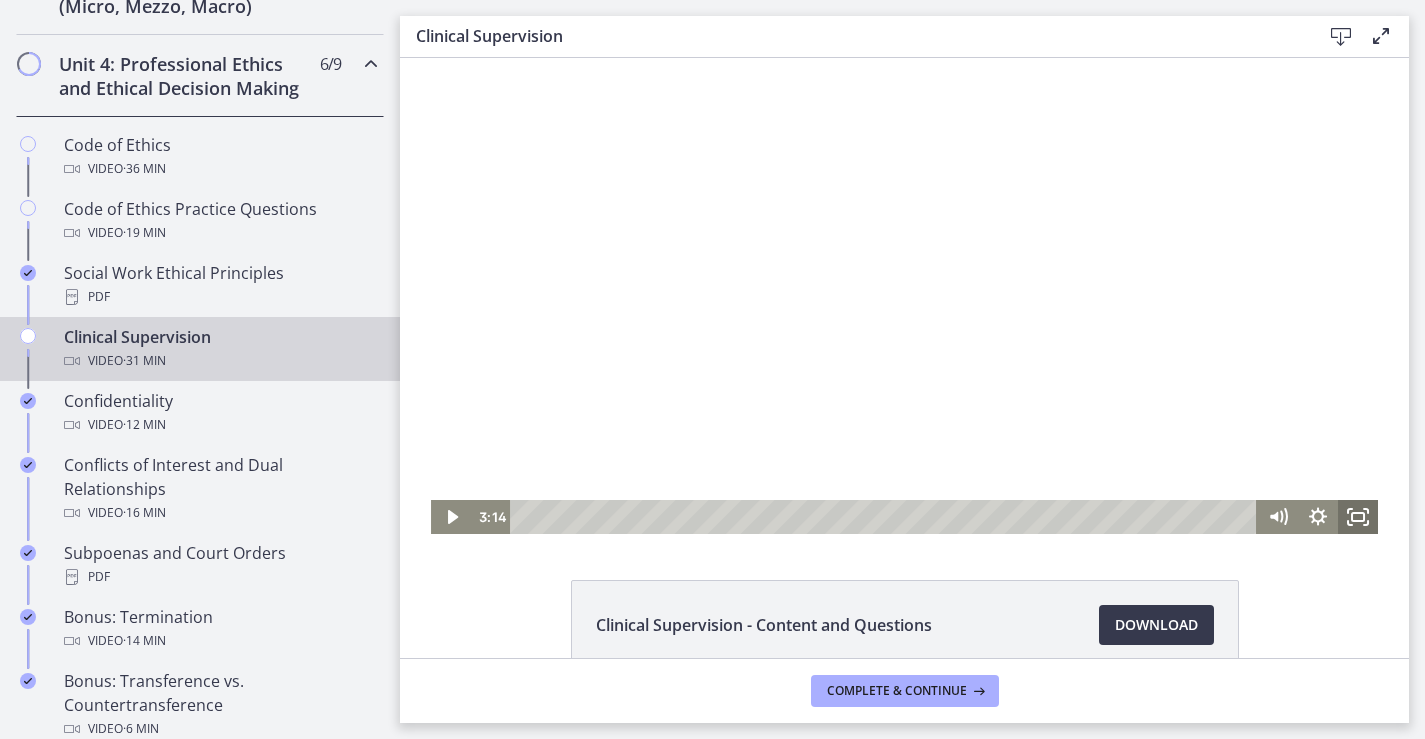 click 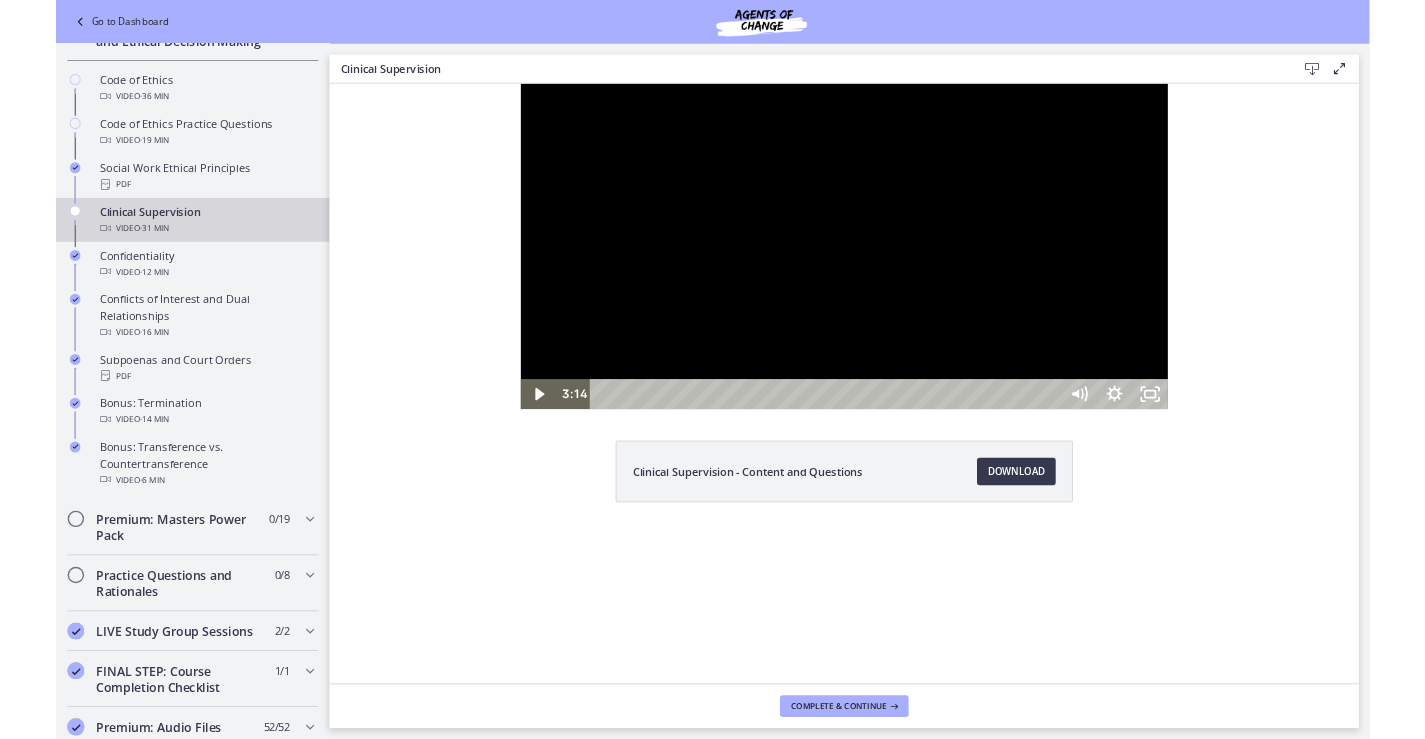 scroll, scrollTop: 760, scrollLeft: 0, axis: vertical 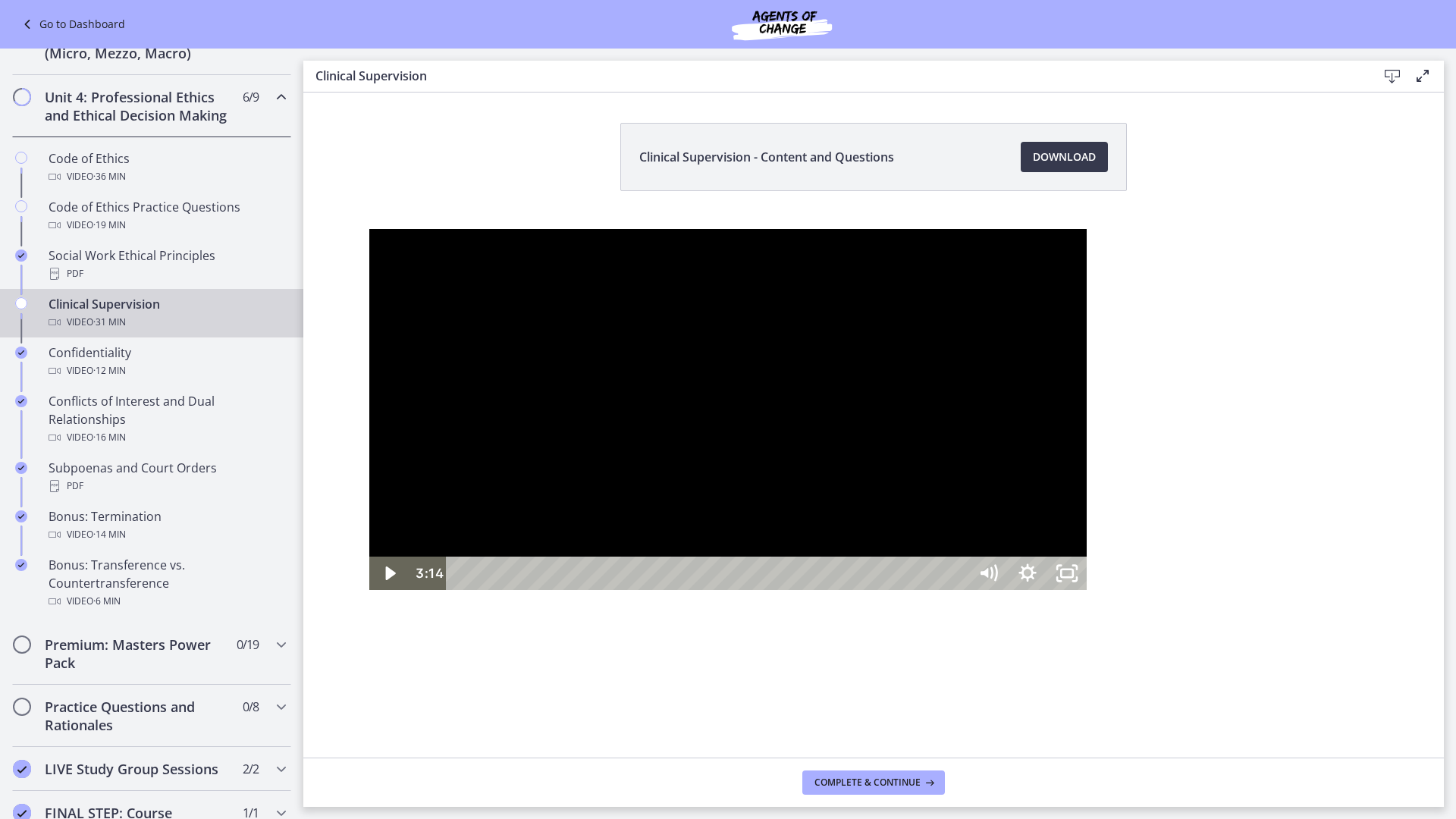 click at bounding box center (728, 410) 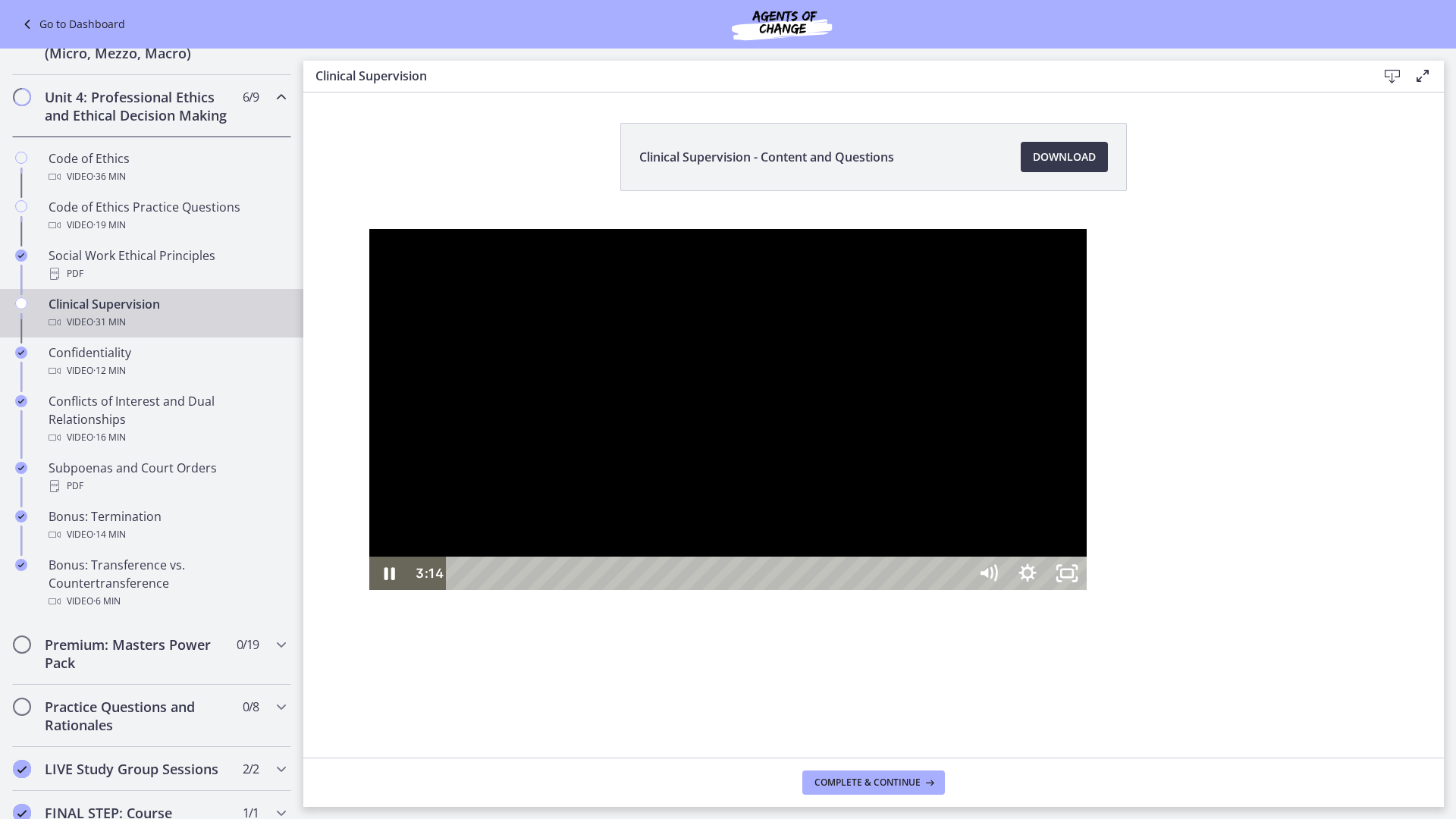 click at bounding box center [728, 410] 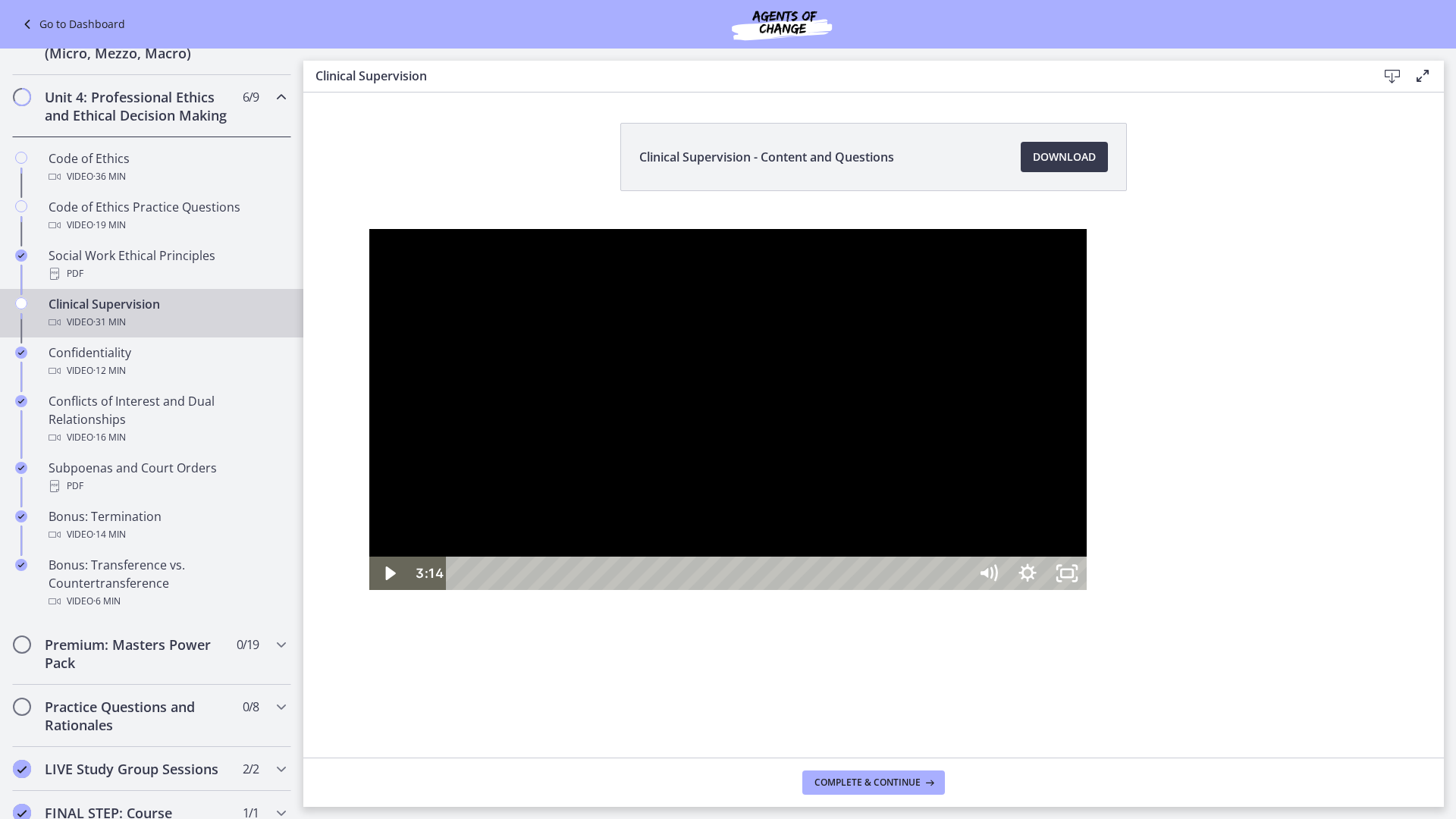 click at bounding box center (728, 410) 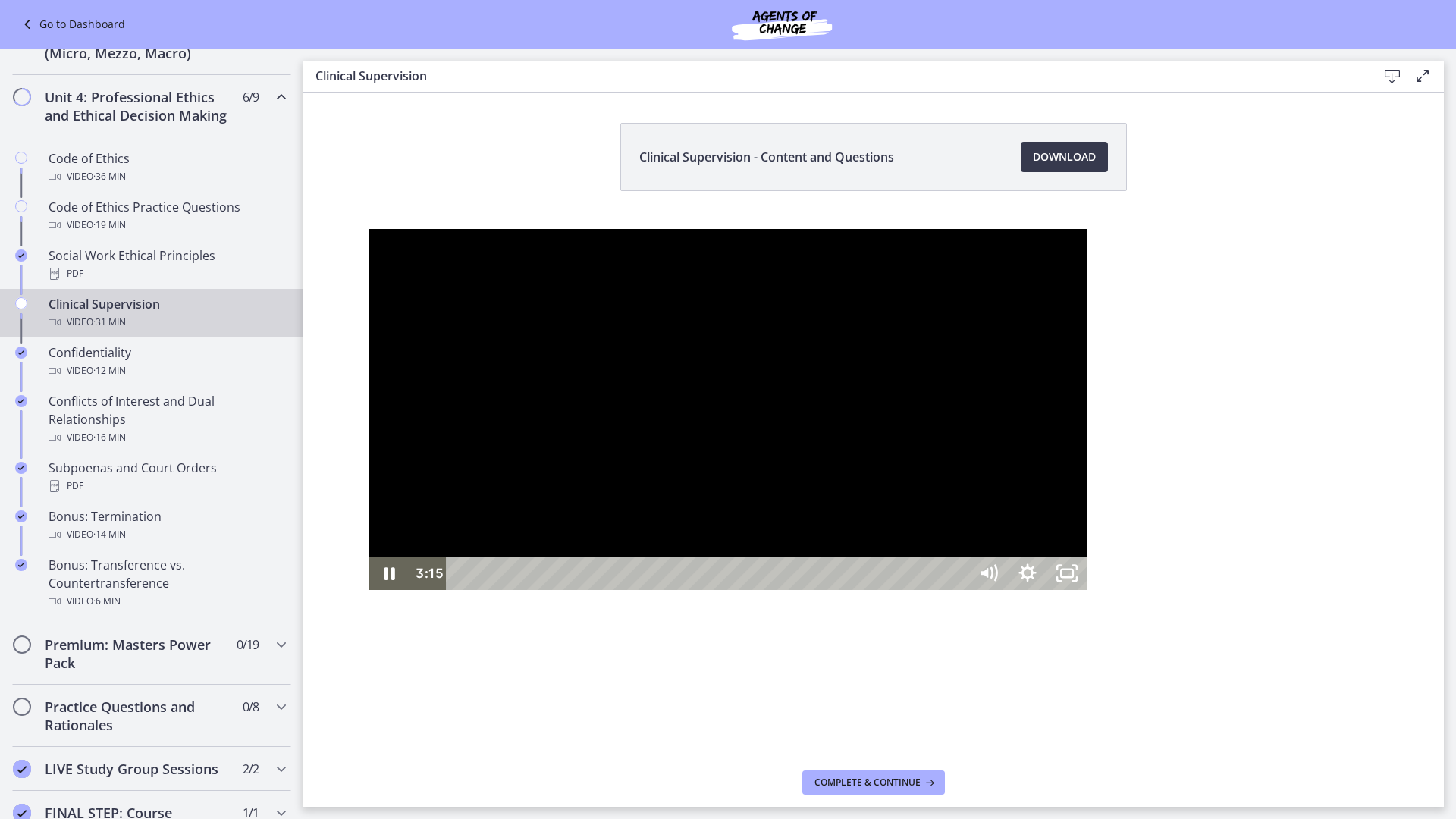 click at bounding box center (728, 410) 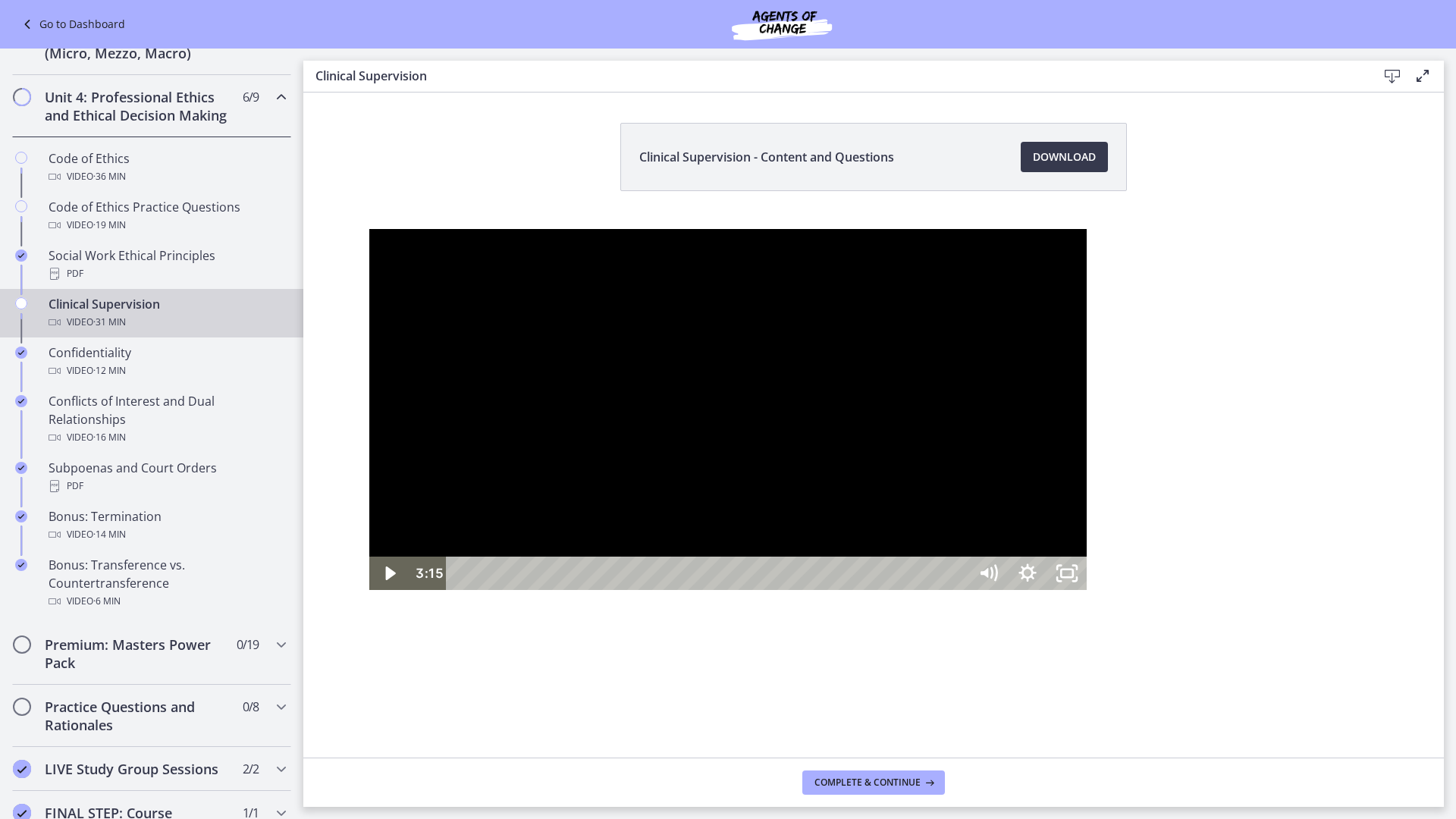 click at bounding box center [728, 410] 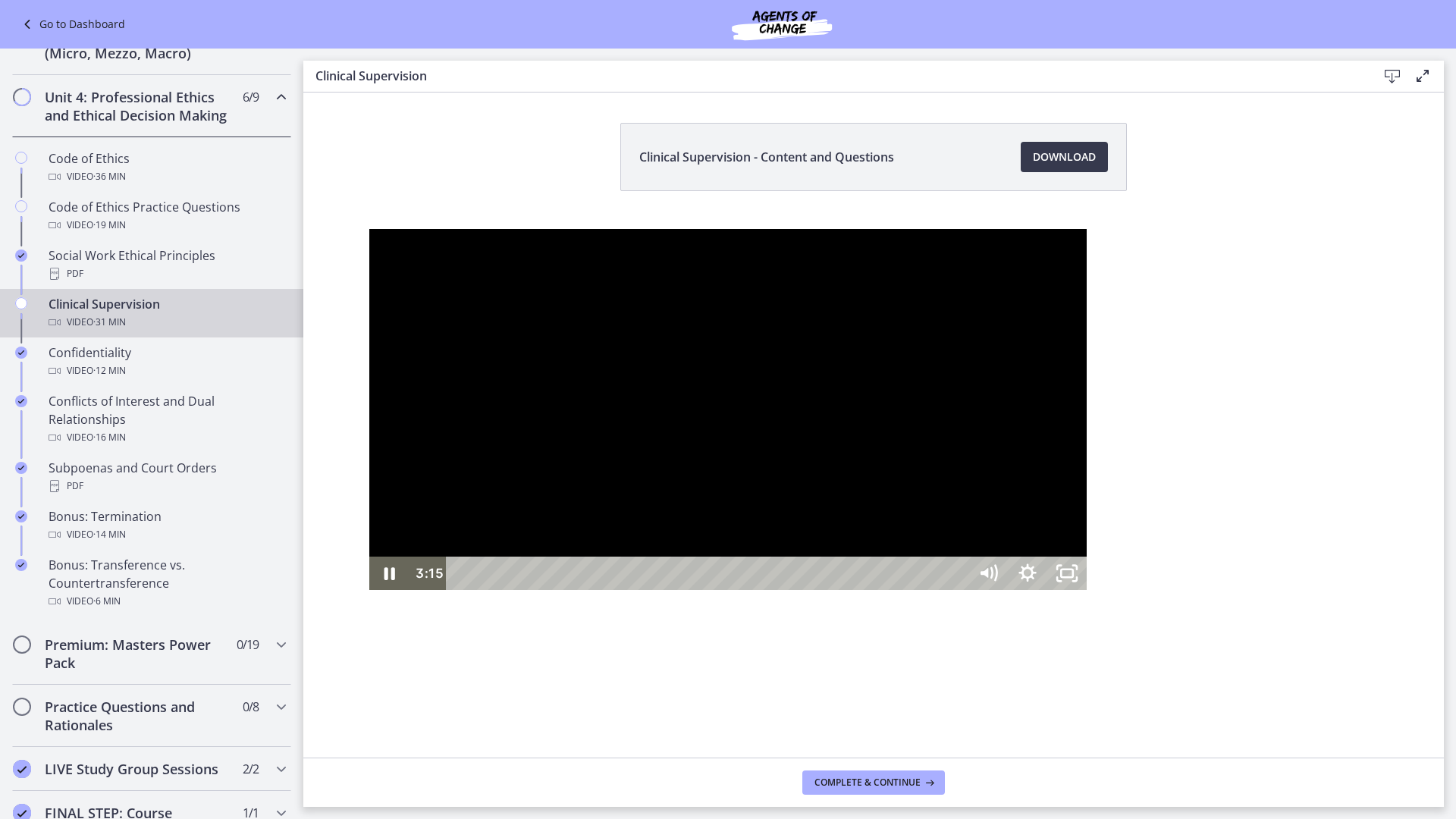 click at bounding box center [728, 410] 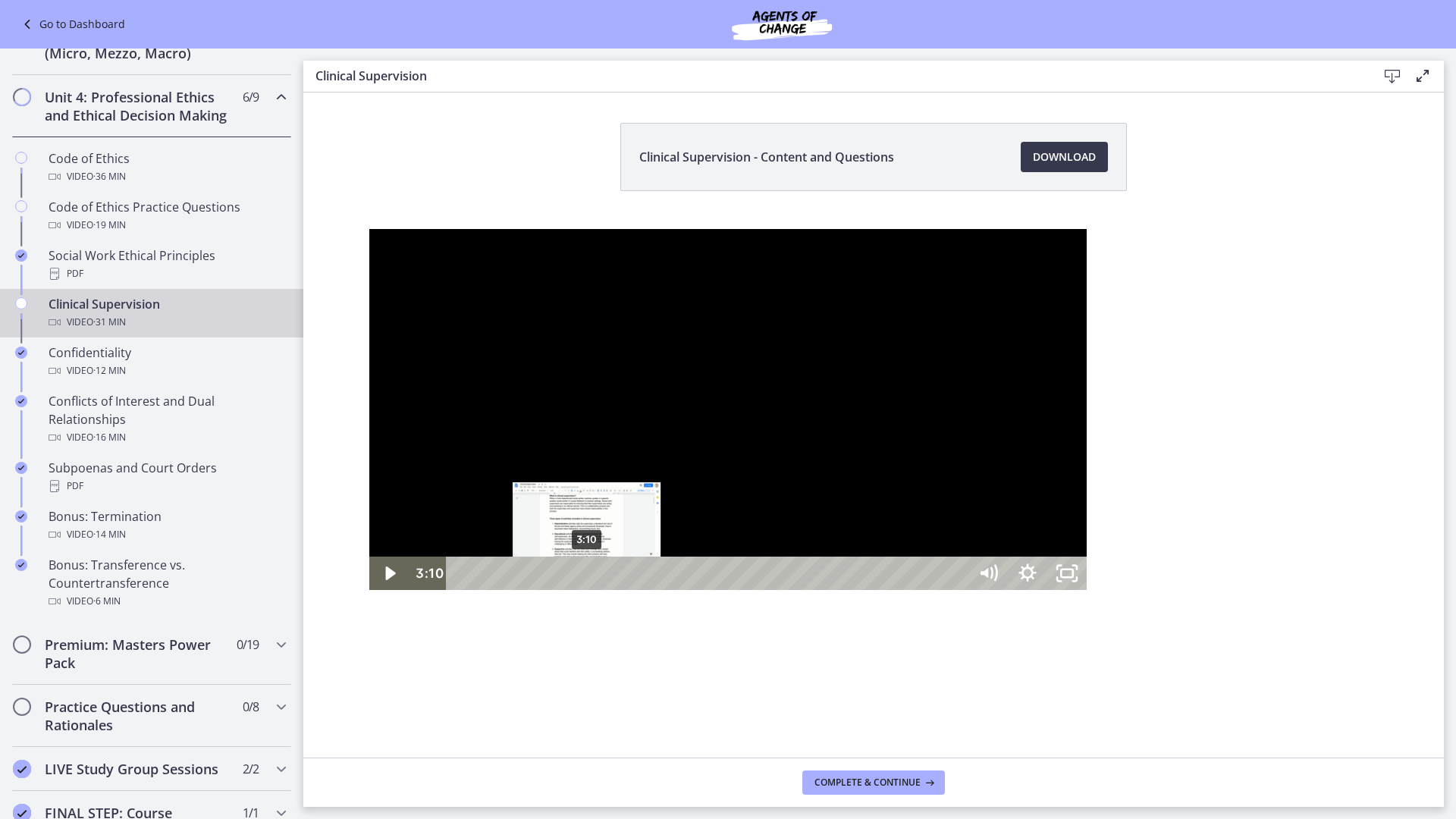 click at bounding box center (586, 573) 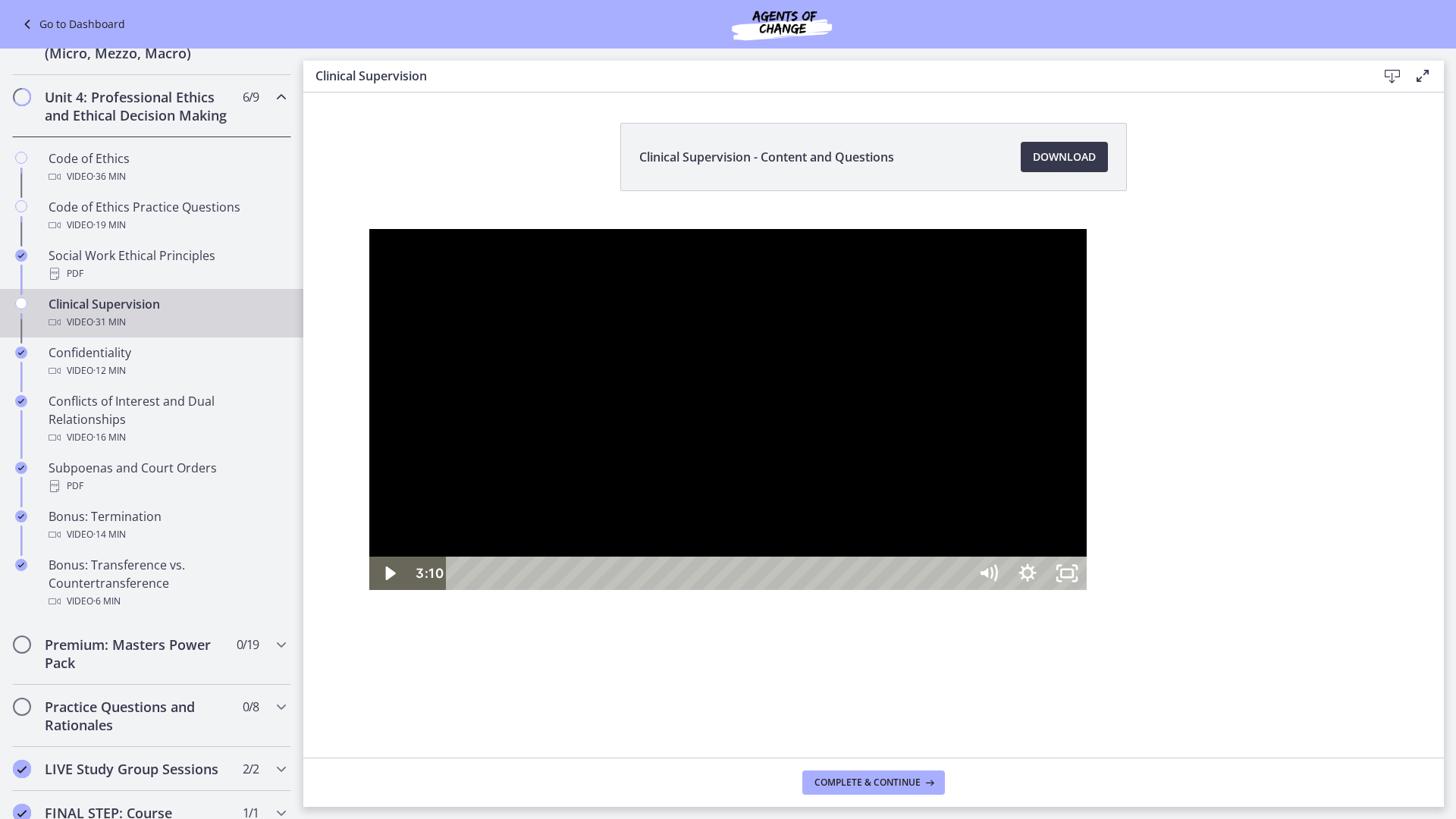 click at bounding box center [728, 410] 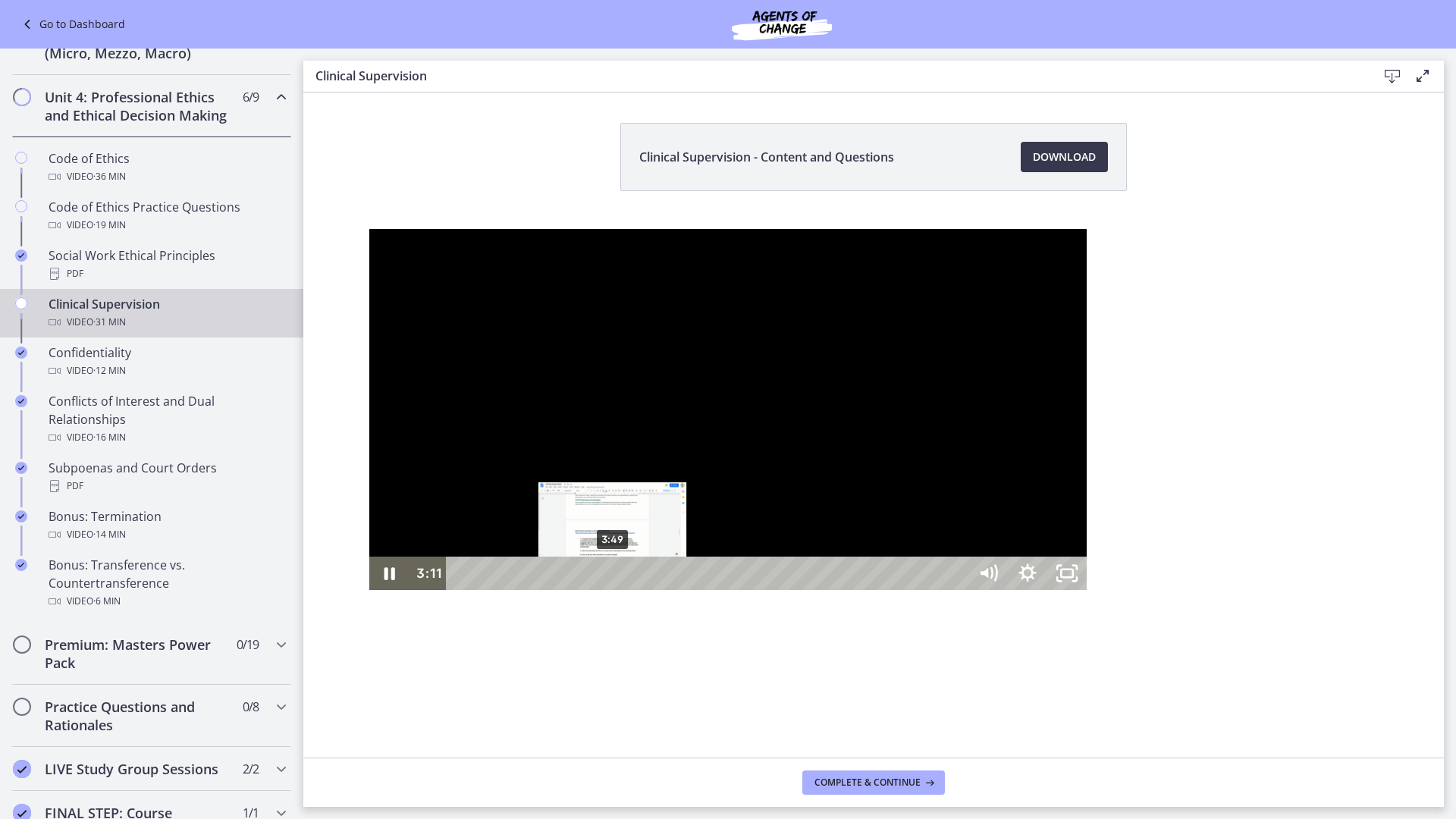 click on "3:49" at bounding box center (709, 573) 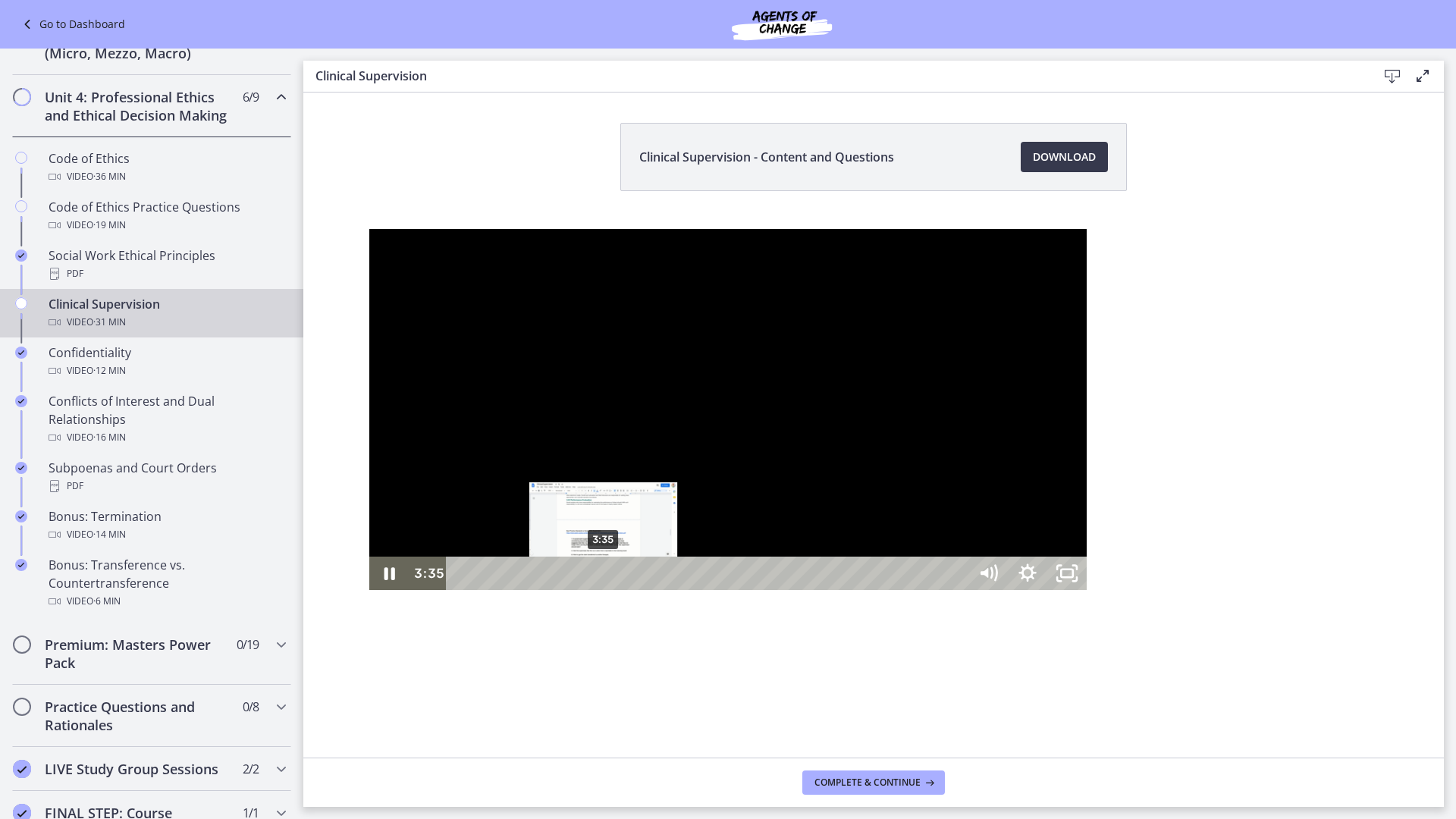 click on "3:35" at bounding box center [709, 573] 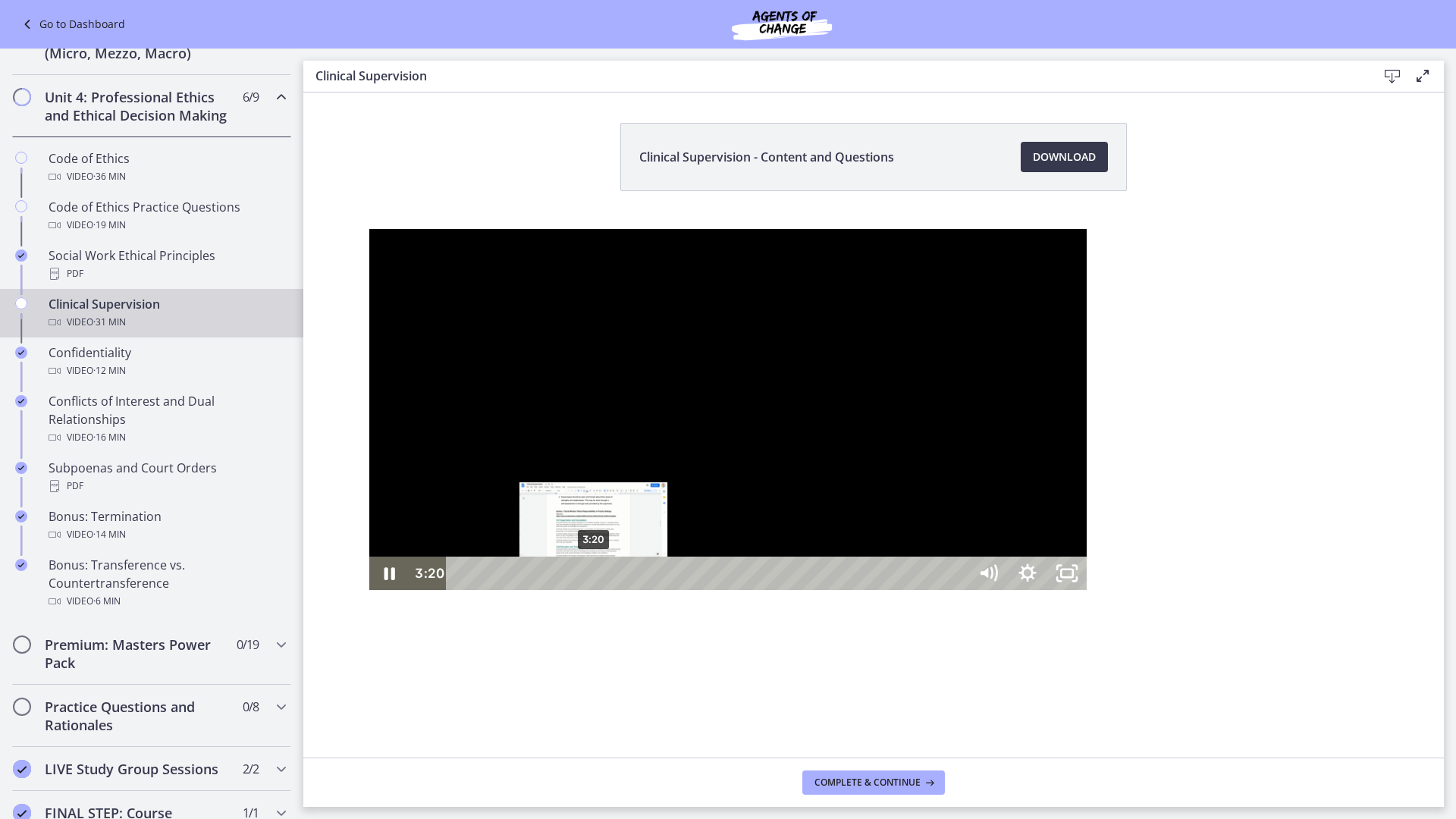 click on "3:20" at bounding box center (709, 573) 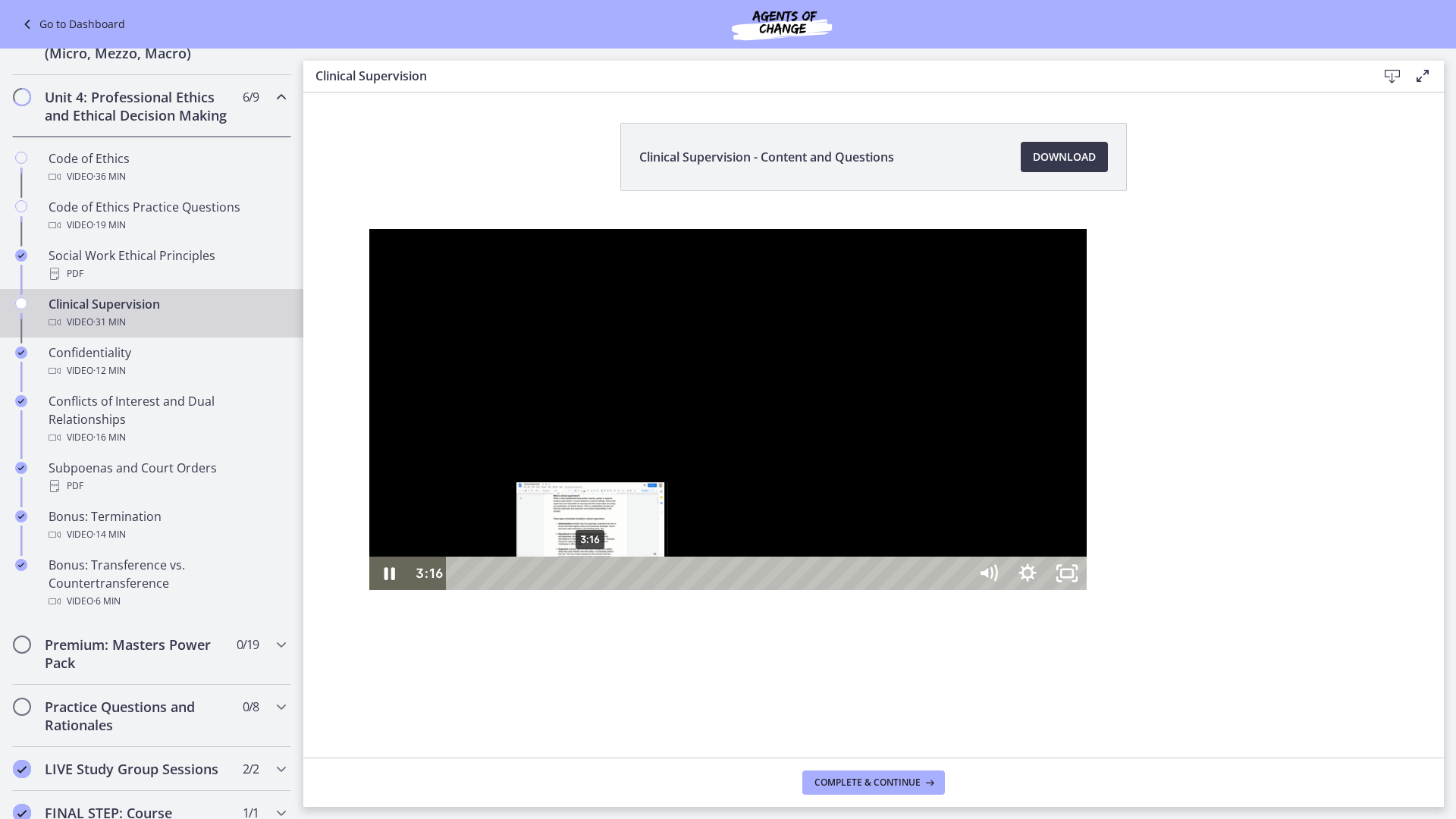 click at bounding box center [590, 573] 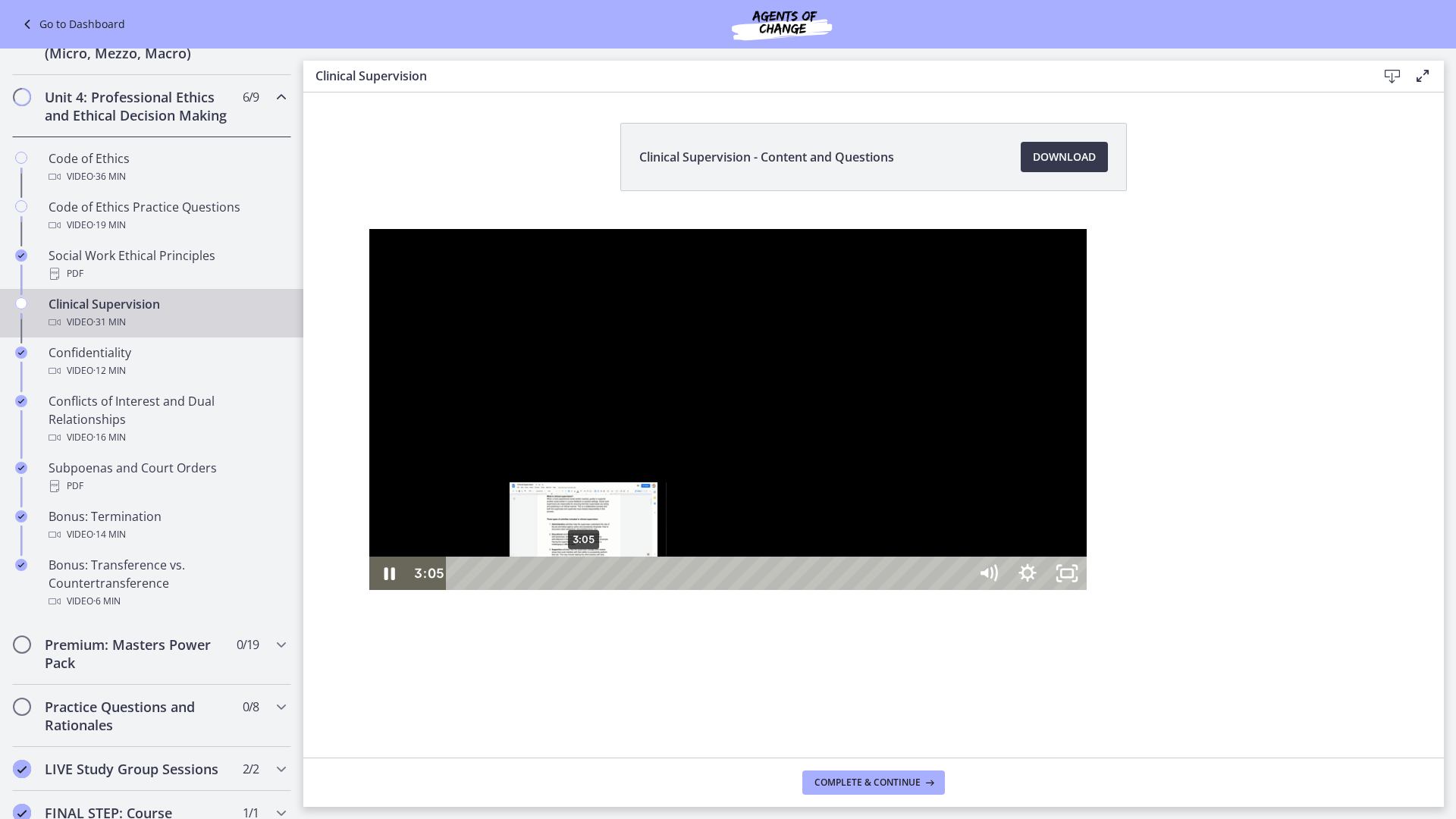 click on "3:05" at bounding box center (709, 573) 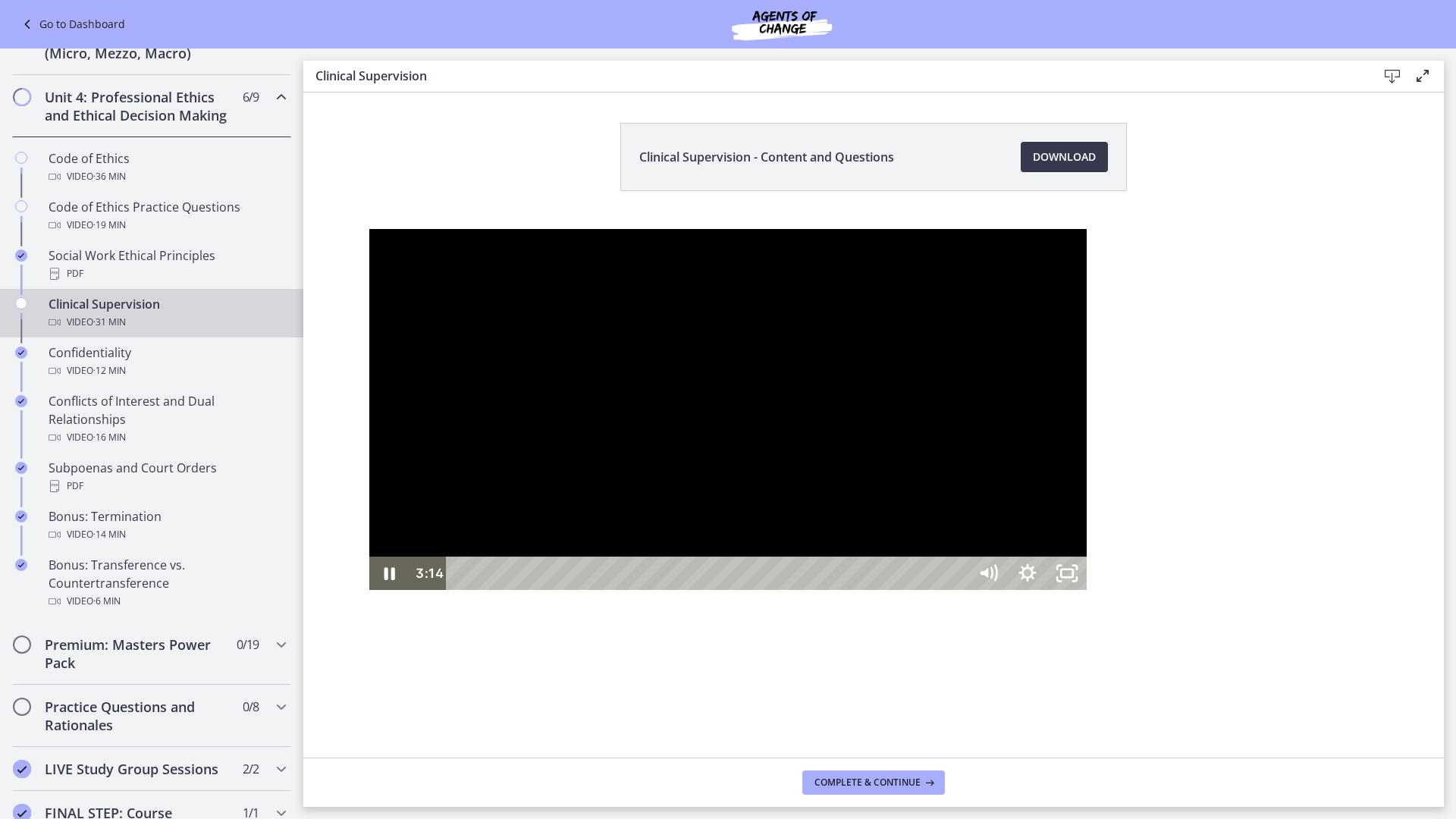click at bounding box center [728, 410] 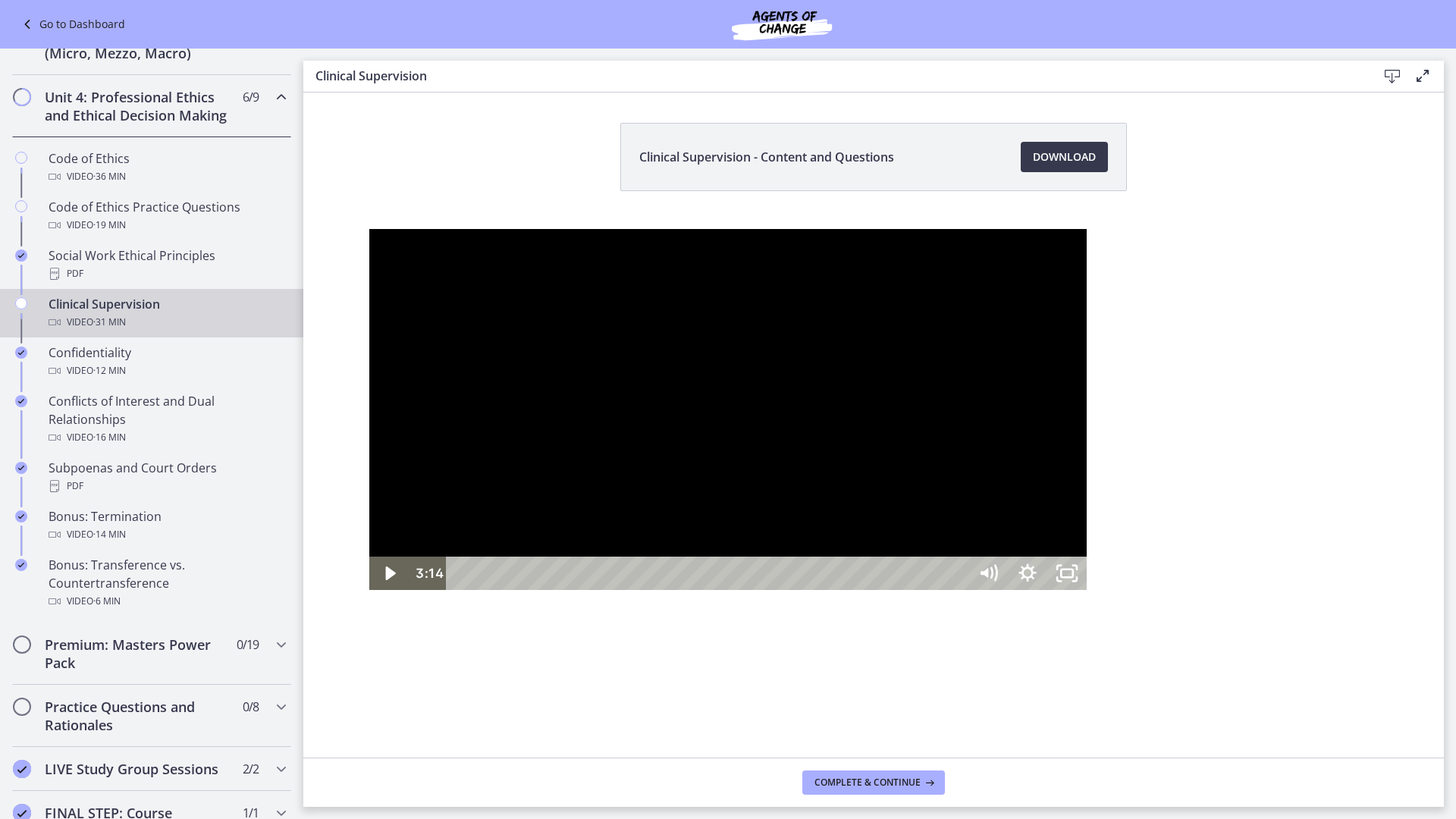 click at bounding box center [728, 410] 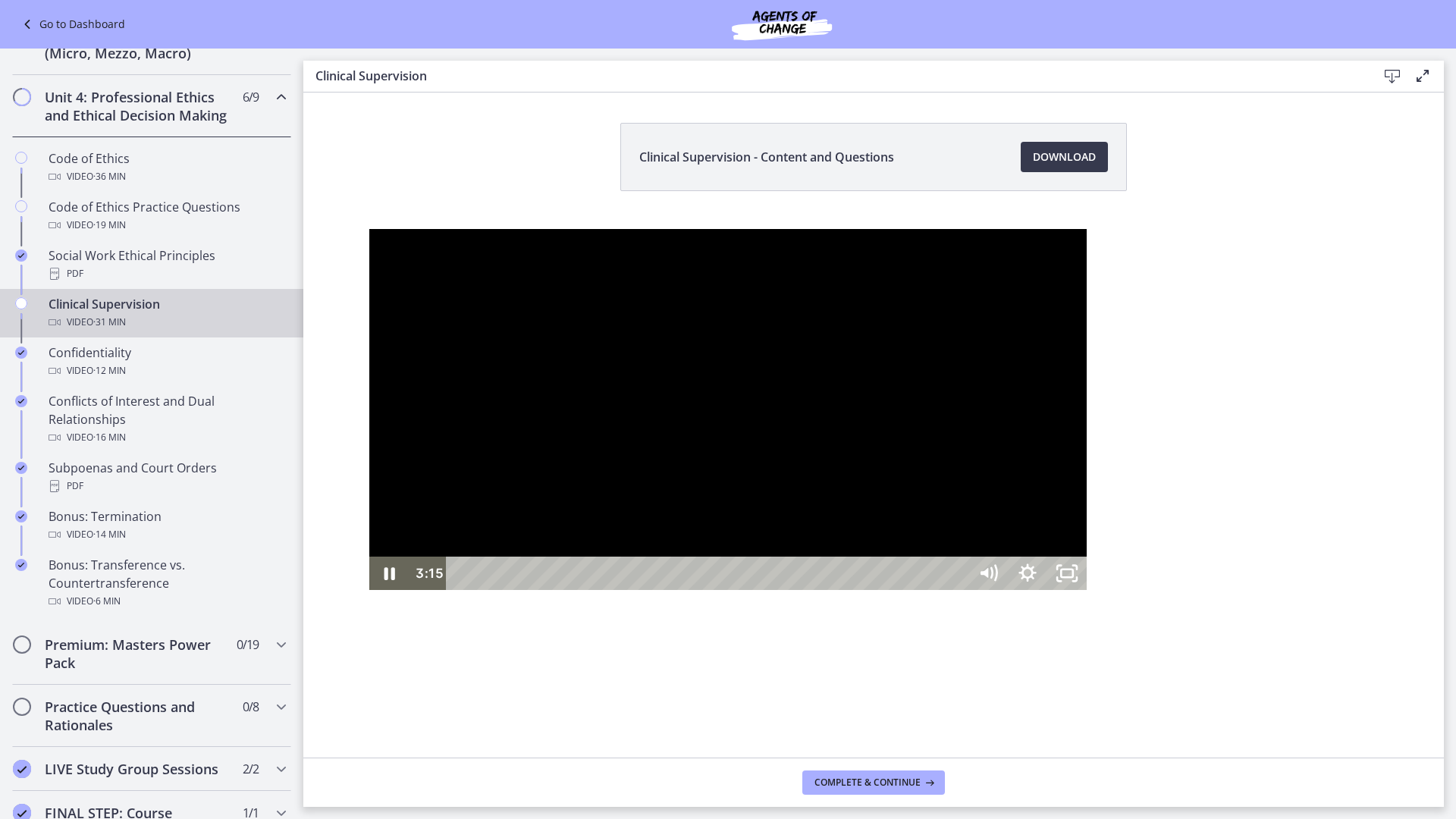 click at bounding box center (728, 410) 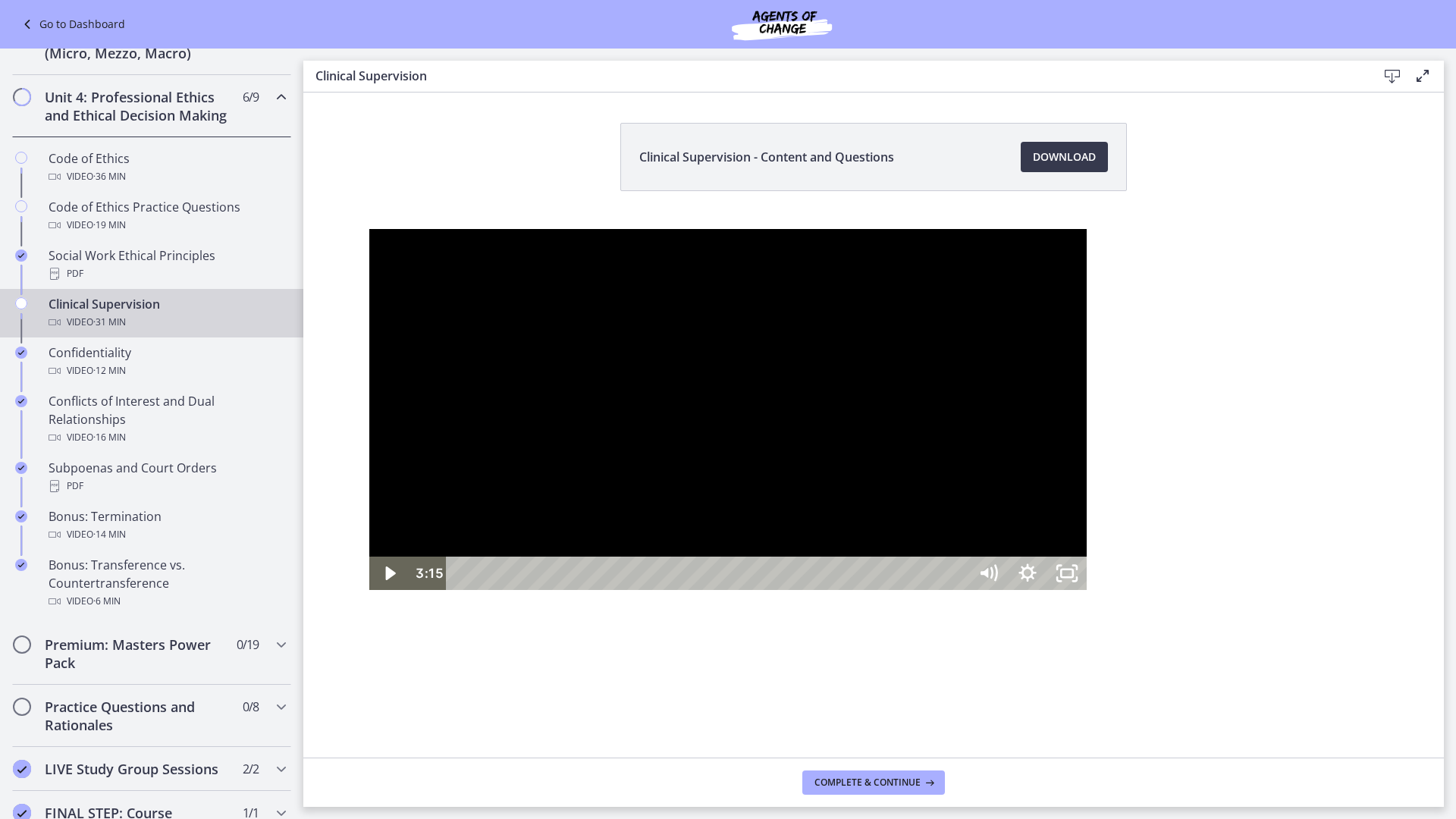 click at bounding box center [728, 410] 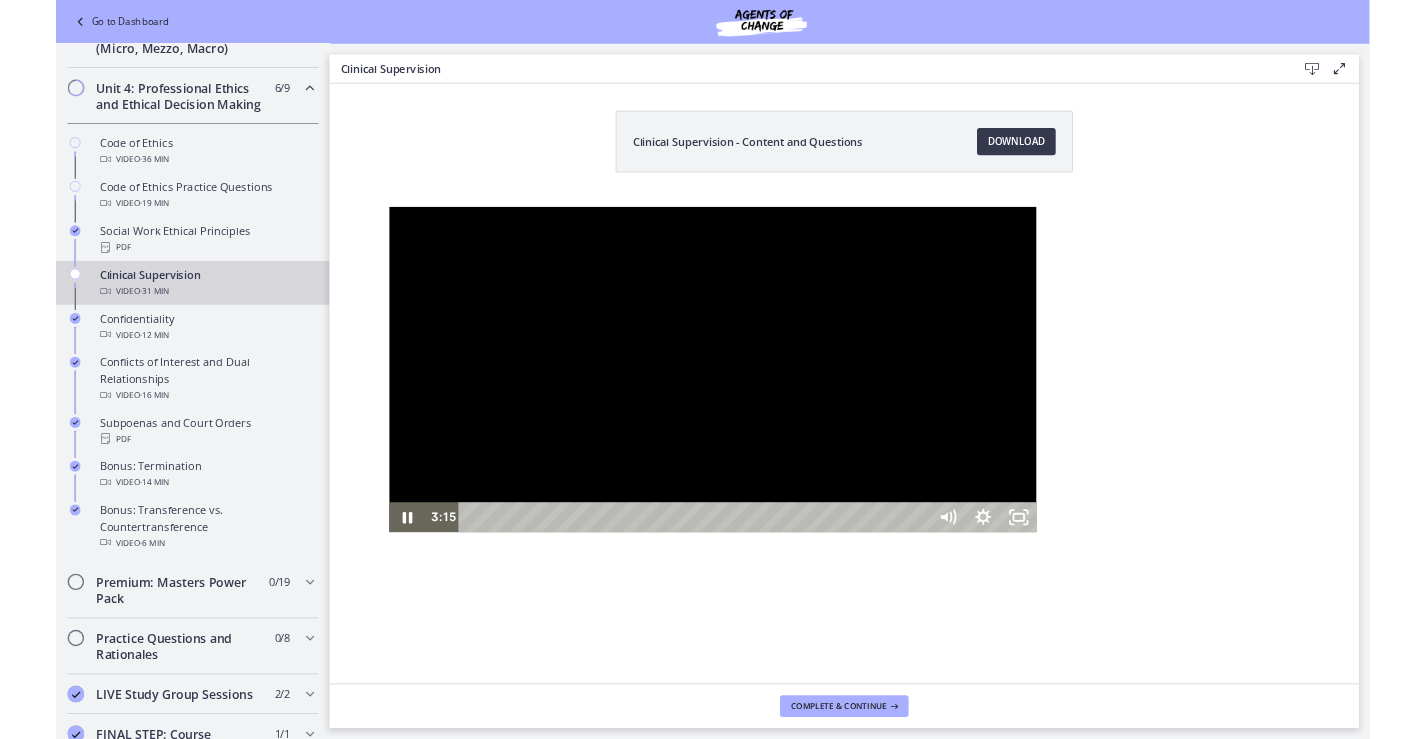 click at bounding box center (1015, 540) 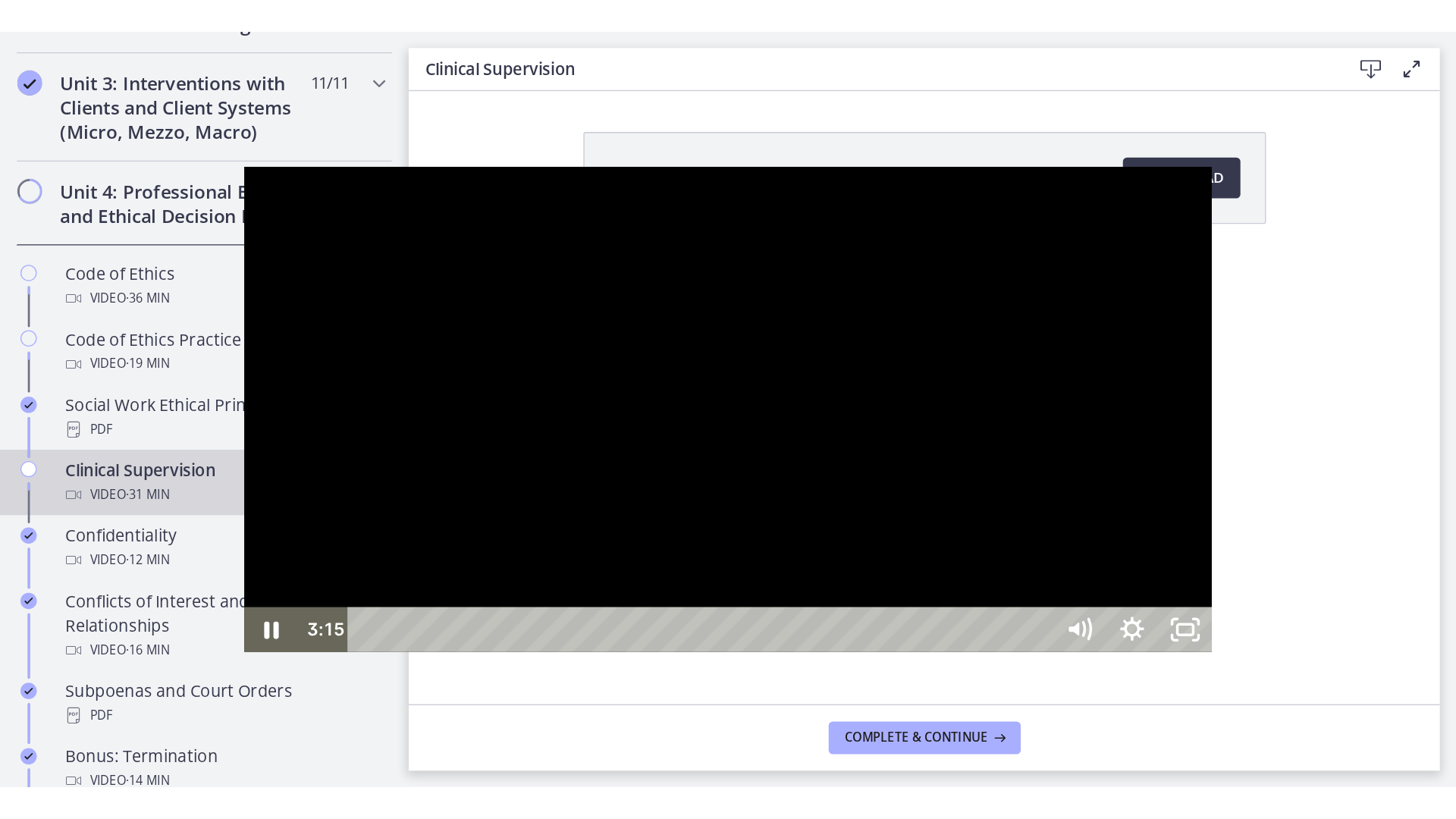 scroll, scrollTop: 646, scrollLeft: 0, axis: vertical 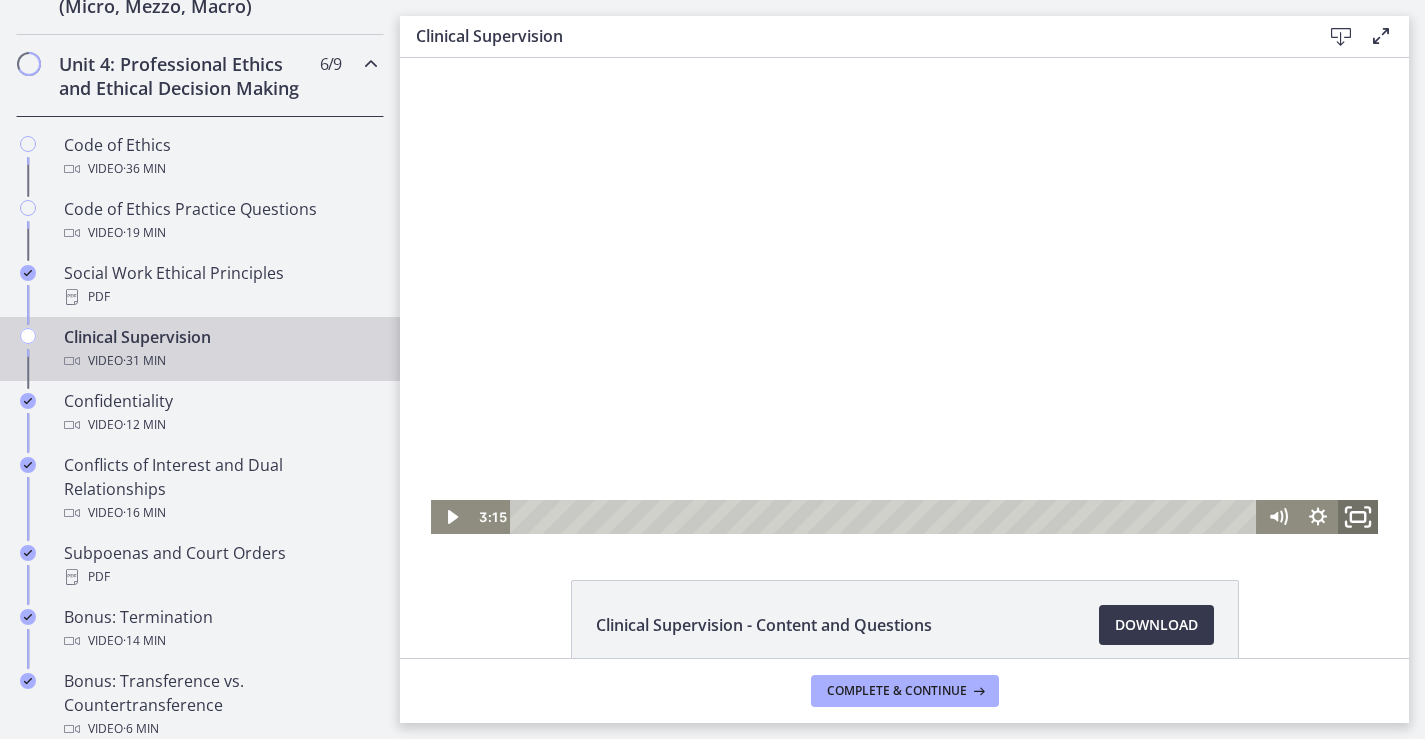 click 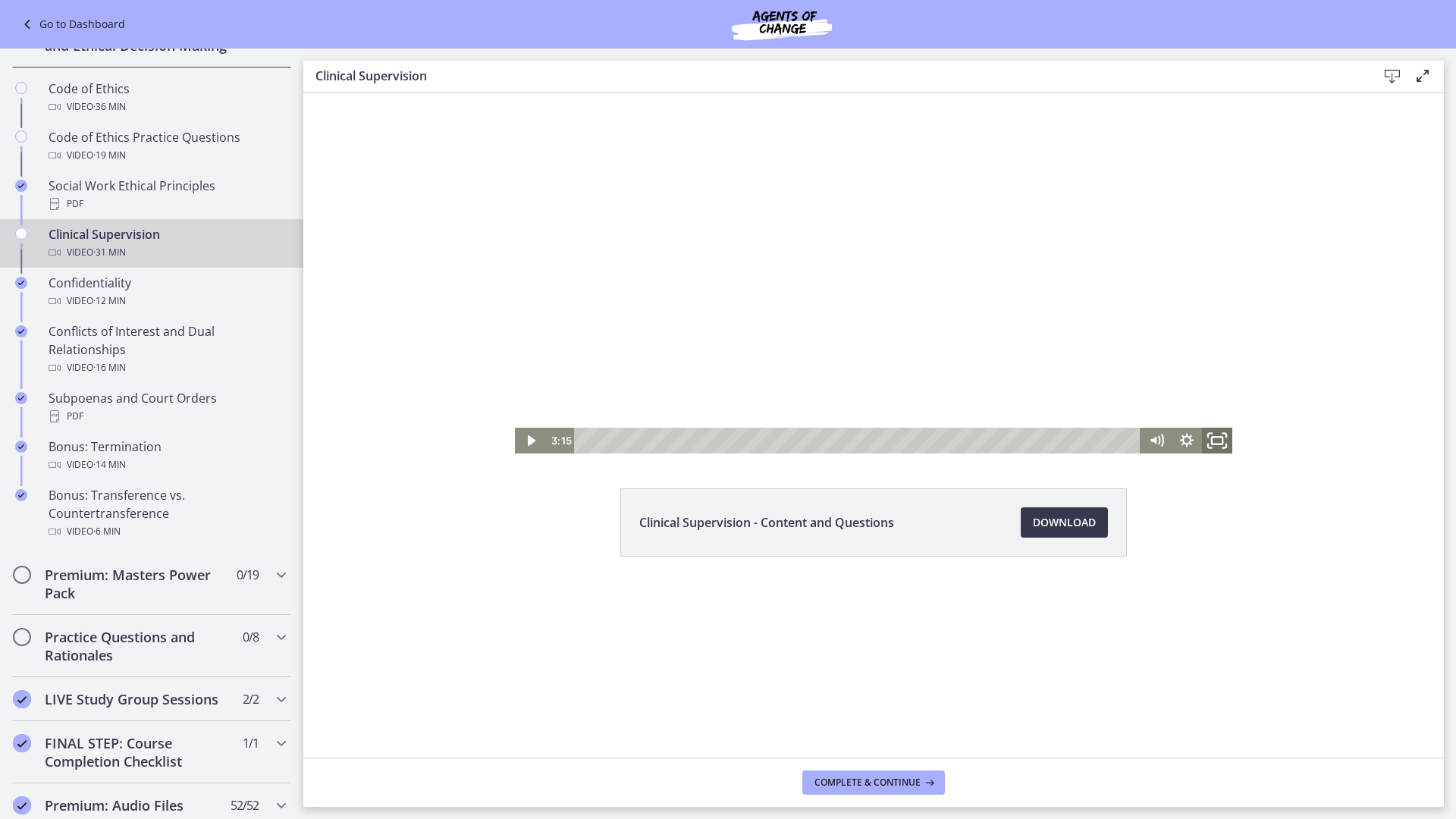 scroll, scrollTop: 576, scrollLeft: 0, axis: vertical 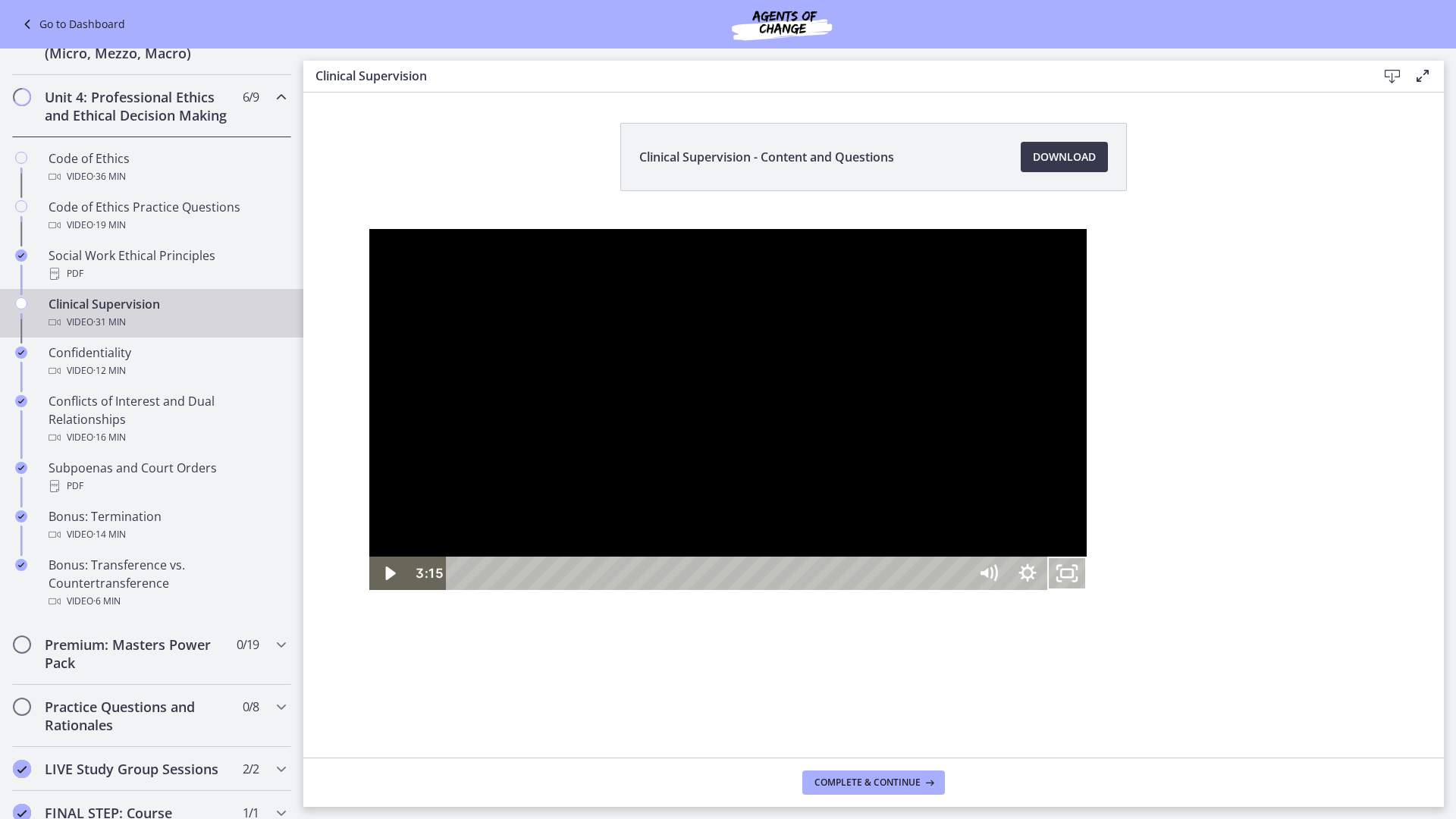 click at bounding box center [728, 410] 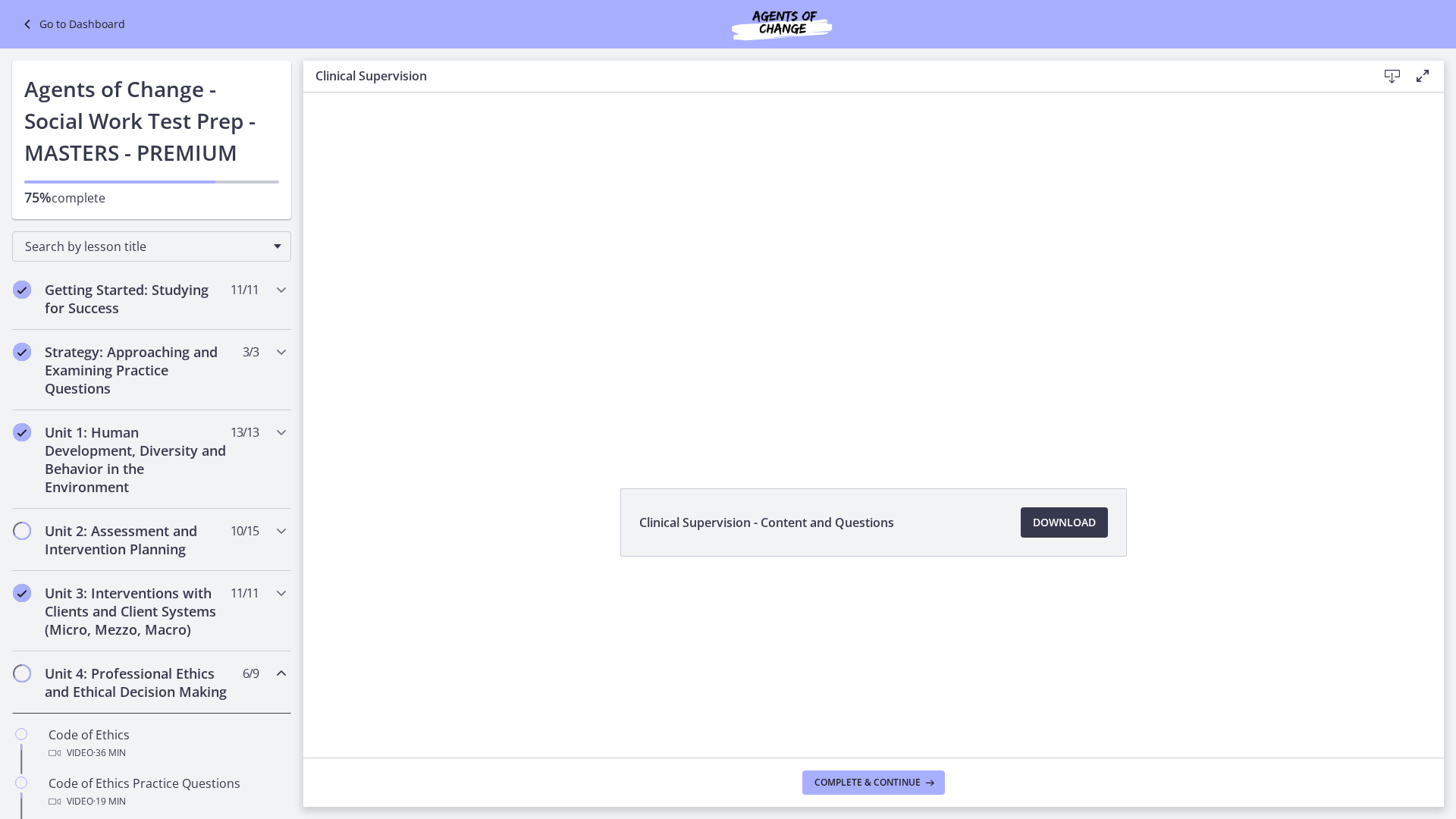scroll, scrollTop: 0, scrollLeft: 0, axis: both 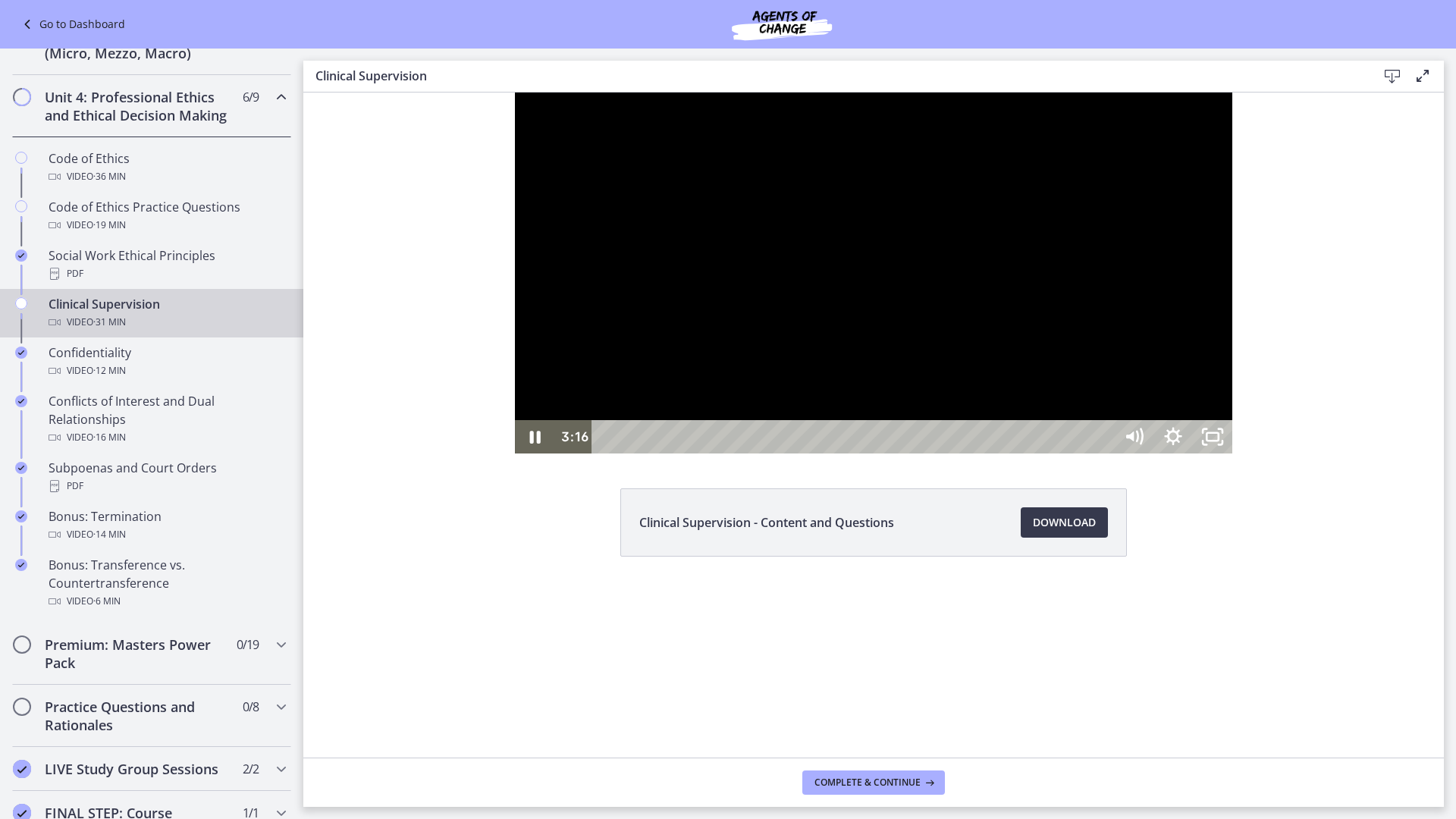 click at bounding box center [874, 273] 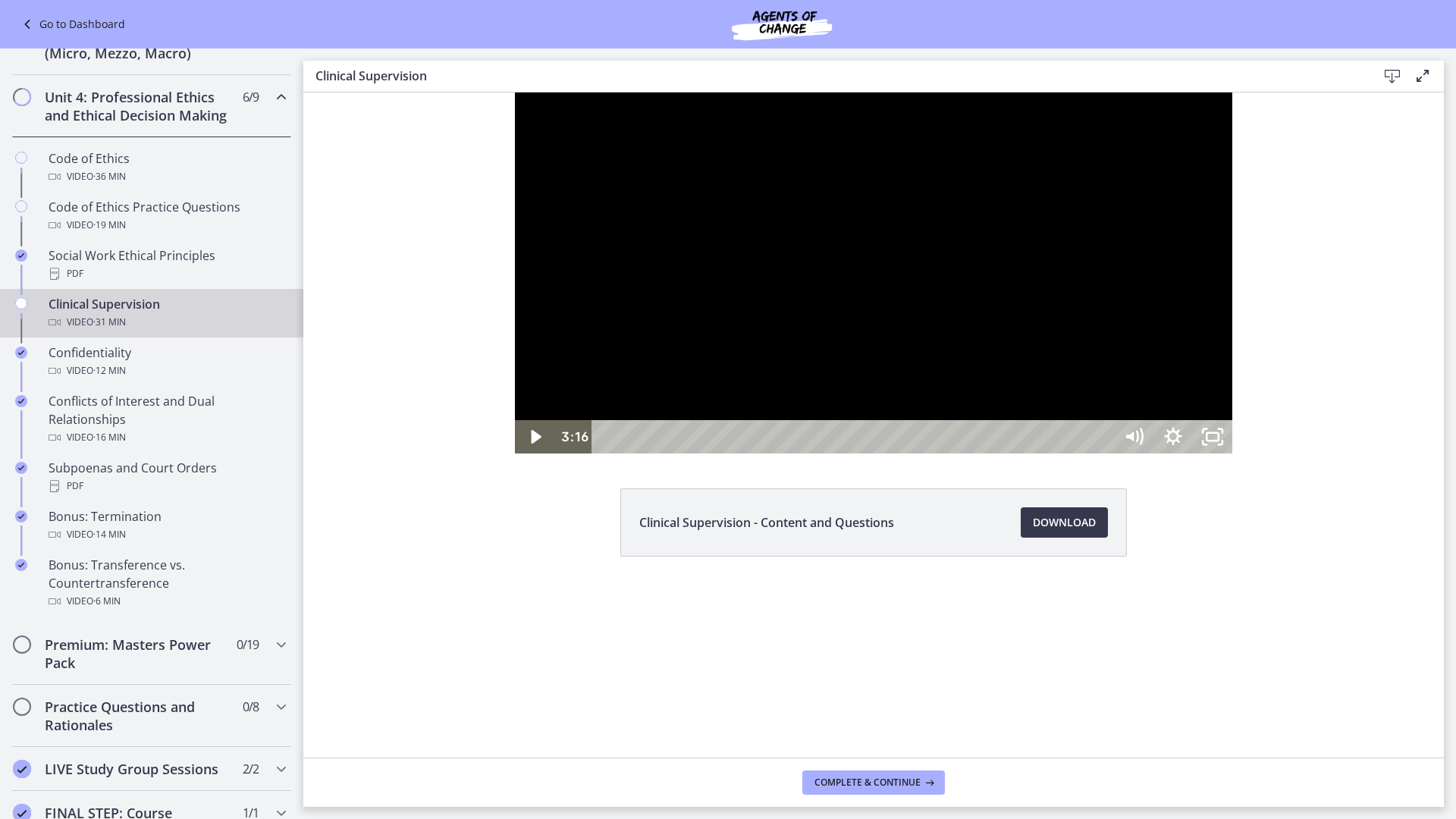 click at bounding box center [874, 273] 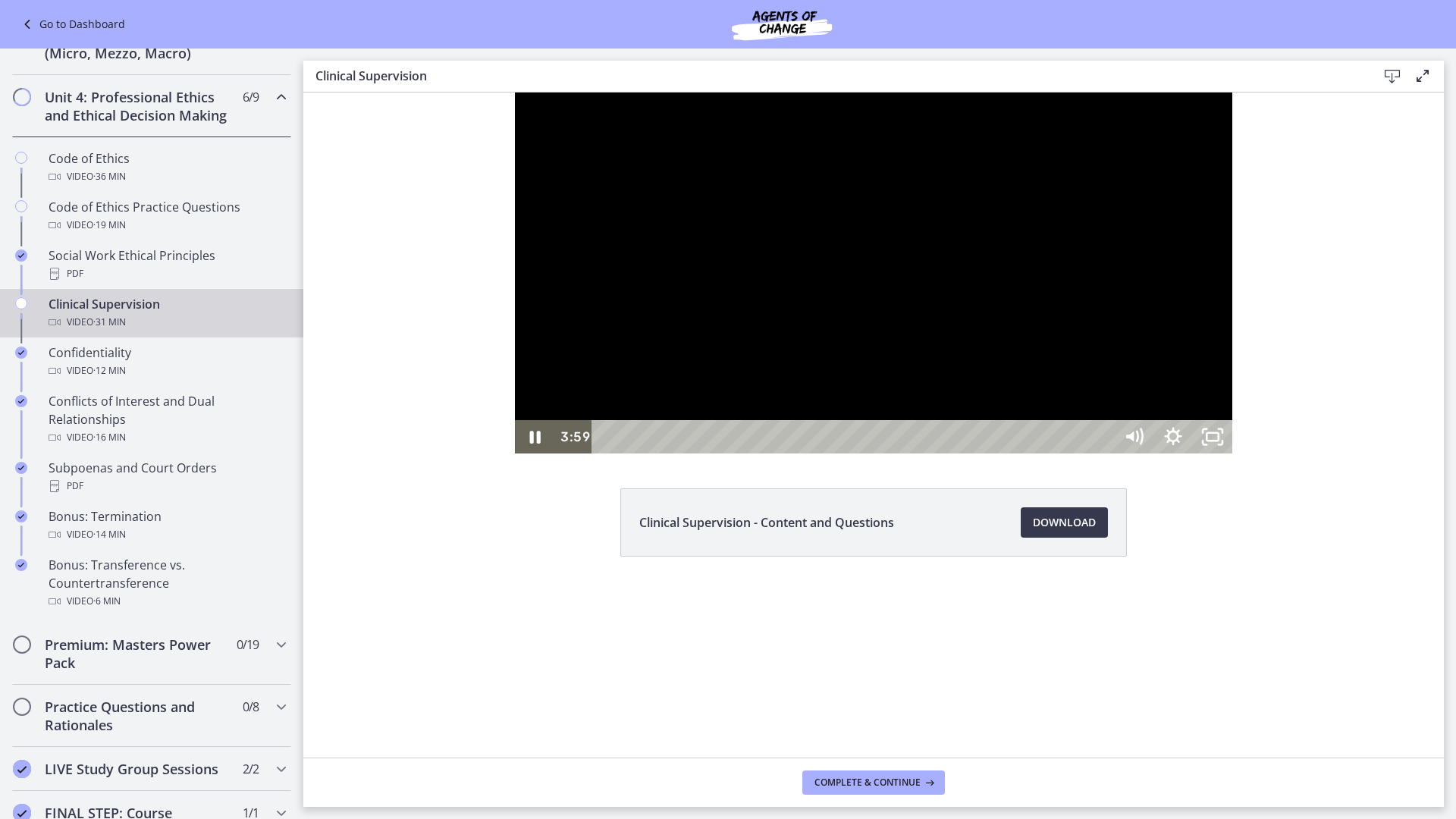 click at bounding box center (874, 273) 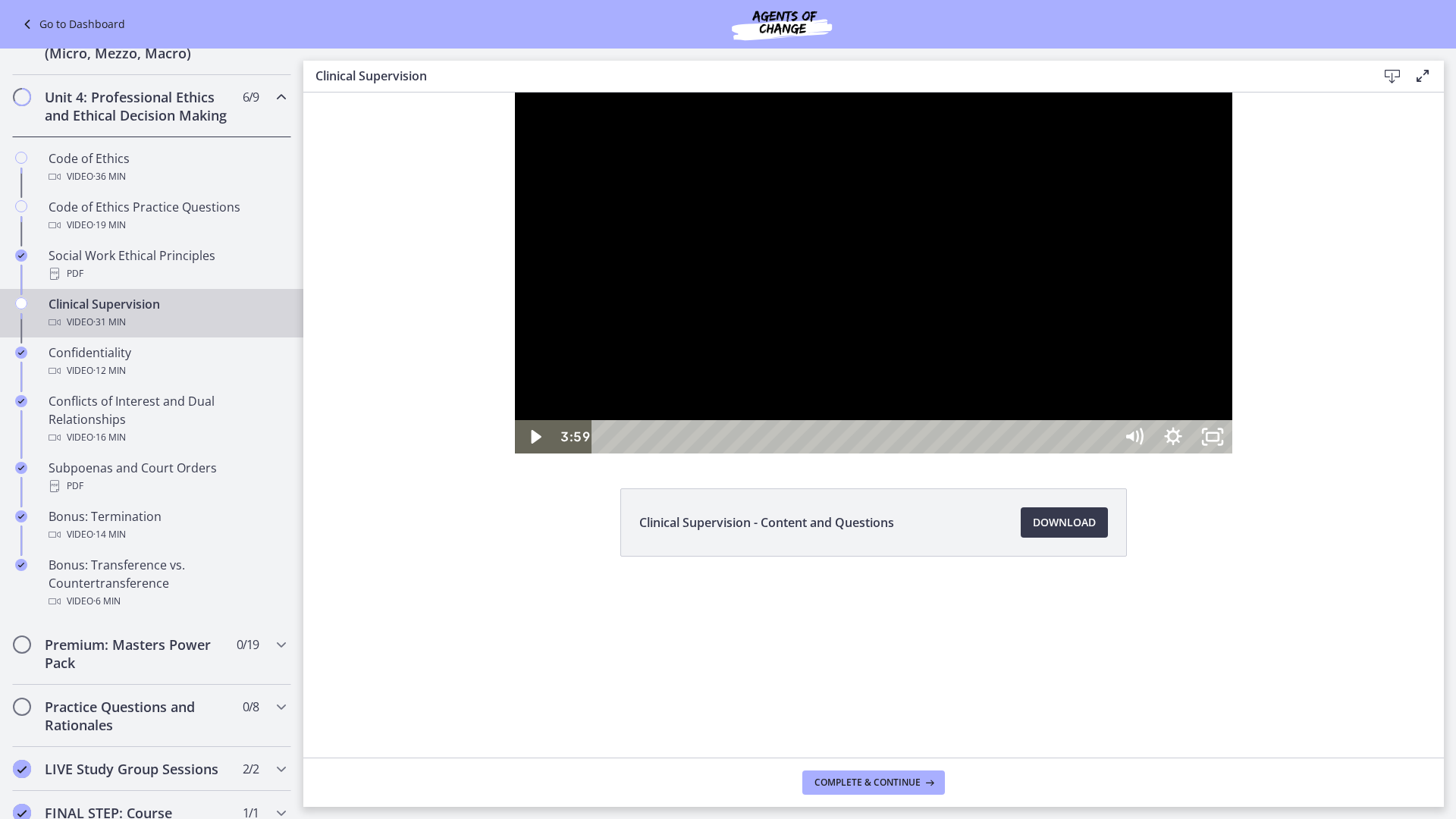 click at bounding box center [874, 273] 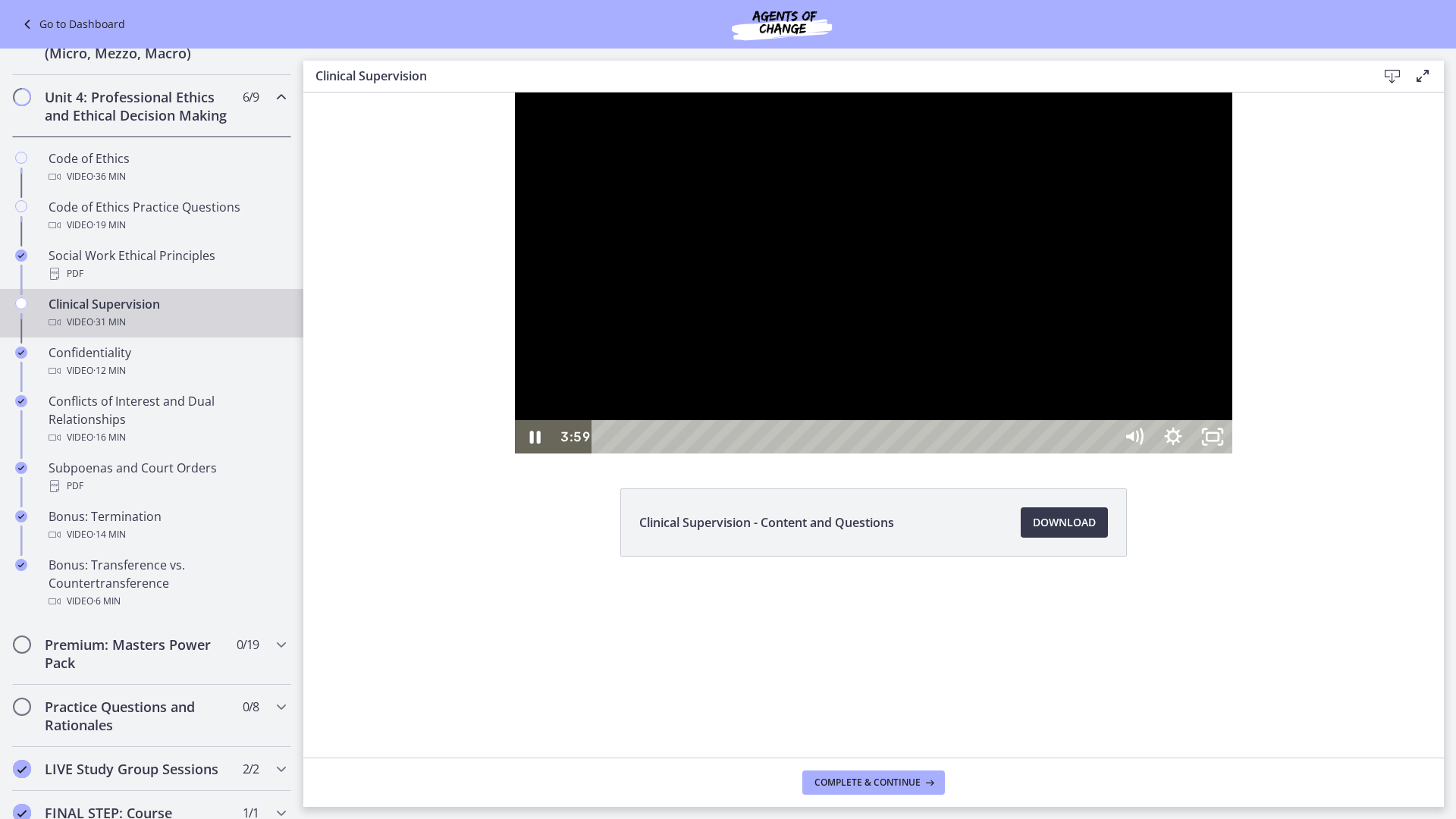 click at bounding box center [874, 273] 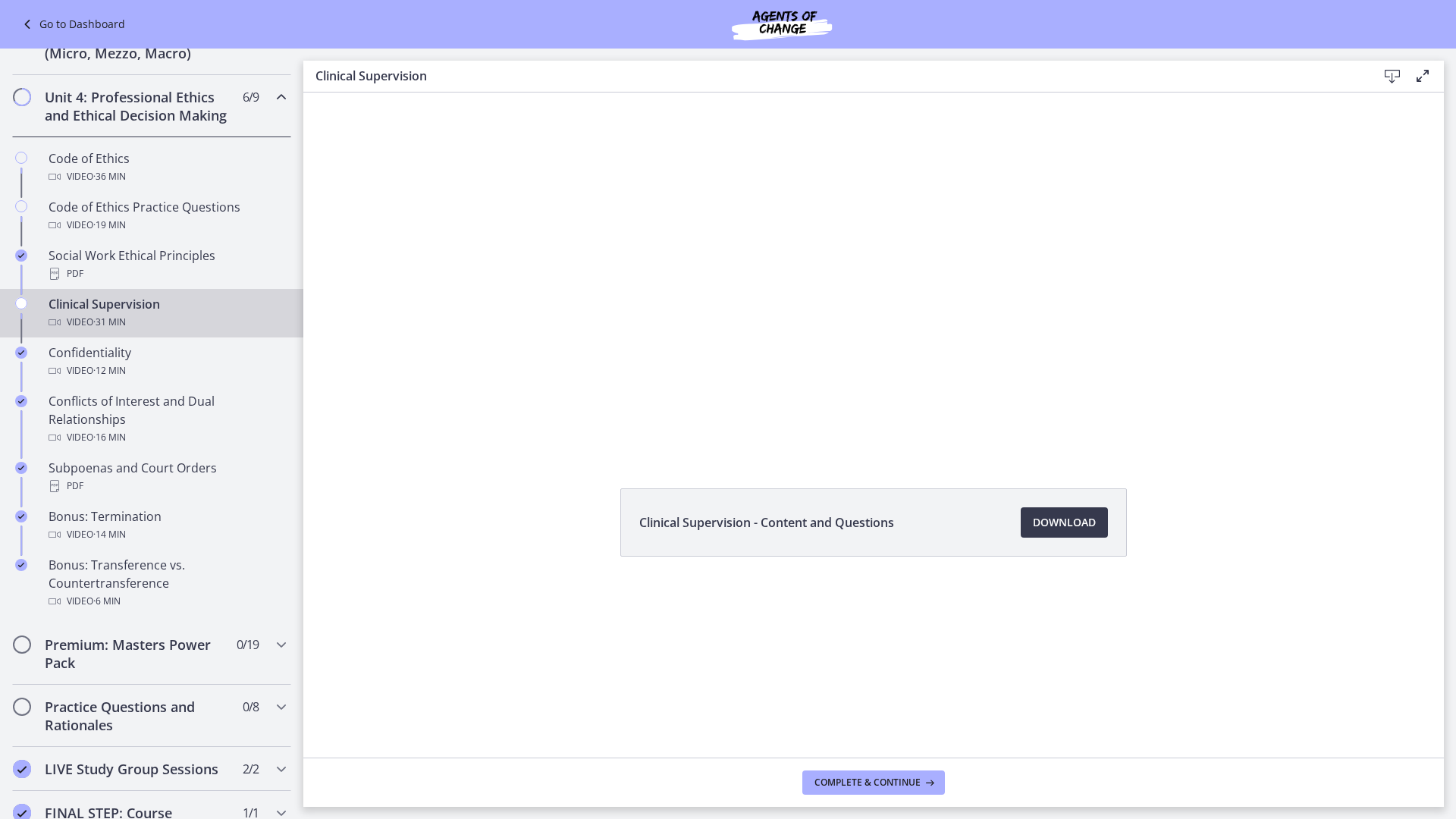 scroll, scrollTop: 646, scrollLeft: 0, axis: vertical 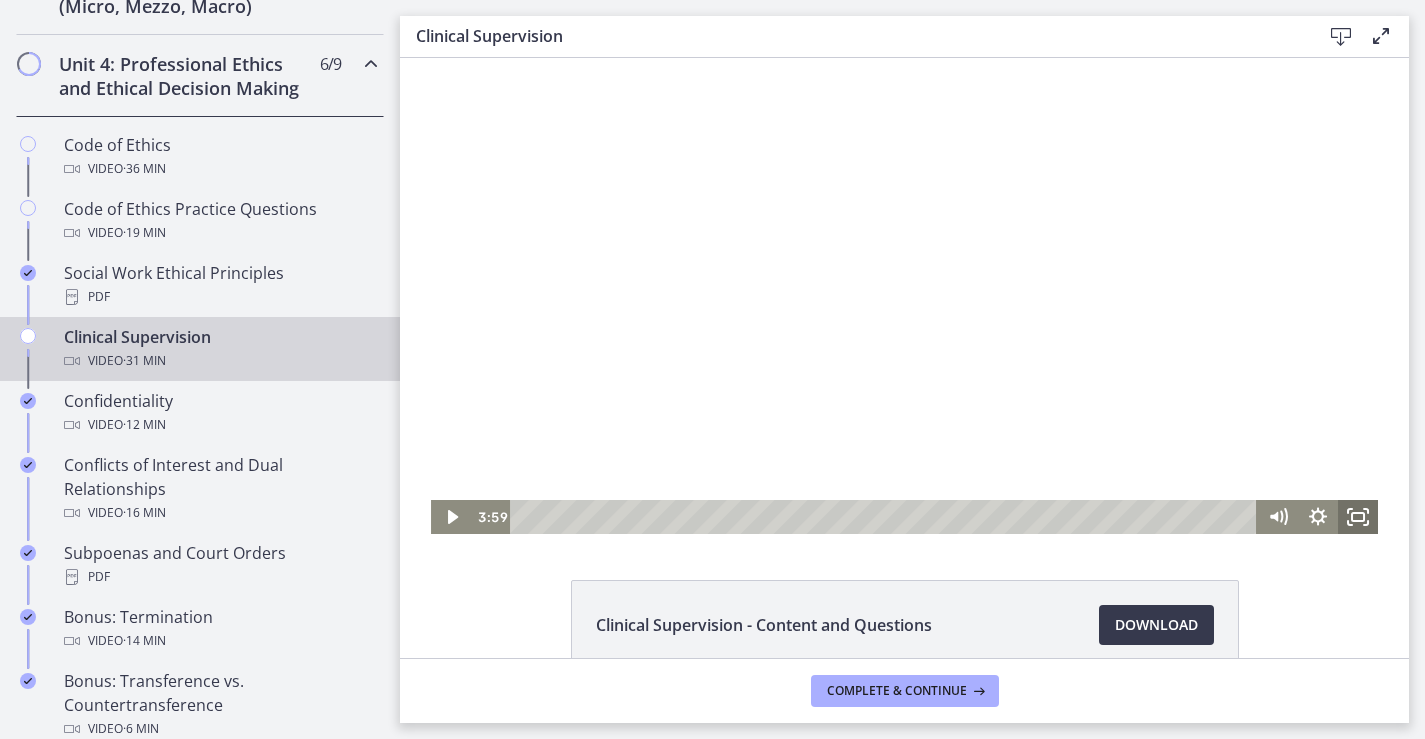 click 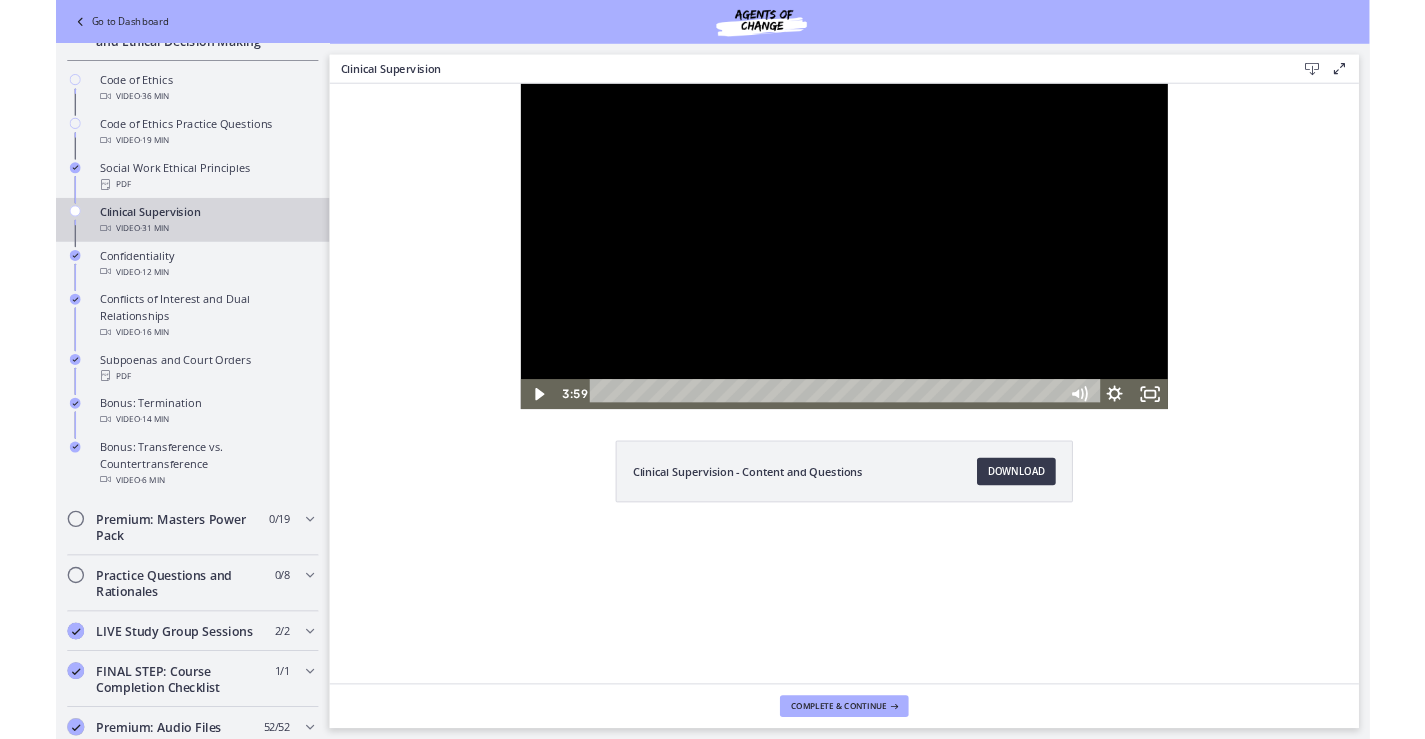scroll, scrollTop: 760, scrollLeft: 0, axis: vertical 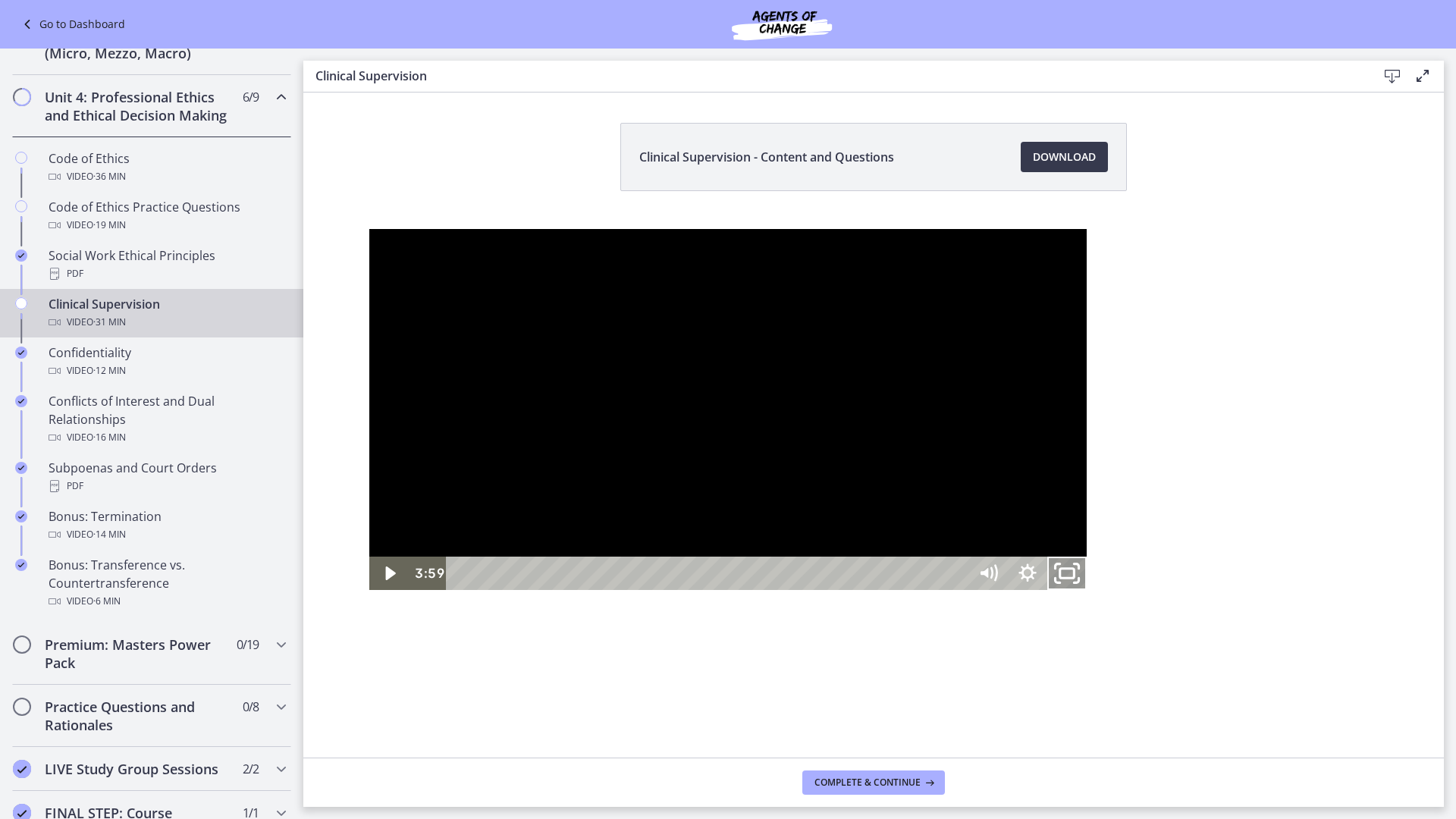 click 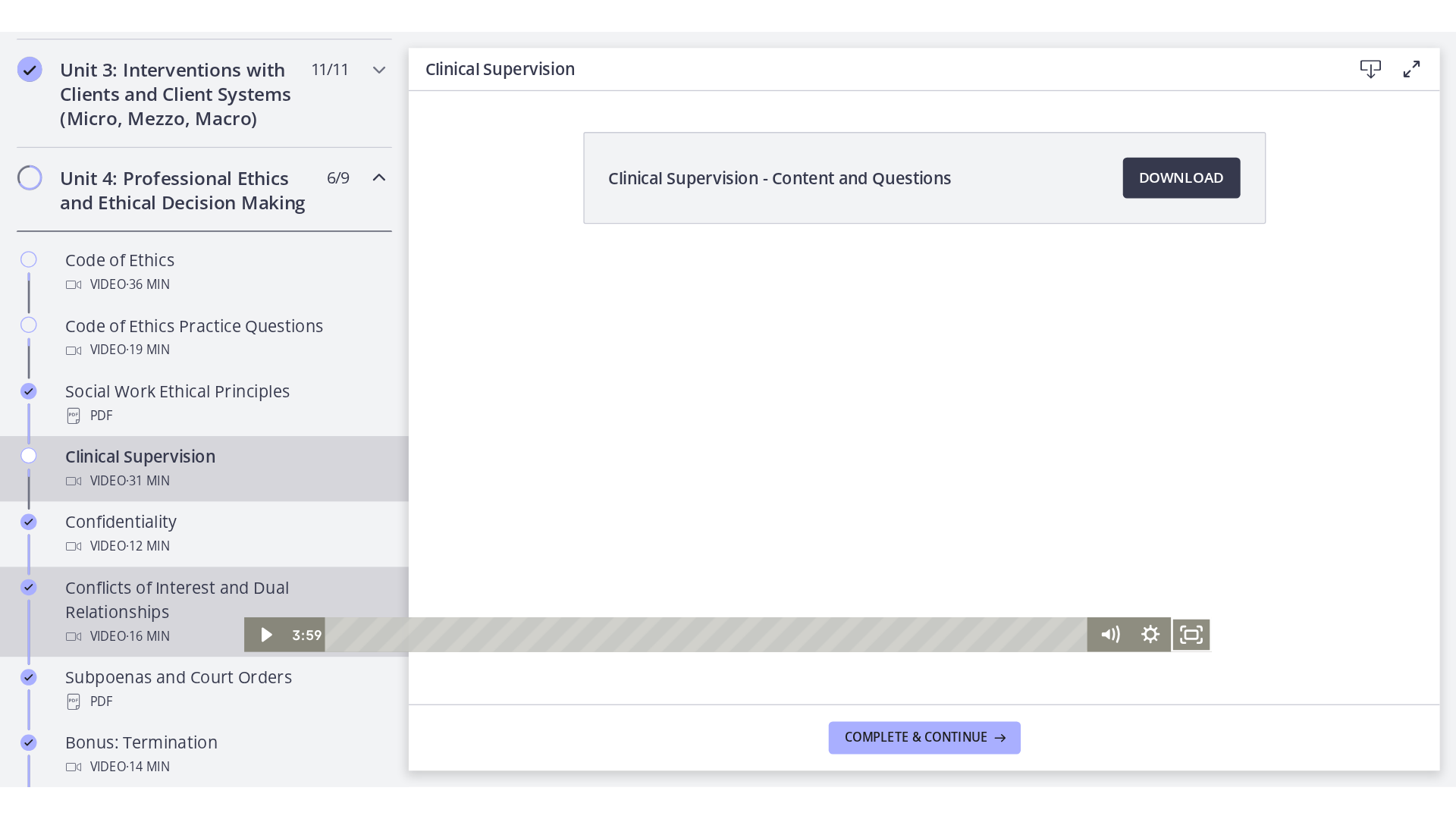 scroll, scrollTop: 580, scrollLeft: 0, axis: vertical 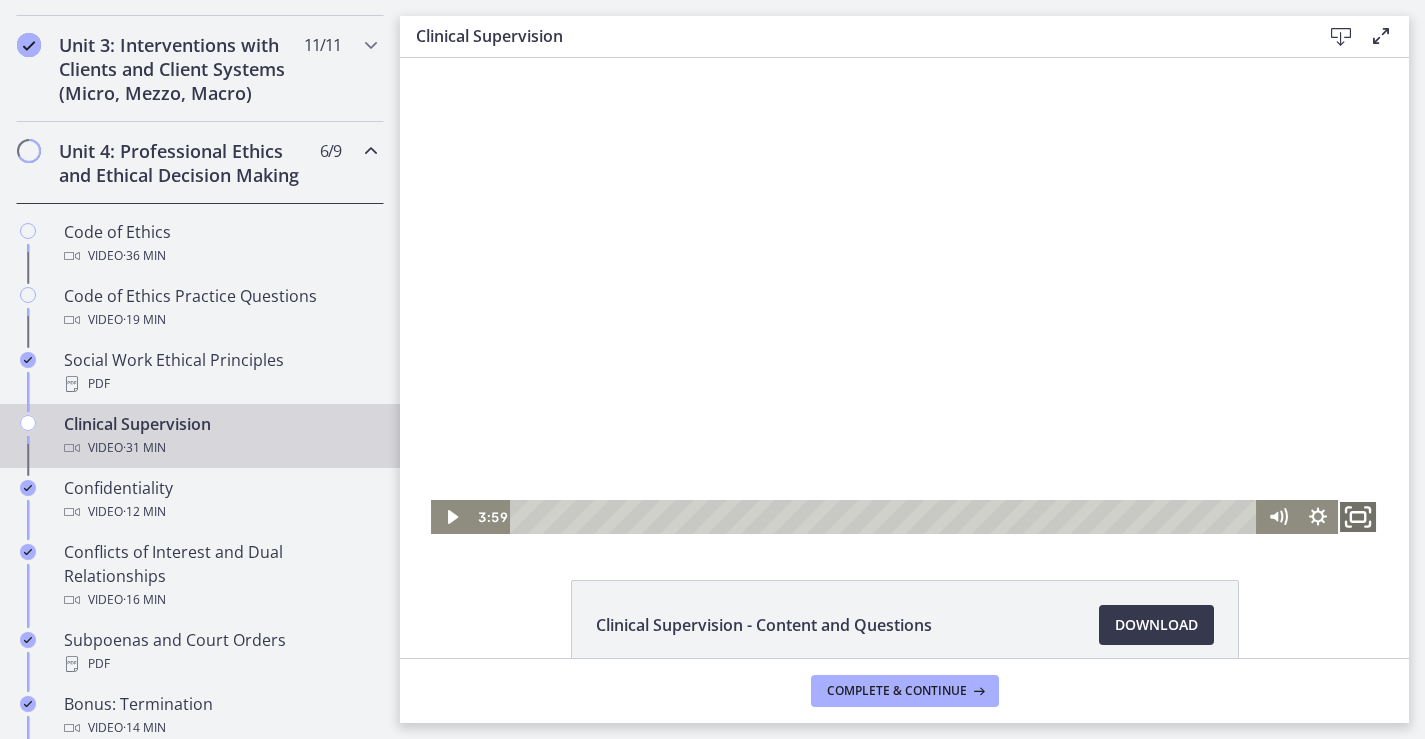 click 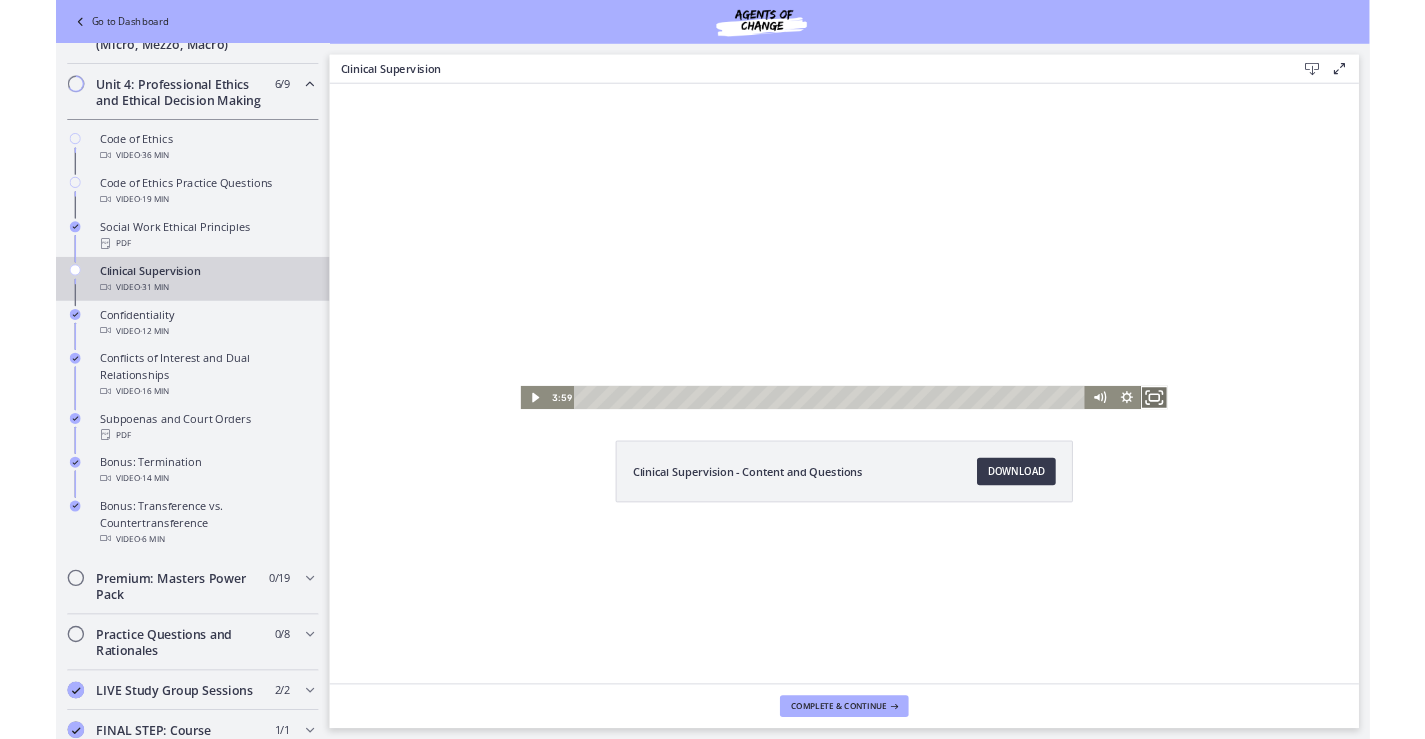 scroll, scrollTop: 673, scrollLeft: 0, axis: vertical 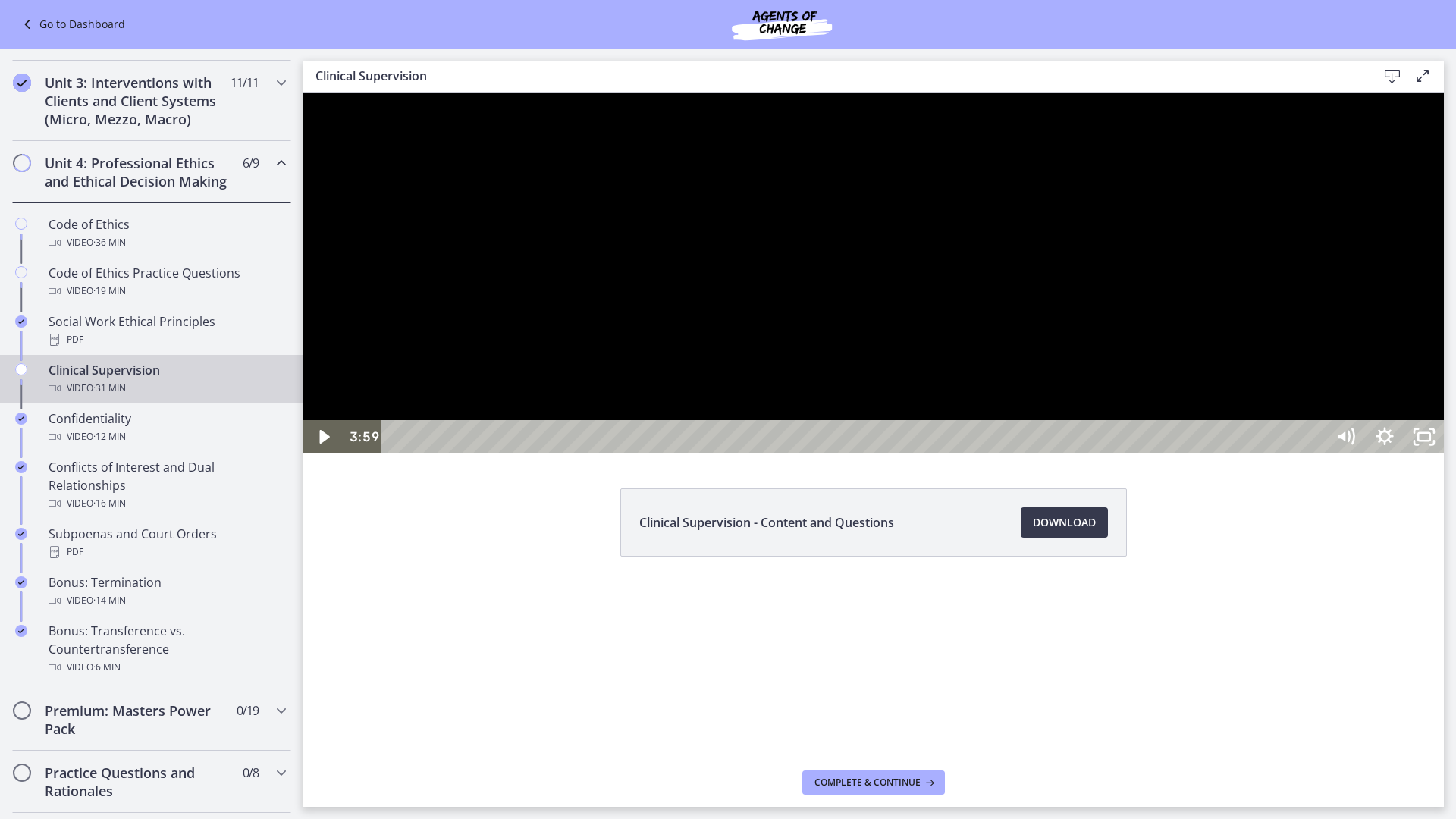 click at bounding box center [874, 273] 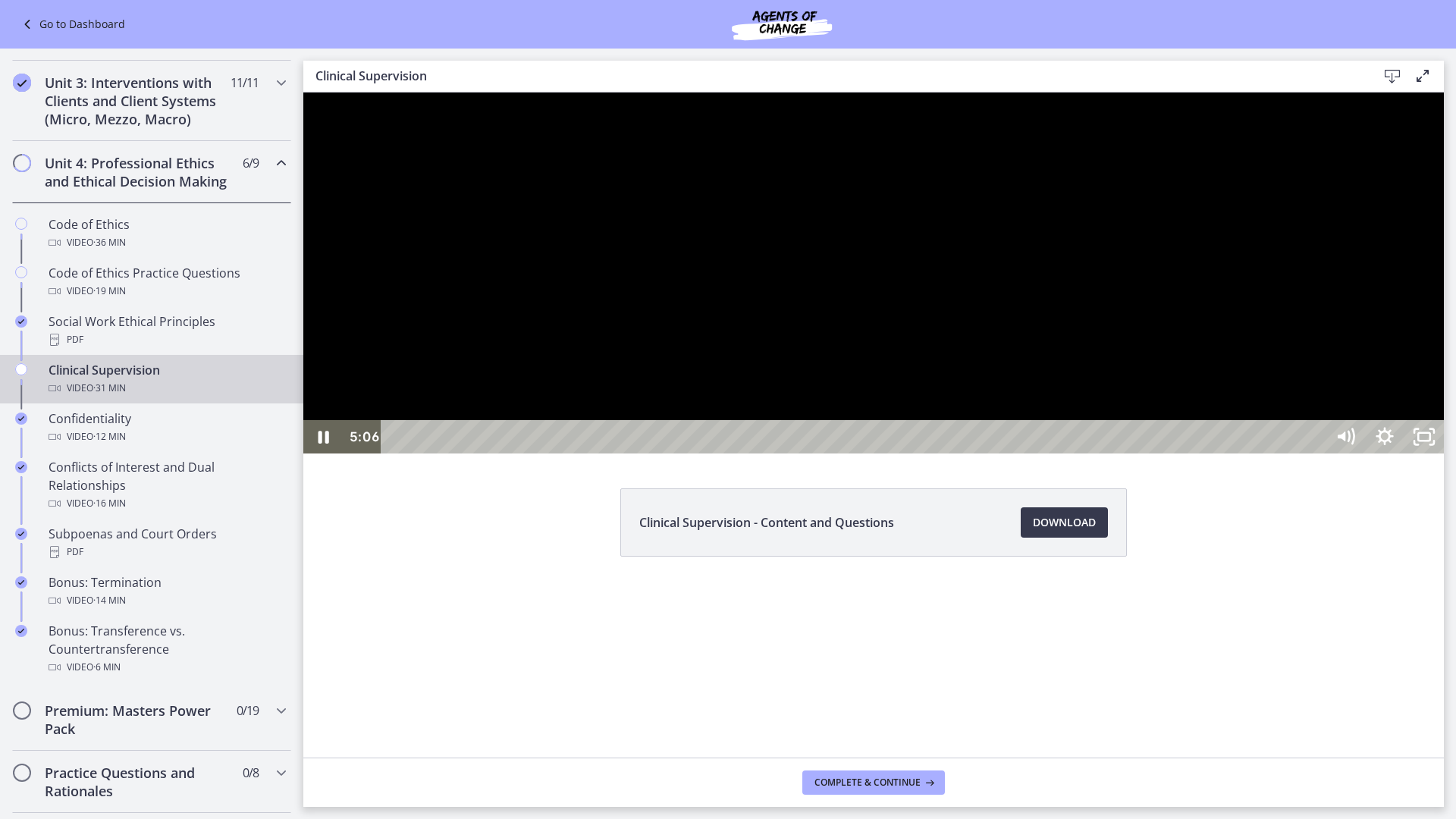 click at bounding box center (874, 273) 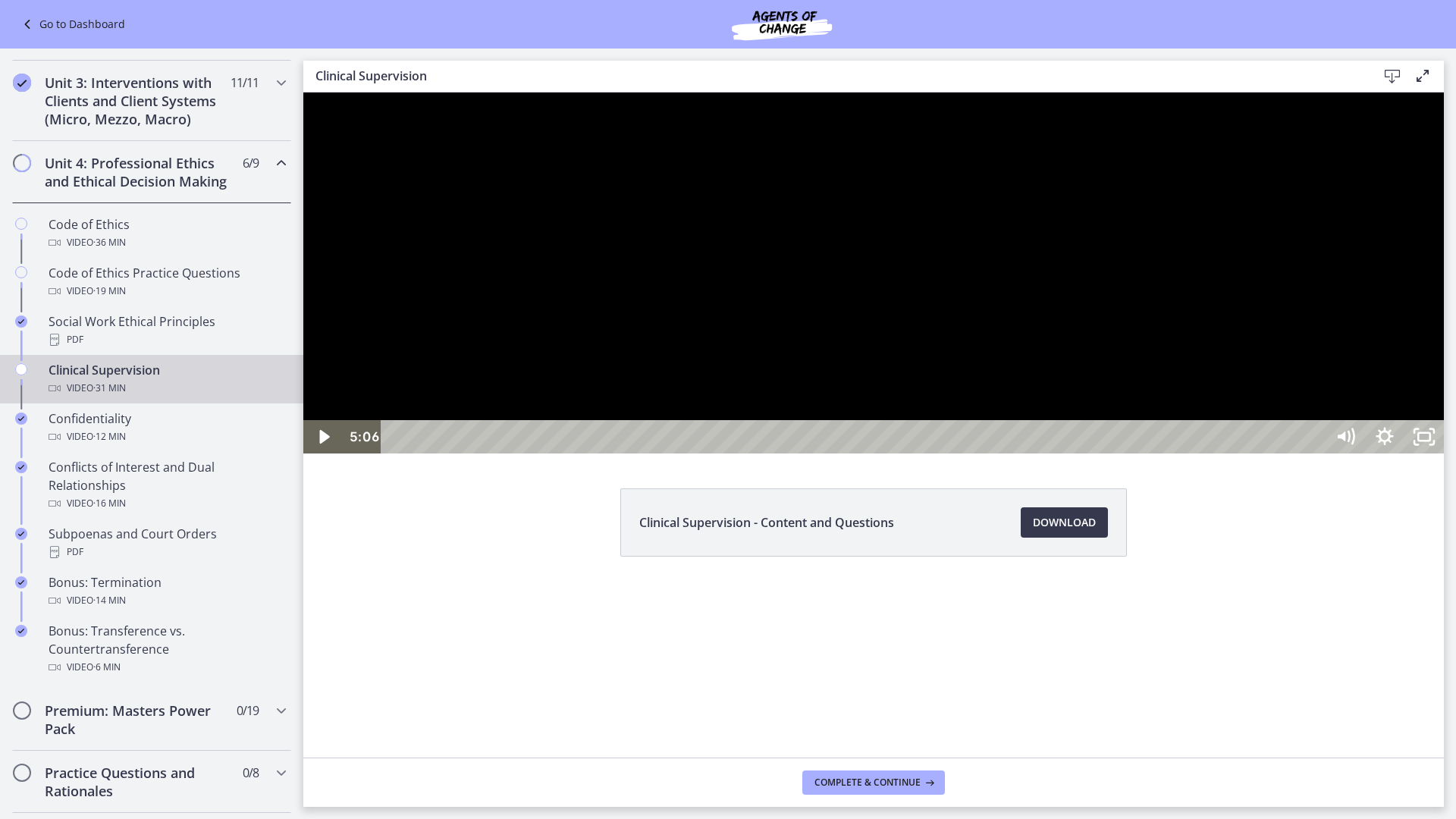 click at bounding box center [874, 273] 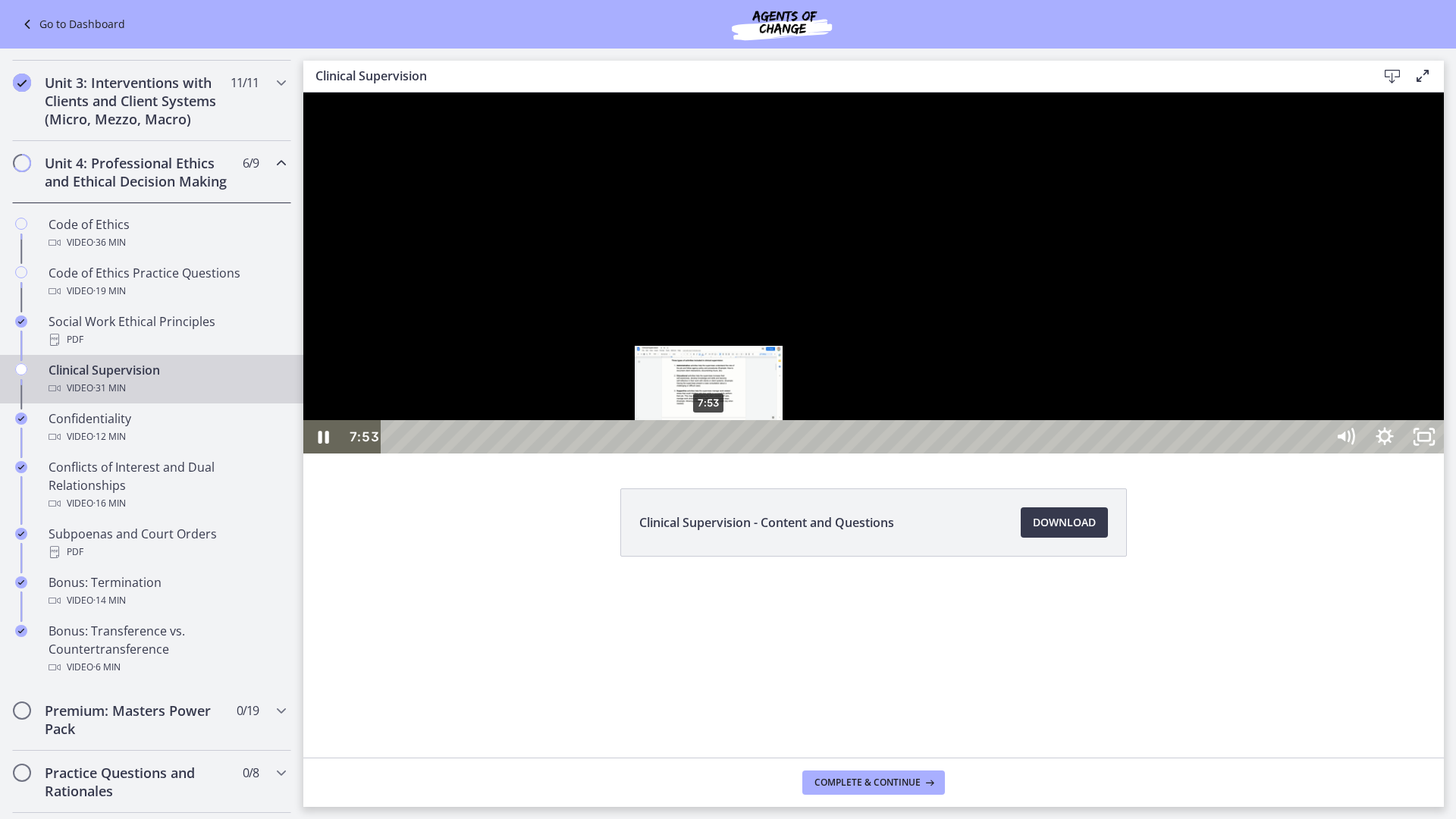 click on "7:53" at bounding box center (855, 437) 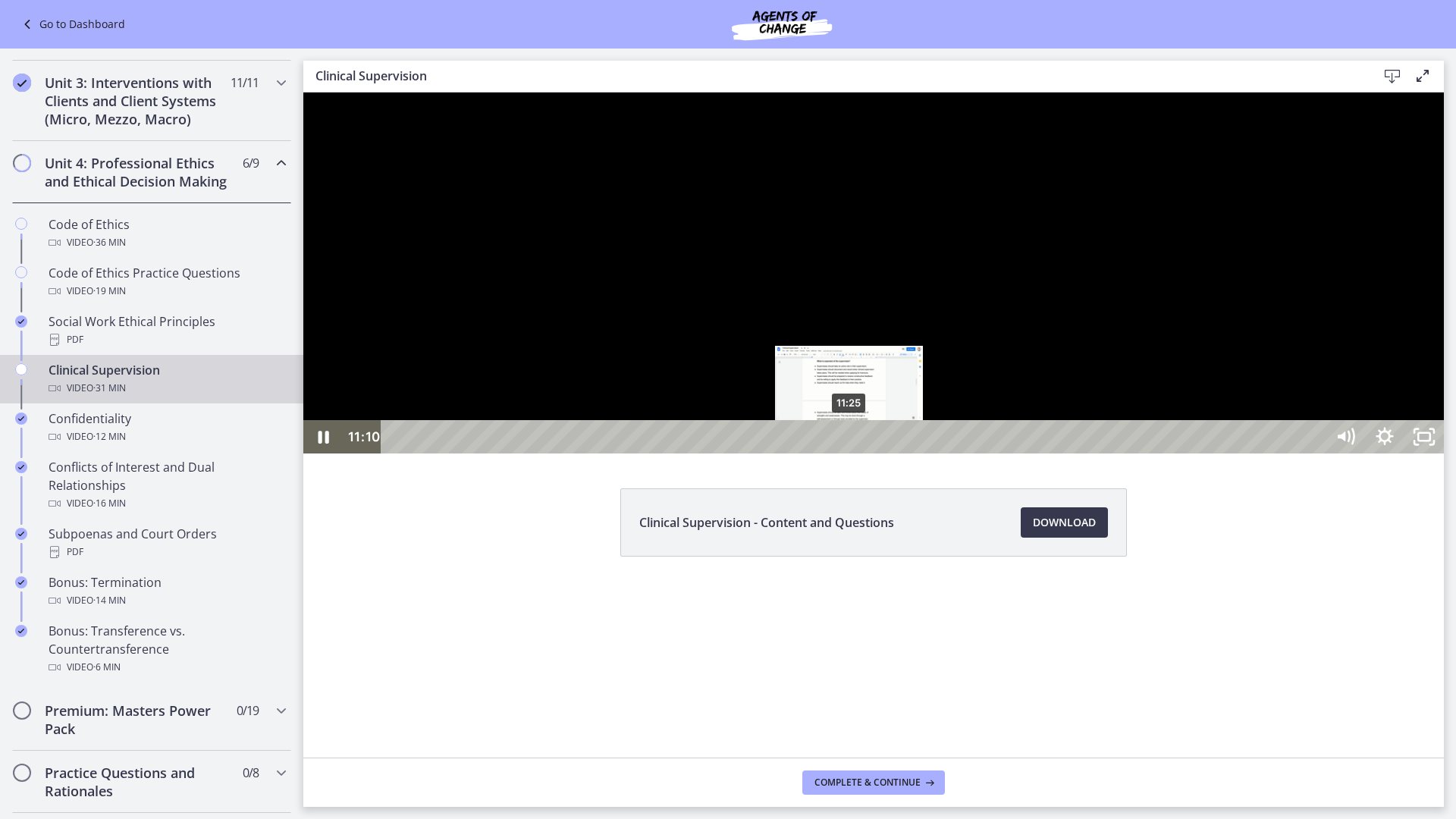 click on "11:25" at bounding box center [855, 437] 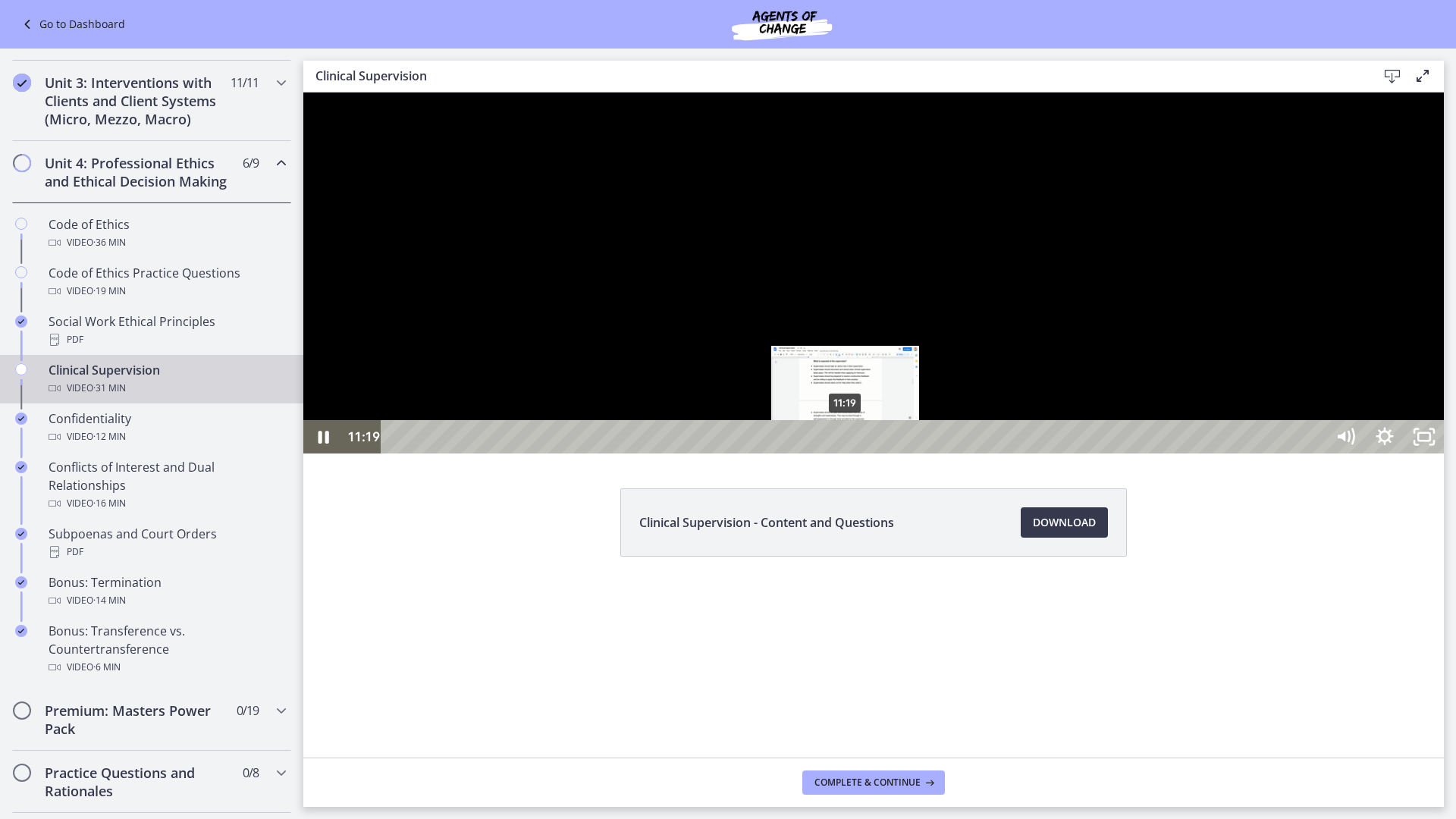 click on "11:19" at bounding box center (855, 437) 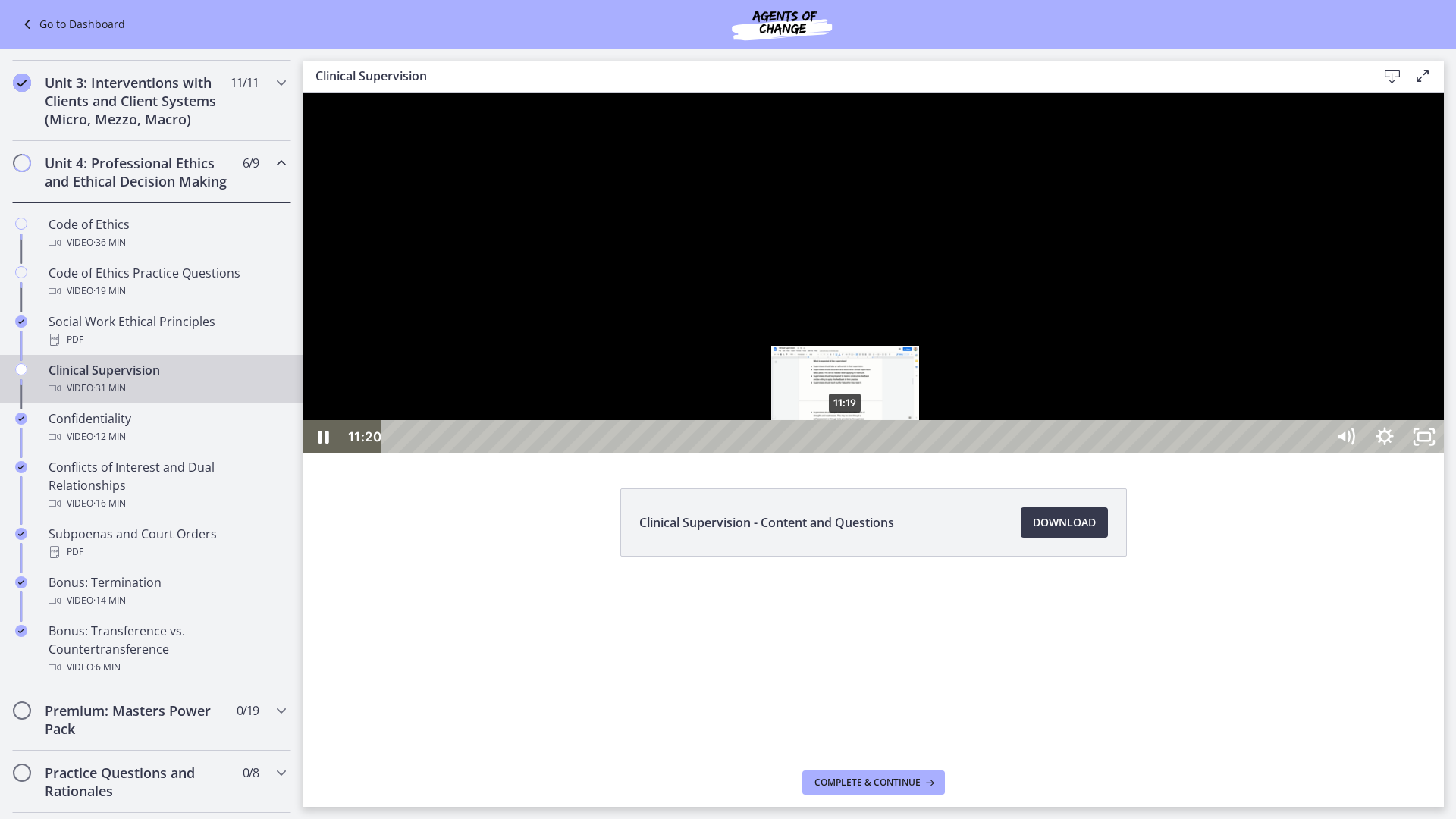 click at bounding box center [845, 437] 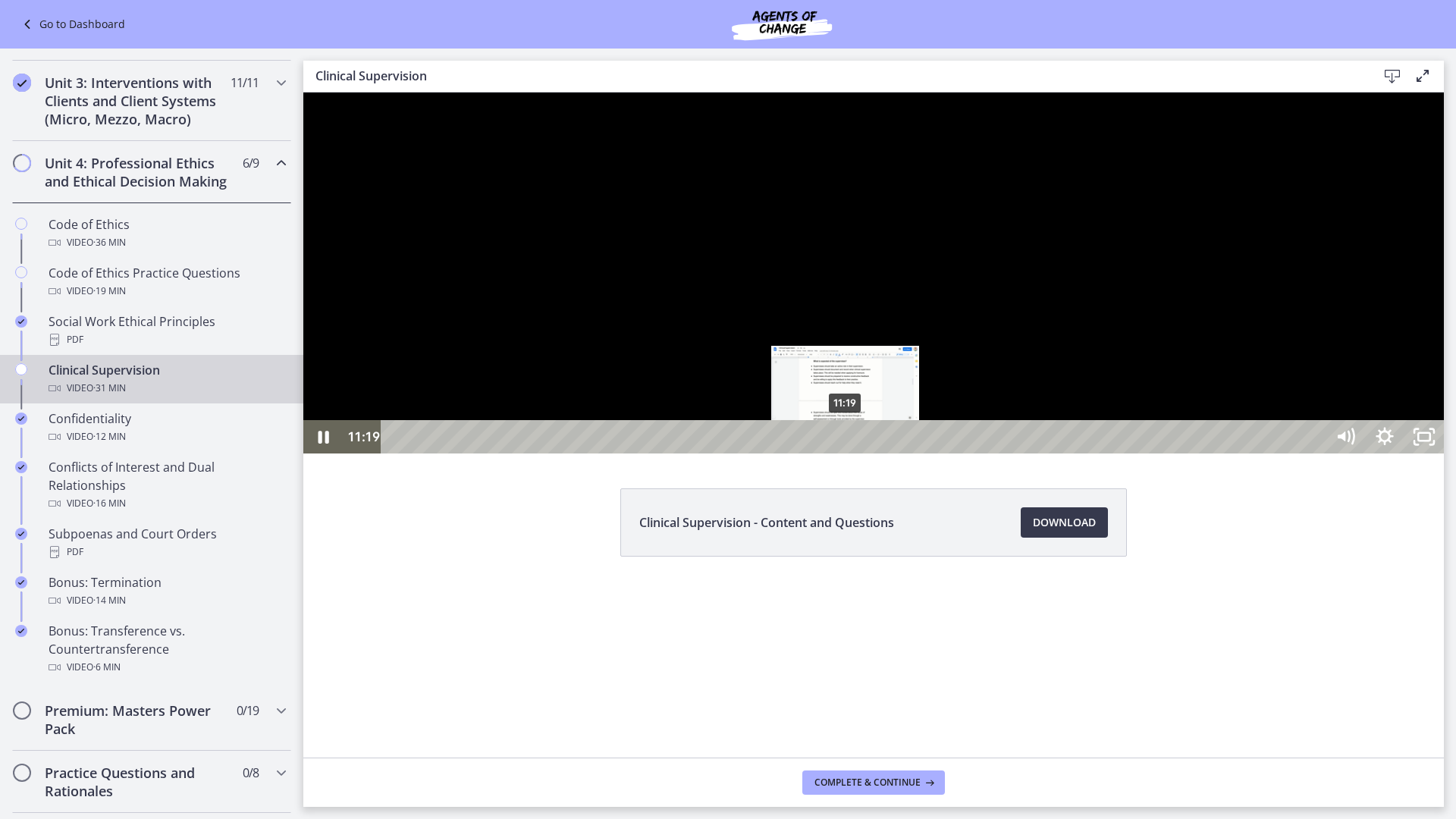 click at bounding box center [845, 437] 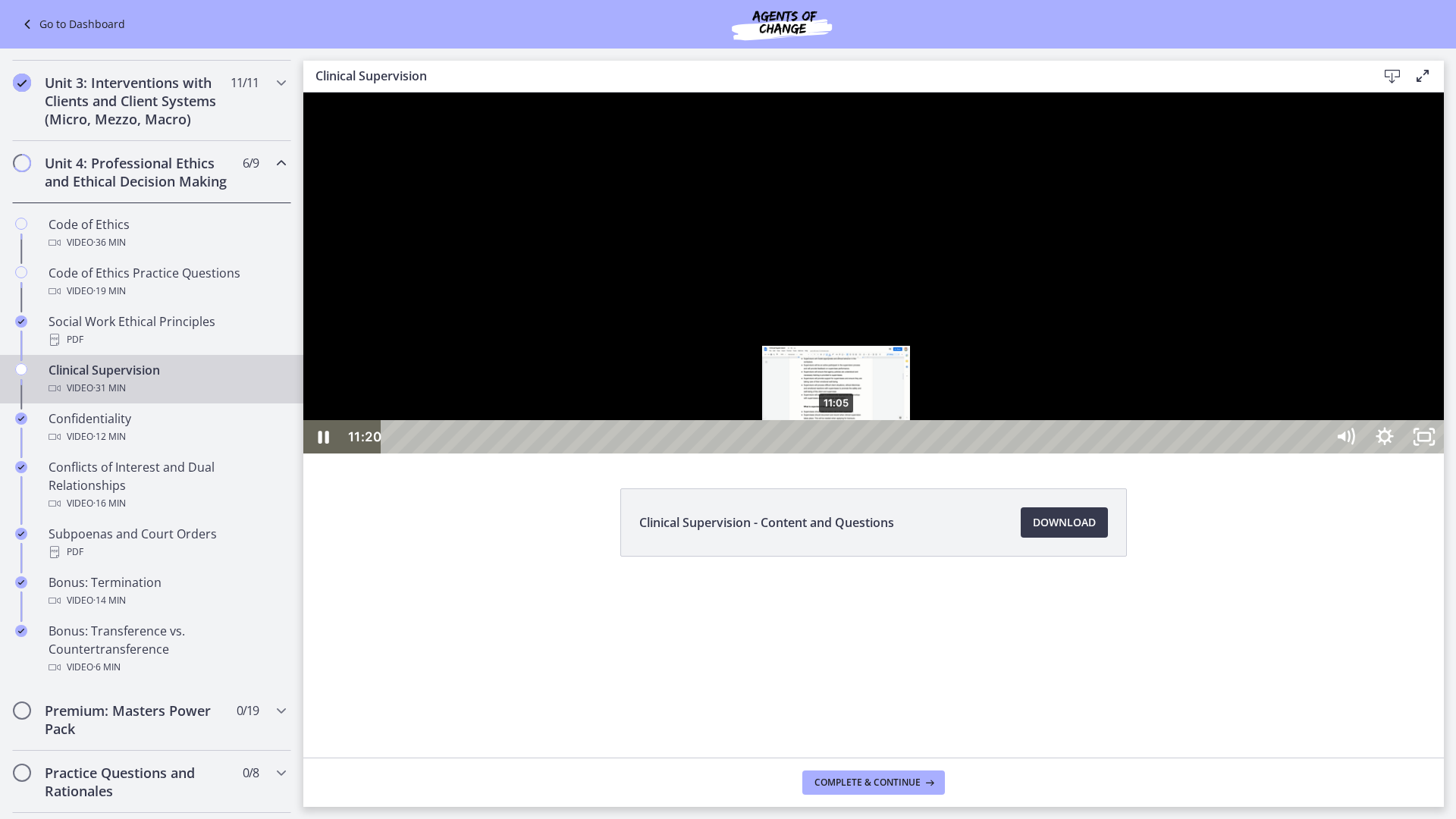 click on "11:05" at bounding box center (855, 437) 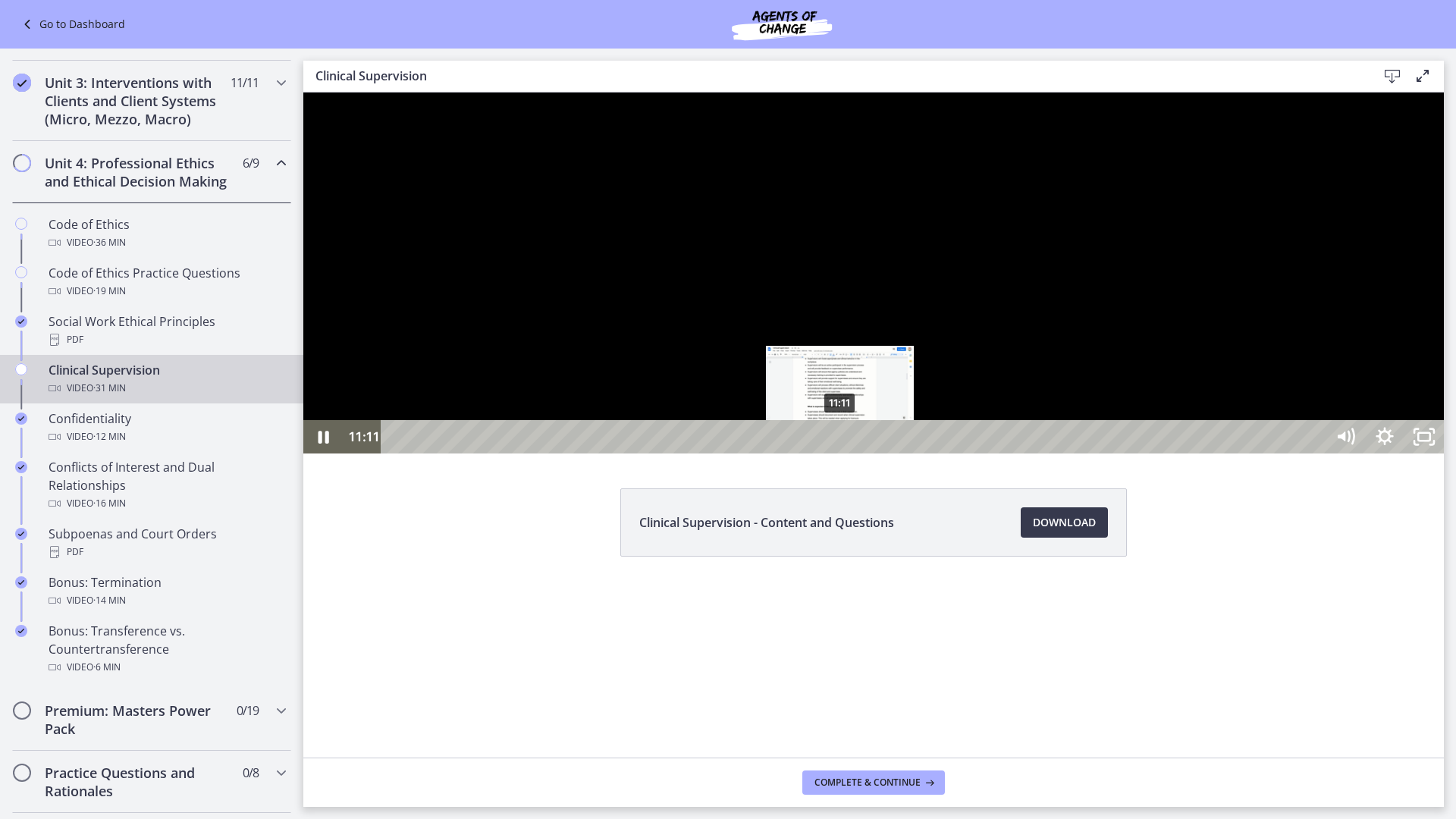click at bounding box center [839, 437] 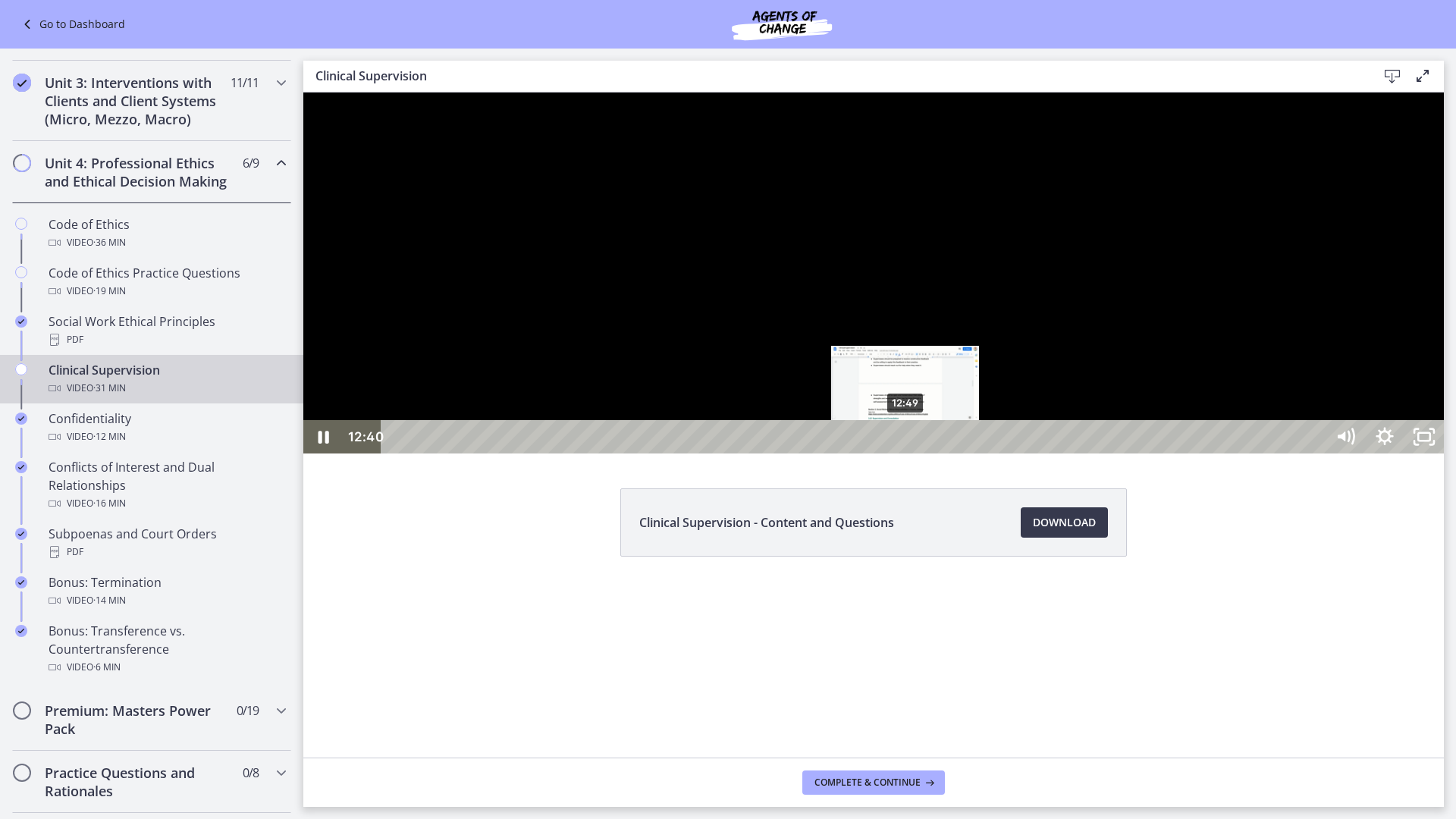 click on "12:49" at bounding box center (855, 437) 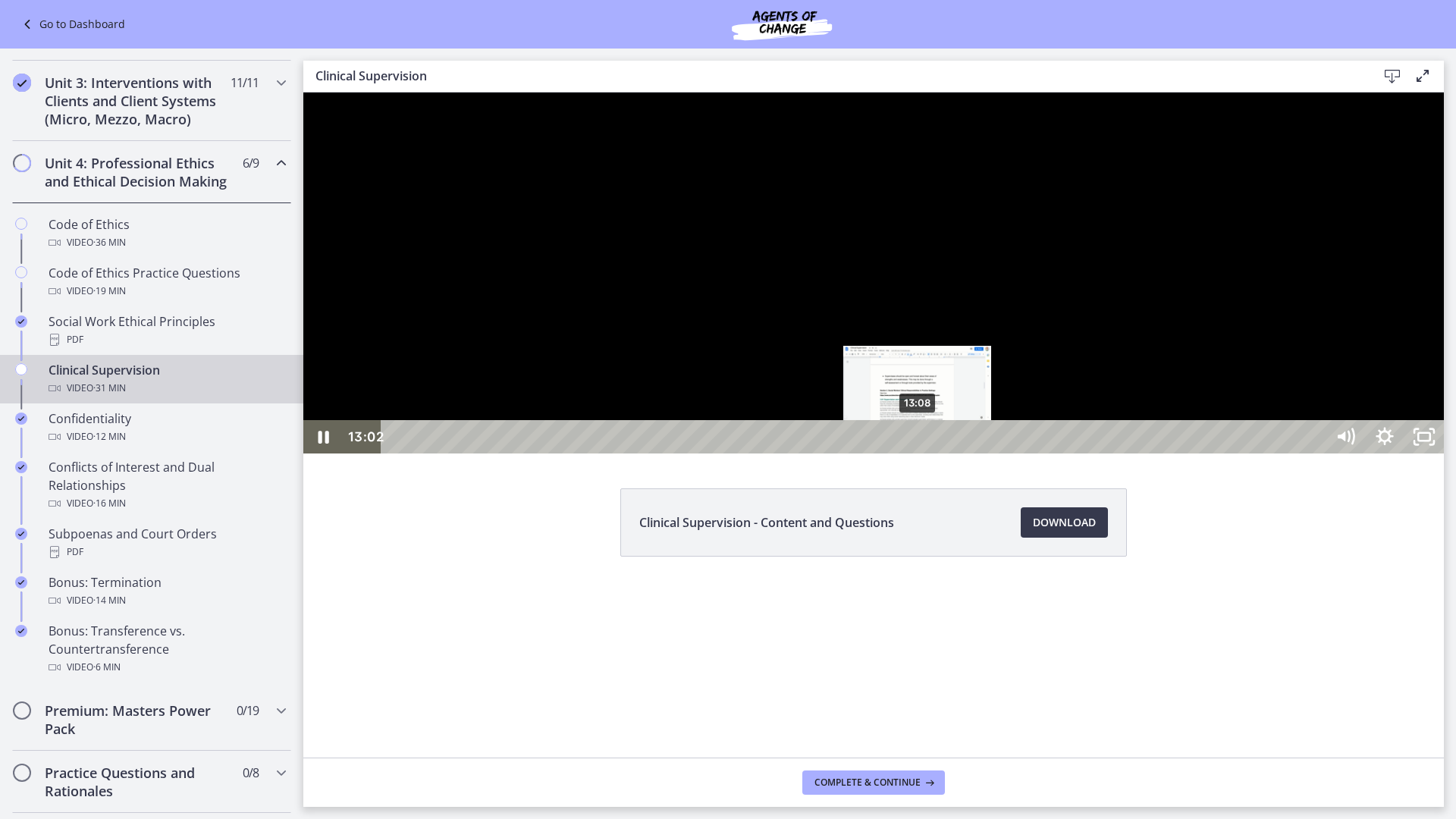 click at bounding box center (913, 437) 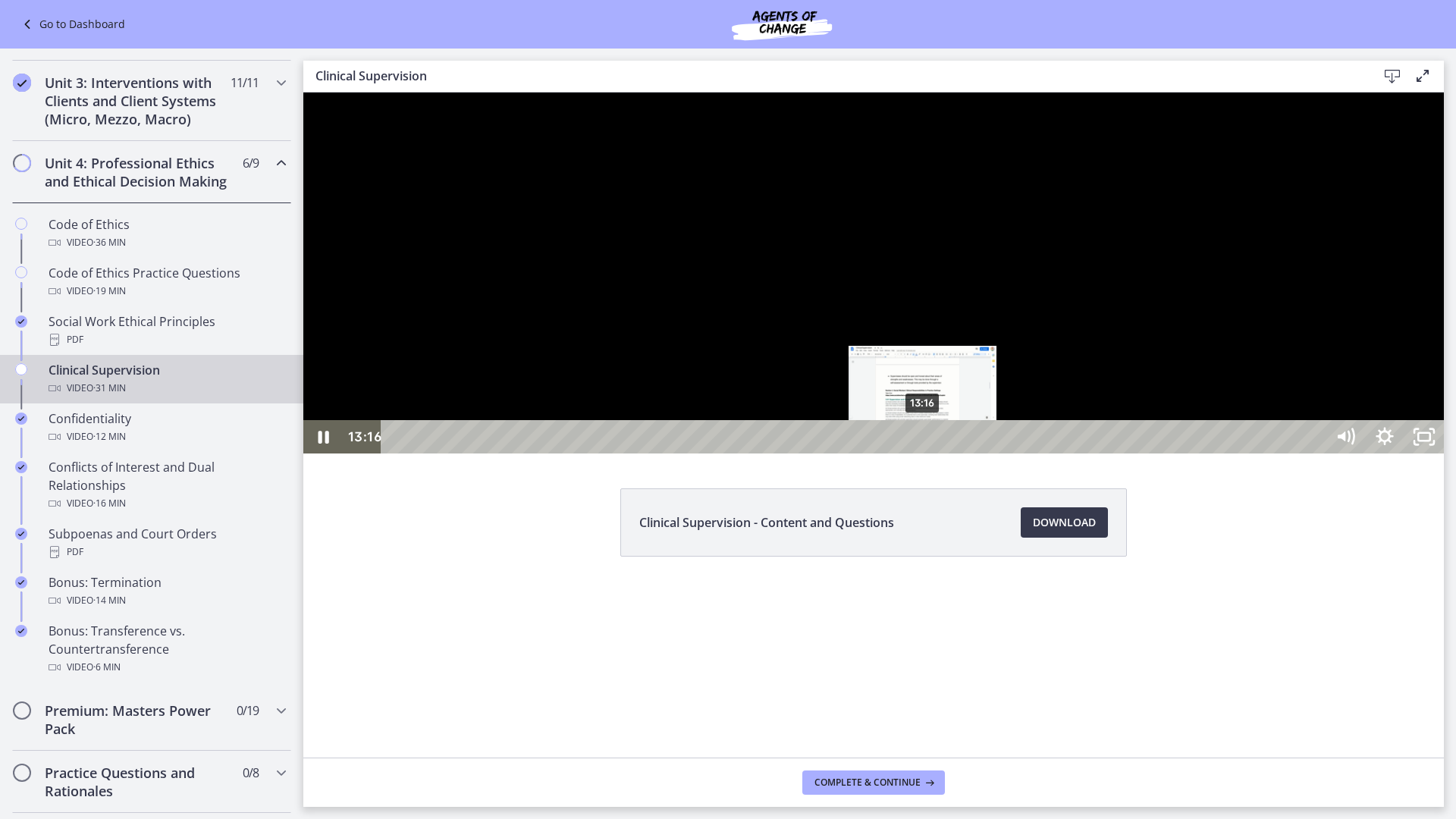 click at bounding box center (922, 437) 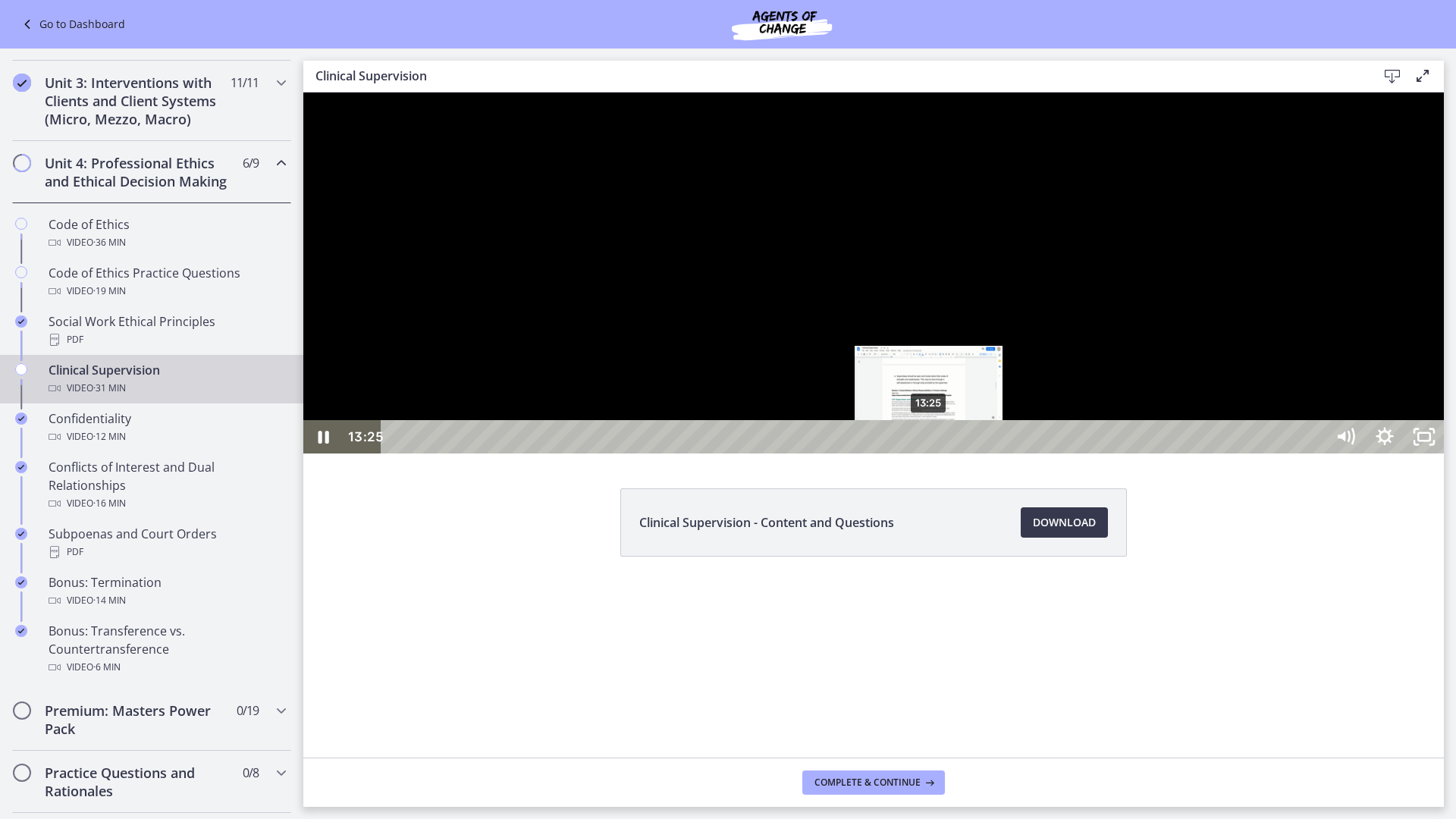 click at bounding box center [928, 437] 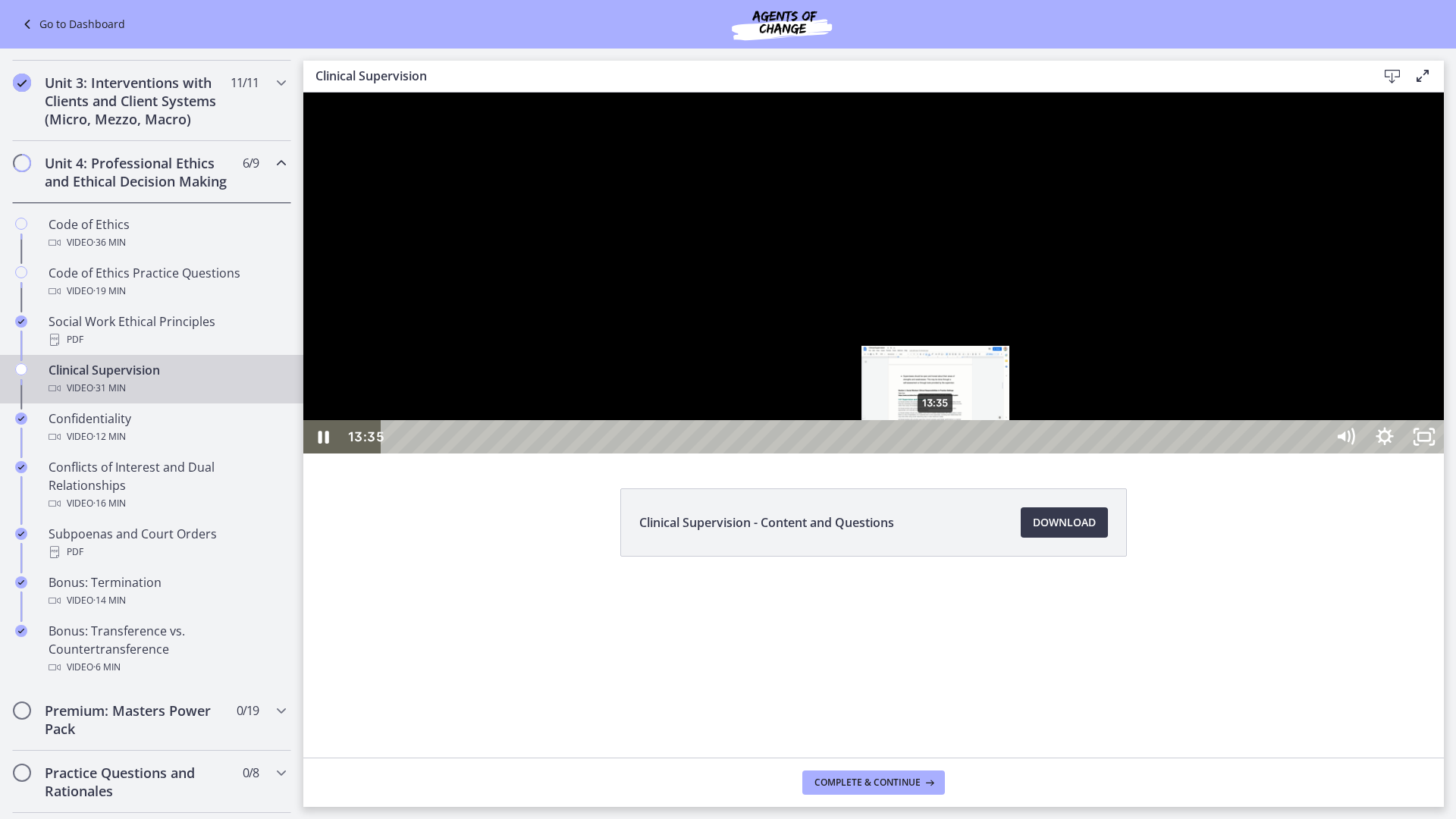 click on "13:35" at bounding box center [855, 437] 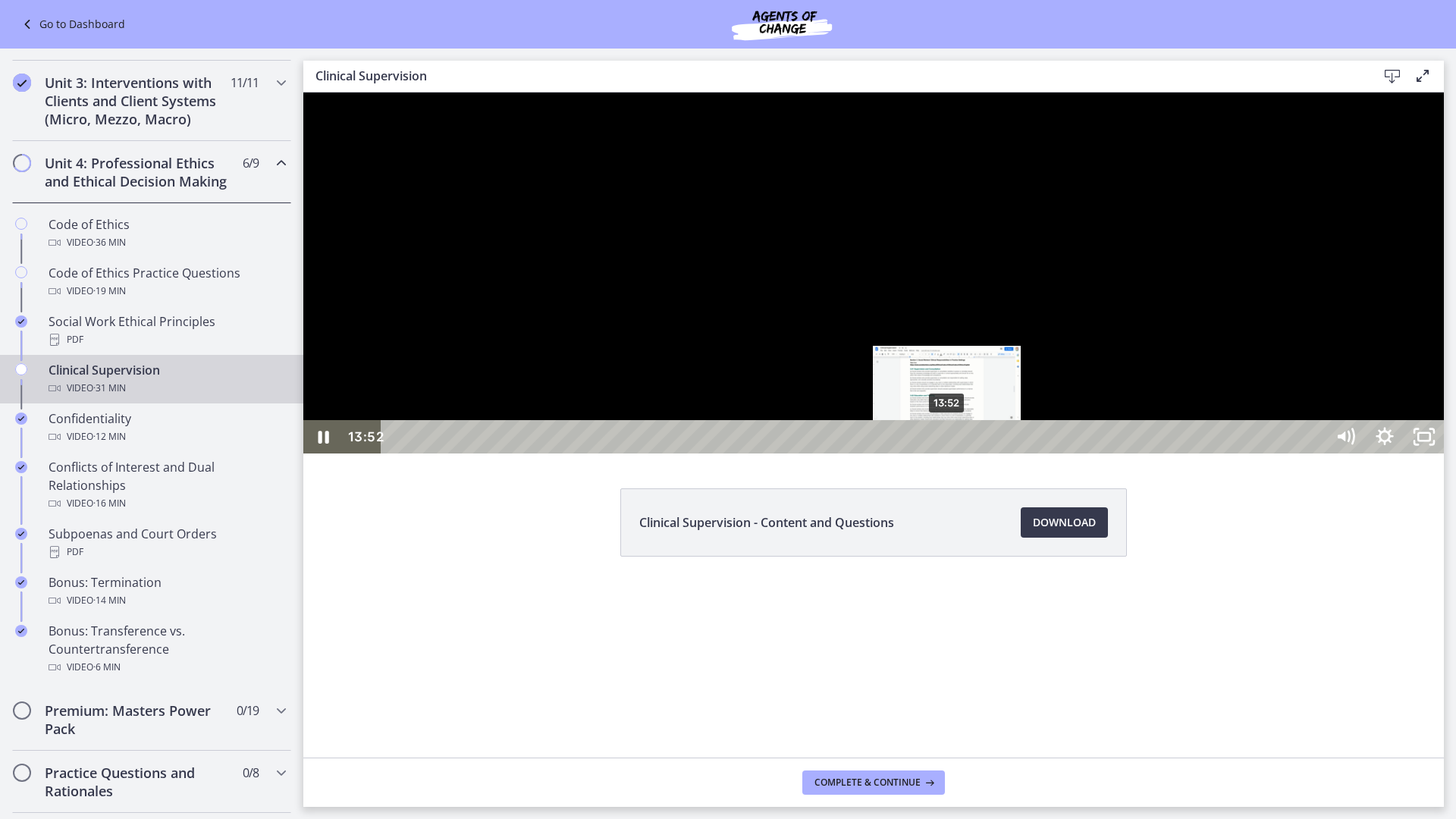 click on "13:52" at bounding box center [855, 437] 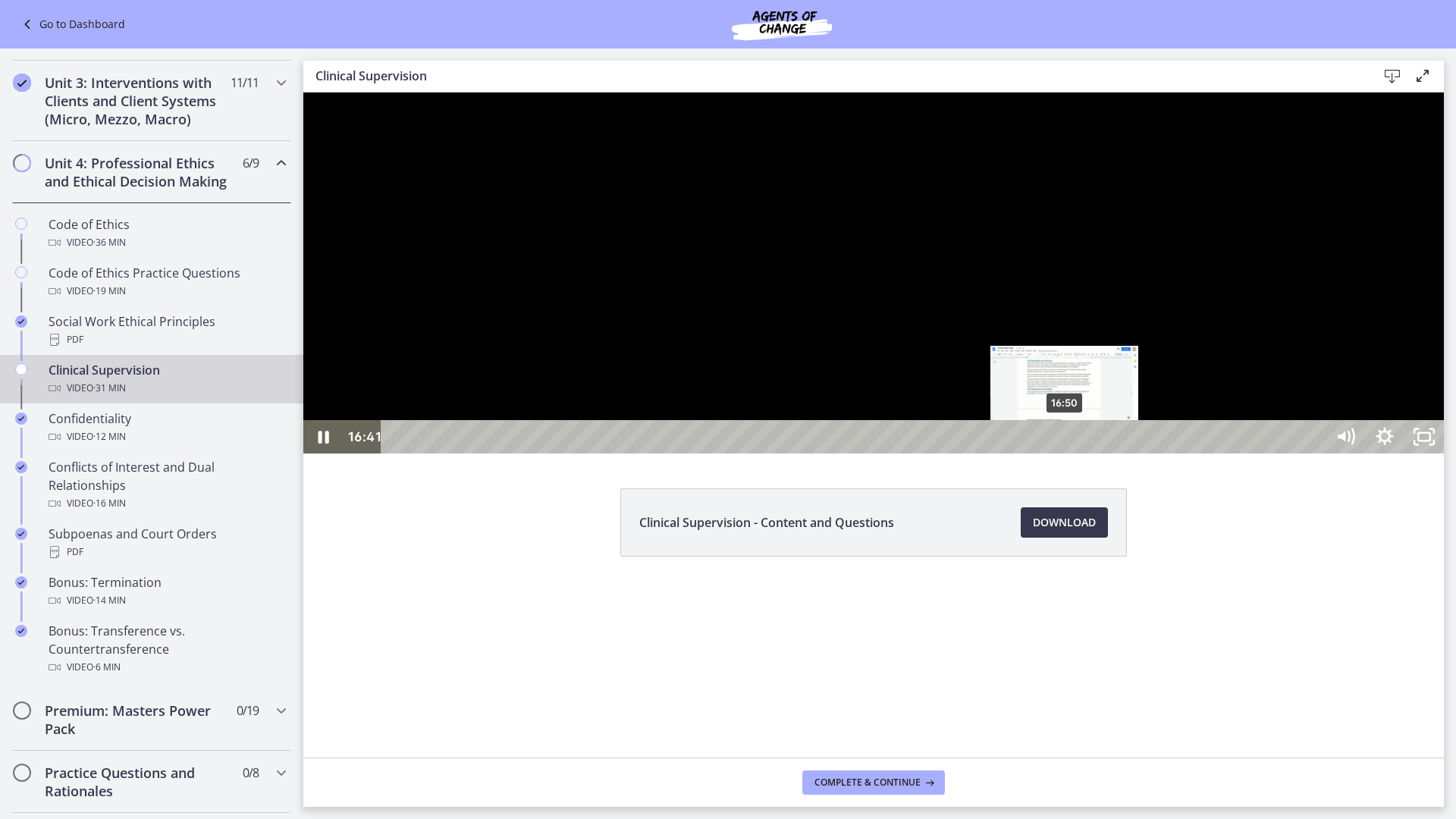 click on "16:50" at bounding box center (855, 437) 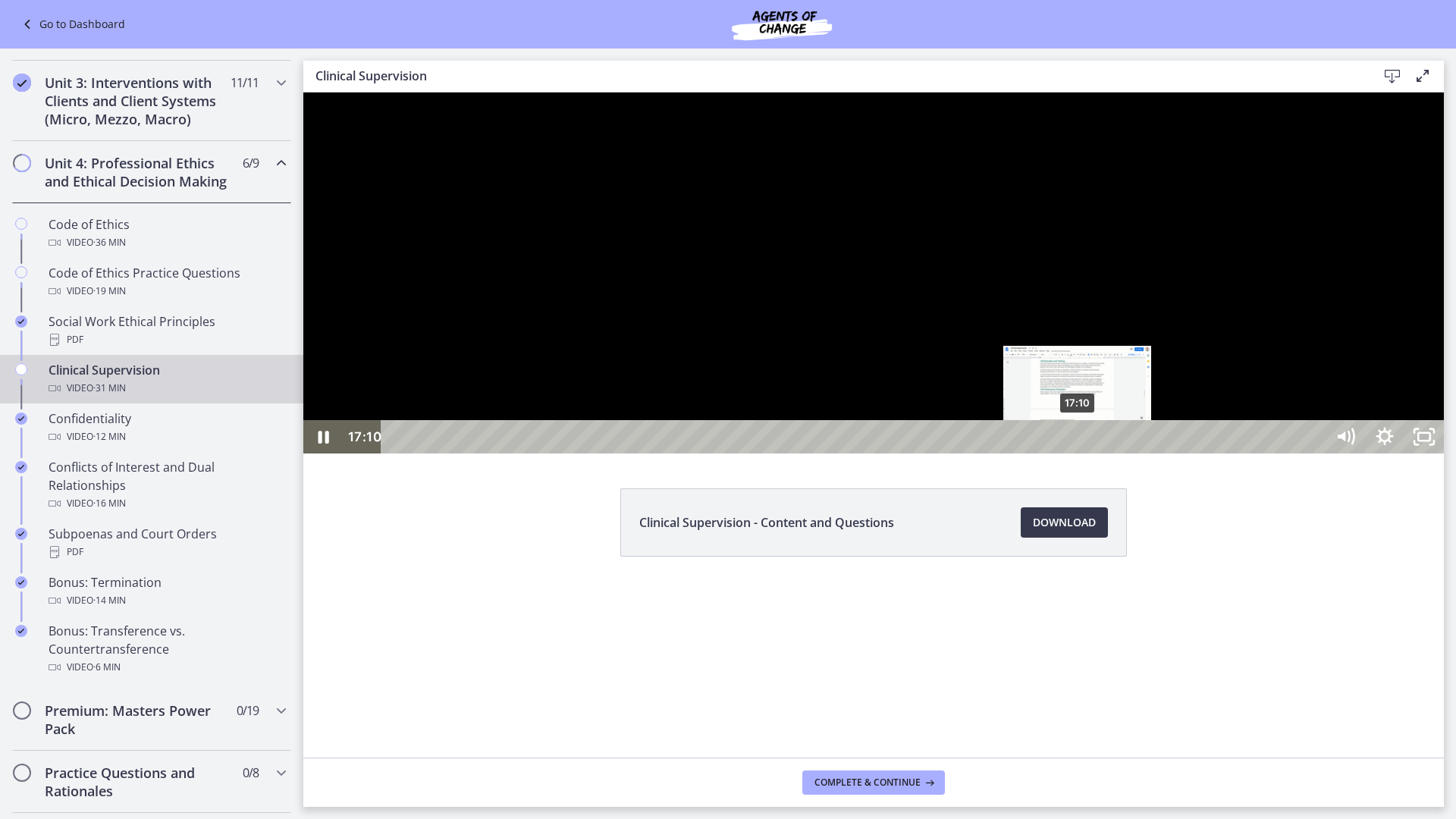 click on "17:10" at bounding box center [855, 437] 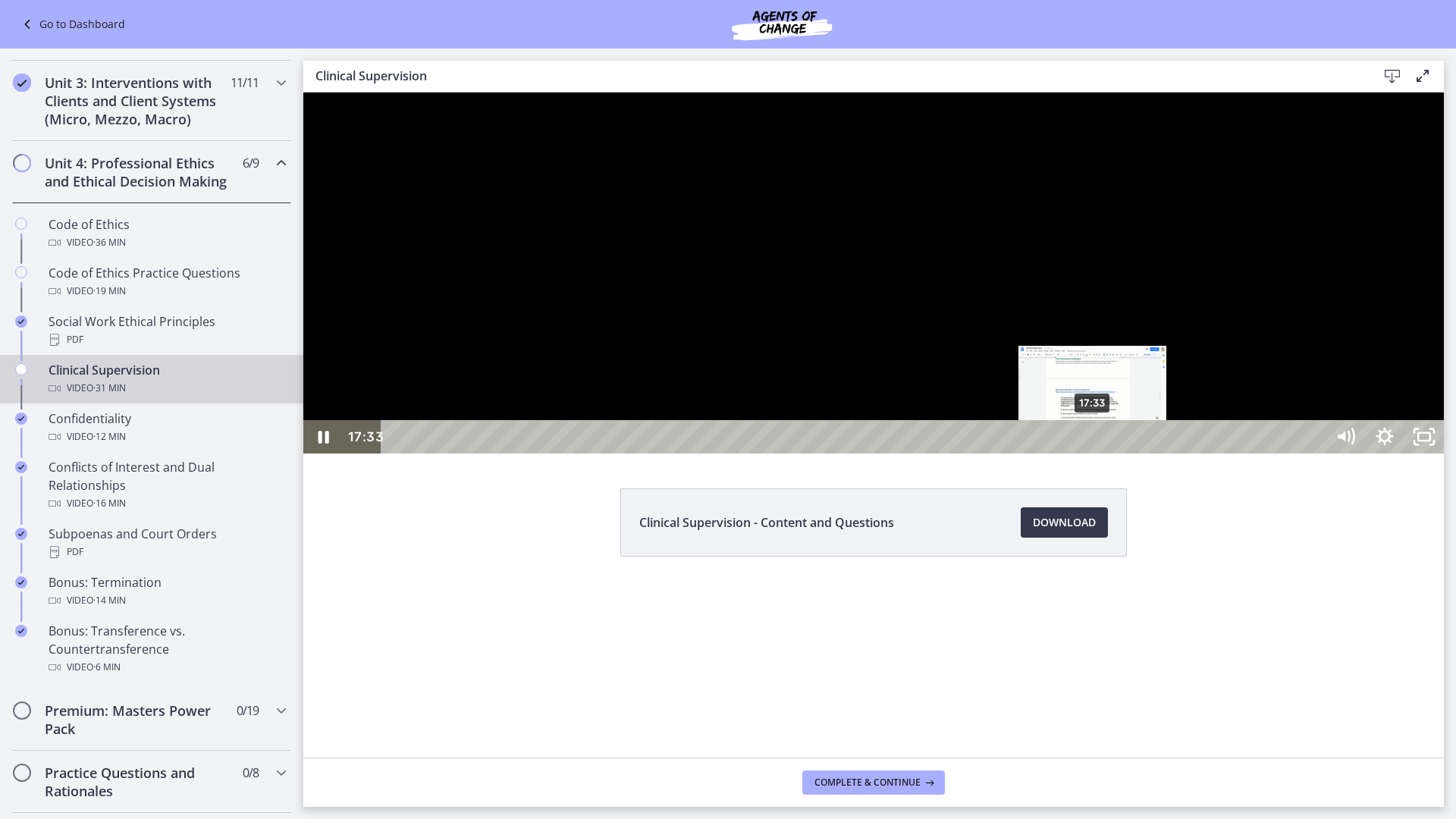click on "17:33" at bounding box center [855, 437] 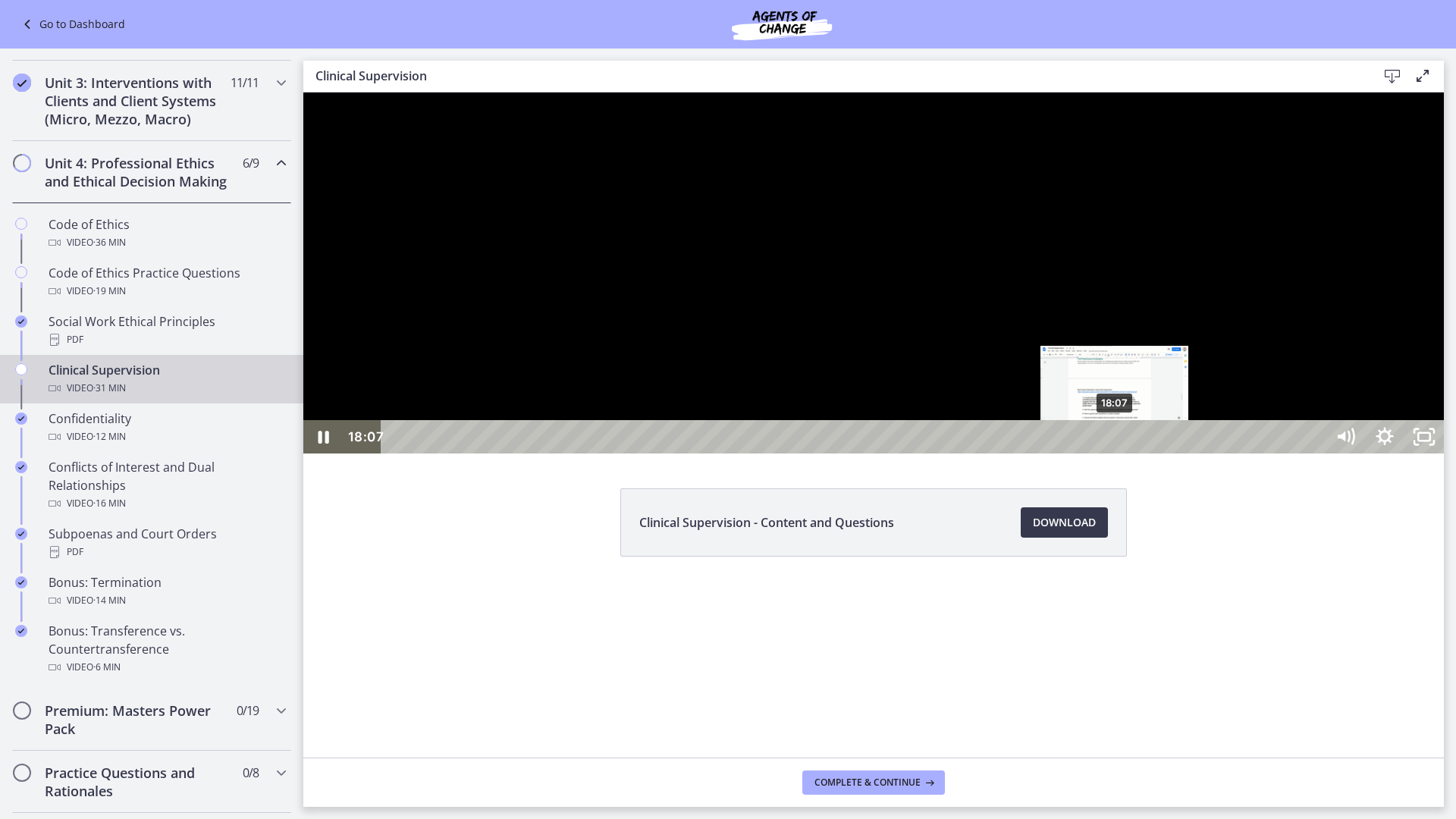 click on "18:07" at bounding box center [855, 437] 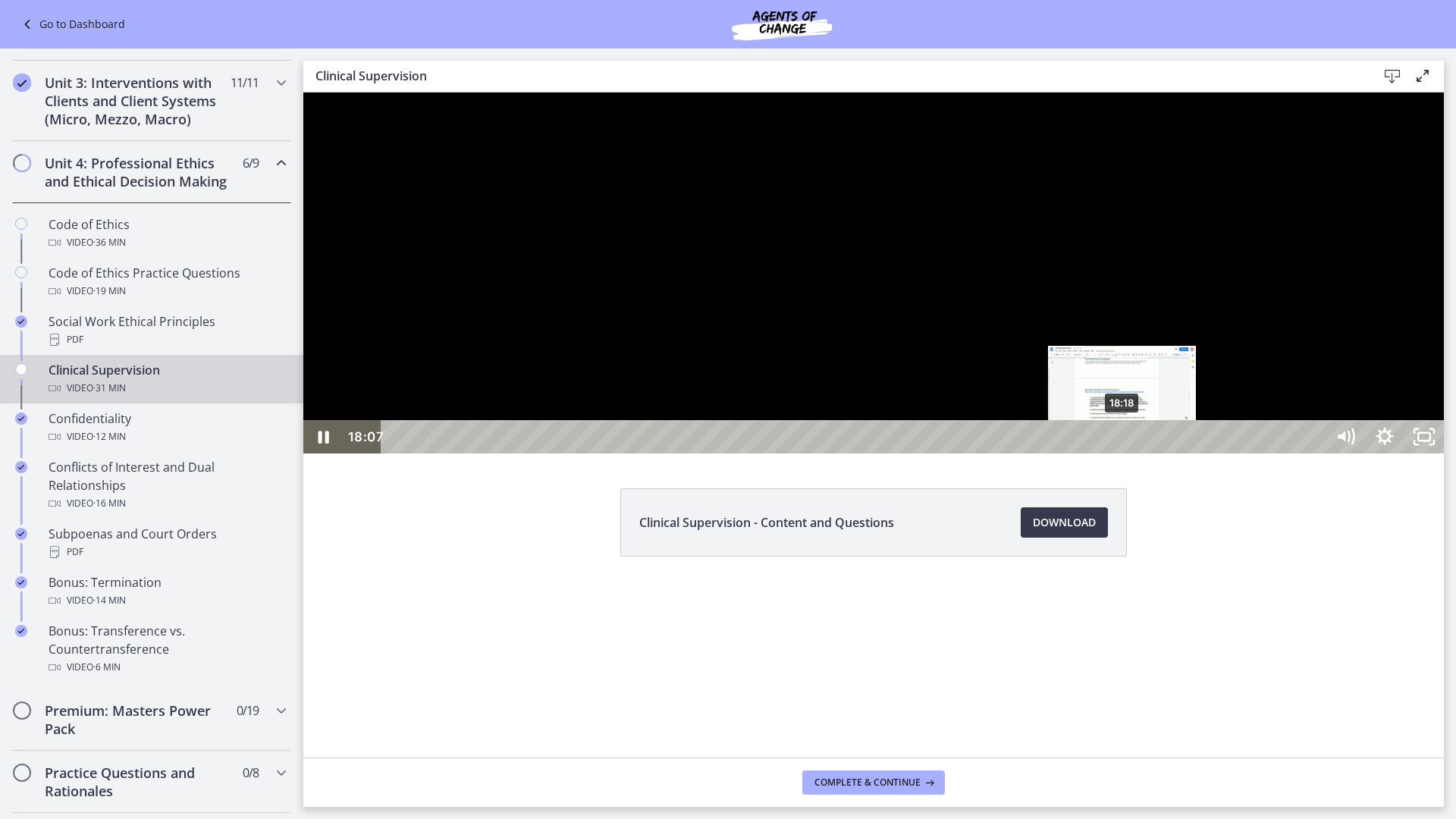 click on "18:18" at bounding box center [855, 437] 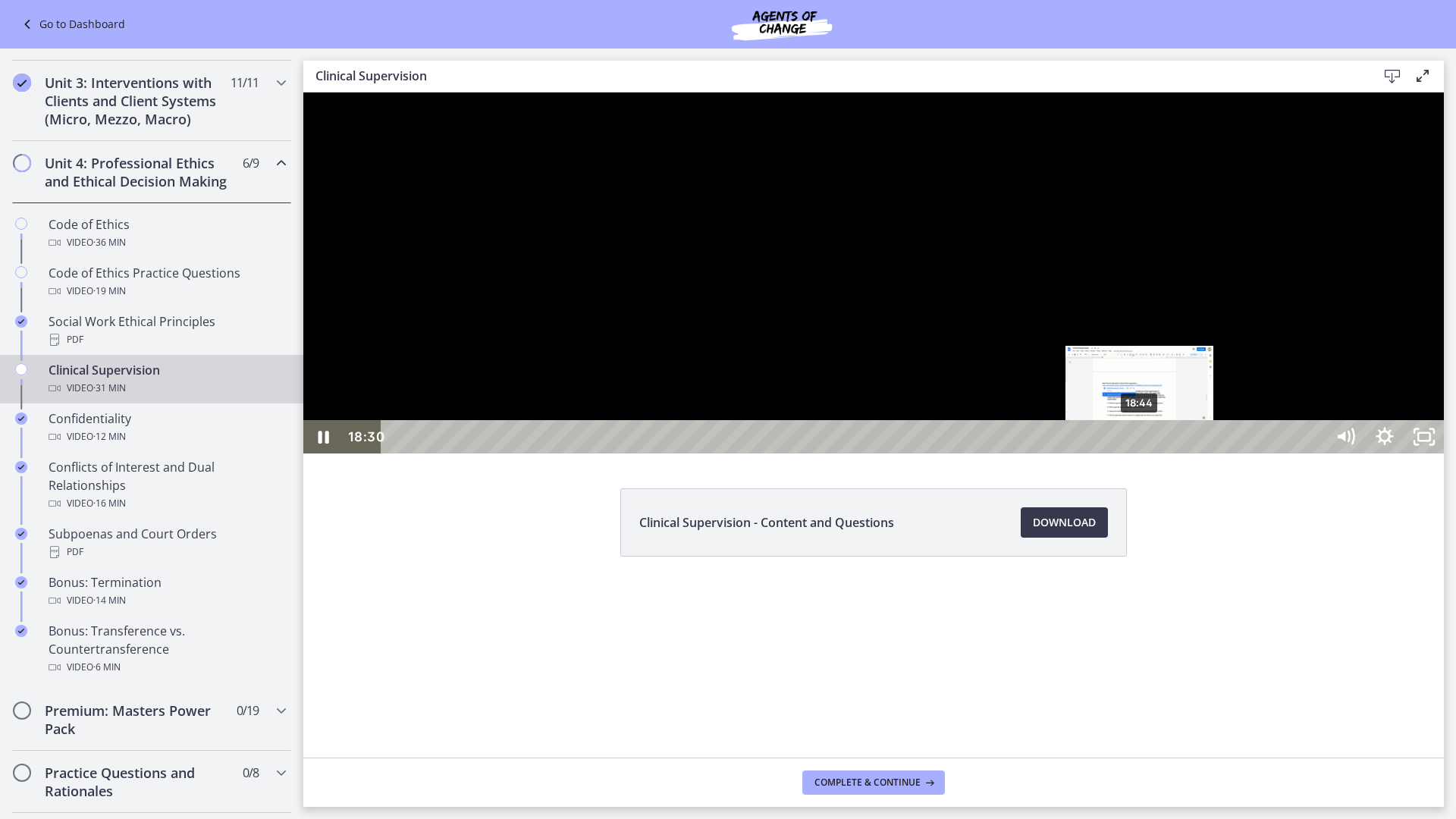 click on "18:44" at bounding box center [855, 437] 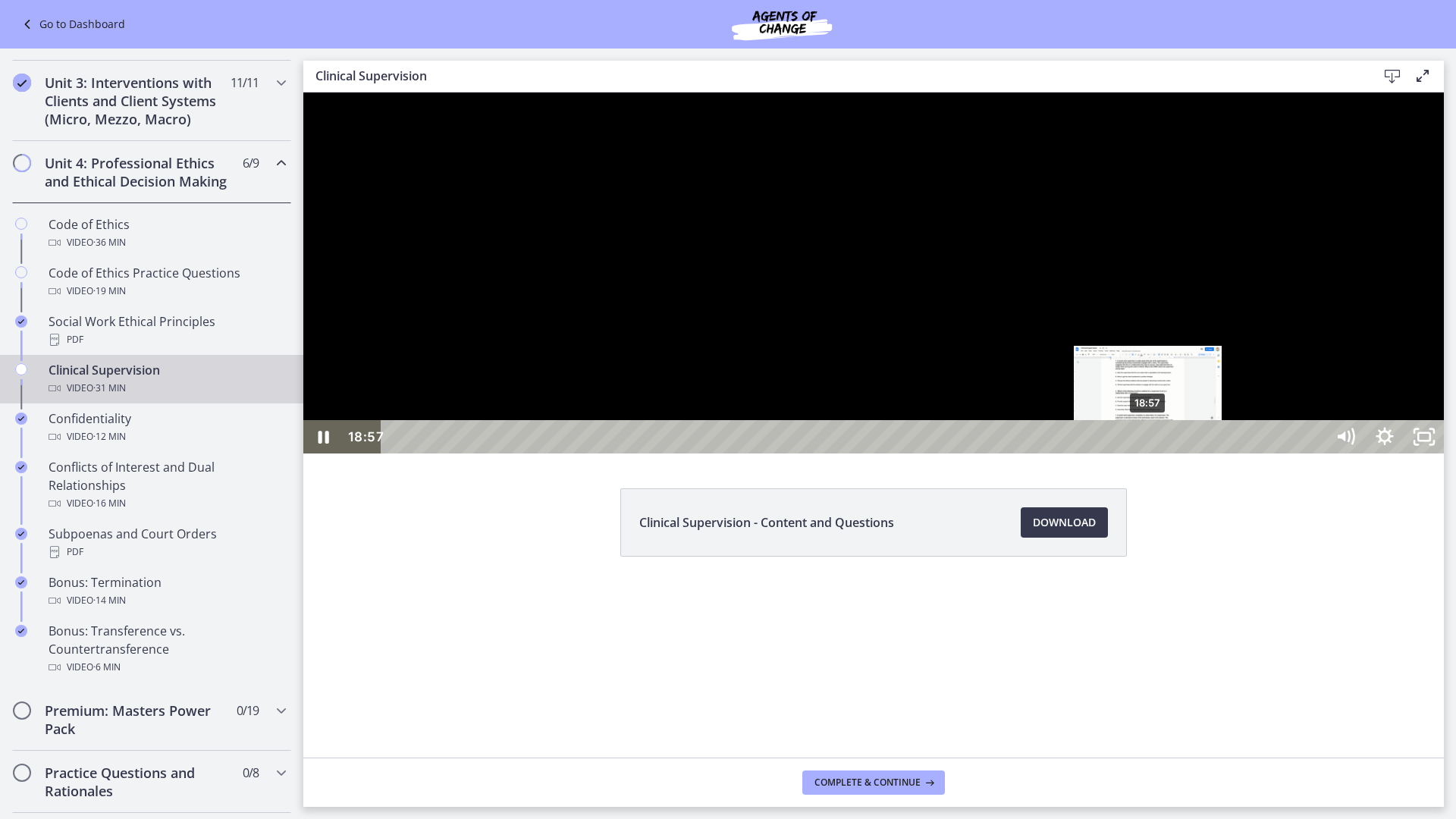 click on "18:57" at bounding box center (855, 437) 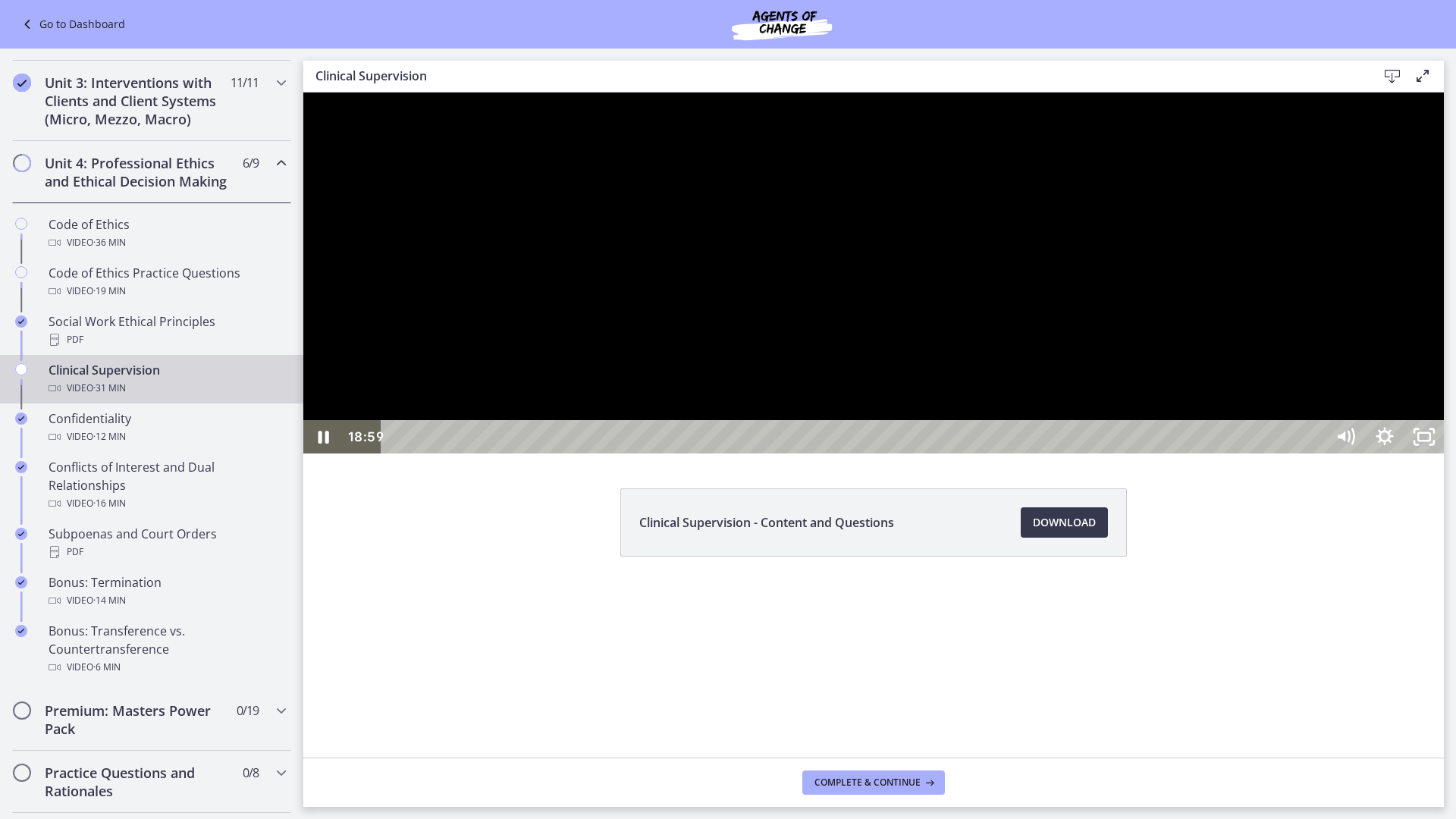 click at bounding box center [874, 273] 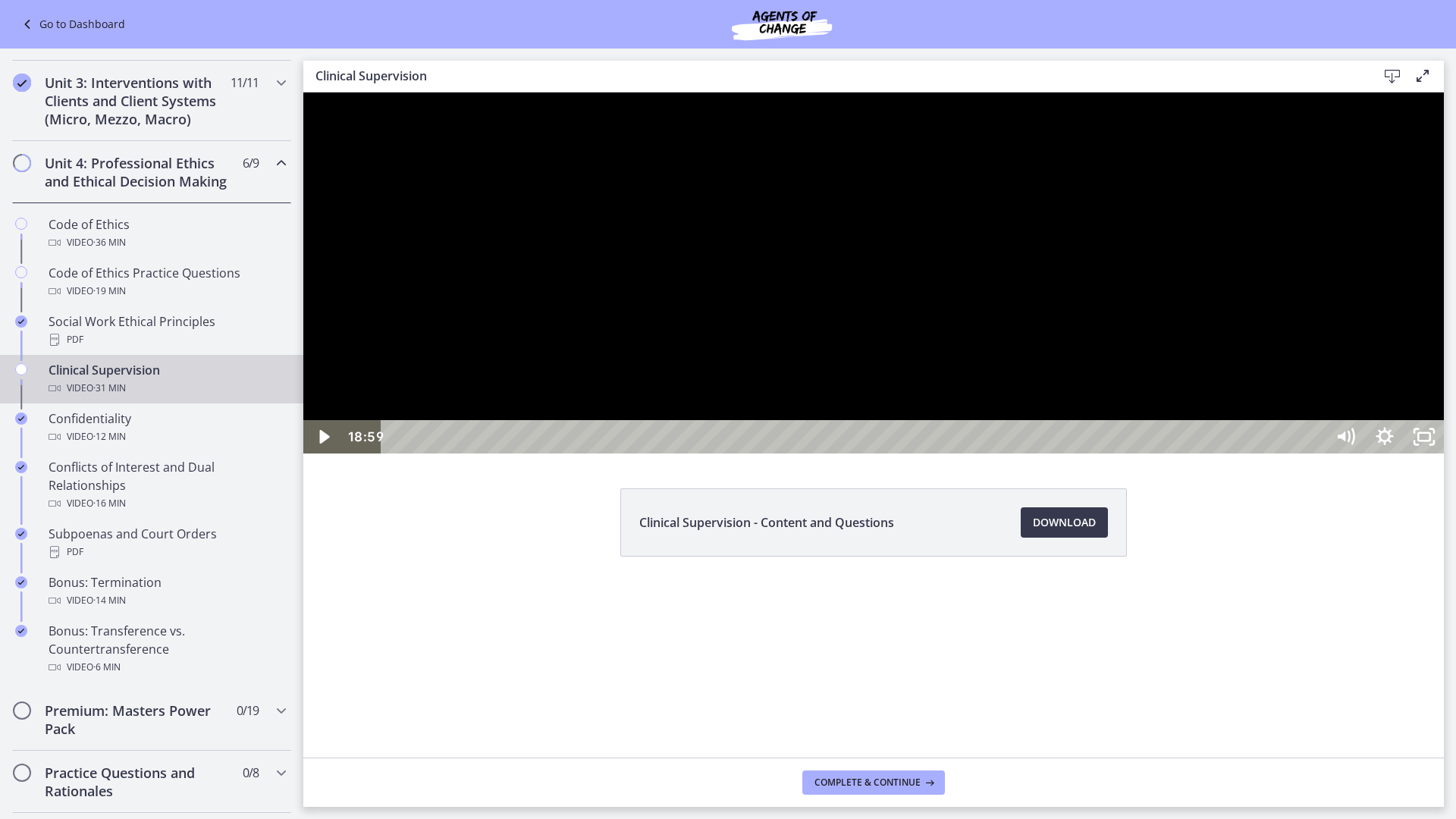 click at bounding box center (874, 273) 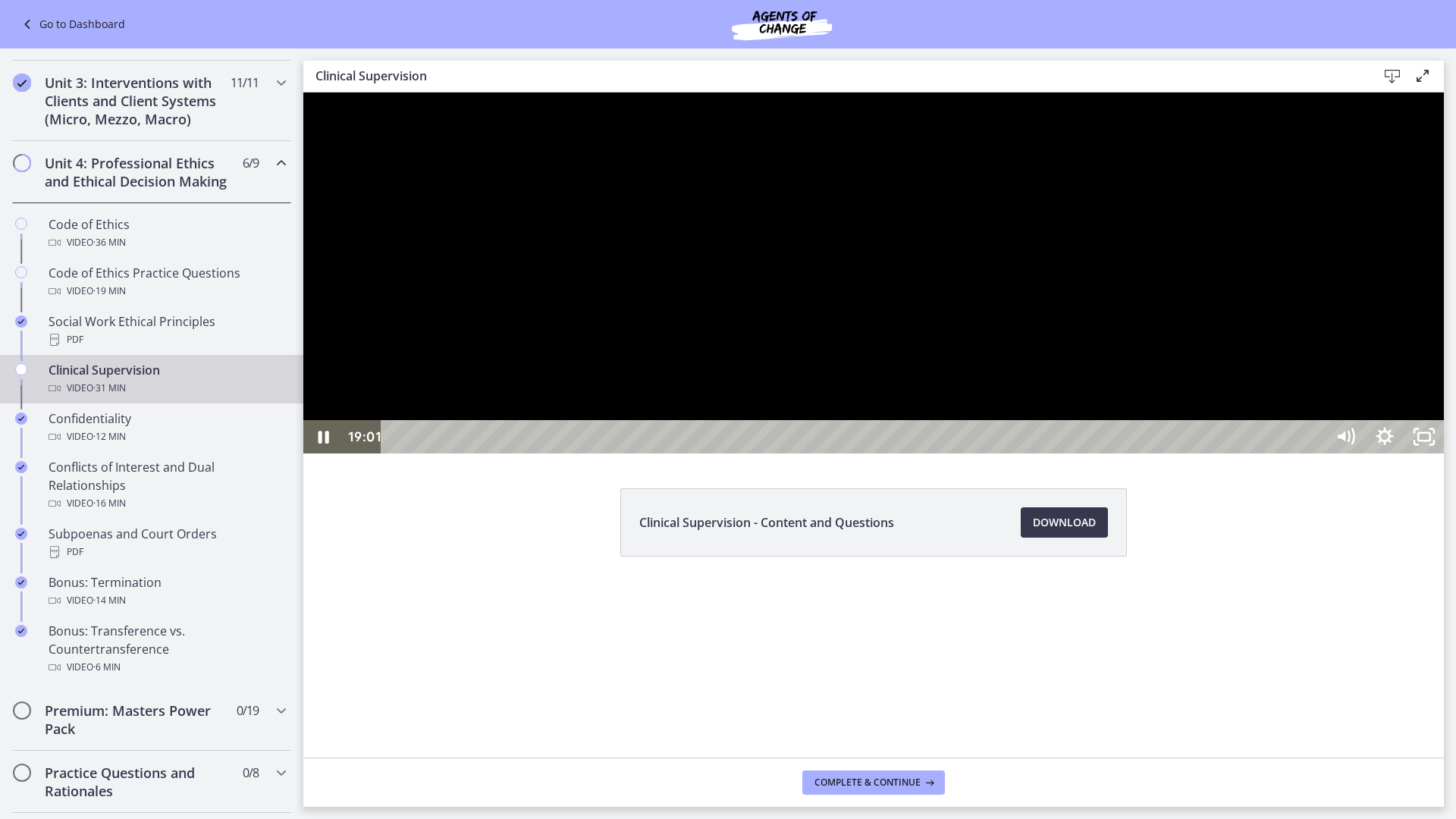 click at bounding box center [874, 273] 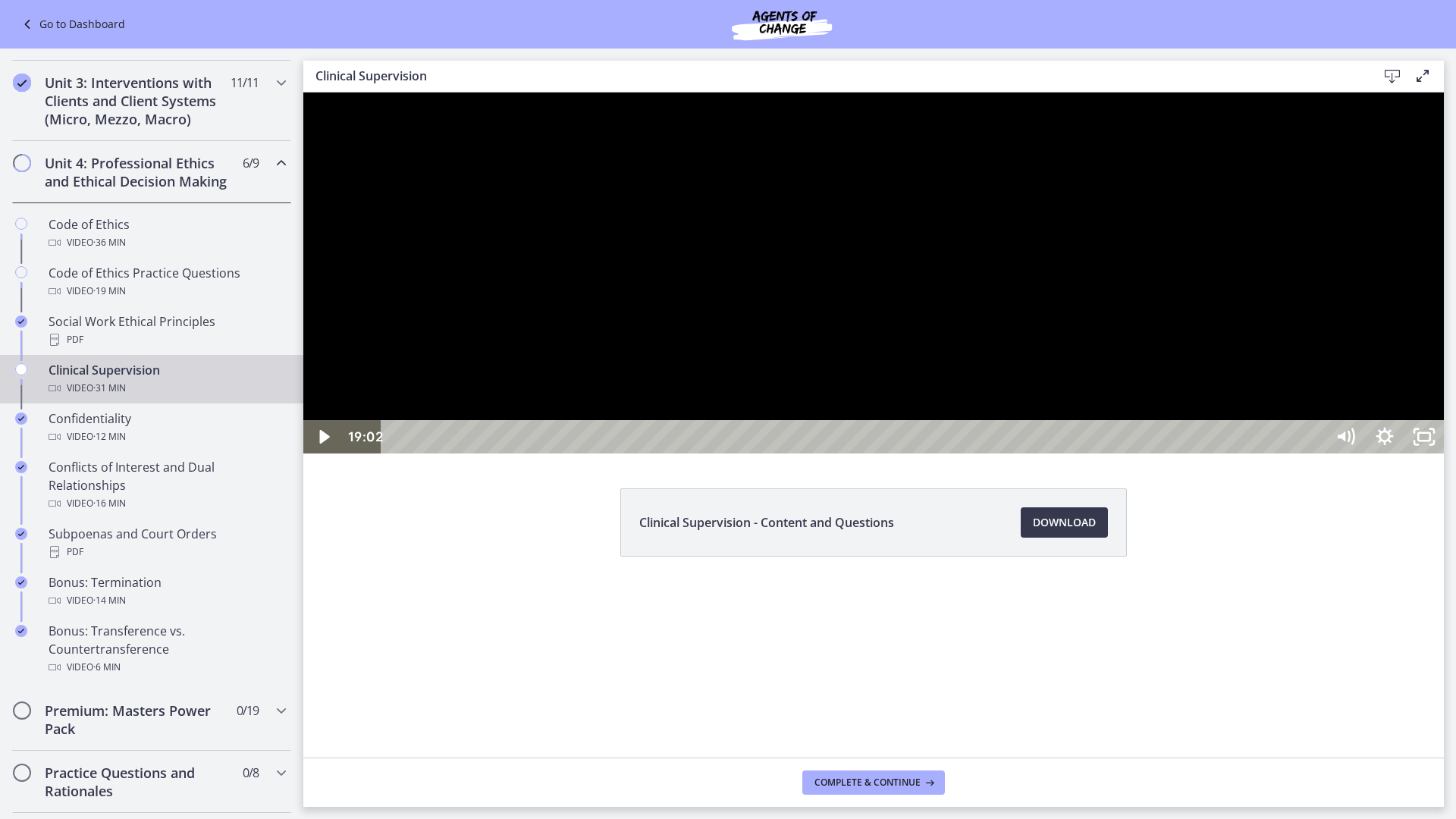 click at bounding box center (874, 273) 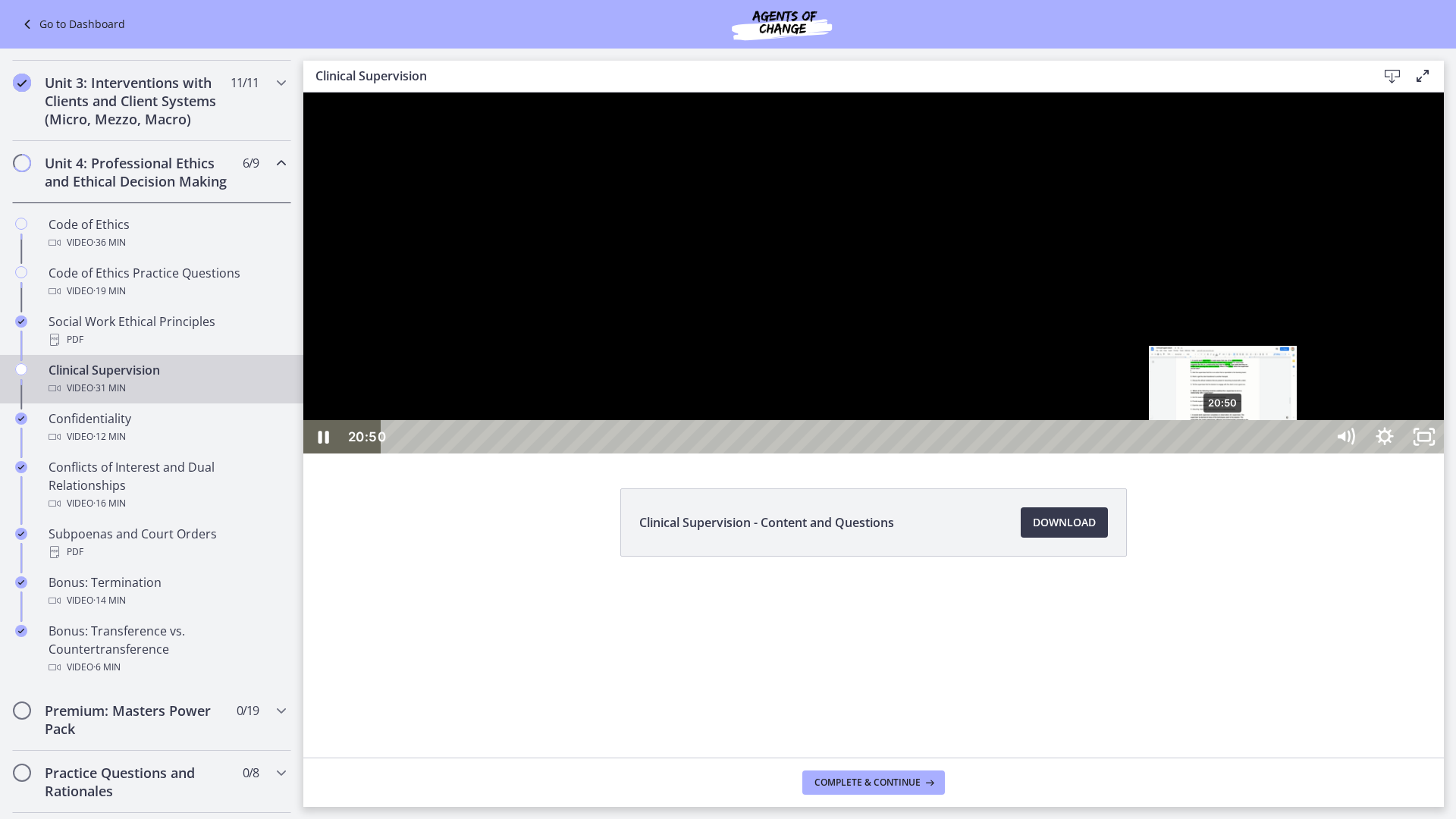 click on "20:50" at bounding box center [855, 437] 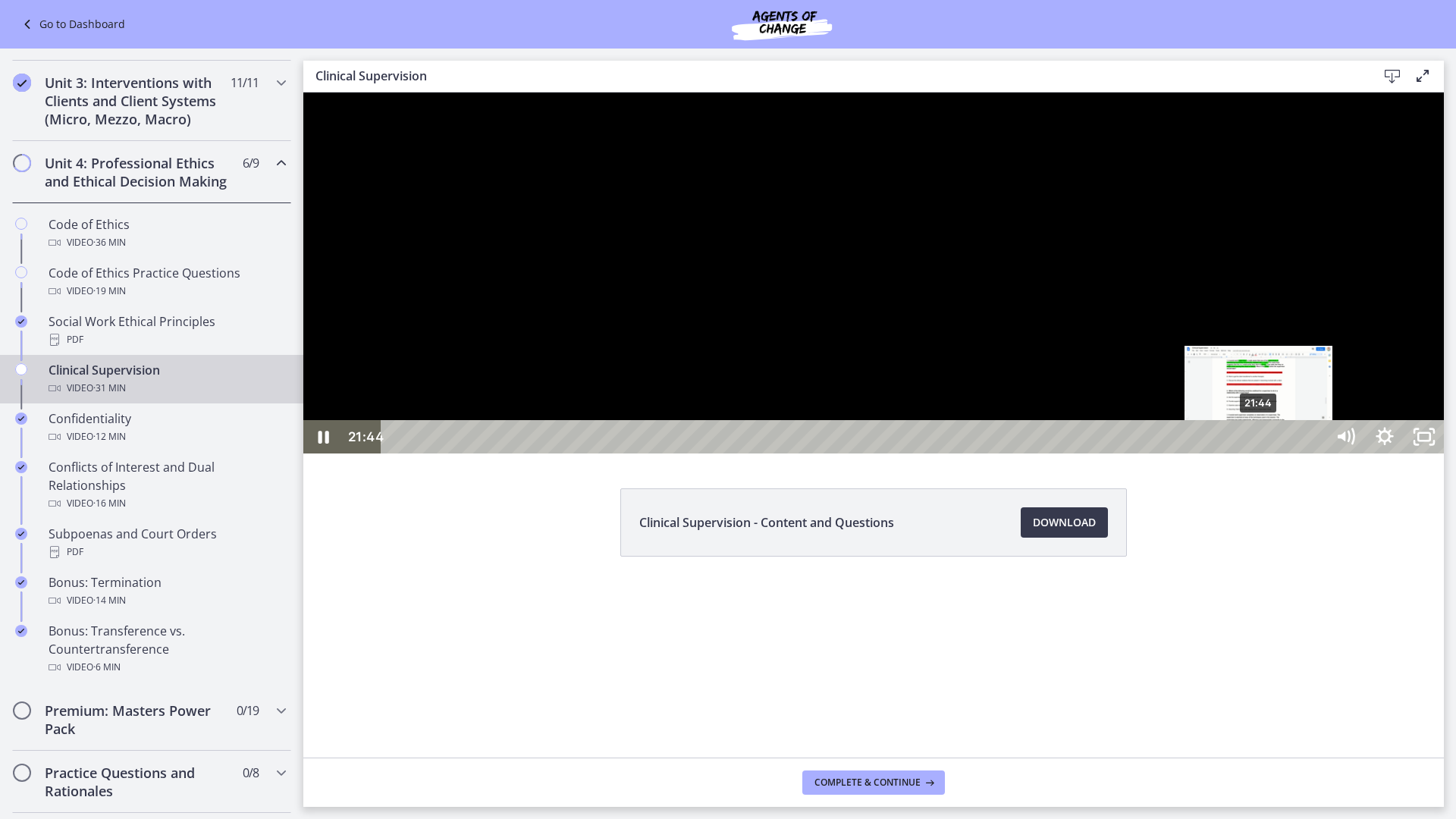 click on "21:44" at bounding box center [855, 437] 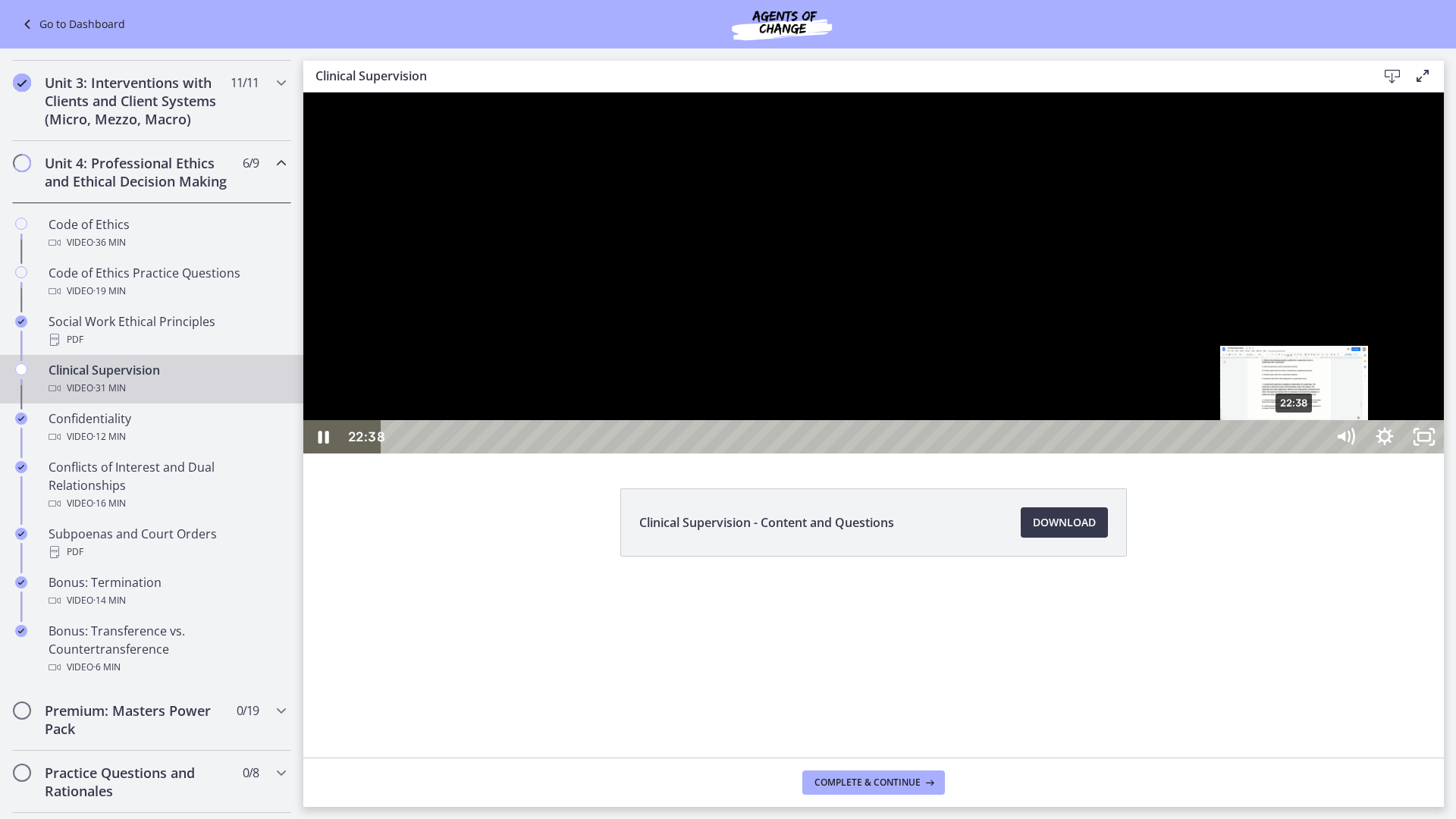 click on "22:38" at bounding box center [855, 437] 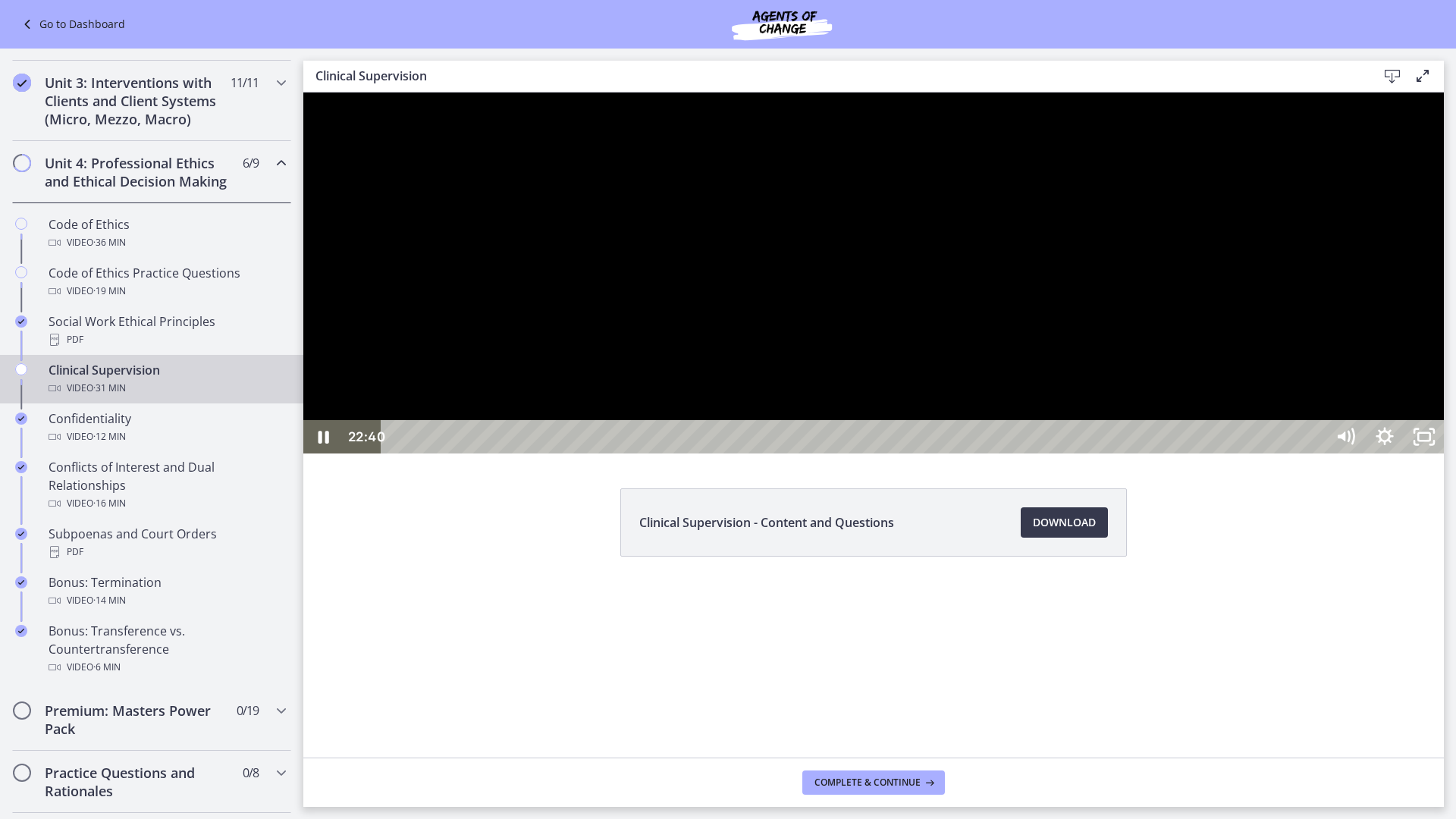 click at bounding box center (874, 273) 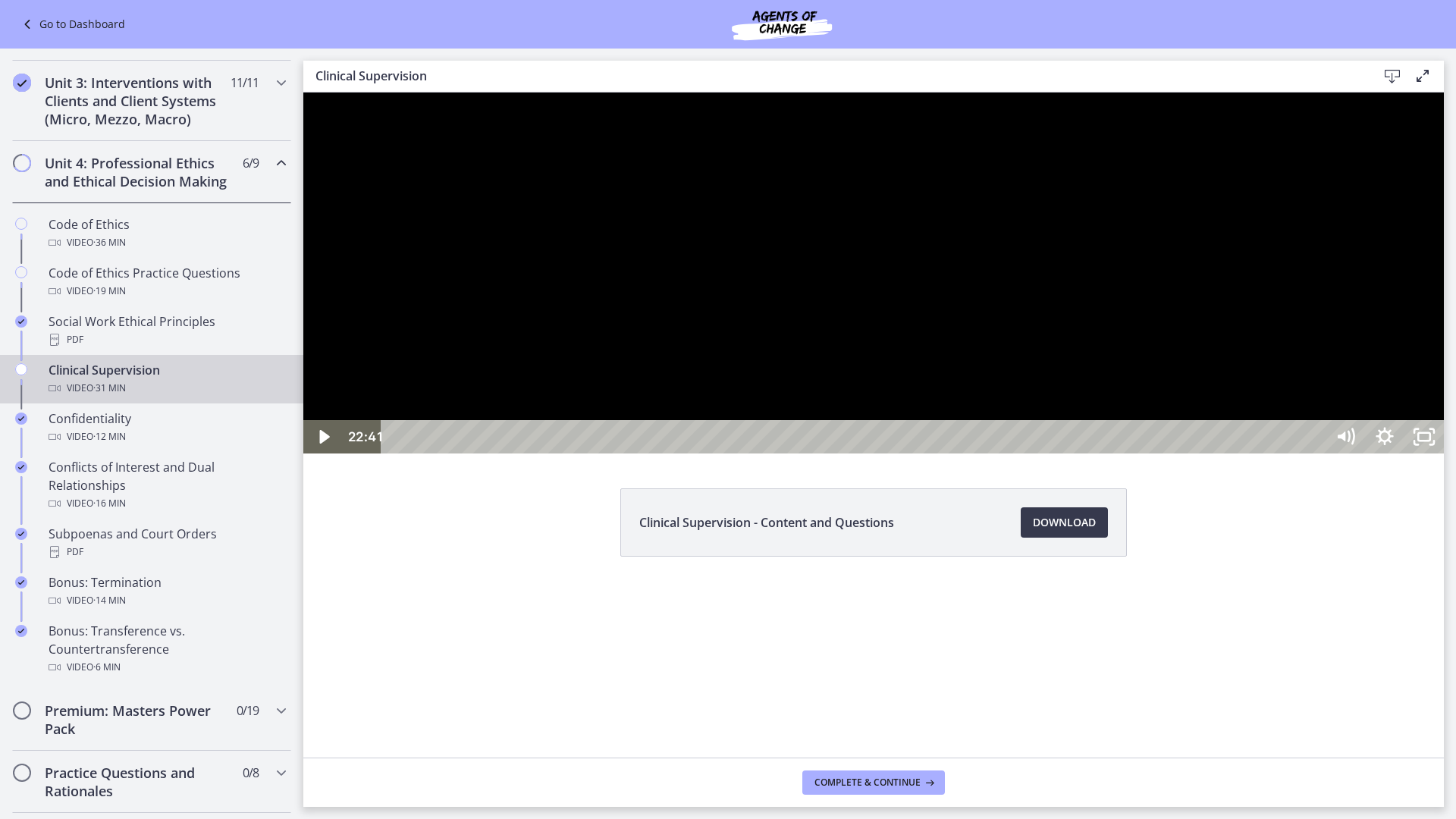 click at bounding box center [874, 273] 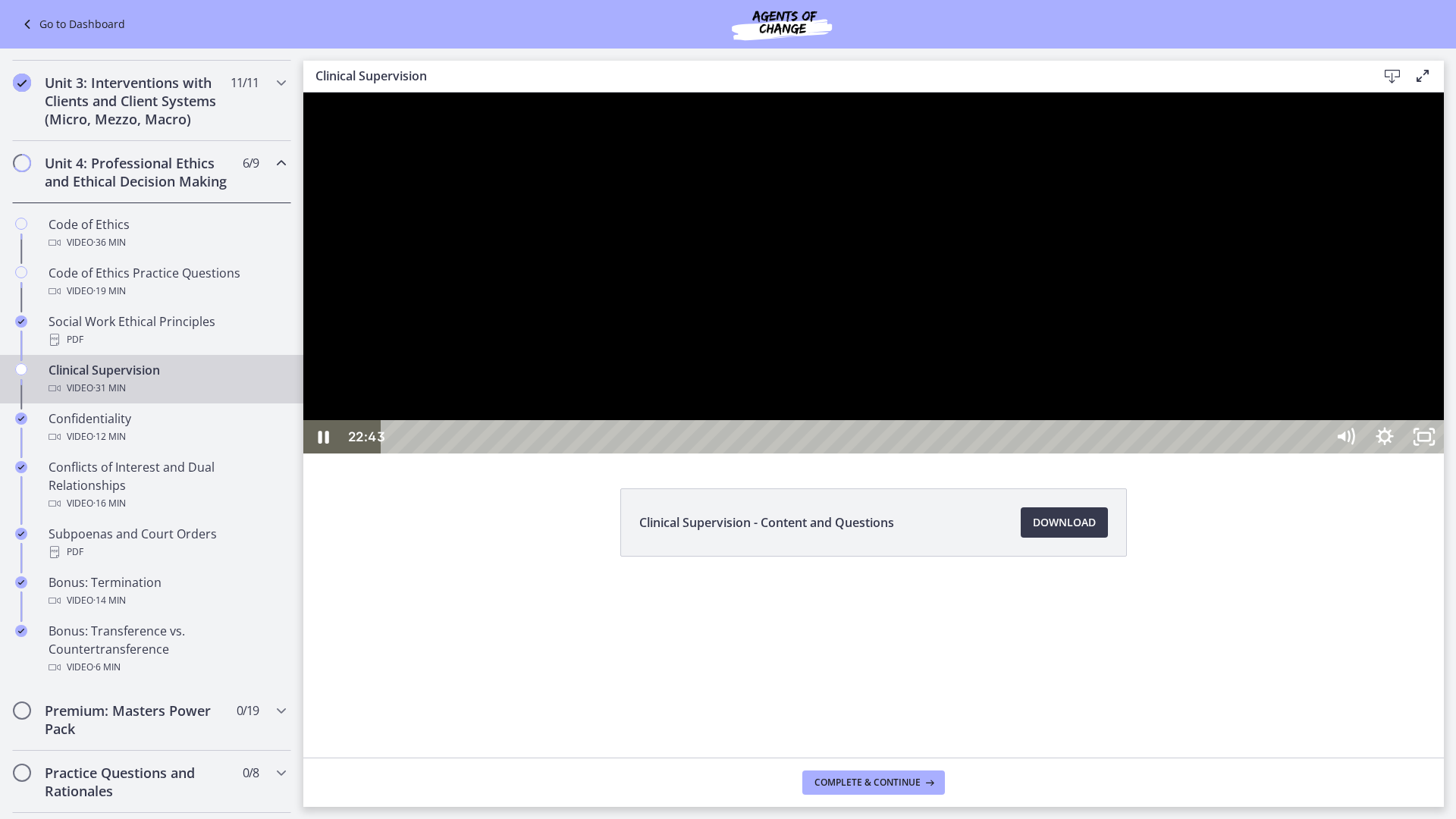 click at bounding box center [874, 273] 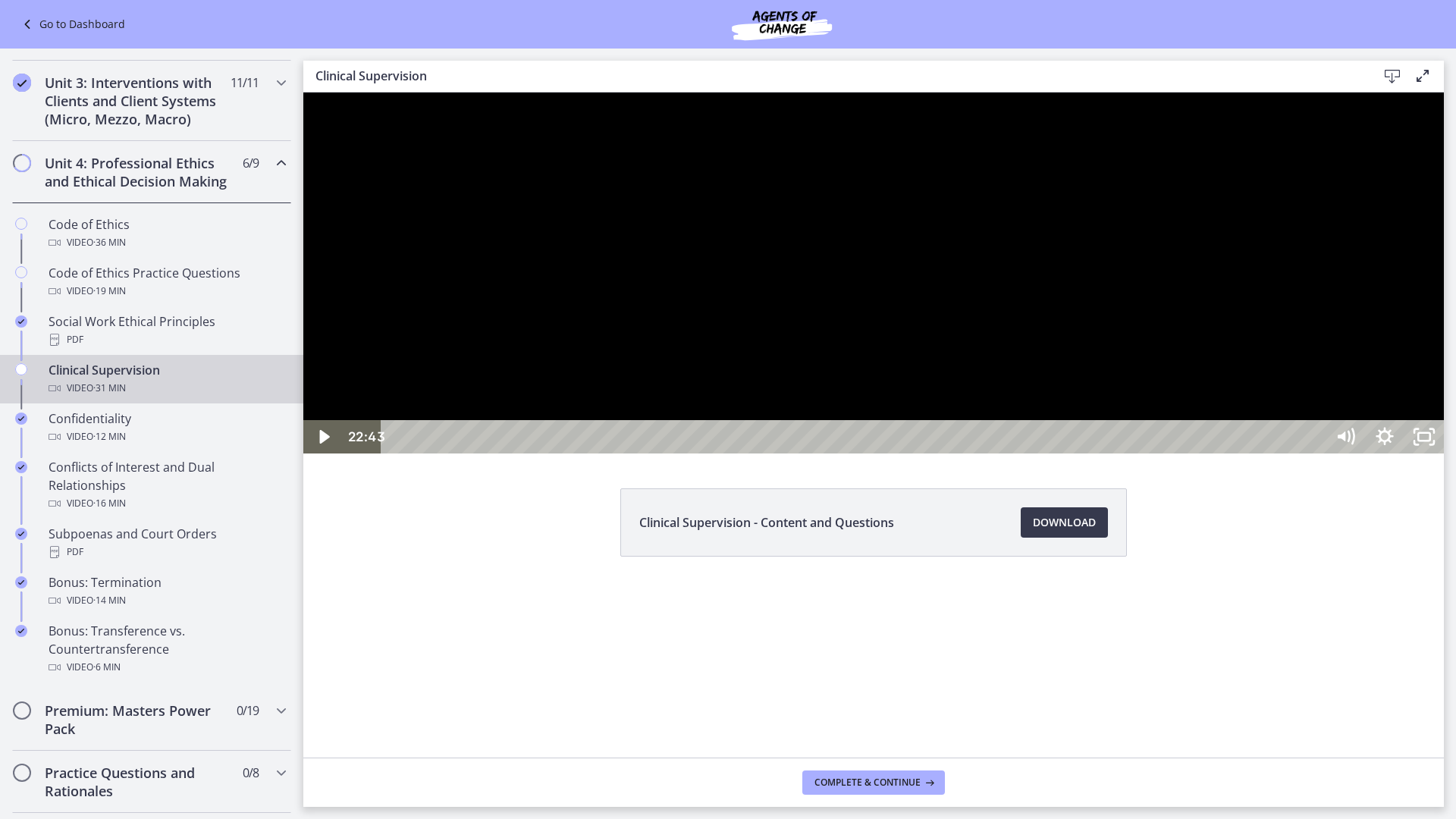 click at bounding box center [874, 273] 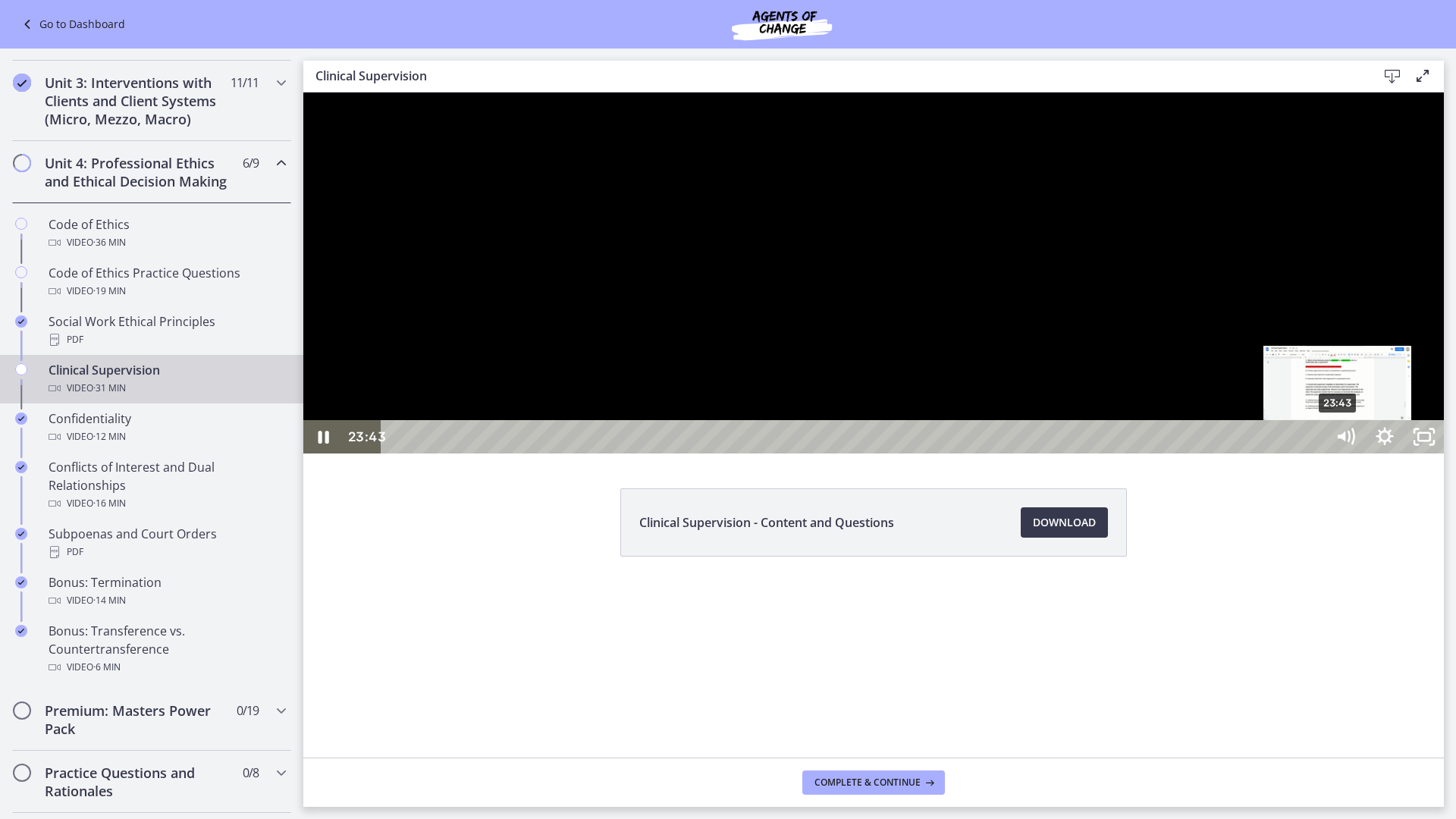 click on "23:43" at bounding box center [855, 437] 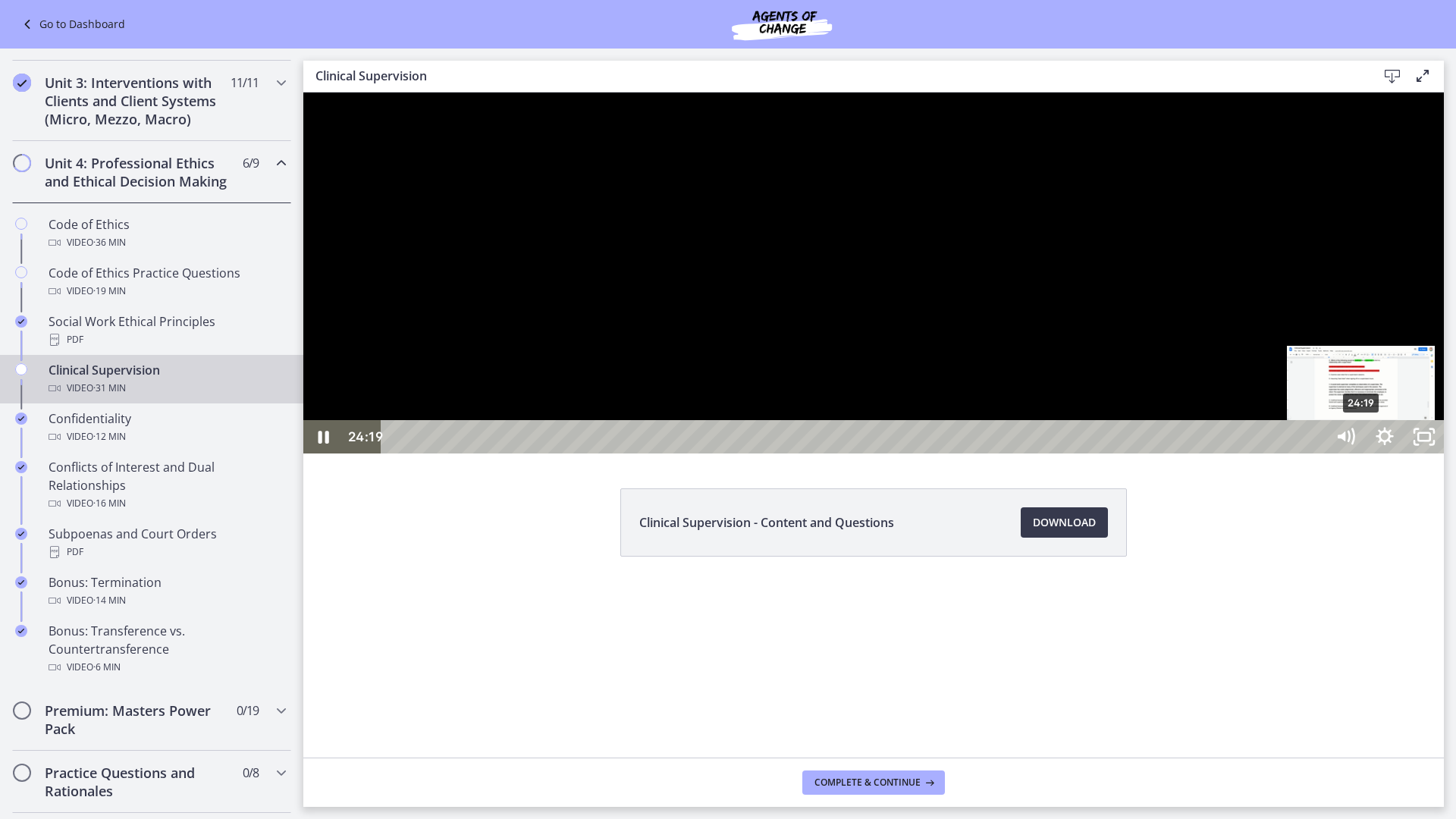 click on "24:19" at bounding box center (855, 437) 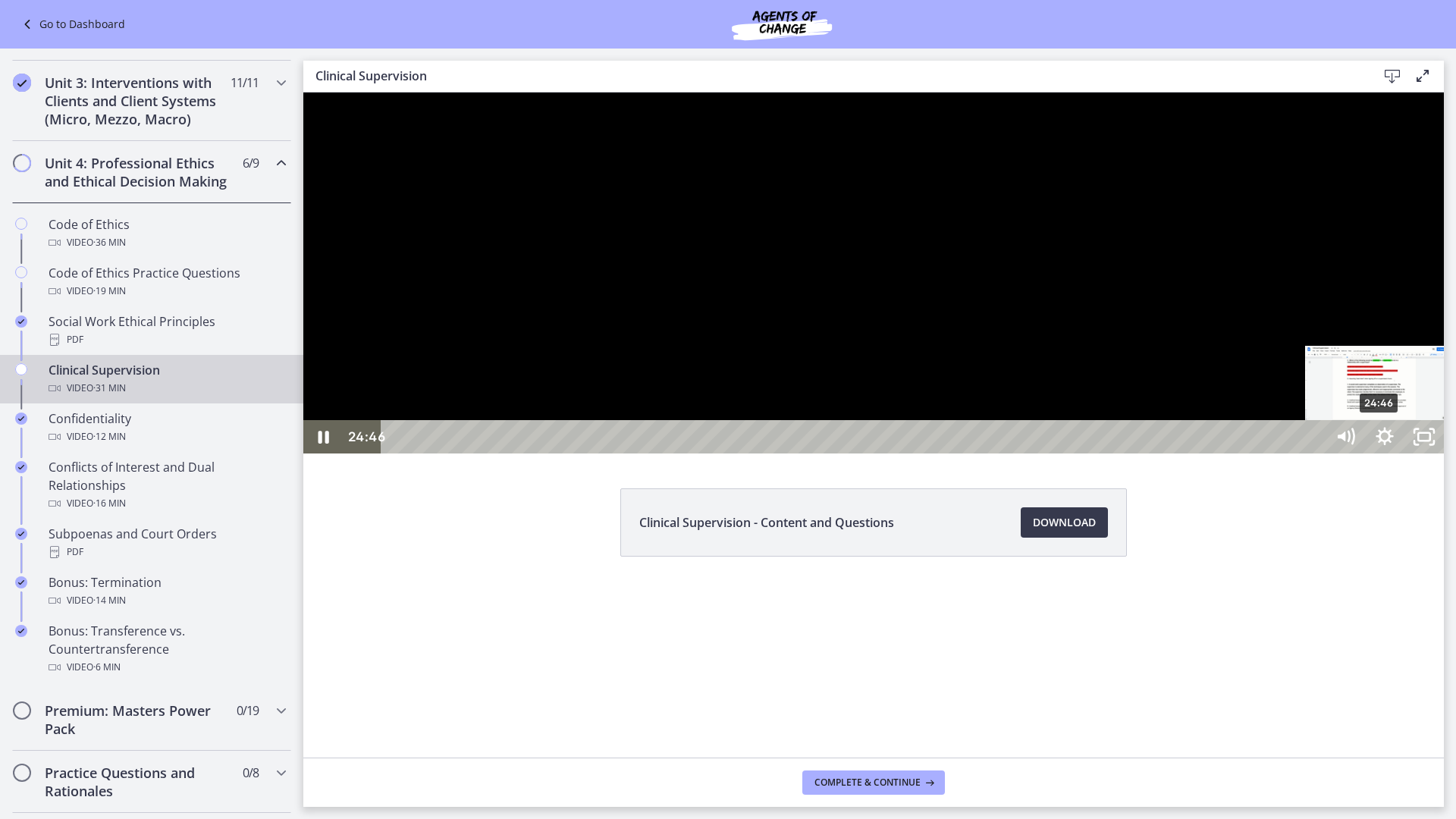 click on "24:46" at bounding box center (855, 437) 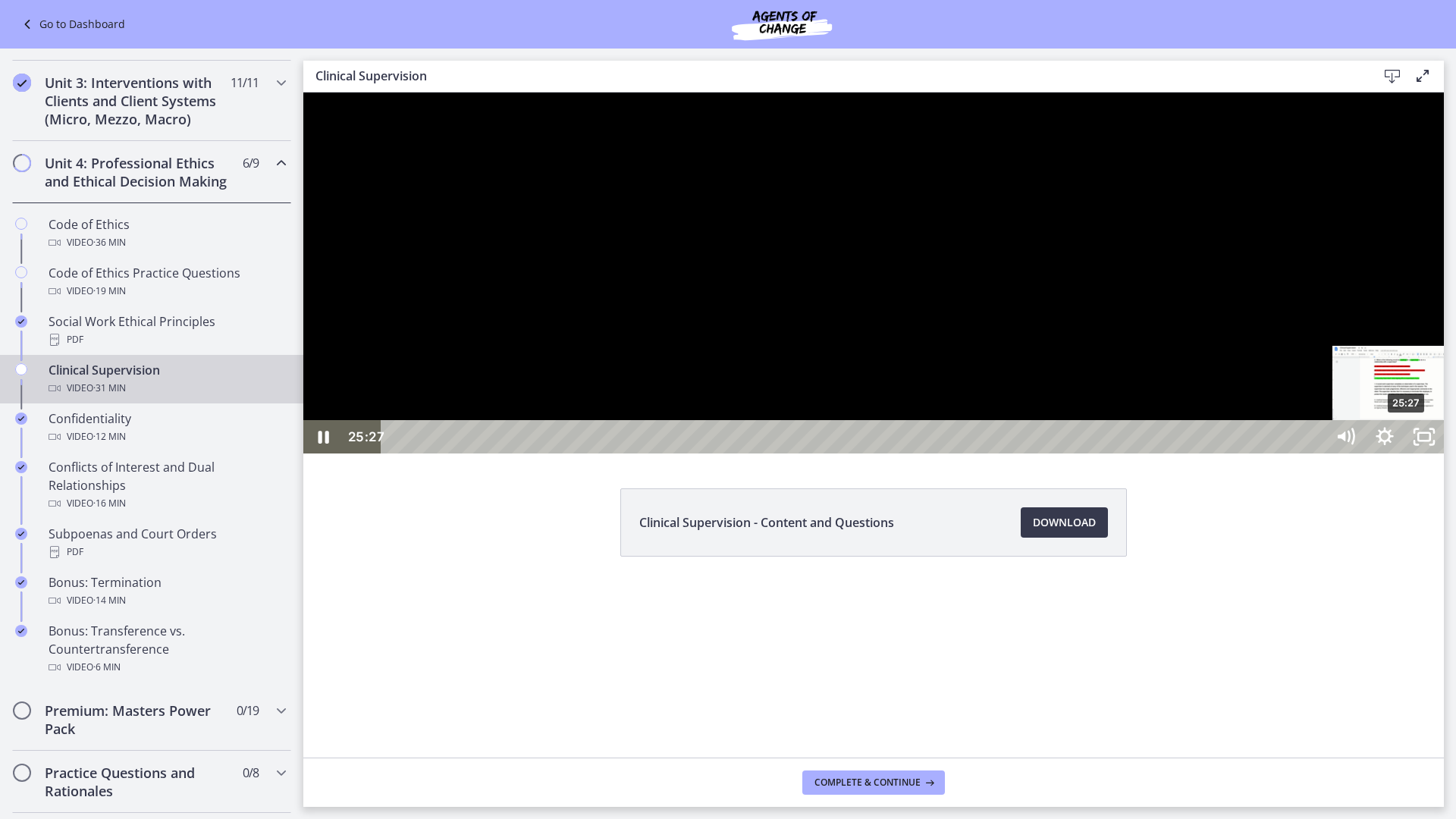 click on "25:27" at bounding box center [855, 437] 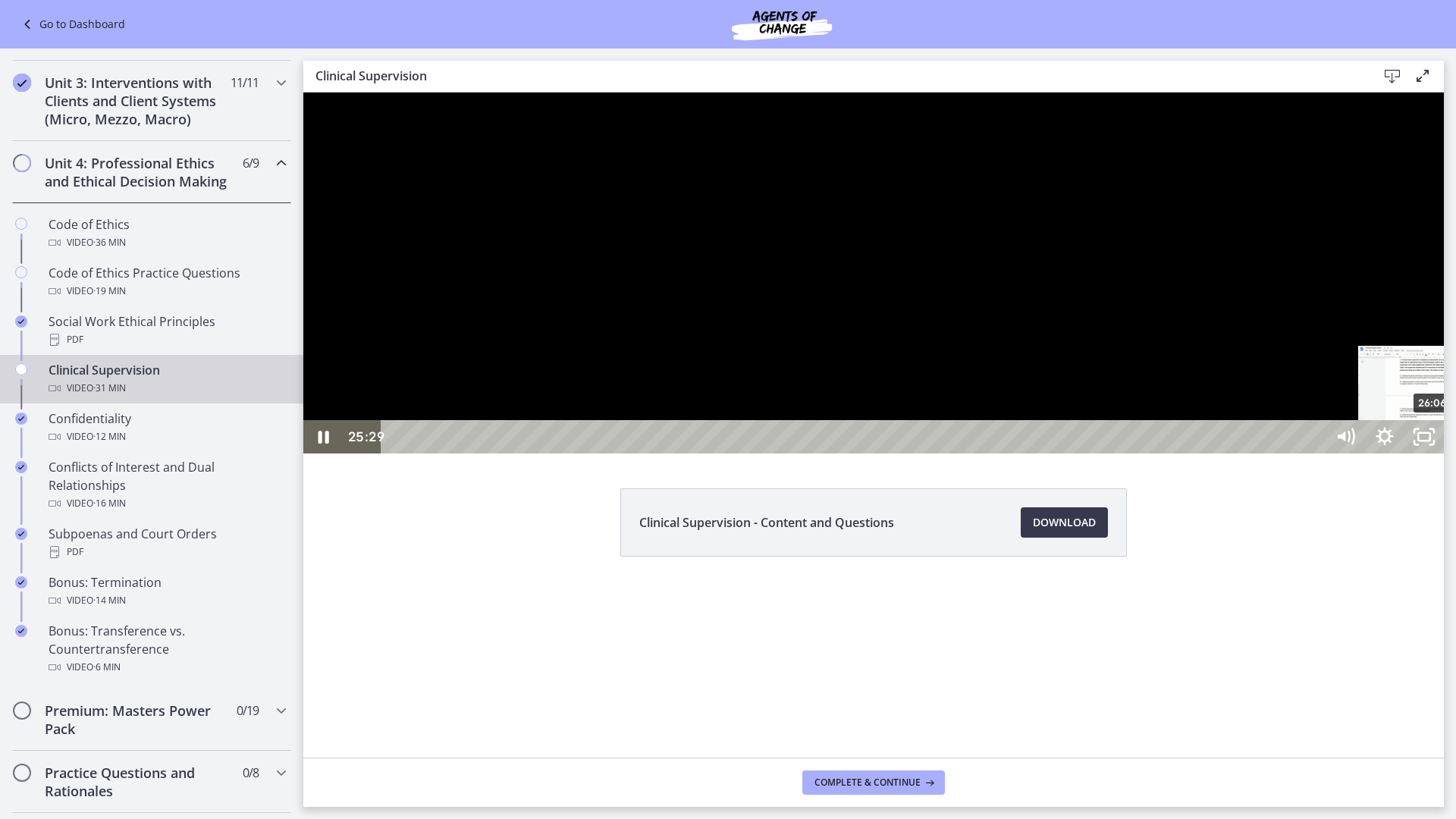click on "26:06" at bounding box center [855, 437] 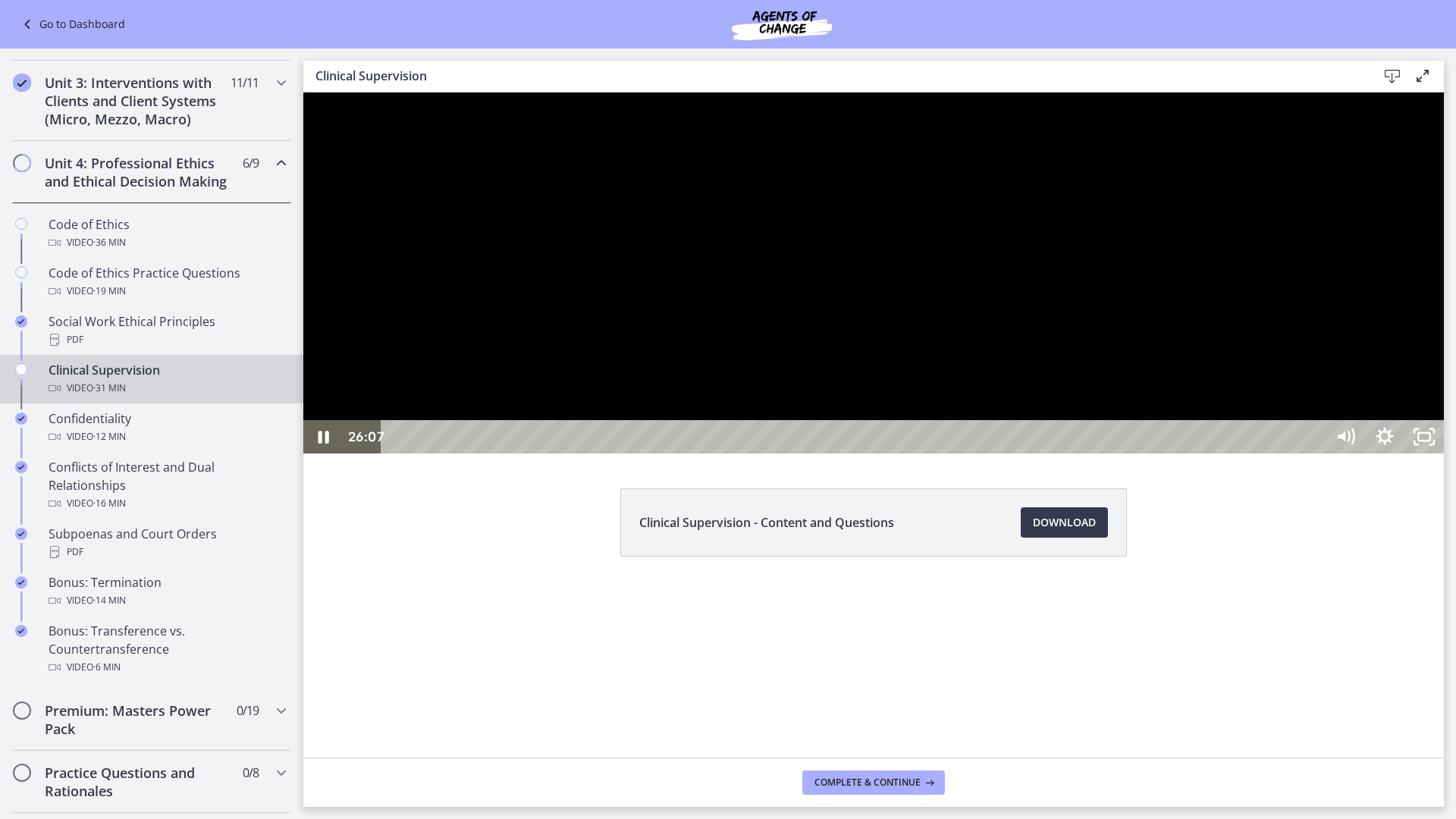 click at bounding box center (874, 273) 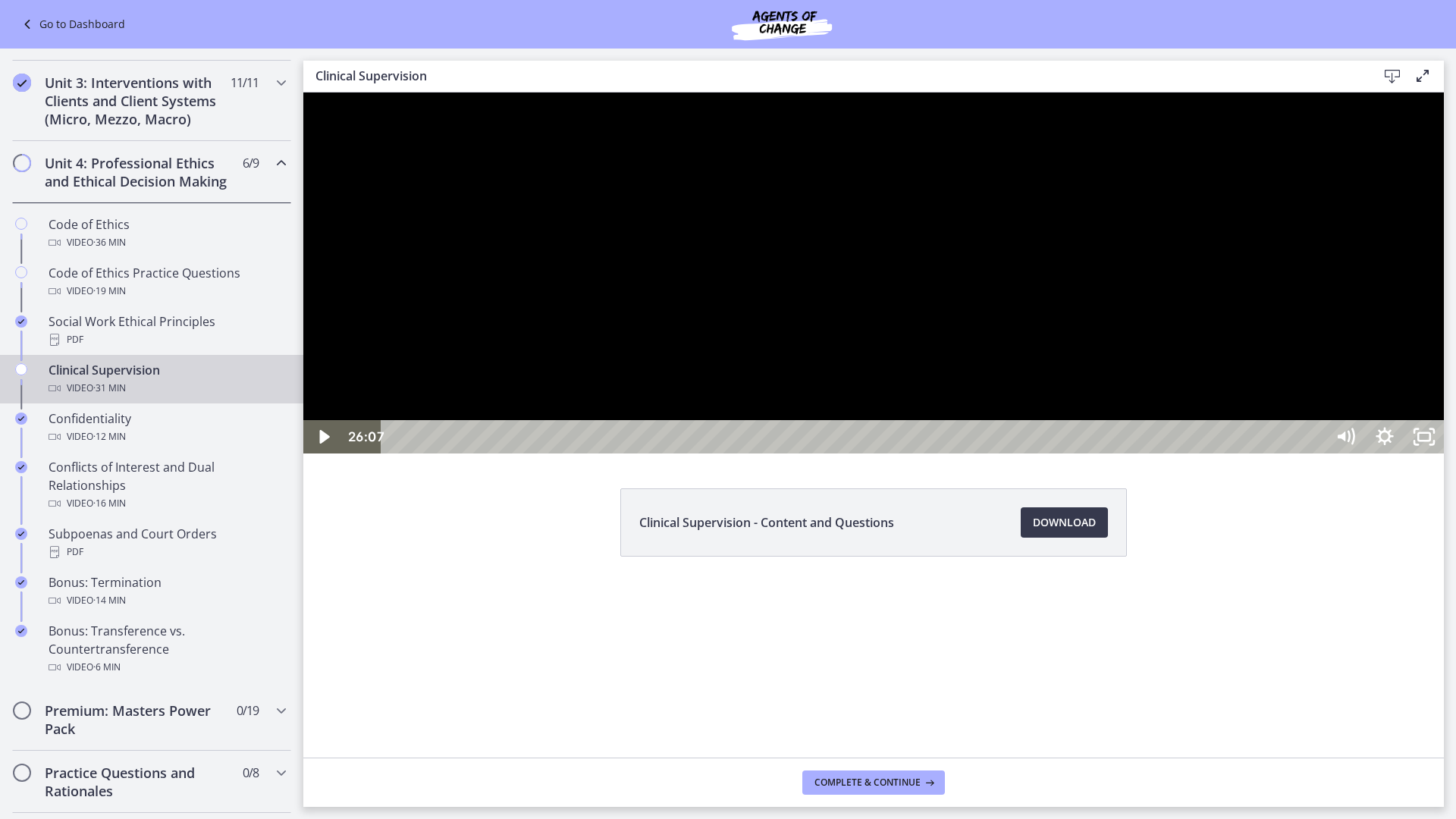 click at bounding box center (874, 273) 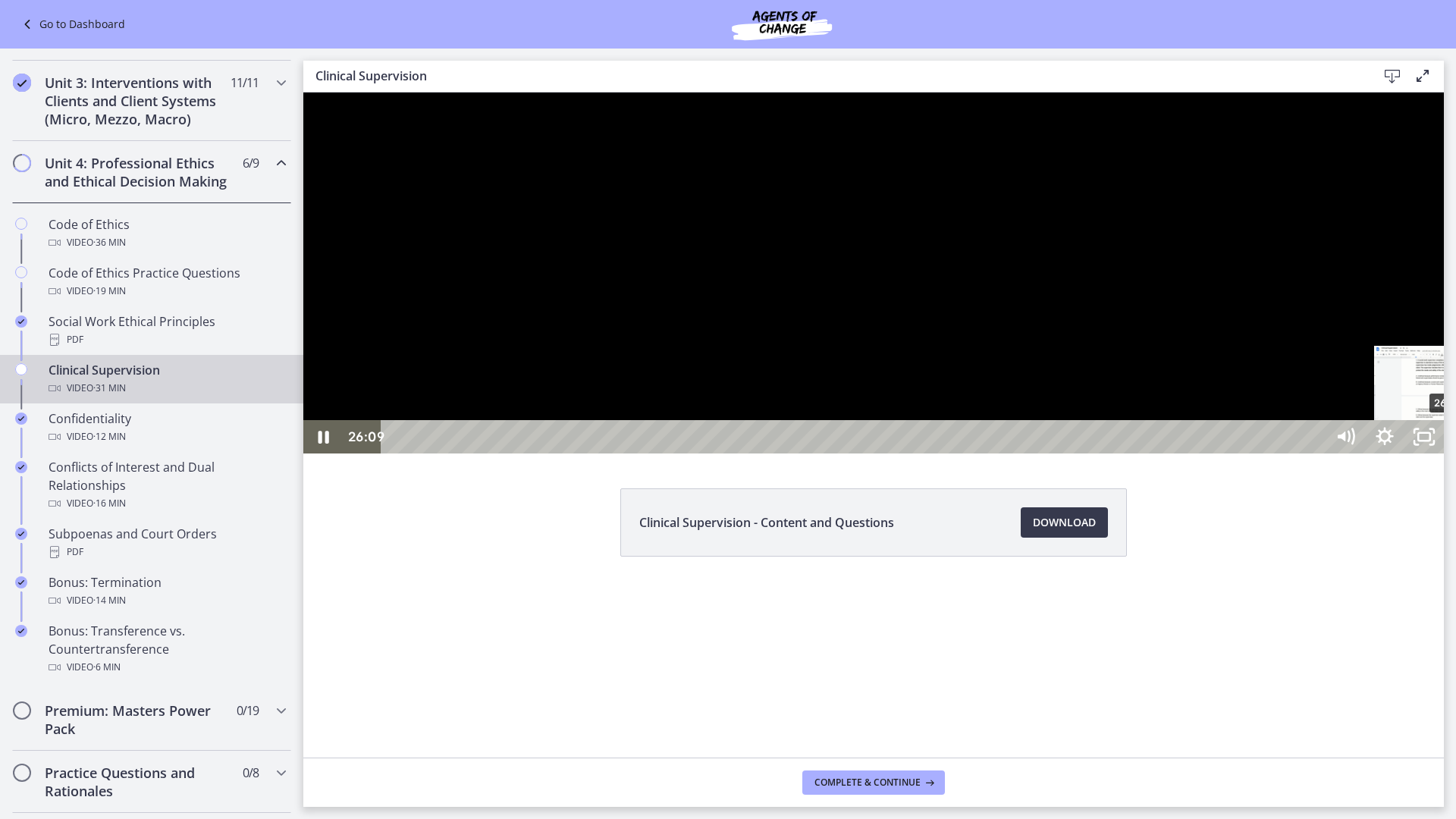 click on "26:30" at bounding box center [855, 437] 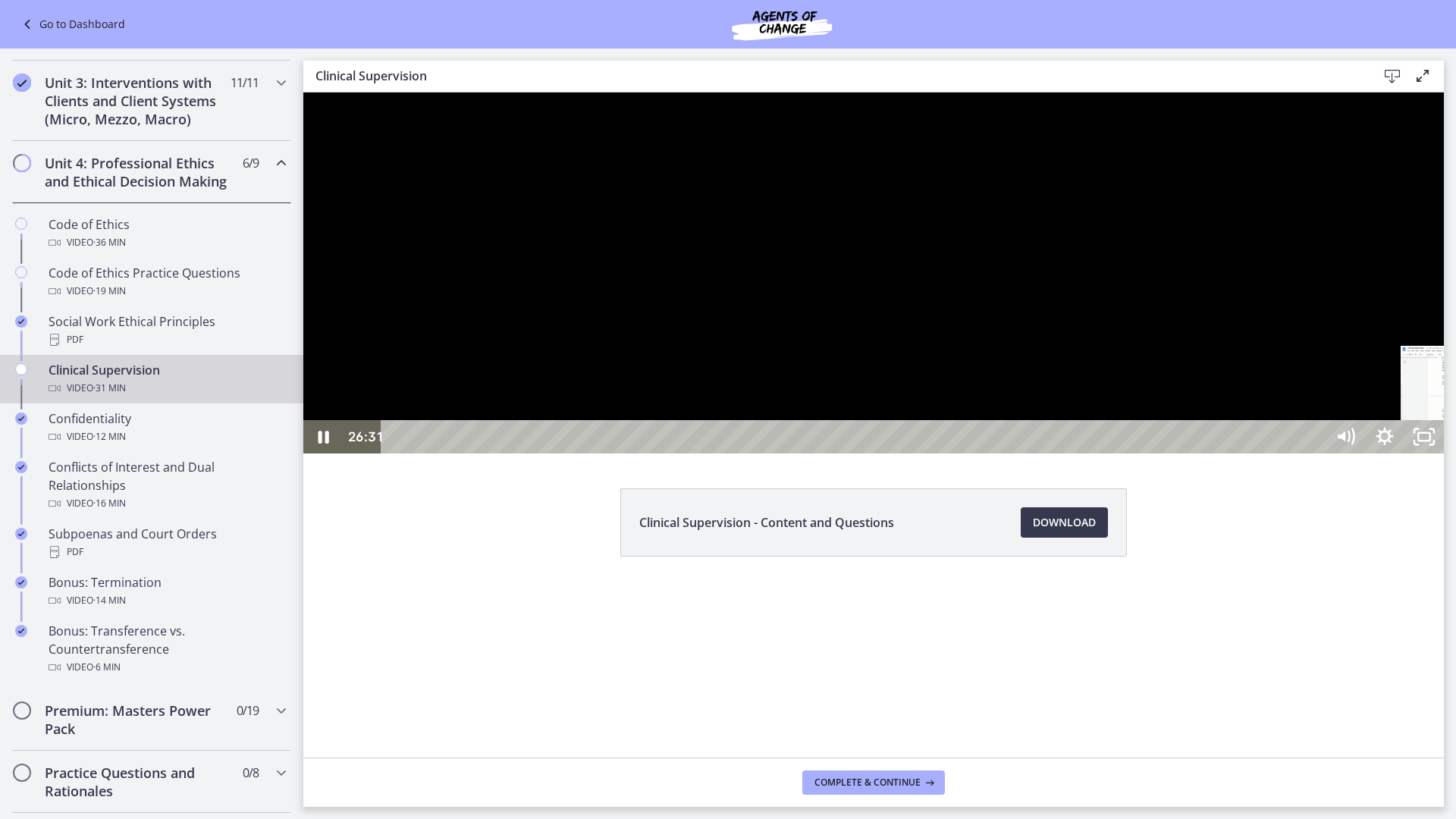 click on "27:11" at bounding box center [855, 437] 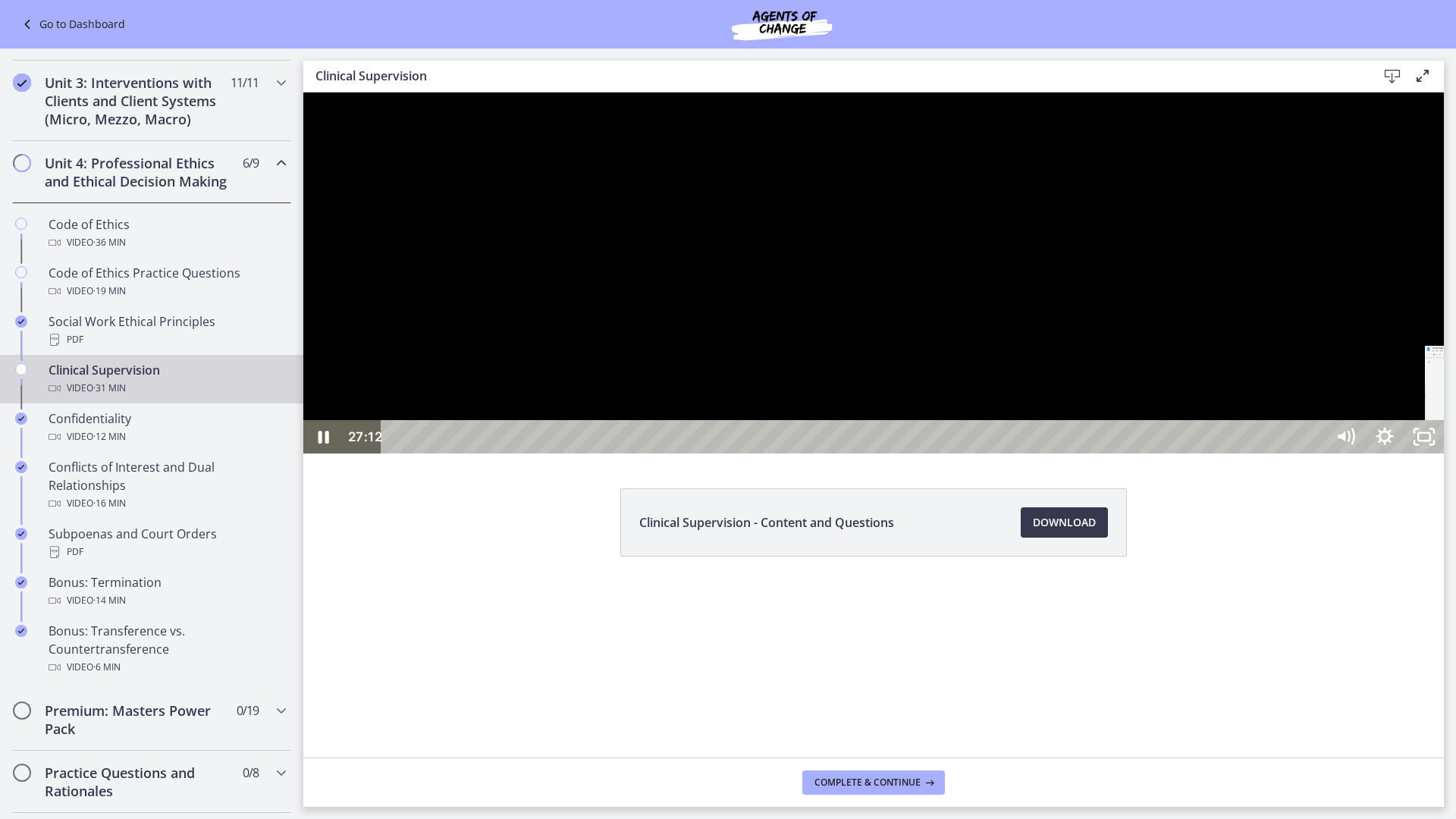 click on "27:47" at bounding box center [855, 437] 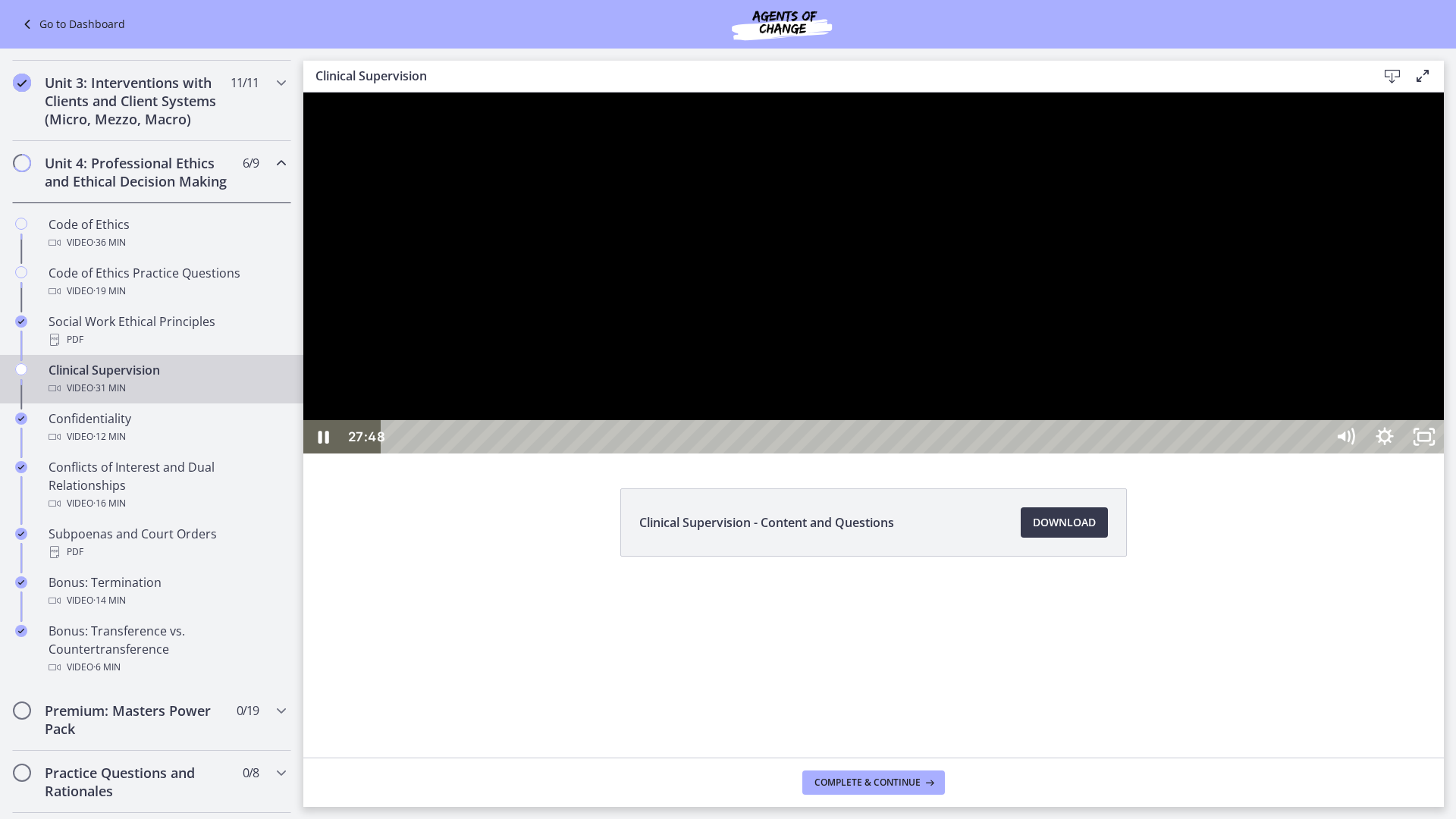 click on "28:26" at bounding box center [855, 437] 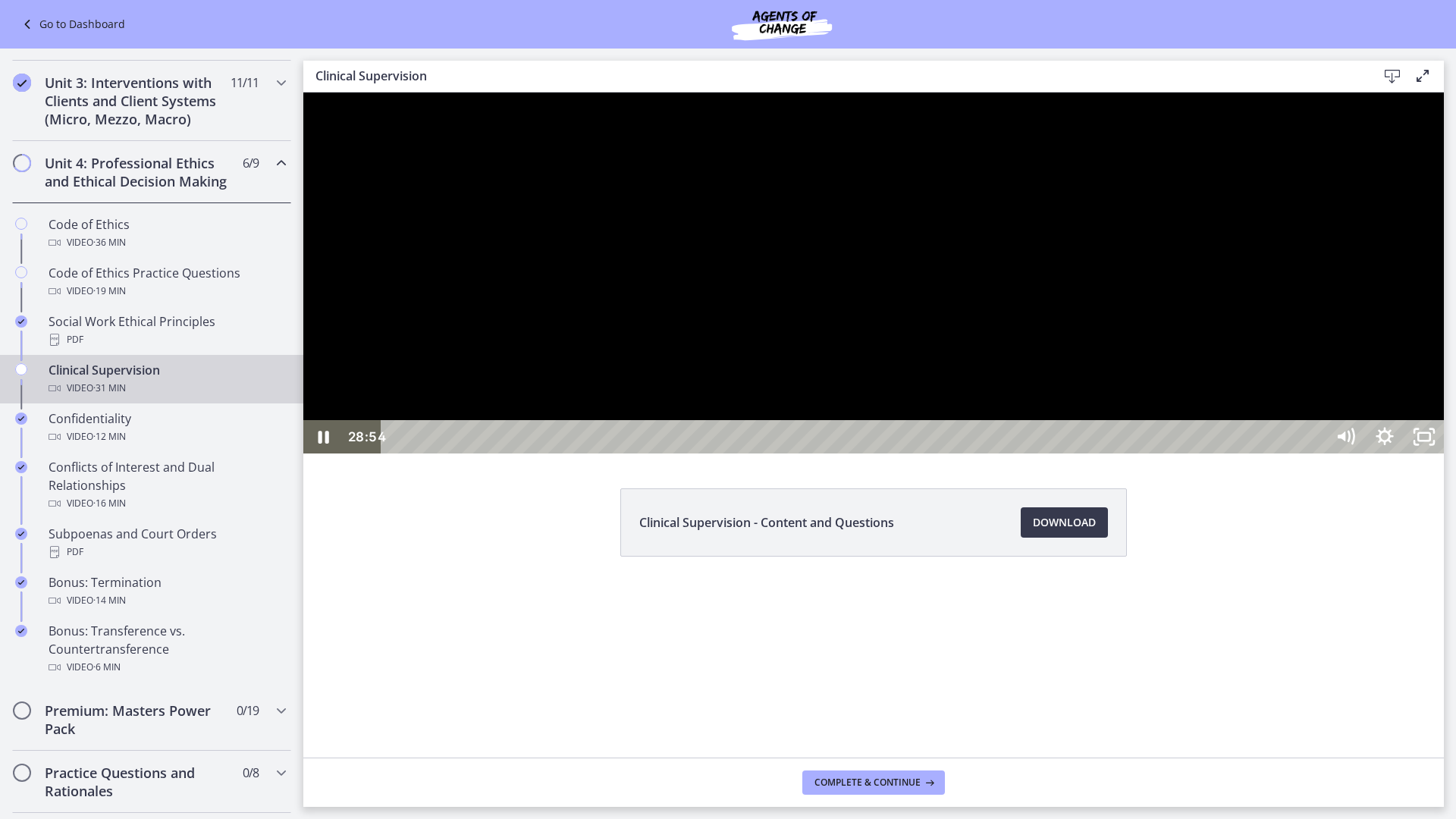 click on "28:54" at bounding box center [855, 437] 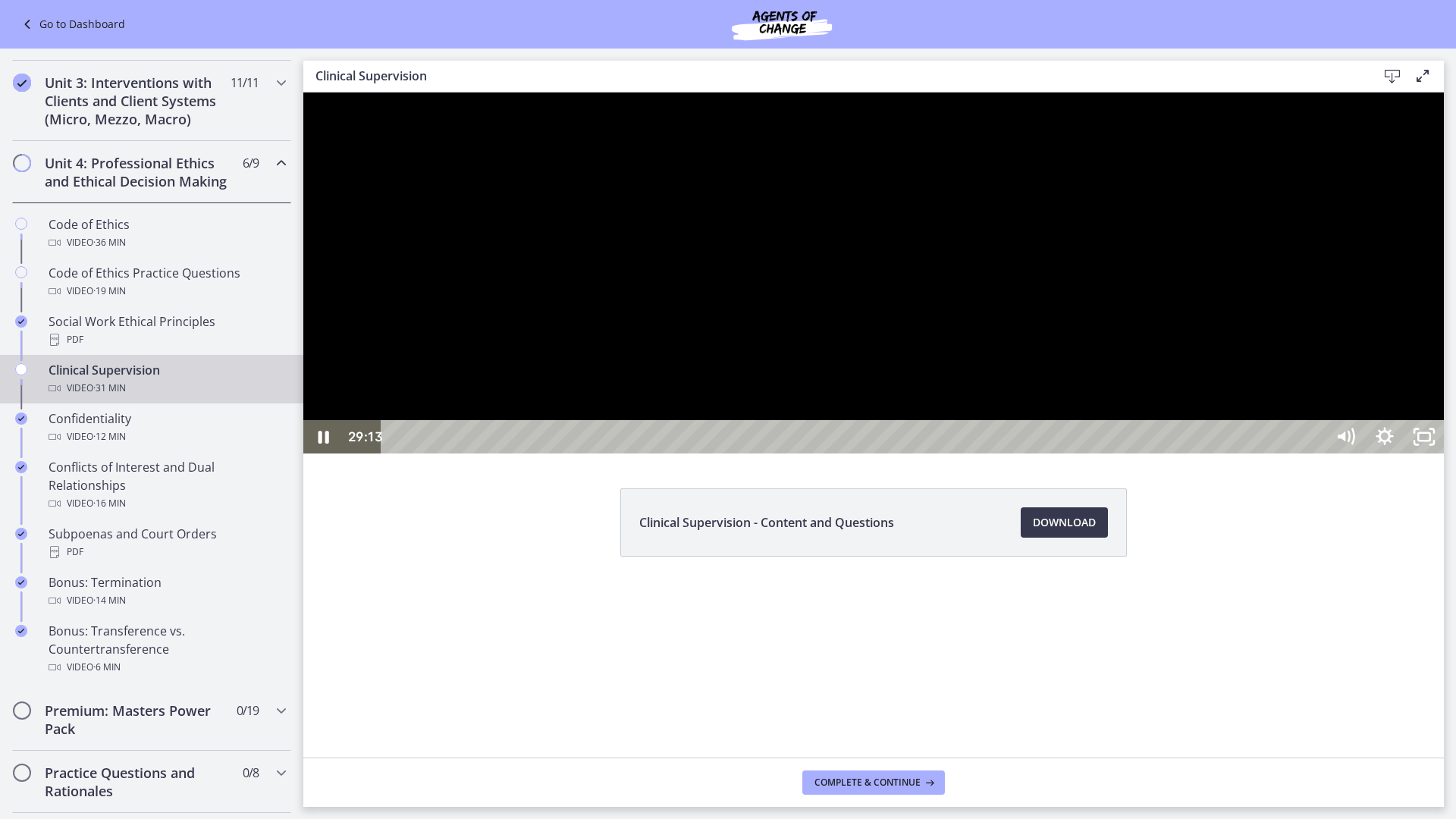 click on "29:13" at bounding box center [855, 437] 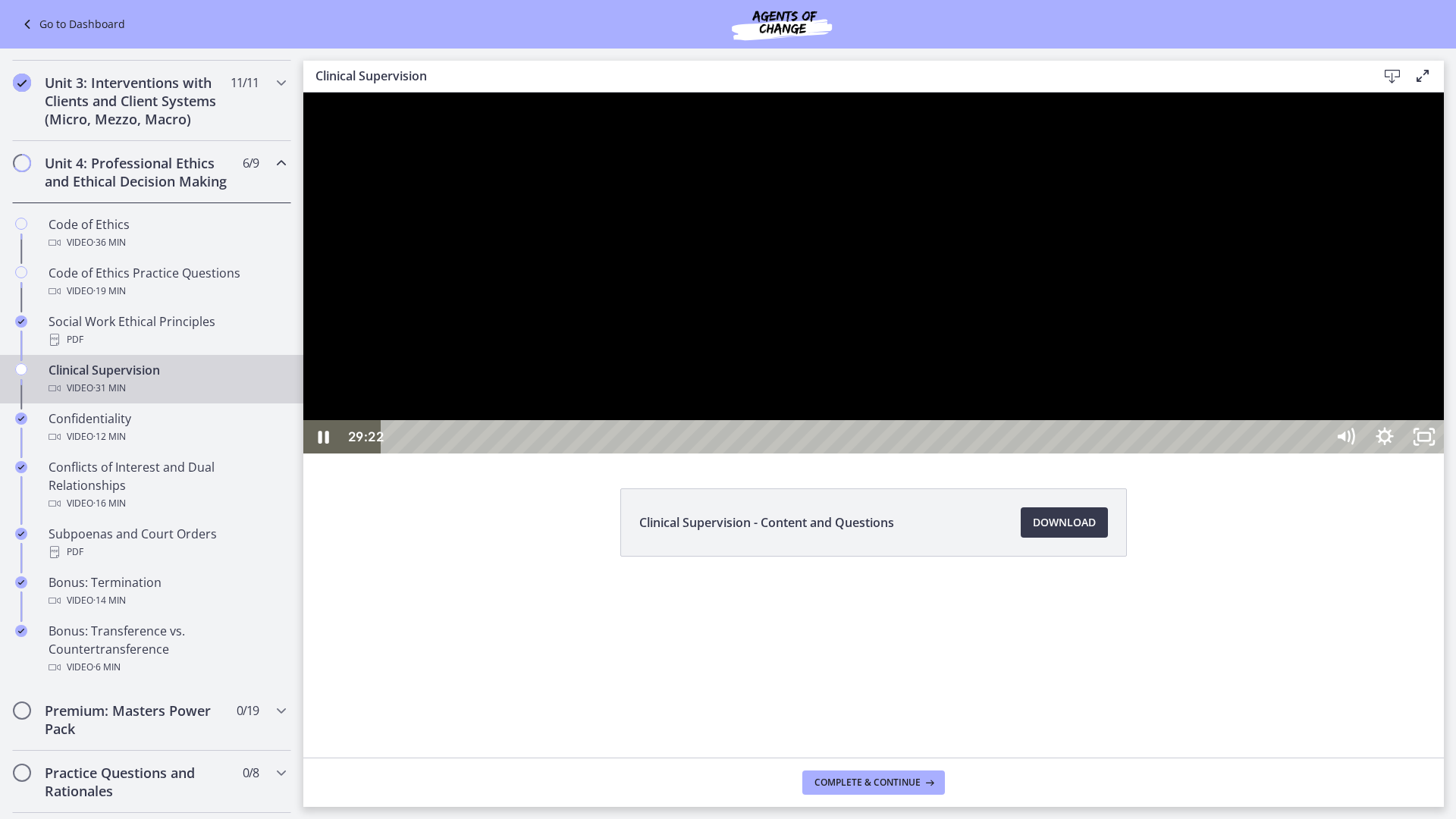 click on "29:22" at bounding box center (855, 437) 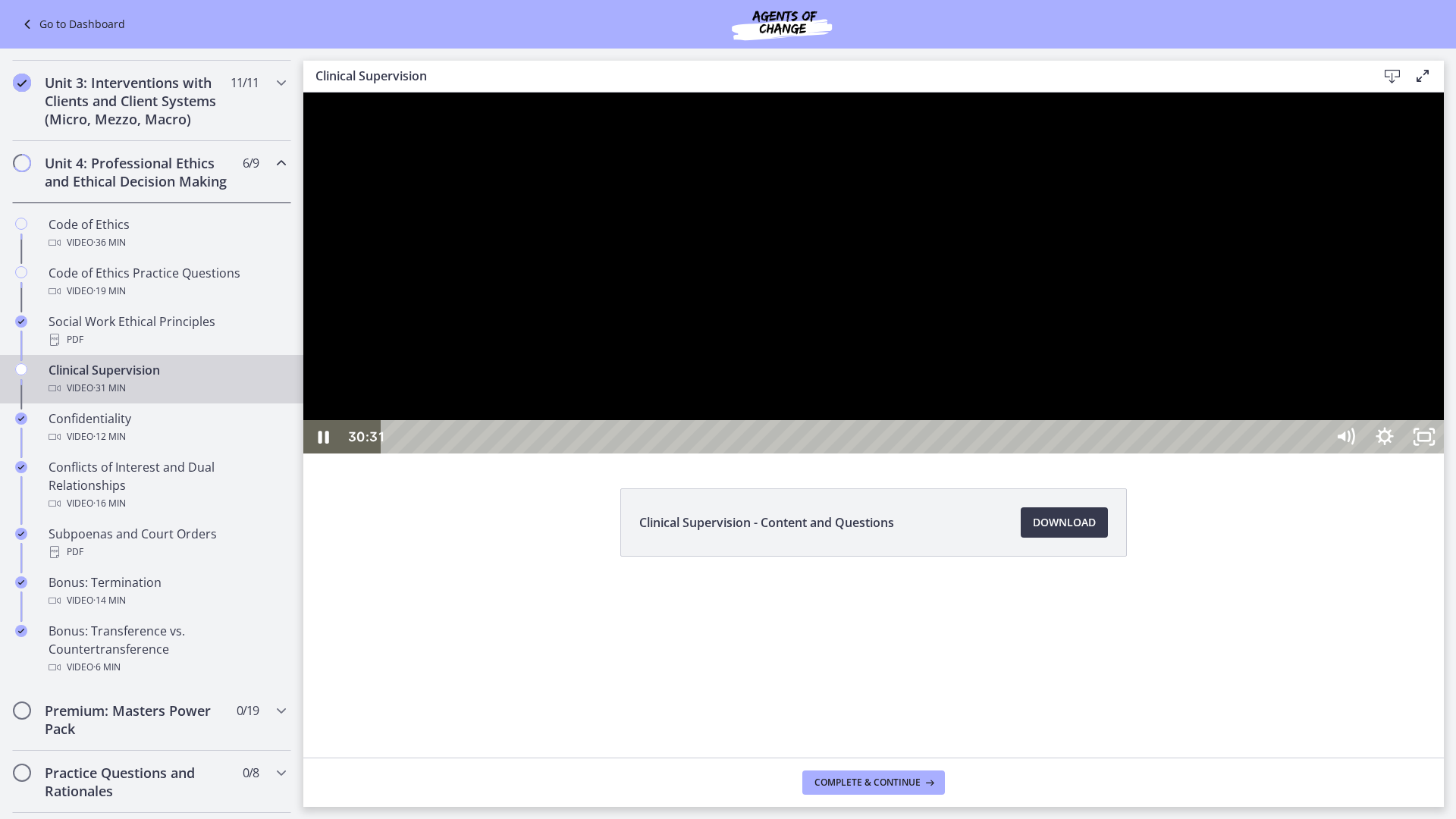 click on "30:31" at bounding box center [855, 437] 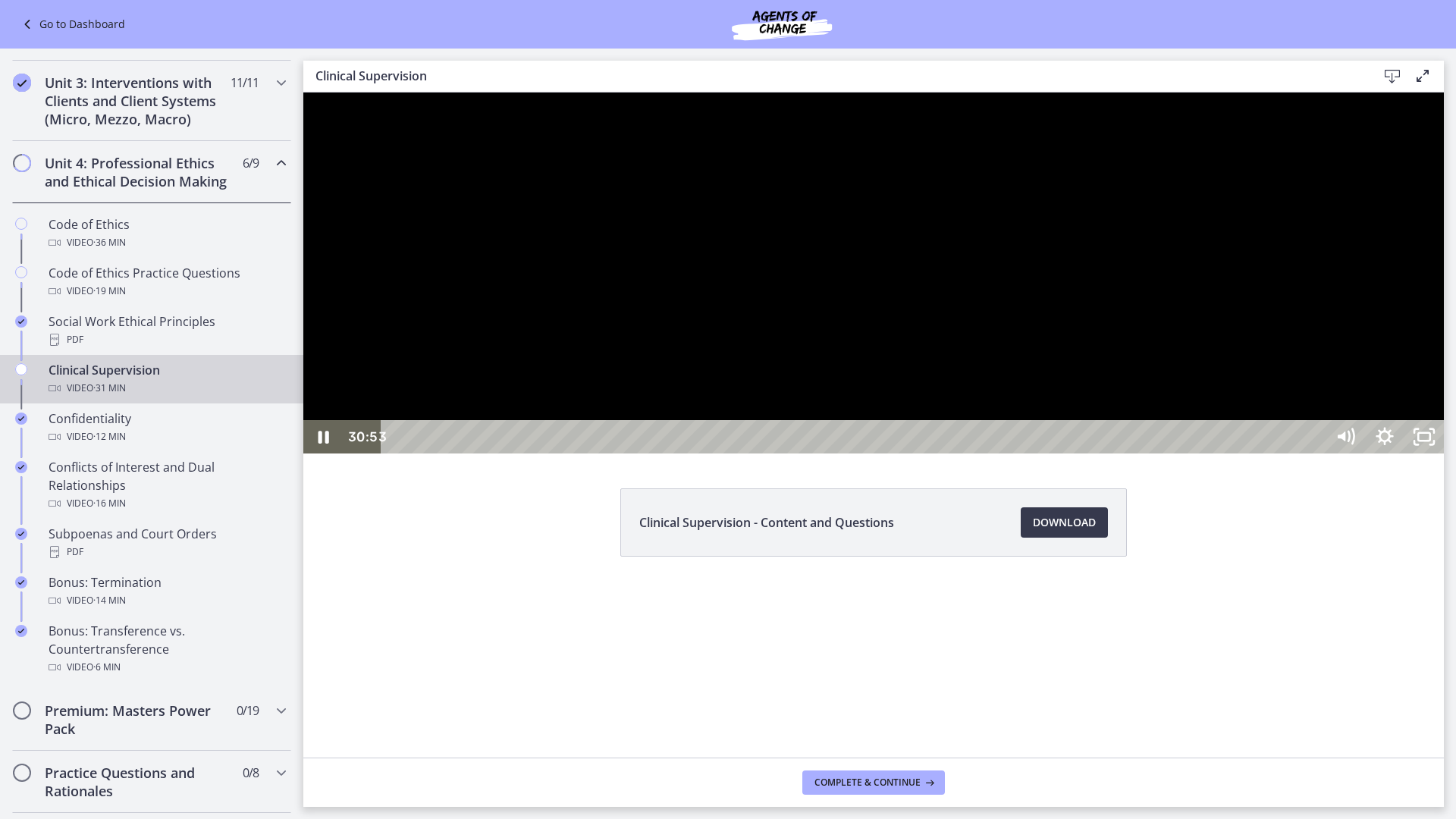 click on "30:53" at bounding box center [855, 437] 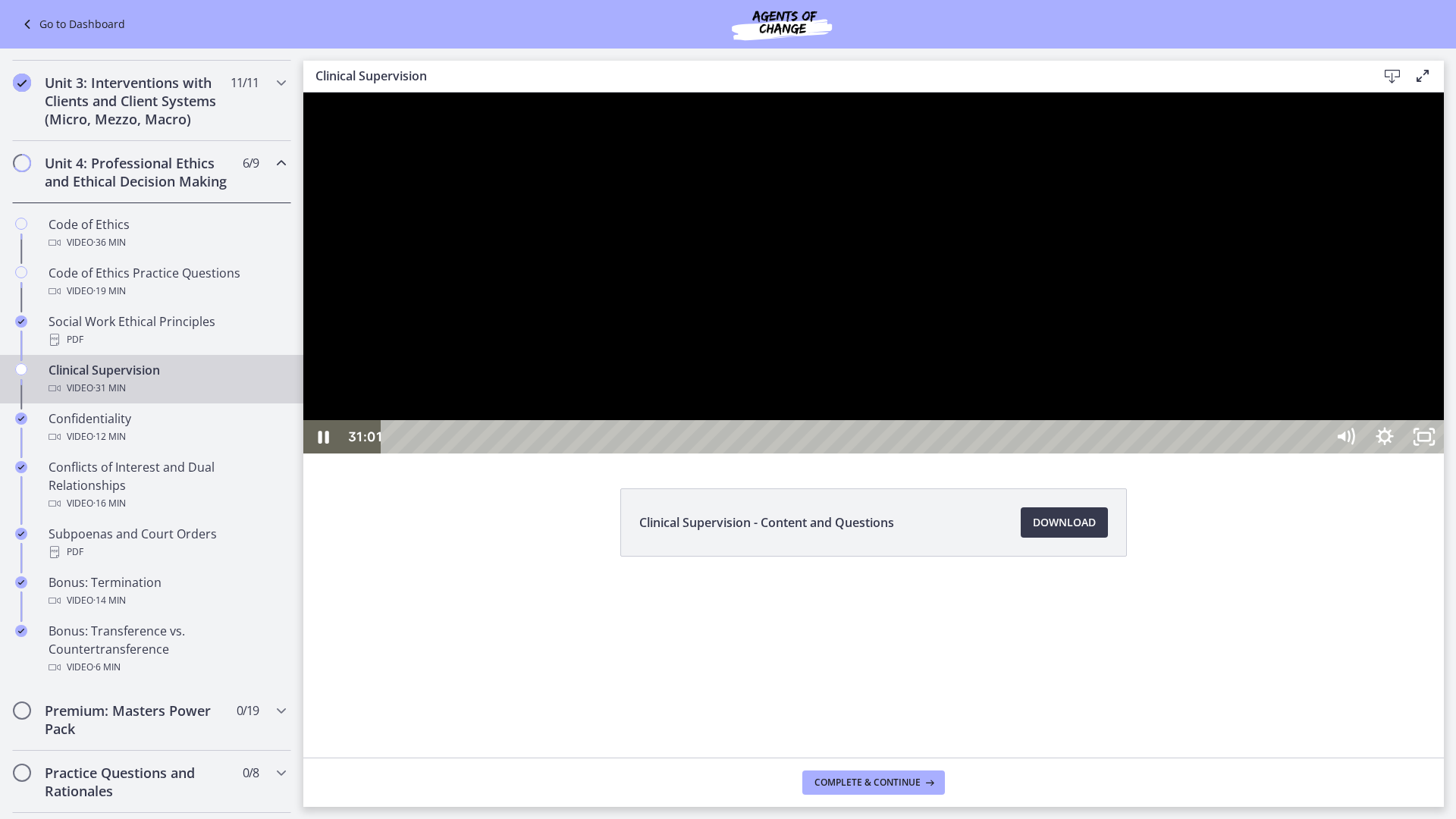 click on "31:01" at bounding box center [855, 437] 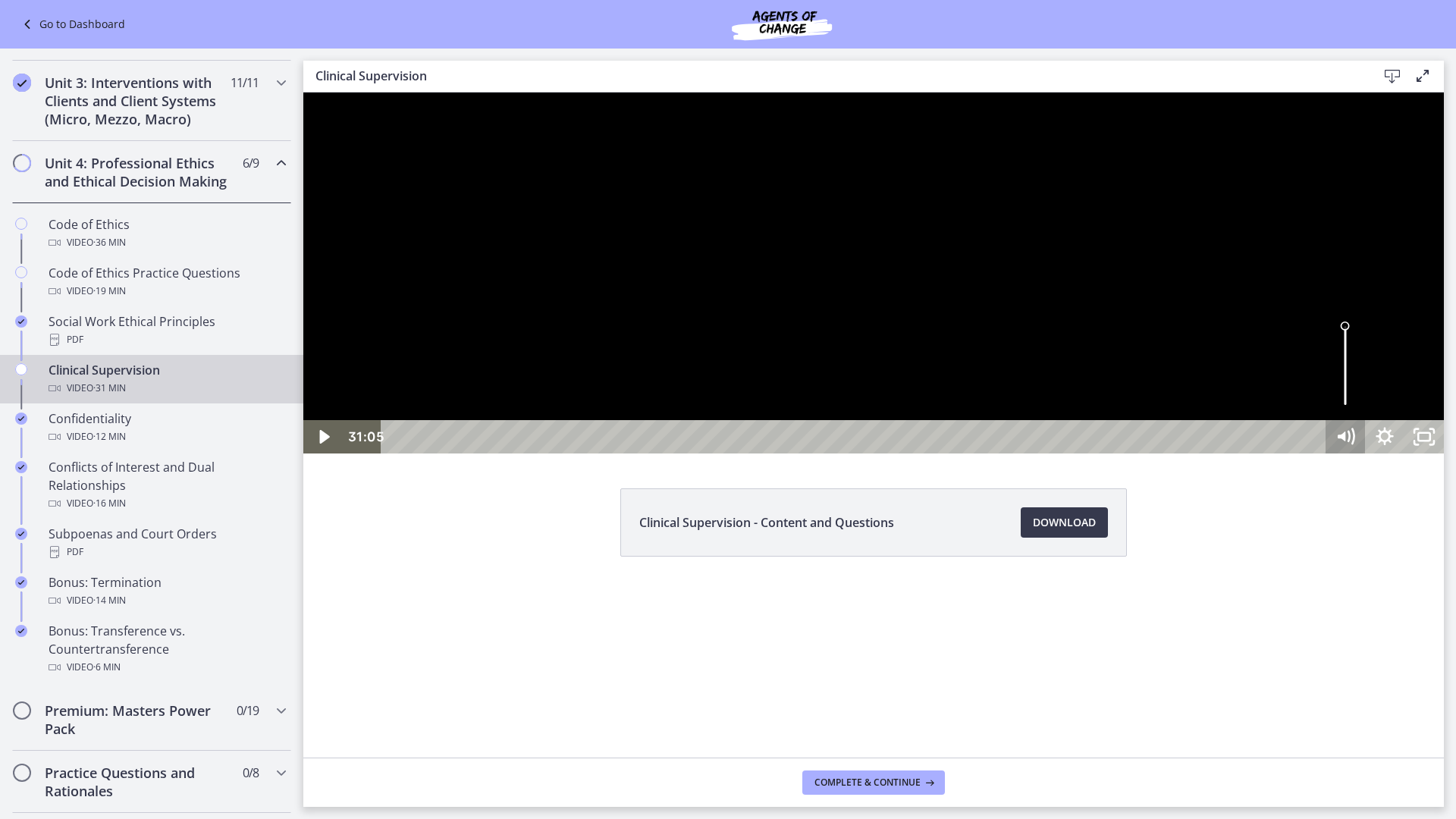 drag, startPoint x: 1627, startPoint y: 893, endPoint x: 1662, endPoint y: 892, distance: 35.014283 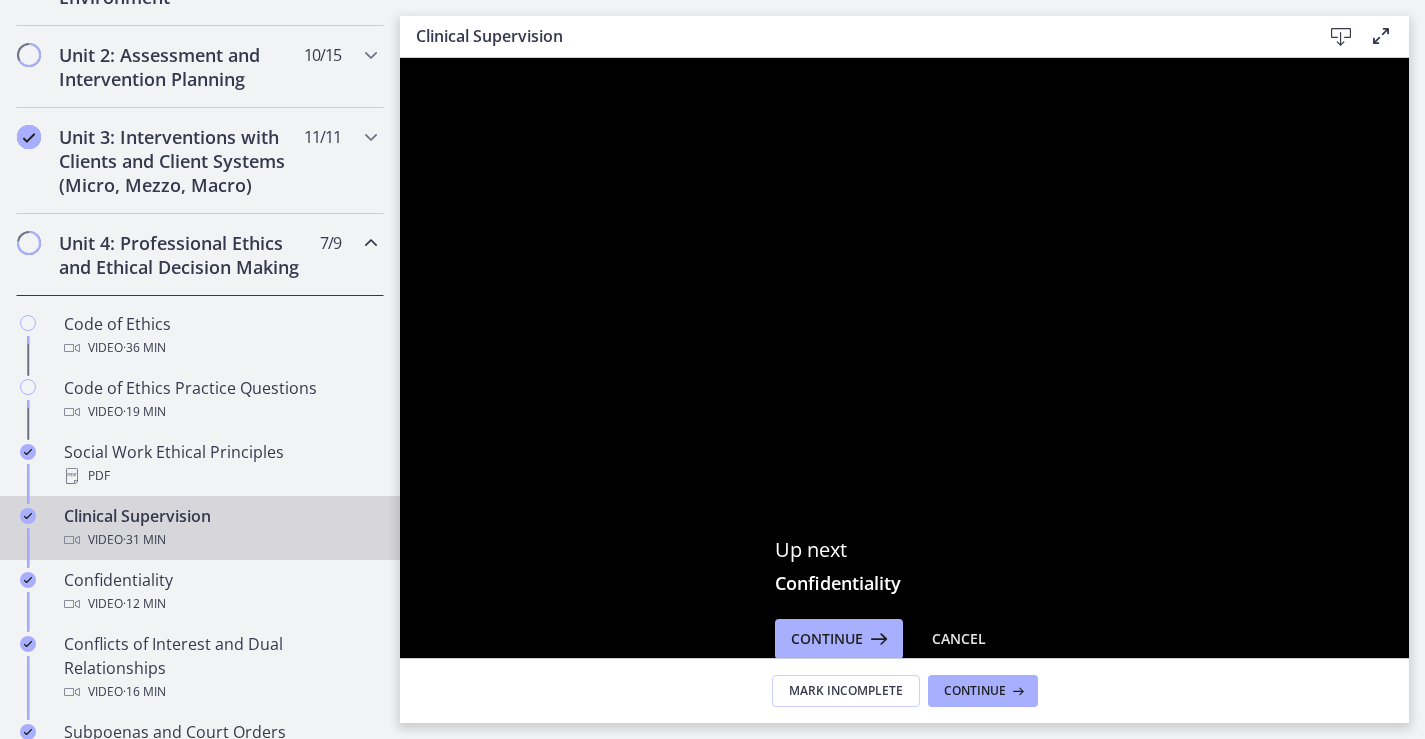 scroll, scrollTop: 765, scrollLeft: 0, axis: vertical 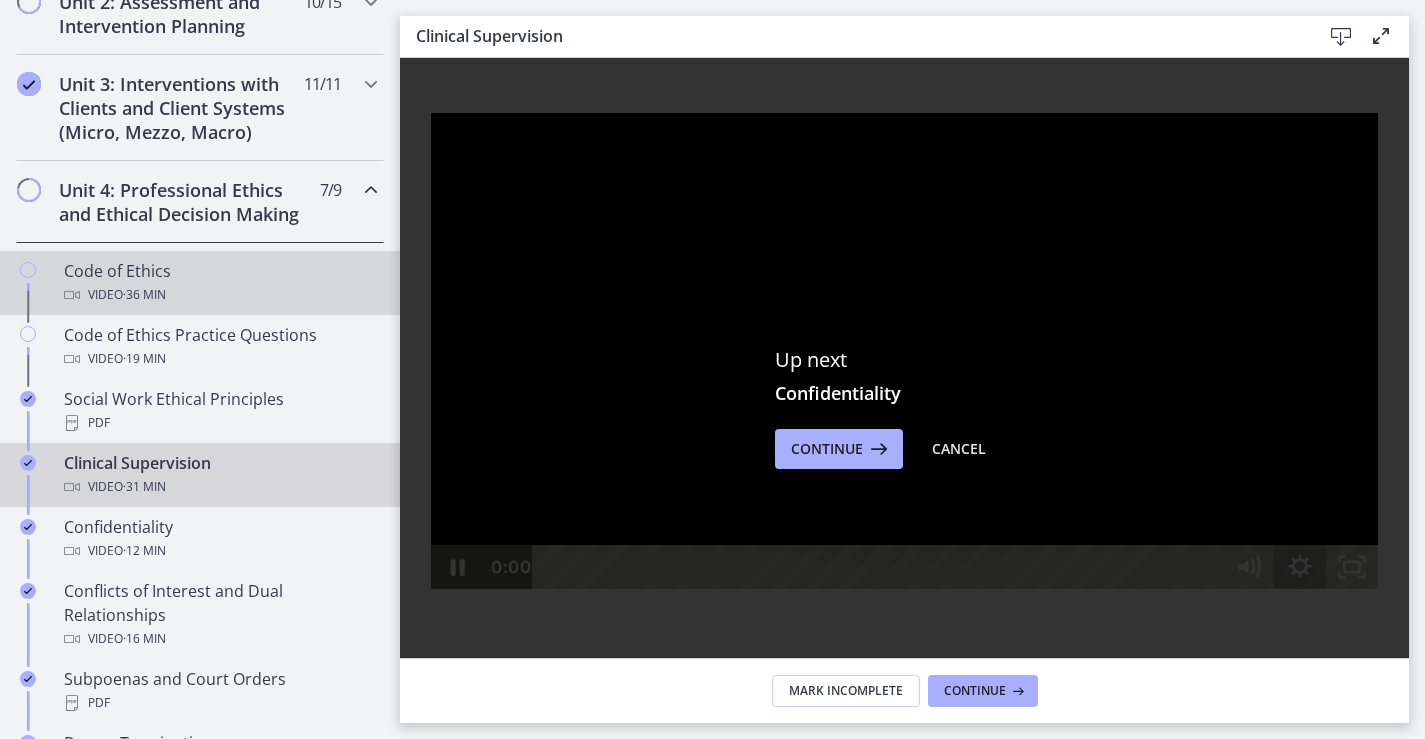click on "Video
·  36 min" at bounding box center (220, 295) 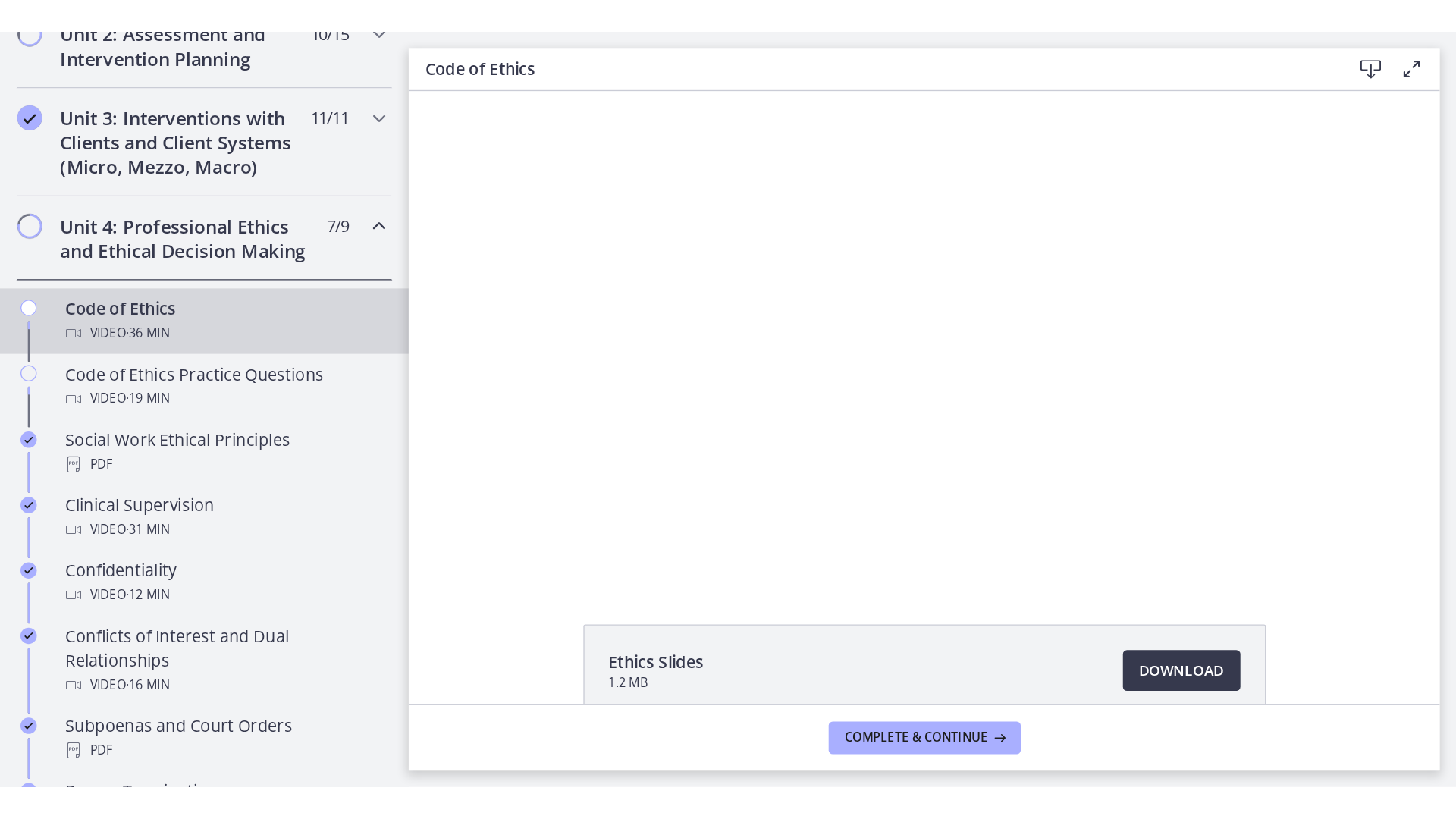 scroll, scrollTop: 0, scrollLeft: 0, axis: both 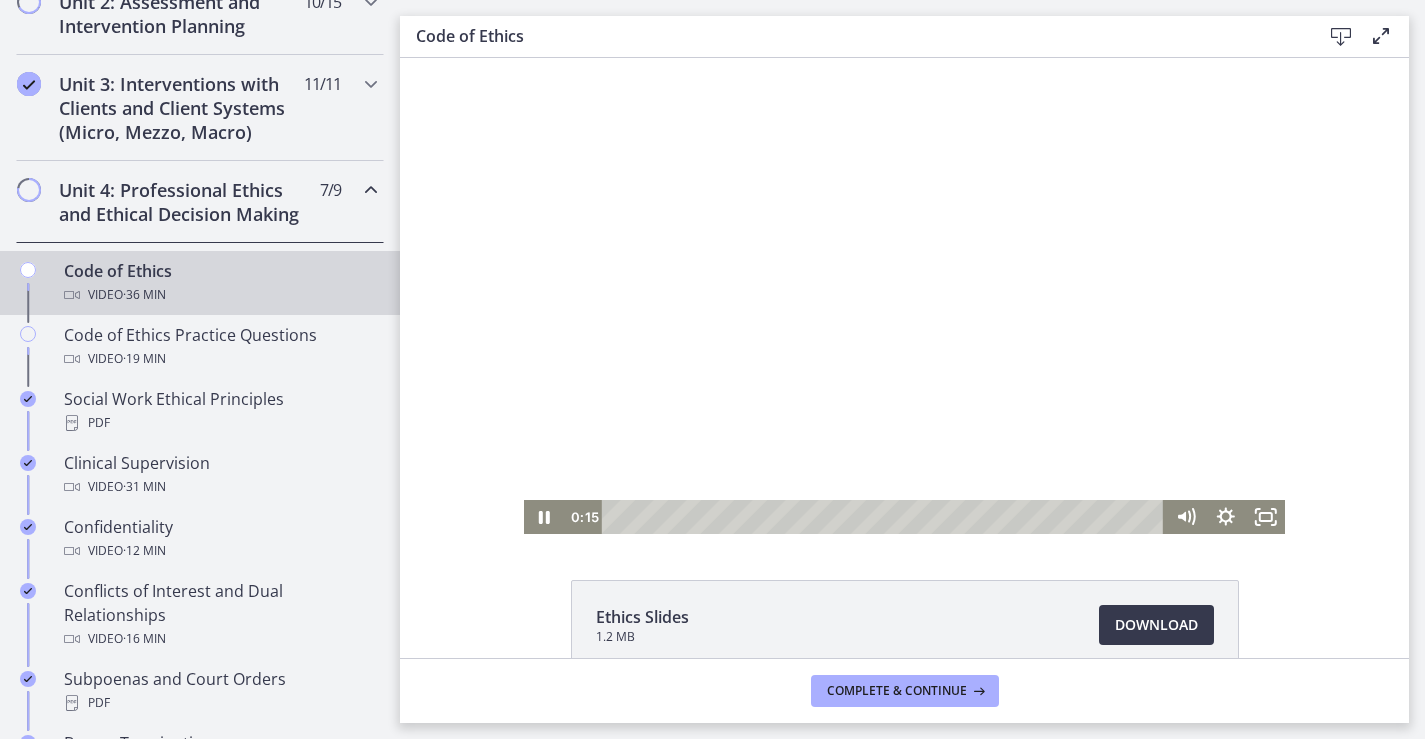 click at bounding box center [905, 296] 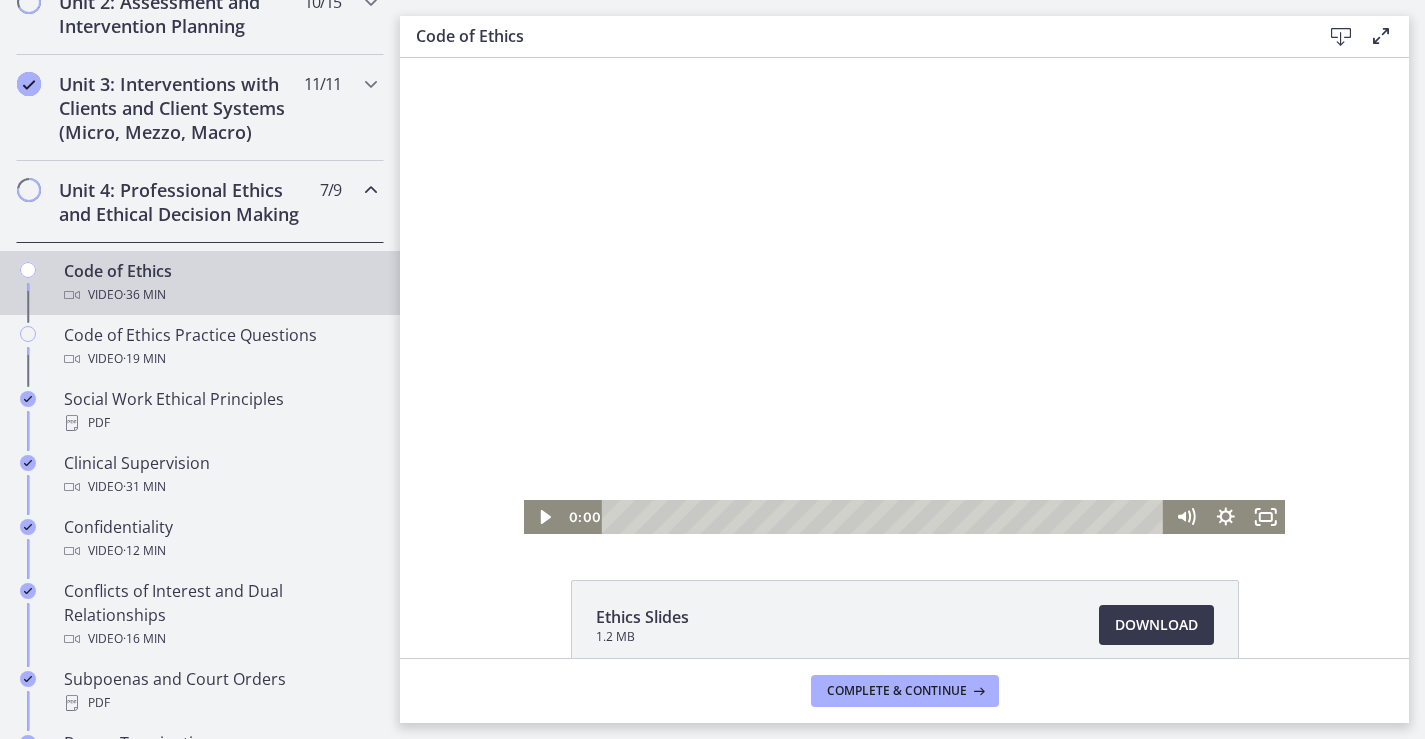 click on "Click for sound
@keyframes VOLUME_SMALL_WAVE_FLASH {
0% { opacity: 0; }
33% { opacity: 1; }
66% { opacity: 1; }
100% { opacity: 0; }
}
@keyframes VOLUME_LARGE_WAVE_FLASH {
0% { opacity: 0; }
33% { opacity: 1; }
66% { opacity: 1; }
100% { opacity: 0; }
}
.volume__small-wave {
animation: VOLUME_SMALL_WAVE_FLASH 2s infinite;
opacity: 0;
}
.volume__large-wave {
animation: VOLUME_LARGE_WAVE_FLASH 2s infinite .3s;
opacity: 0;
}
0:00 0:00" at bounding box center [904, 296] 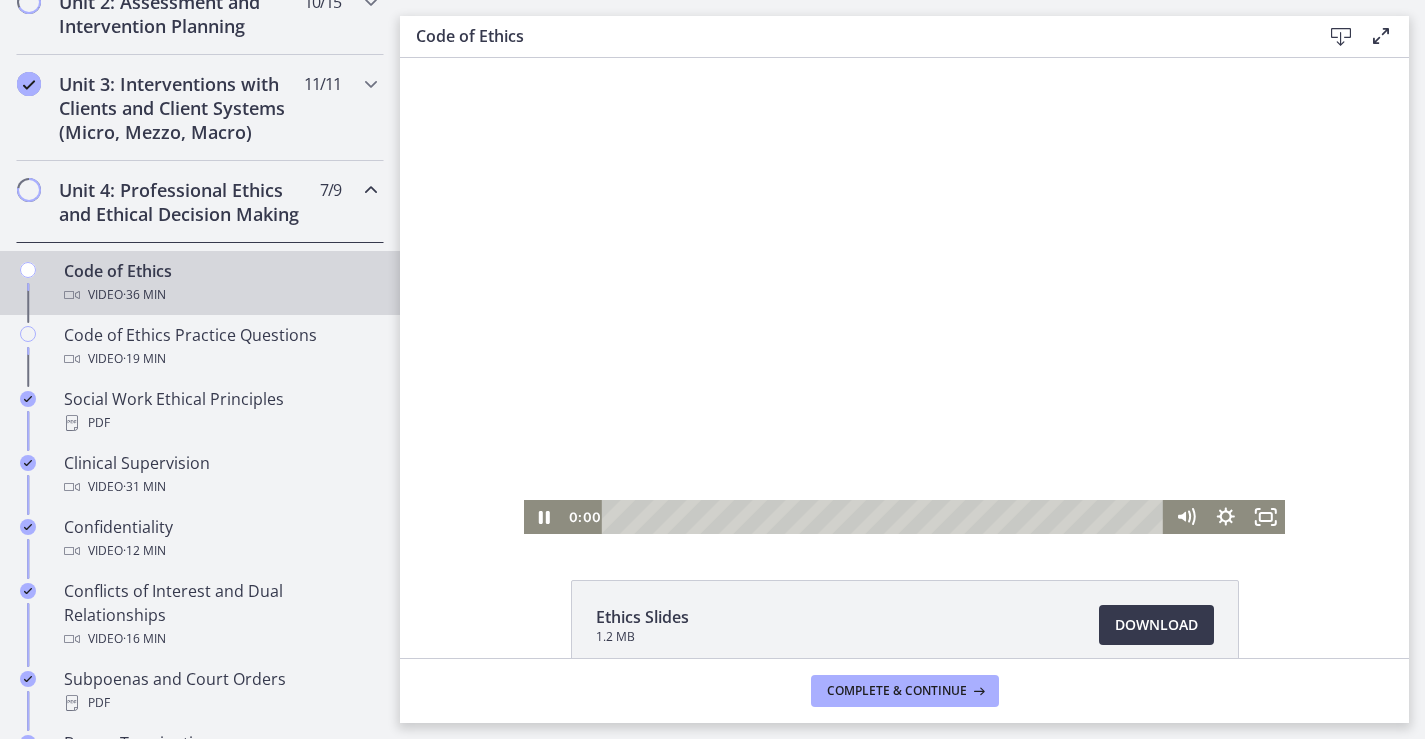 click at bounding box center [905, 296] 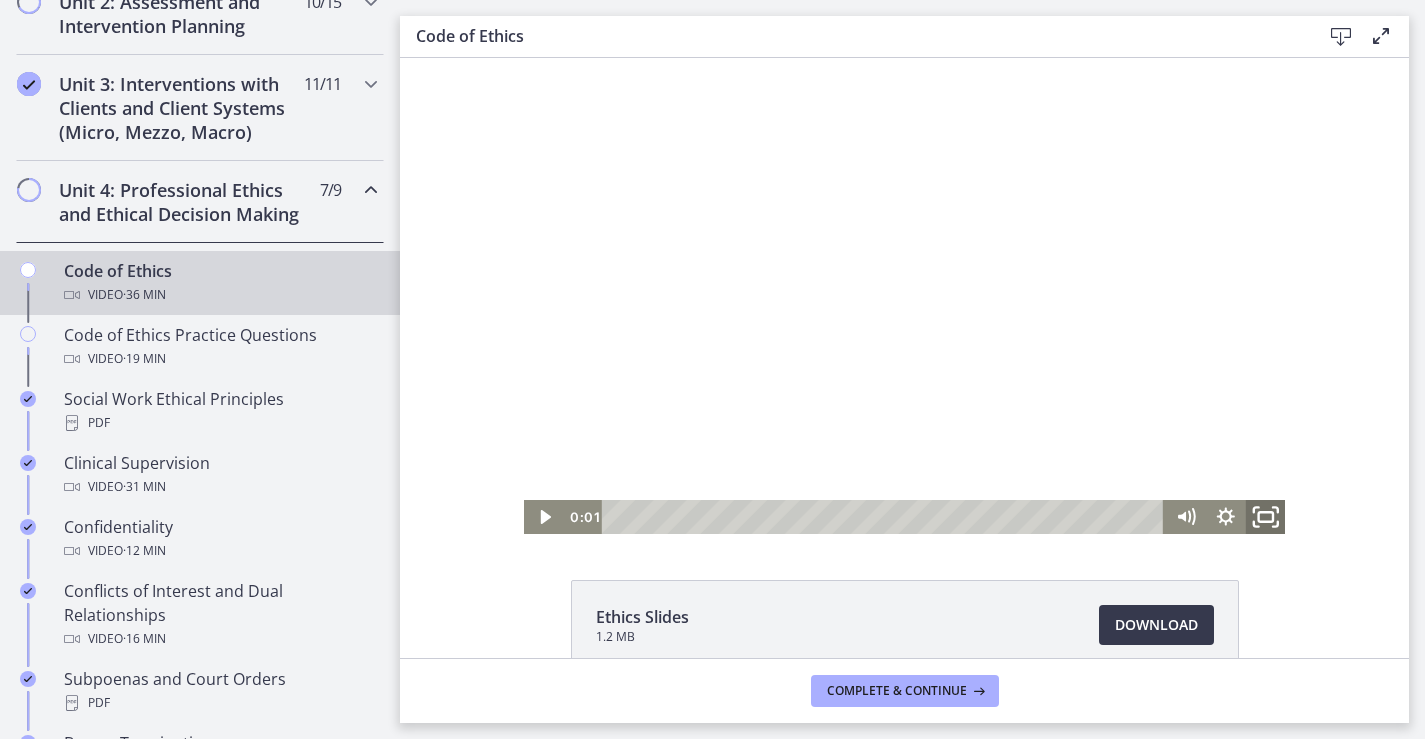 click 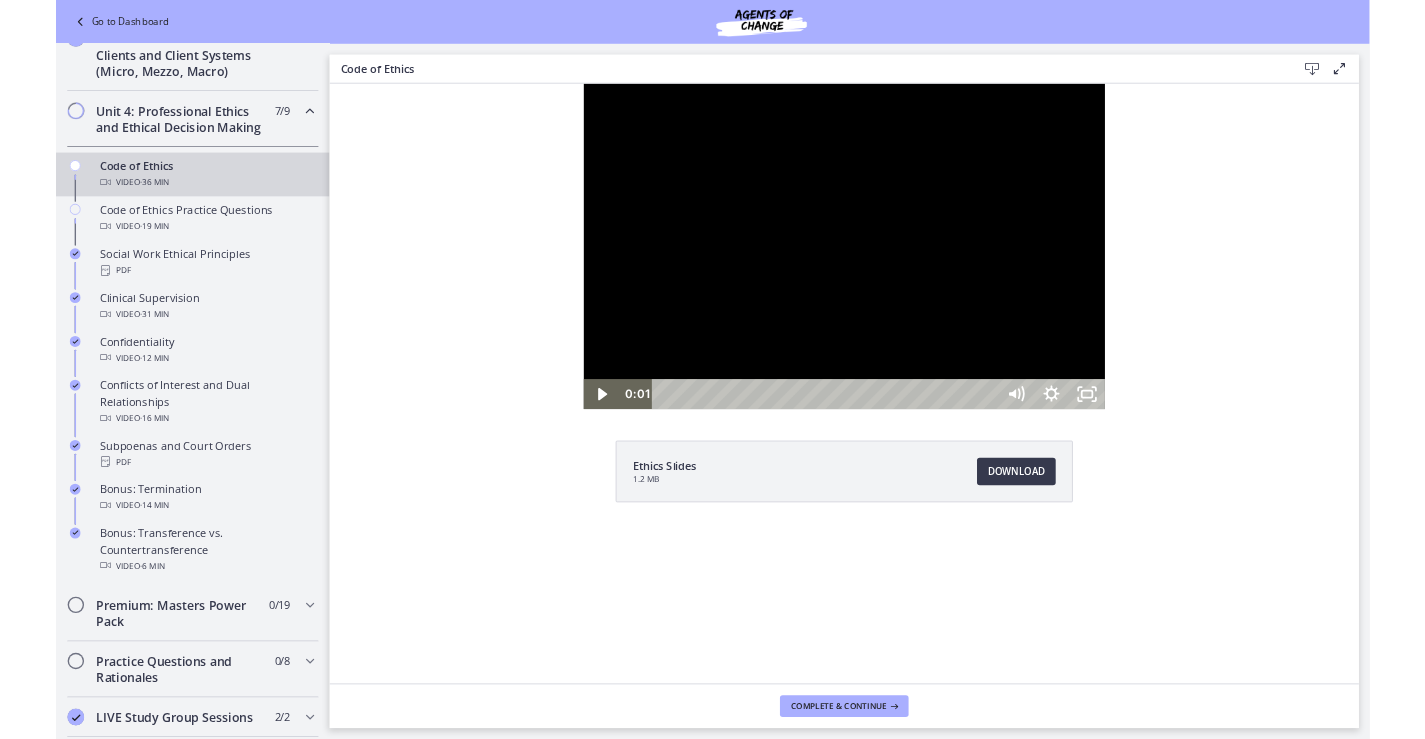 scroll, scrollTop: 634, scrollLeft: 0, axis: vertical 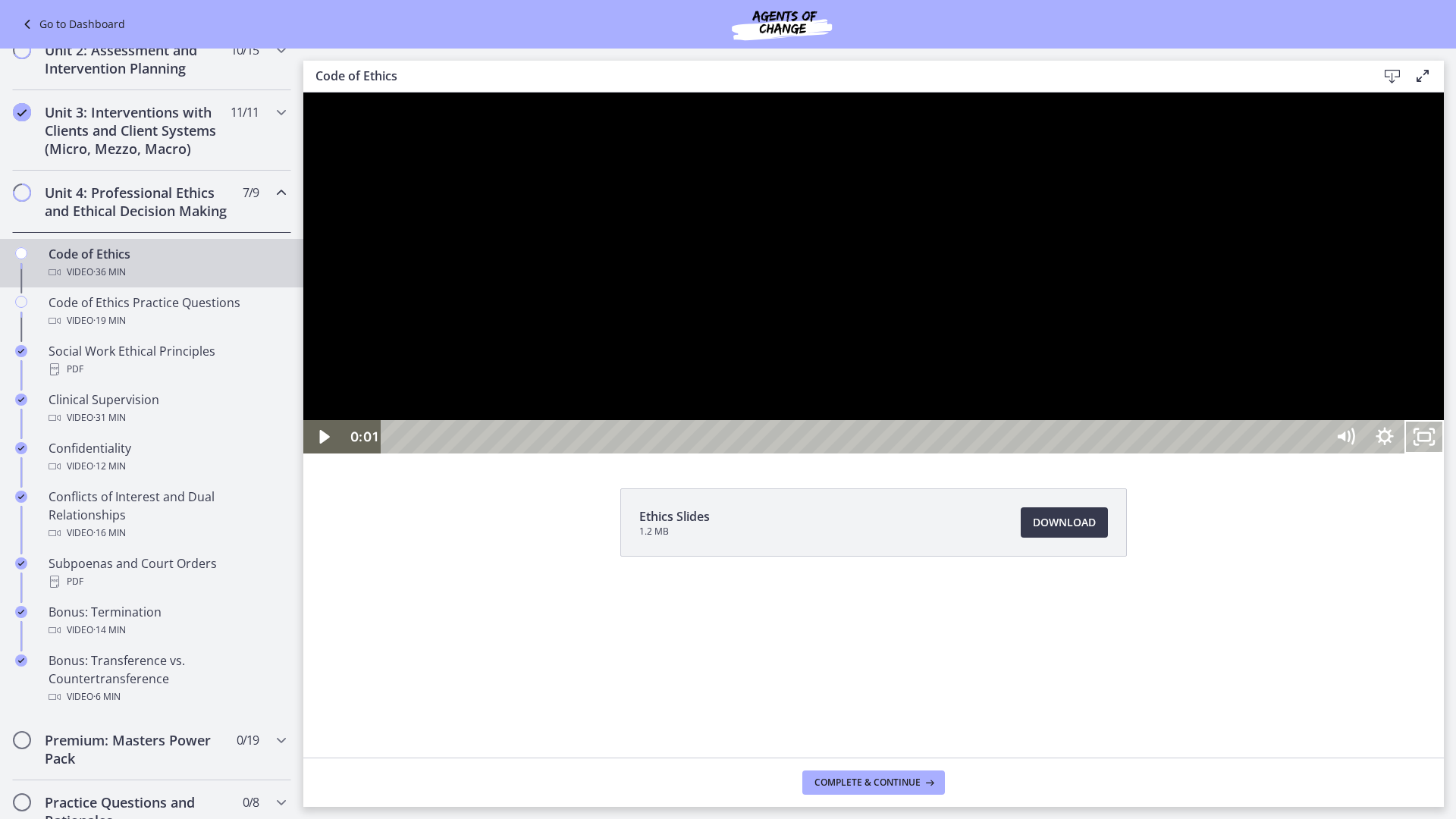 click at bounding box center [874, 273] 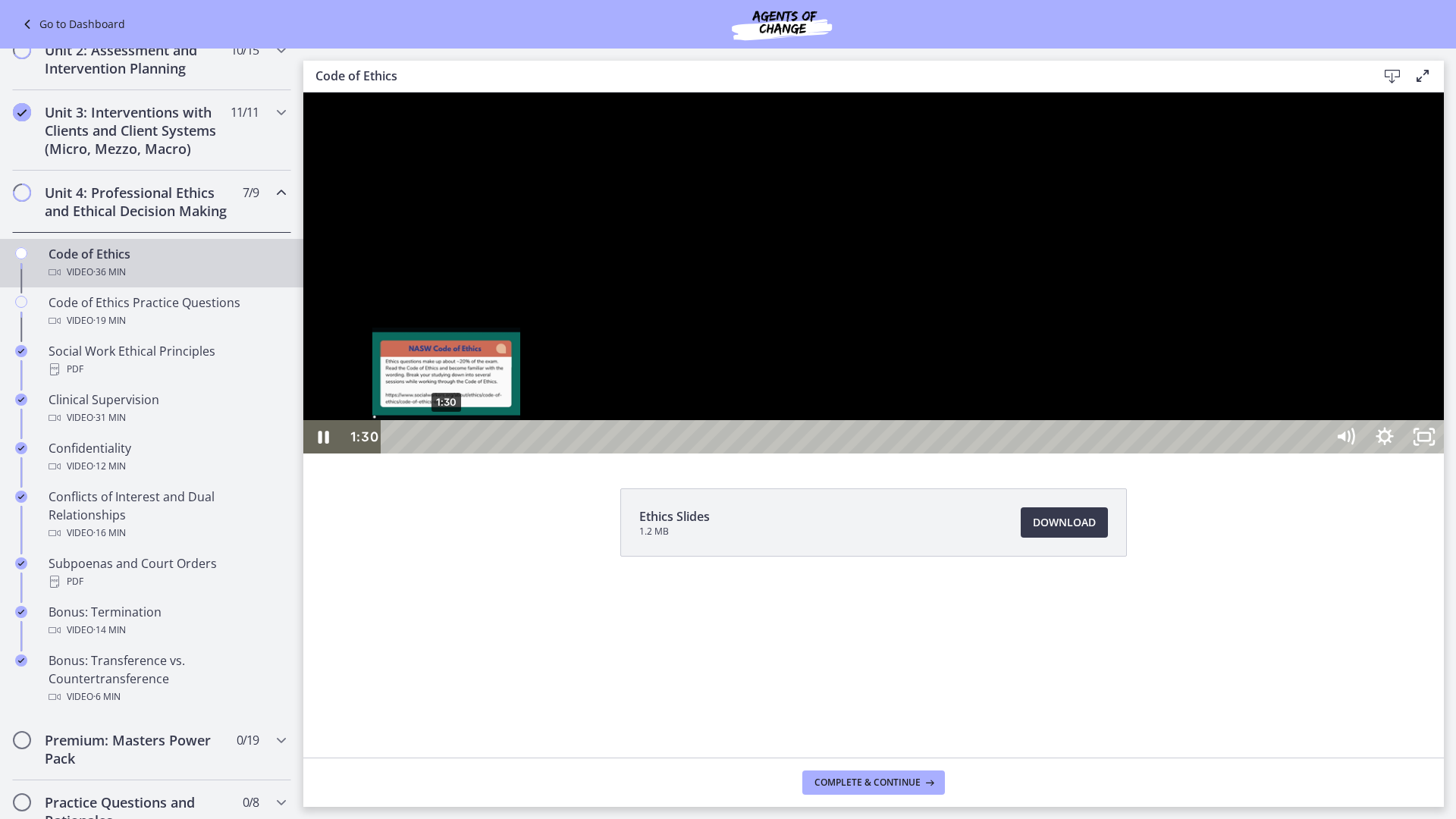 click on "1:30" at bounding box center [855, 437] 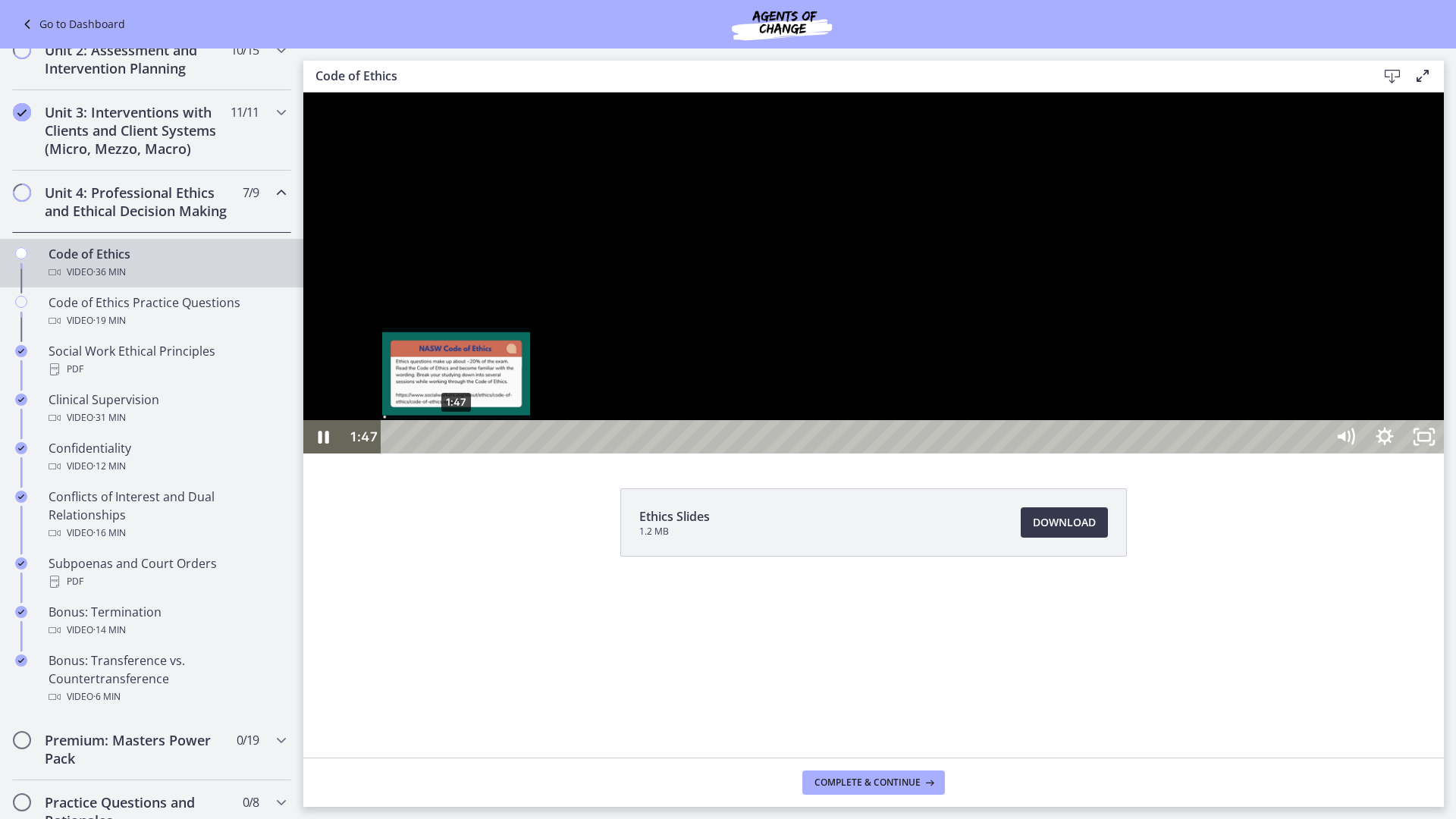click on "1:47" at bounding box center [855, 437] 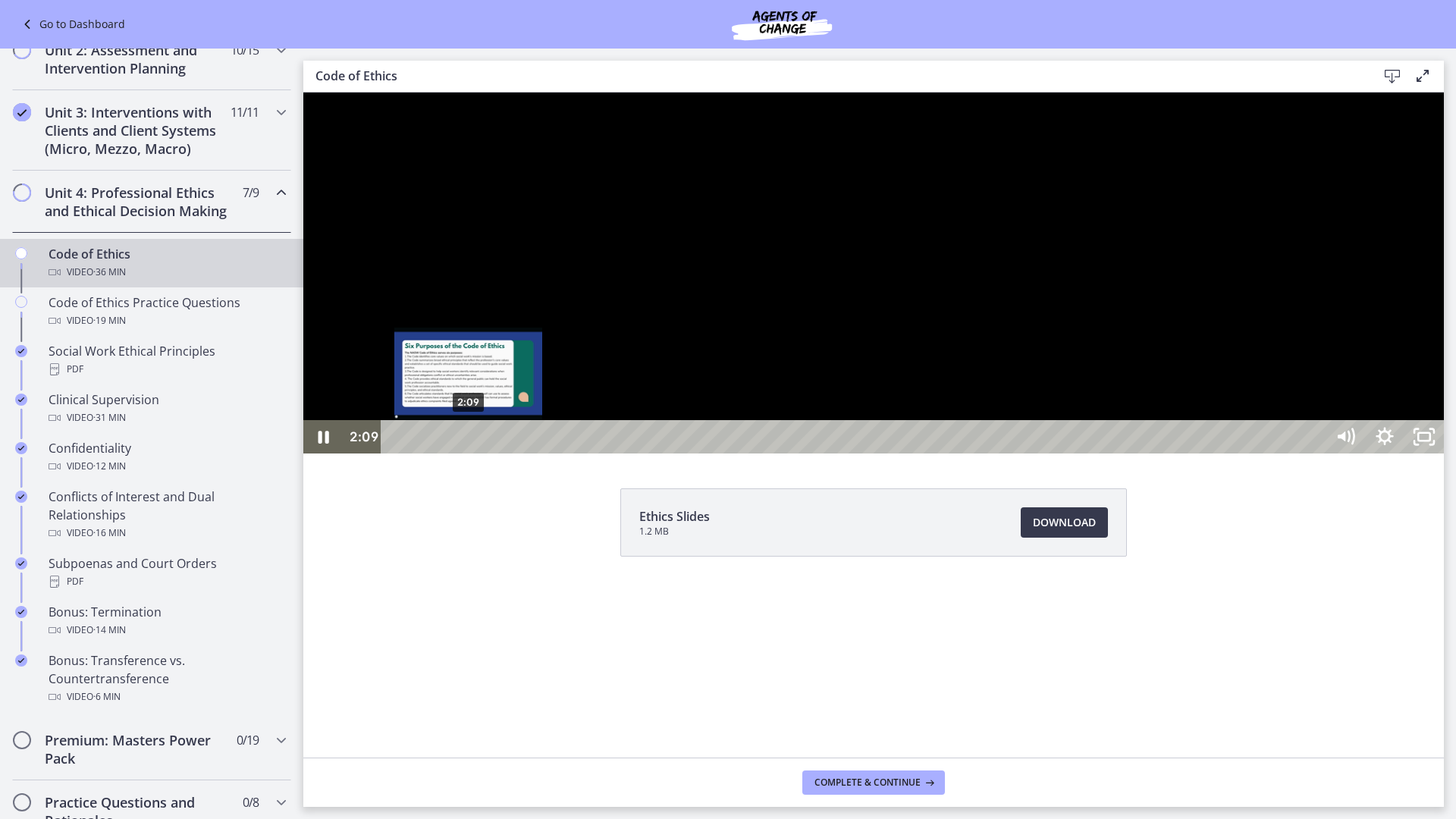 click on "2:09" at bounding box center [855, 437] 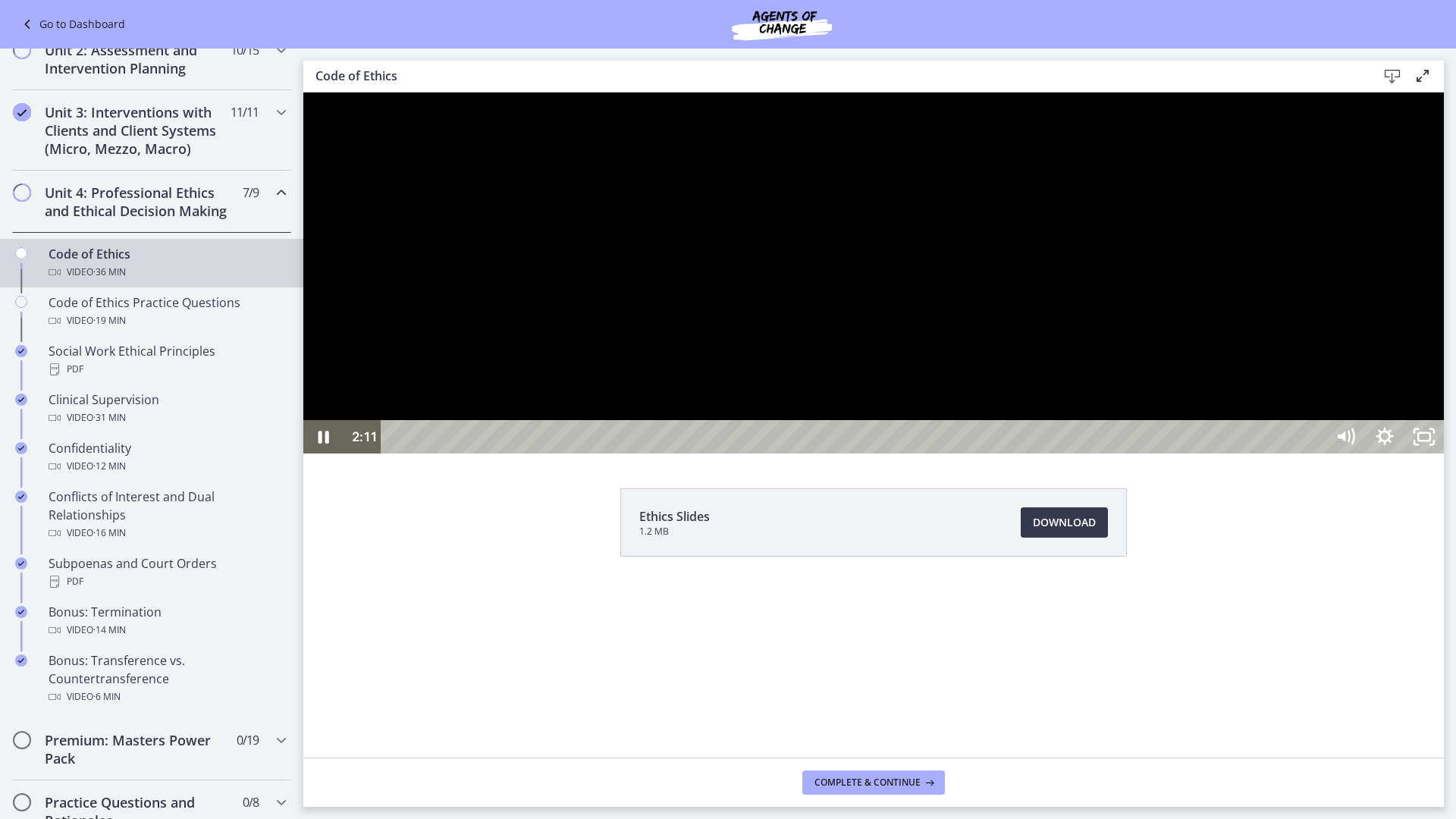 click at bounding box center (874, 273) 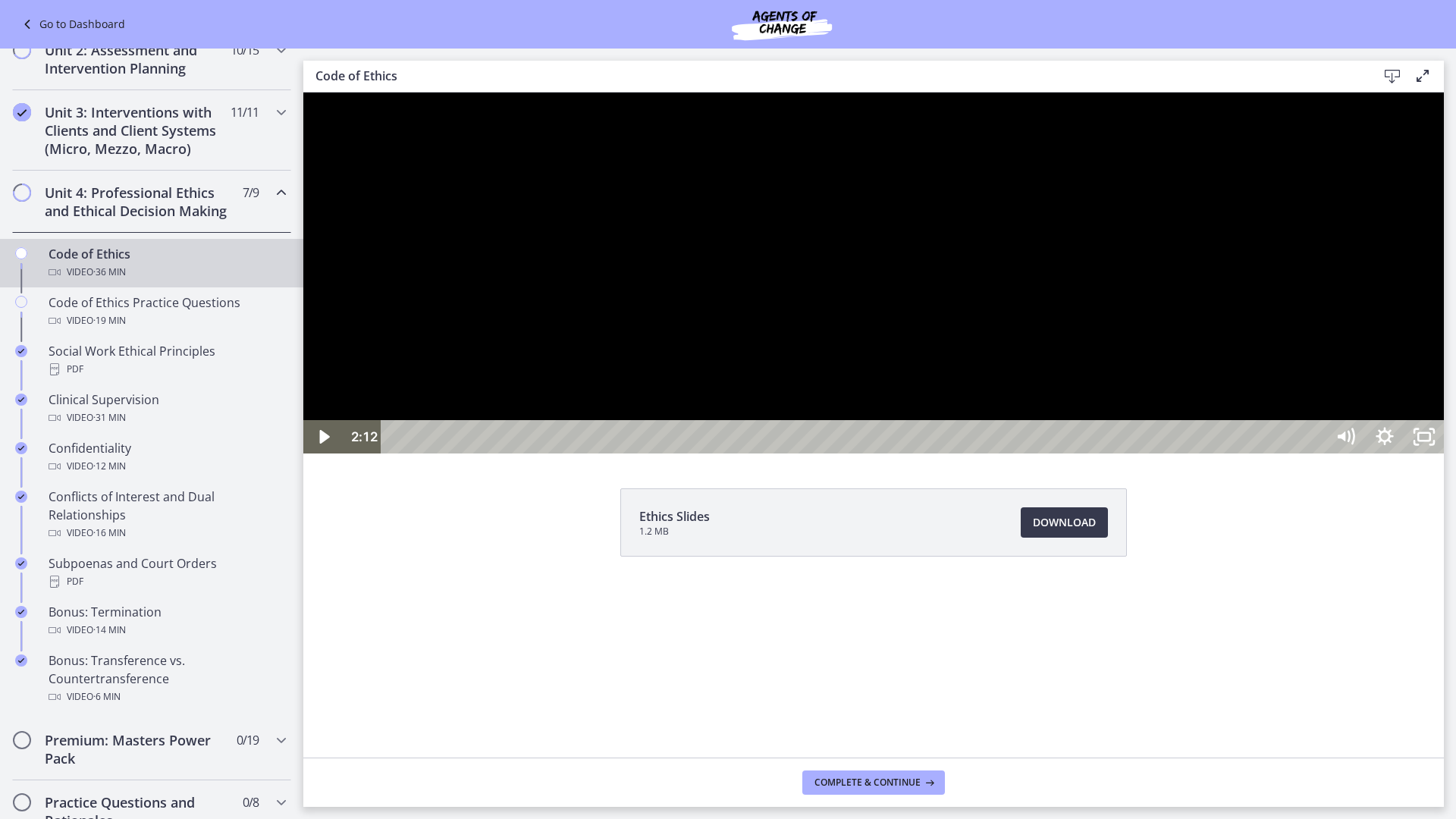 click at bounding box center (874, 273) 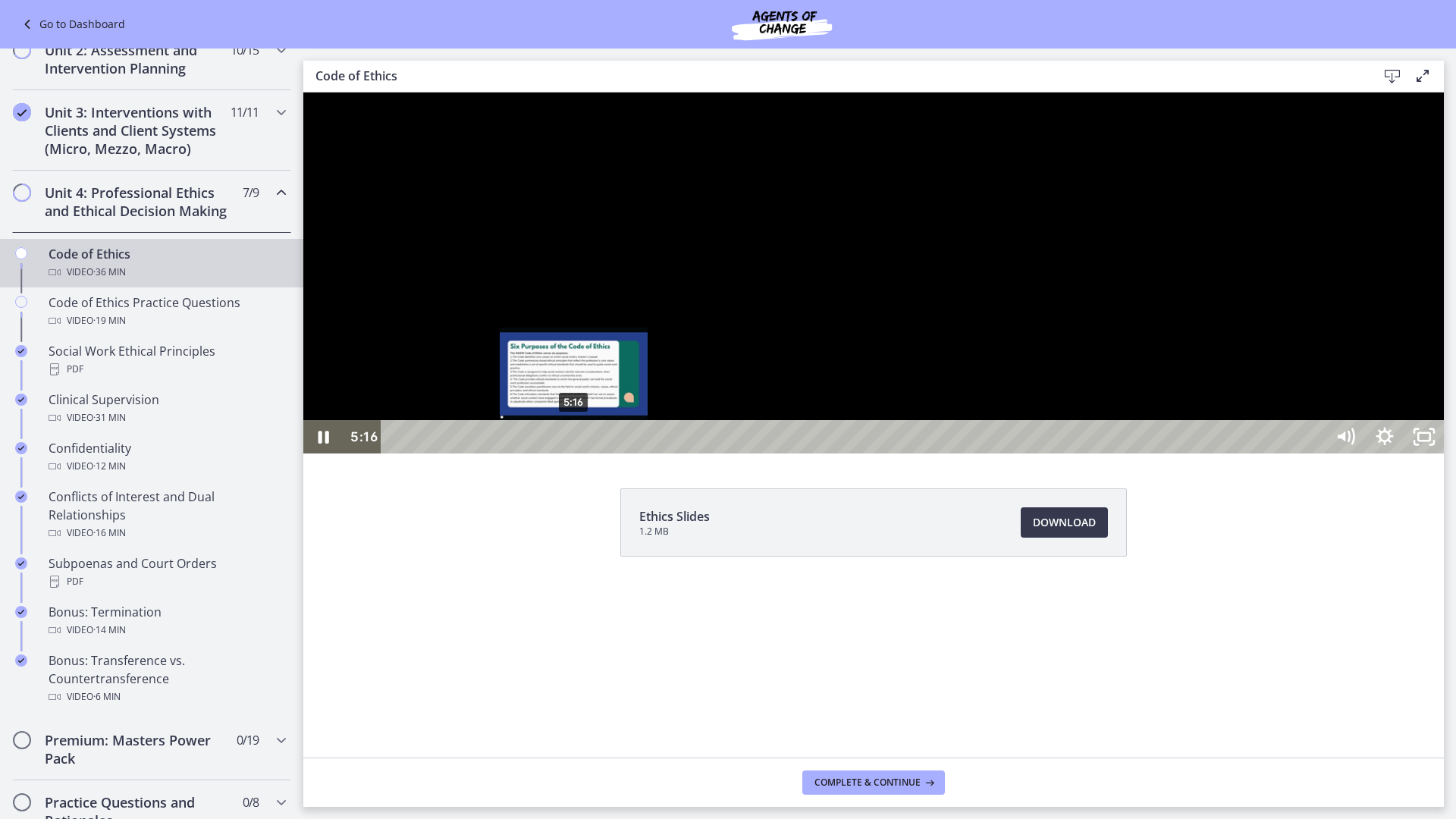 click on "5:16" at bounding box center [855, 437] 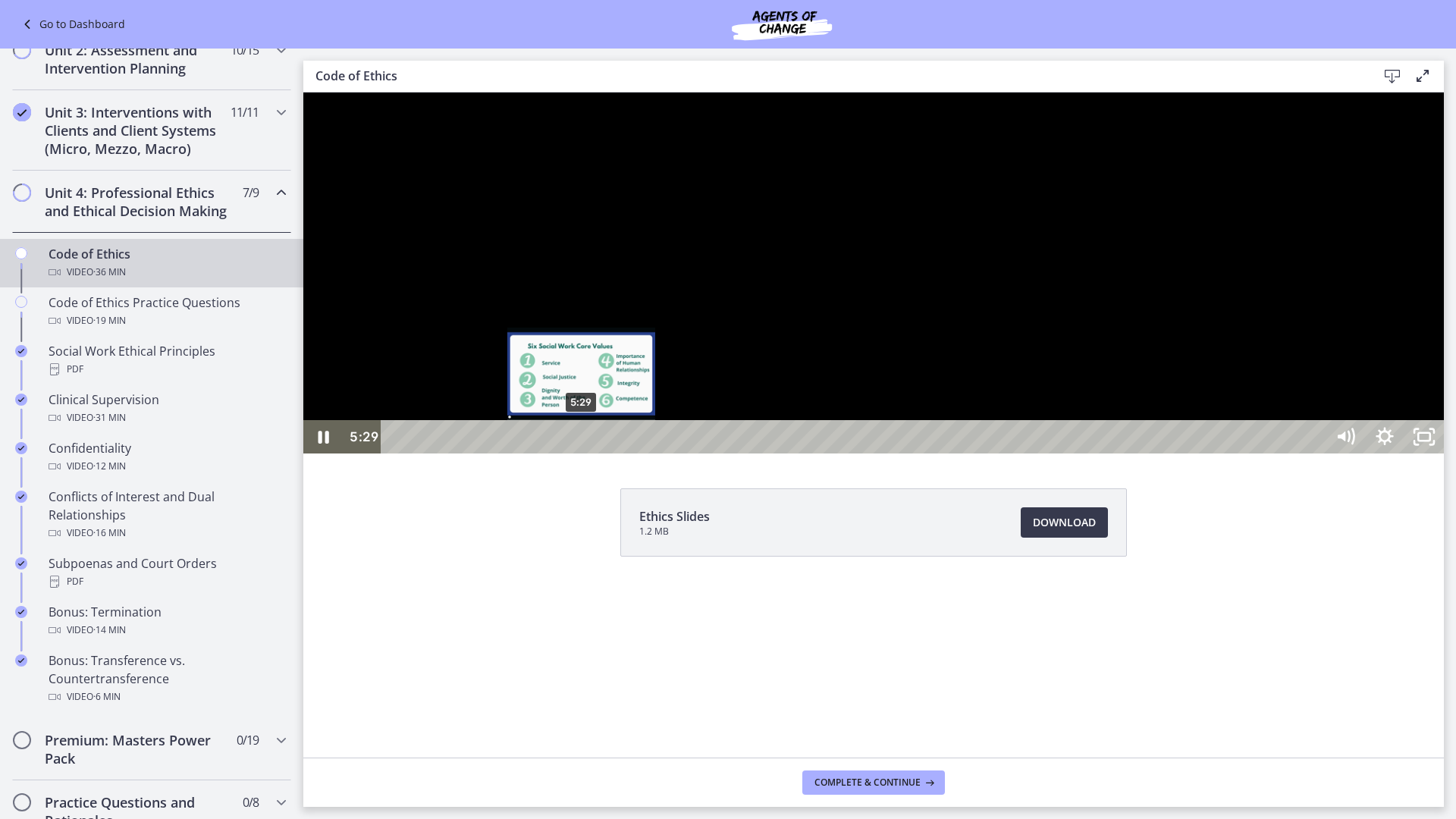 click on "5:29" at bounding box center (855, 437) 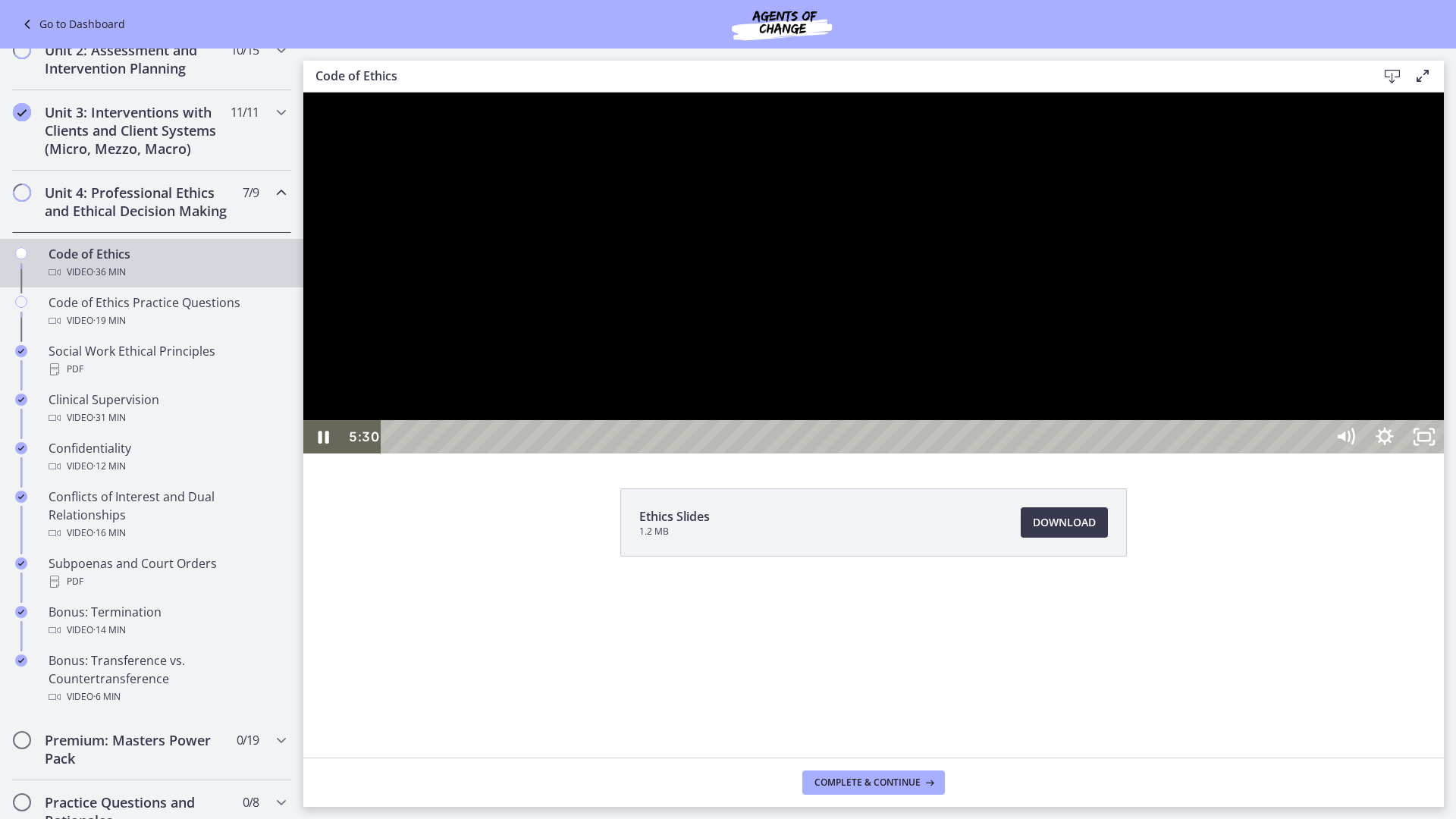 click at bounding box center [874, 273] 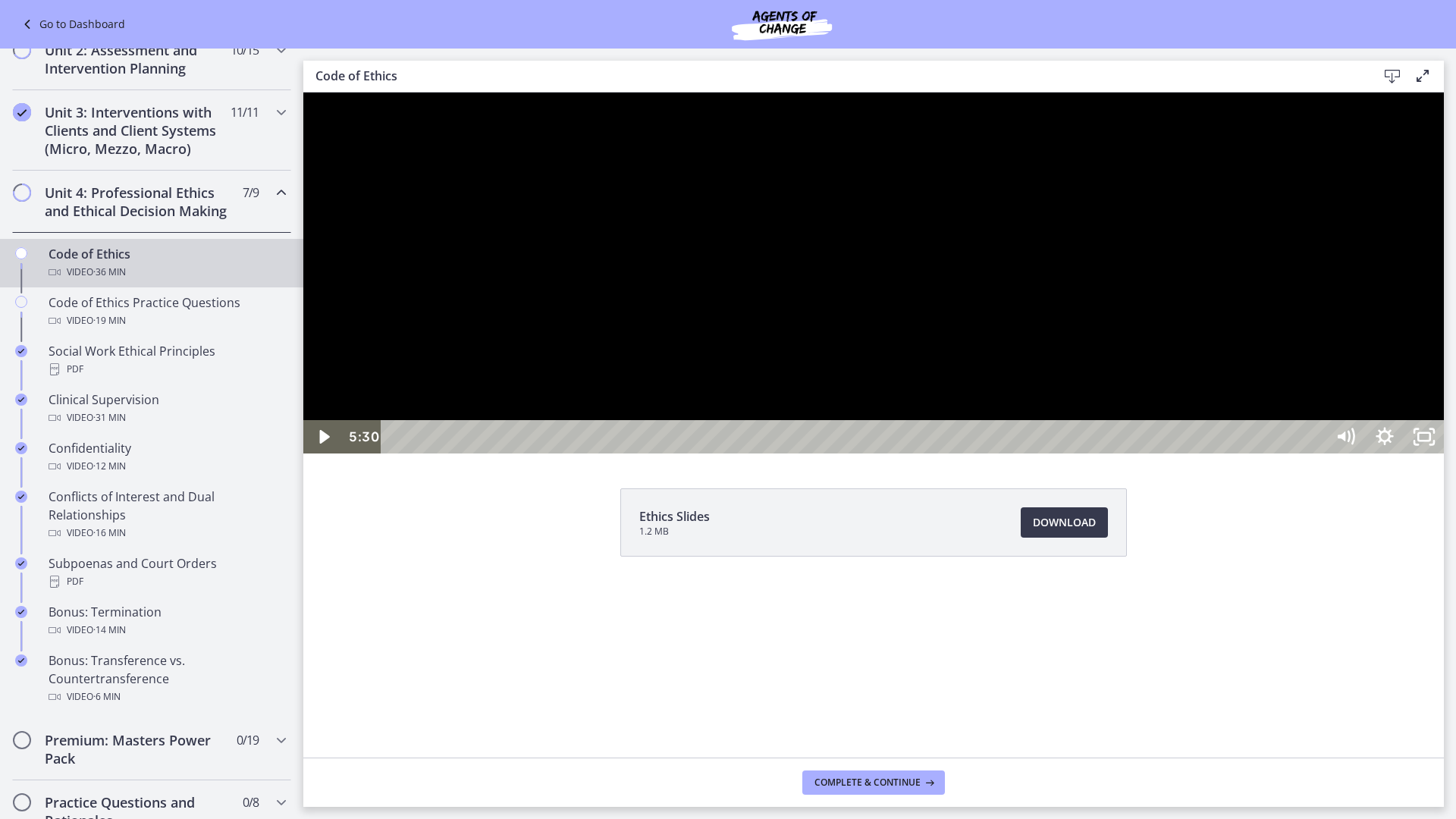 click at bounding box center (874, 273) 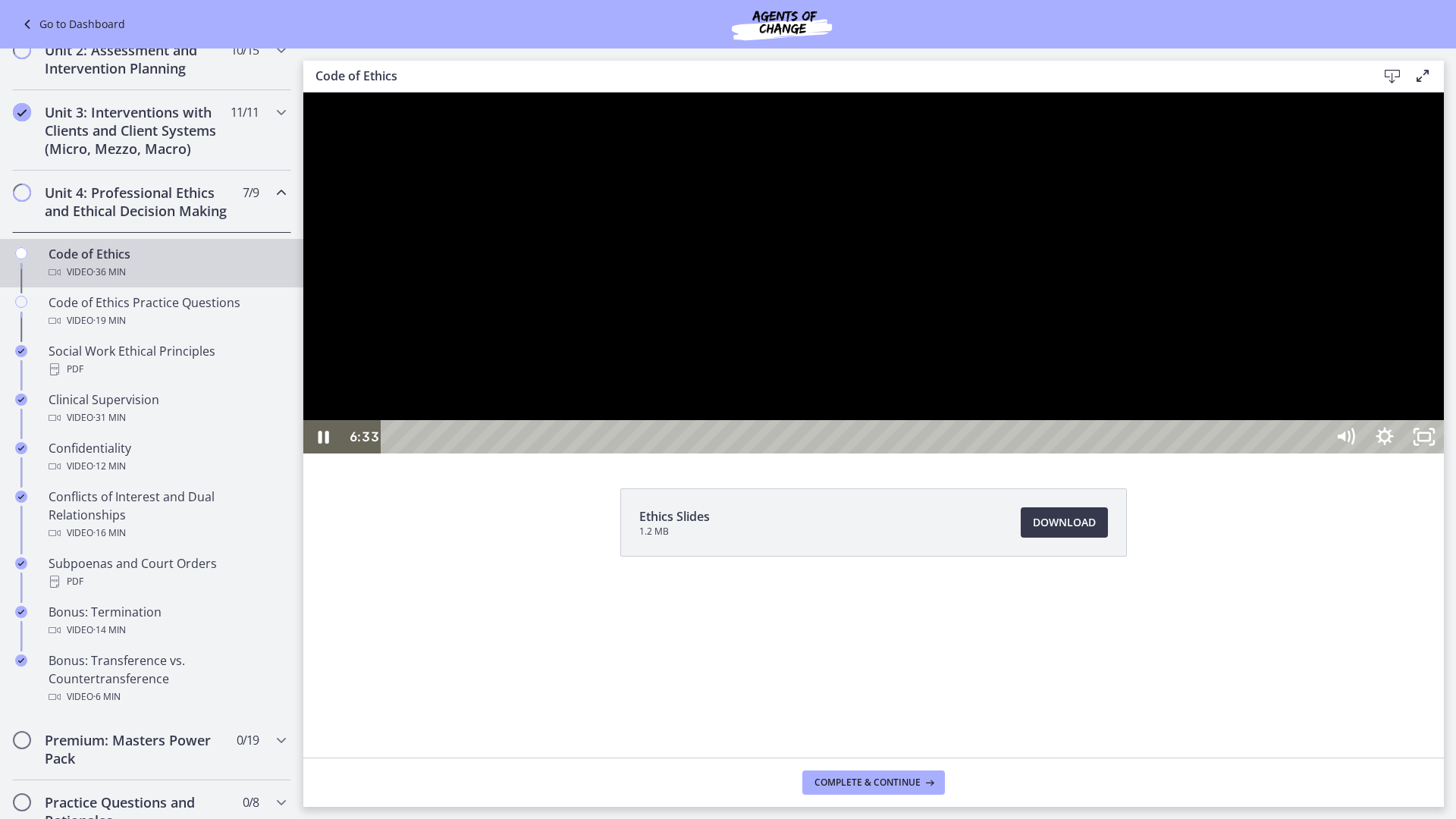 click at bounding box center (874, 273) 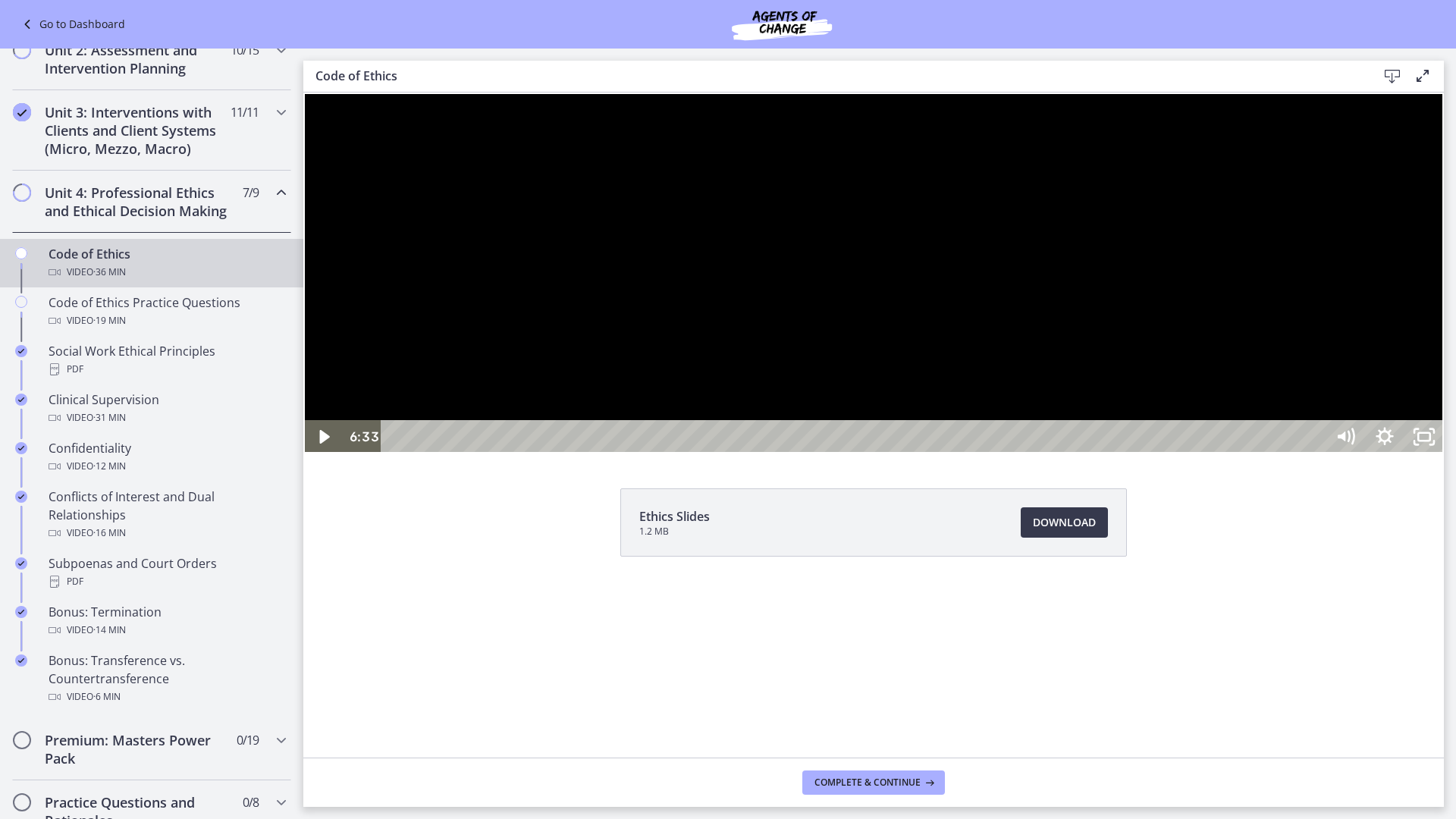 click at bounding box center (874, 273) 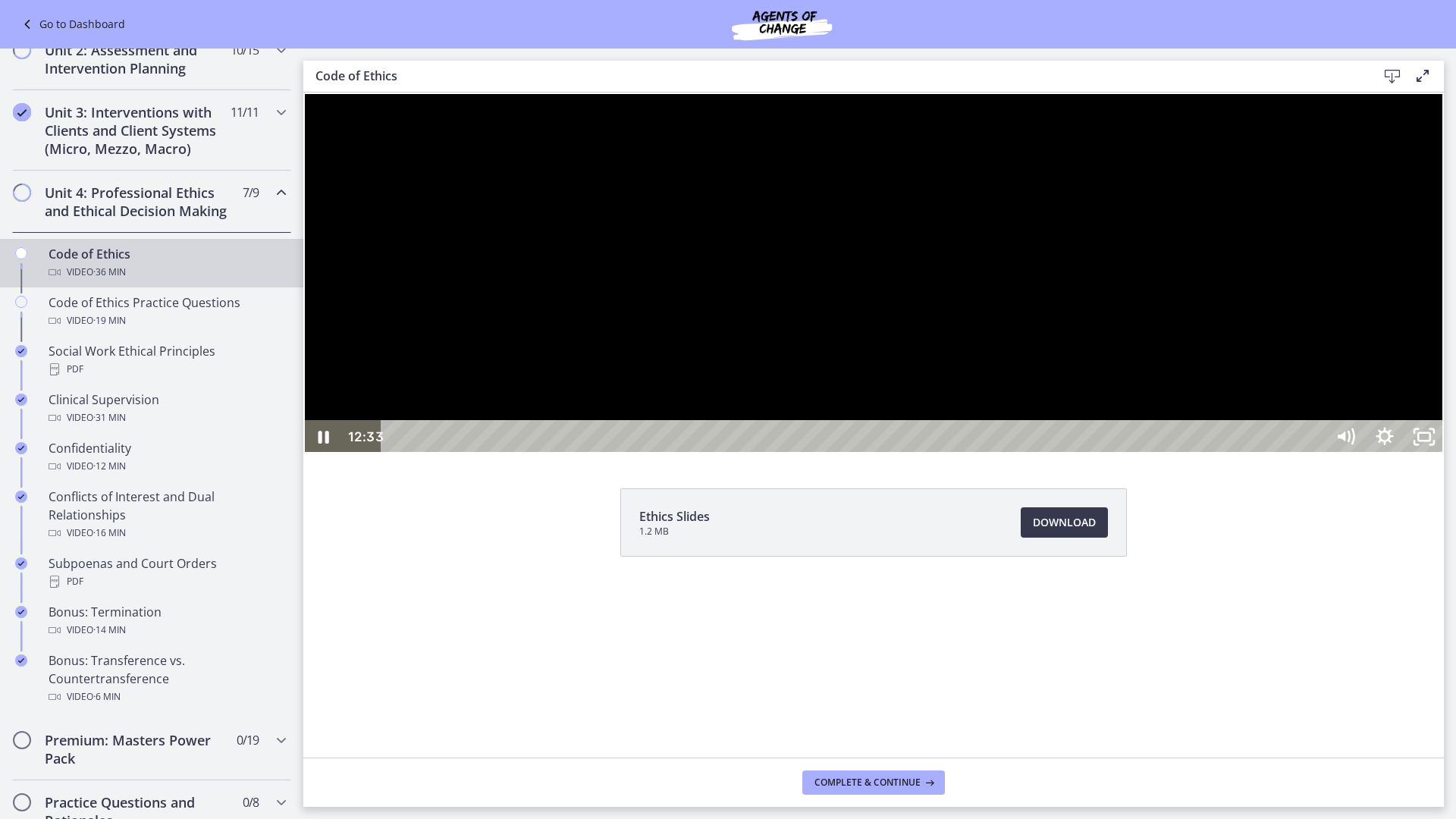 click at bounding box center (874, 273) 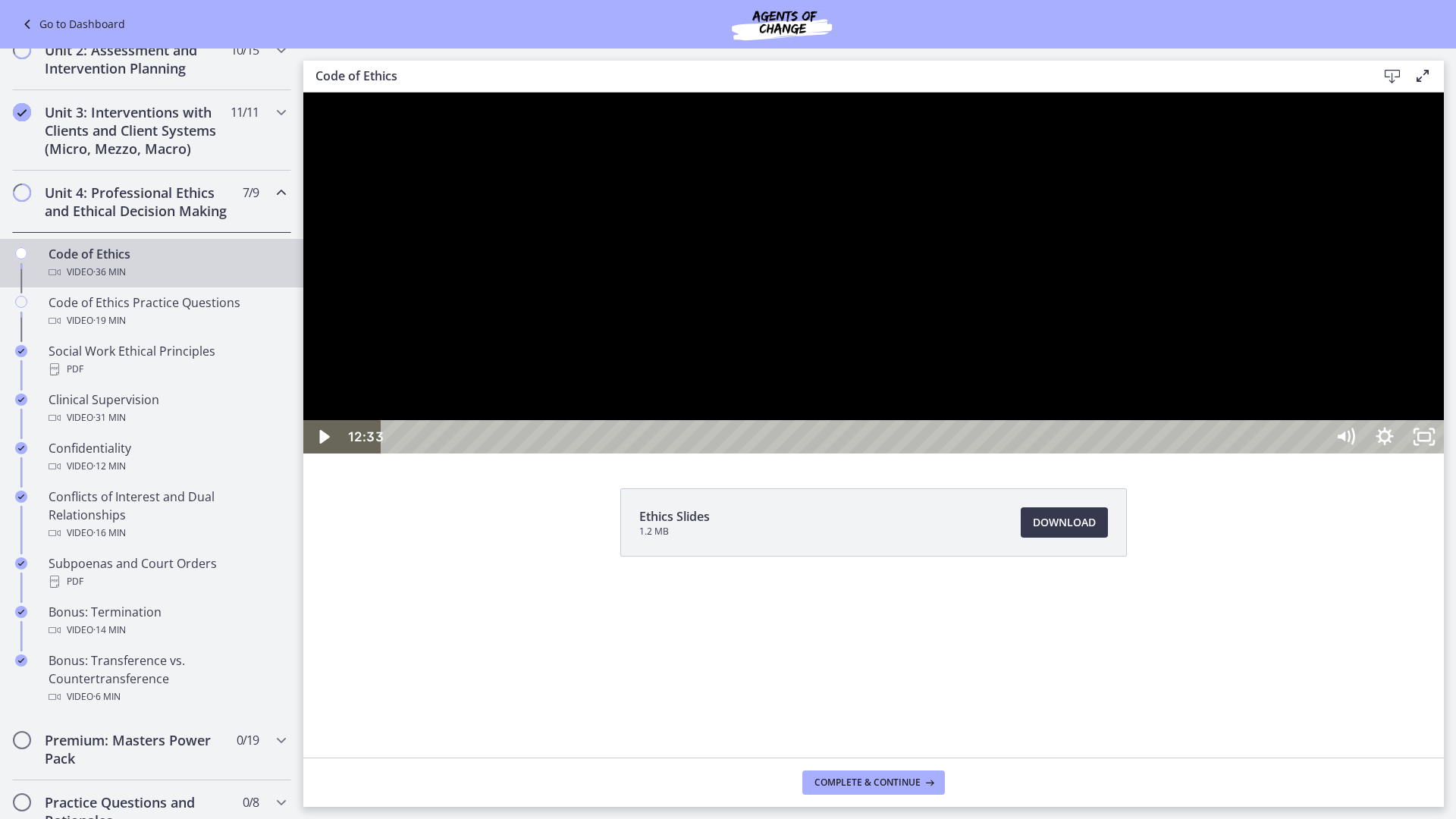 click at bounding box center (874, 273) 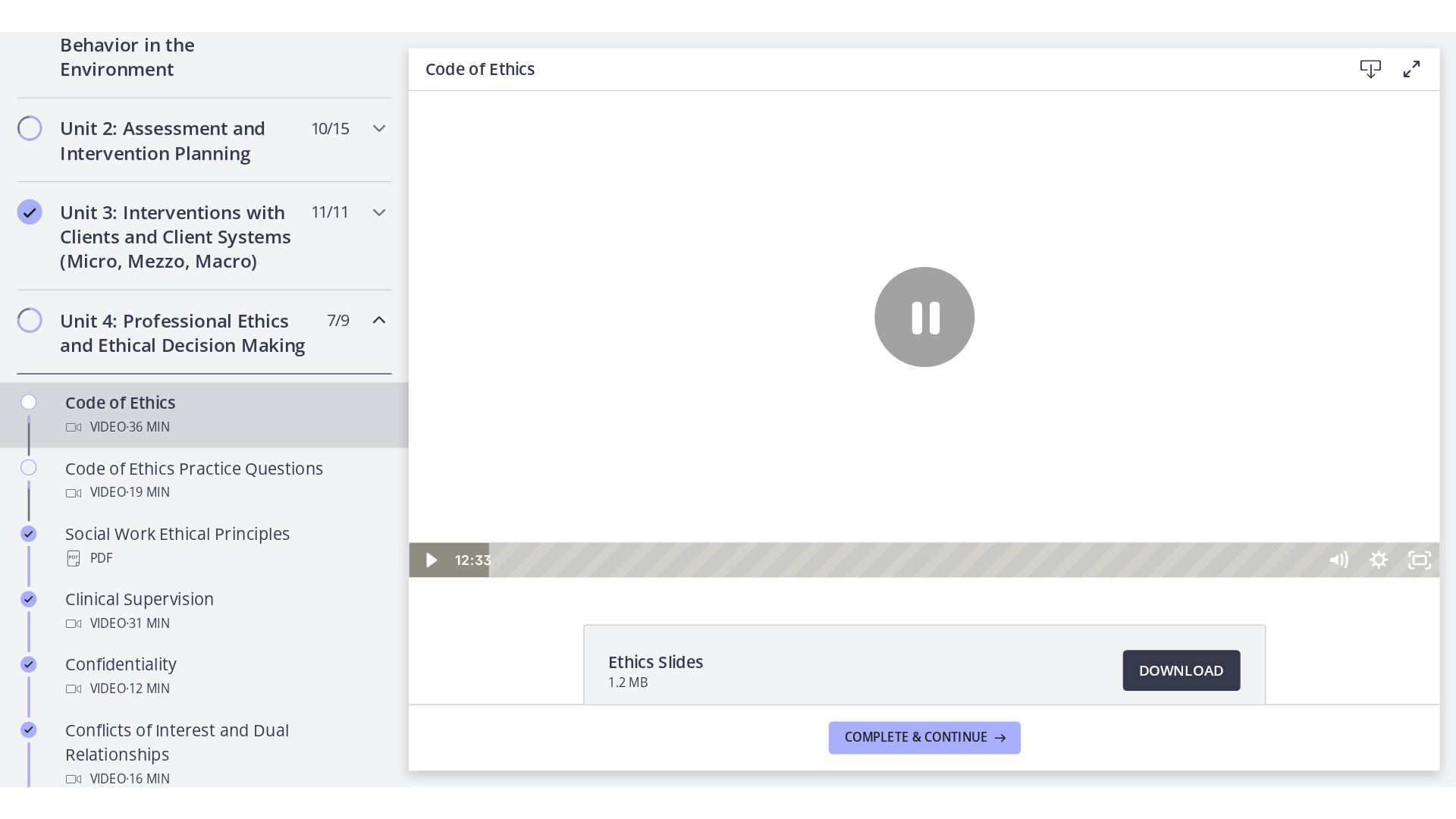 scroll, scrollTop: 551, scrollLeft: 0, axis: vertical 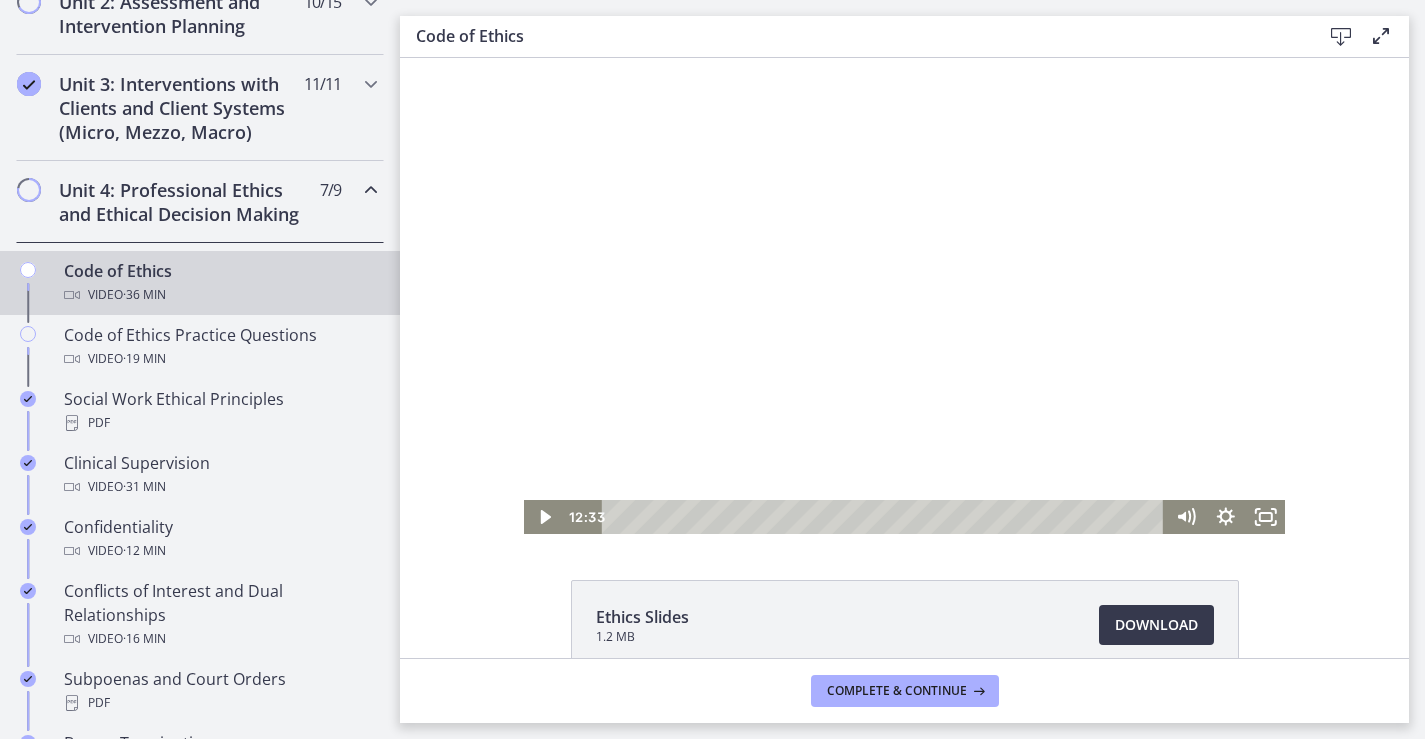 click at bounding box center (905, 296) 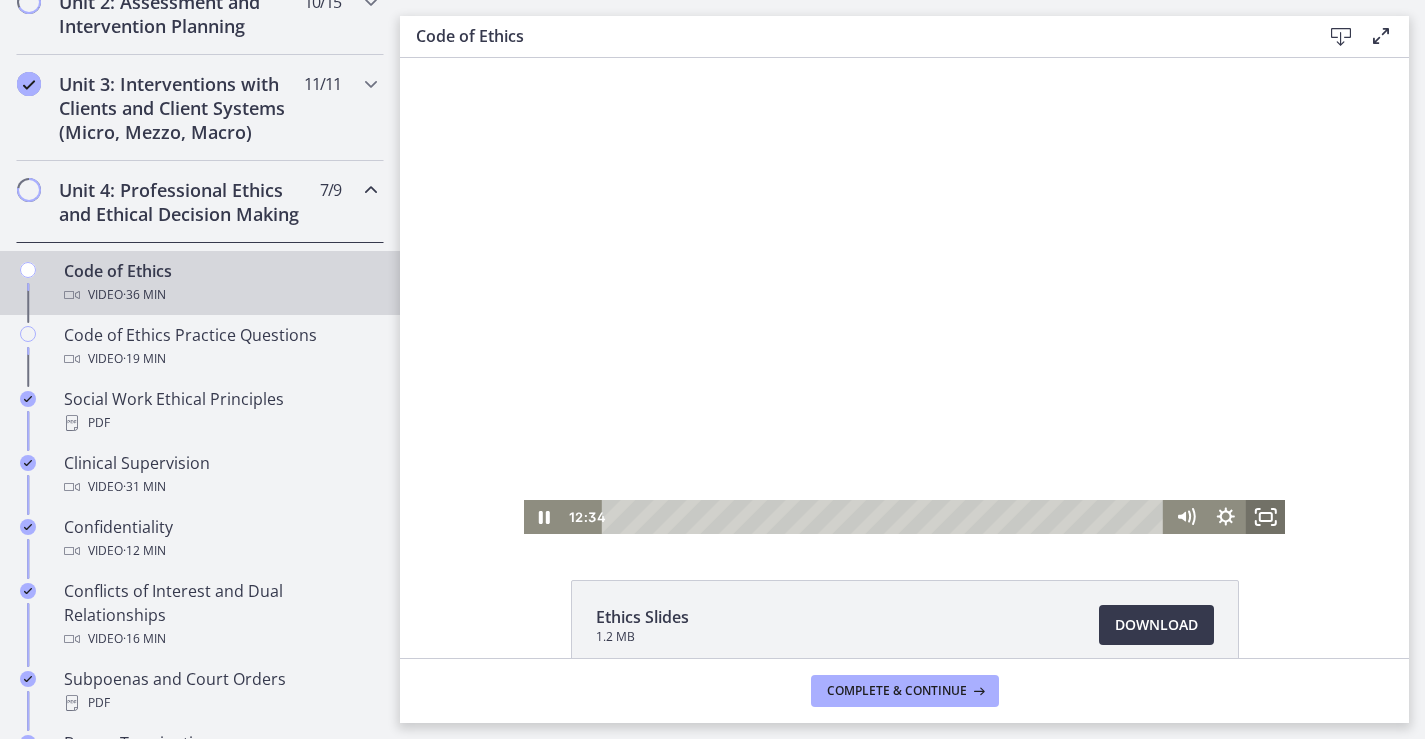 click 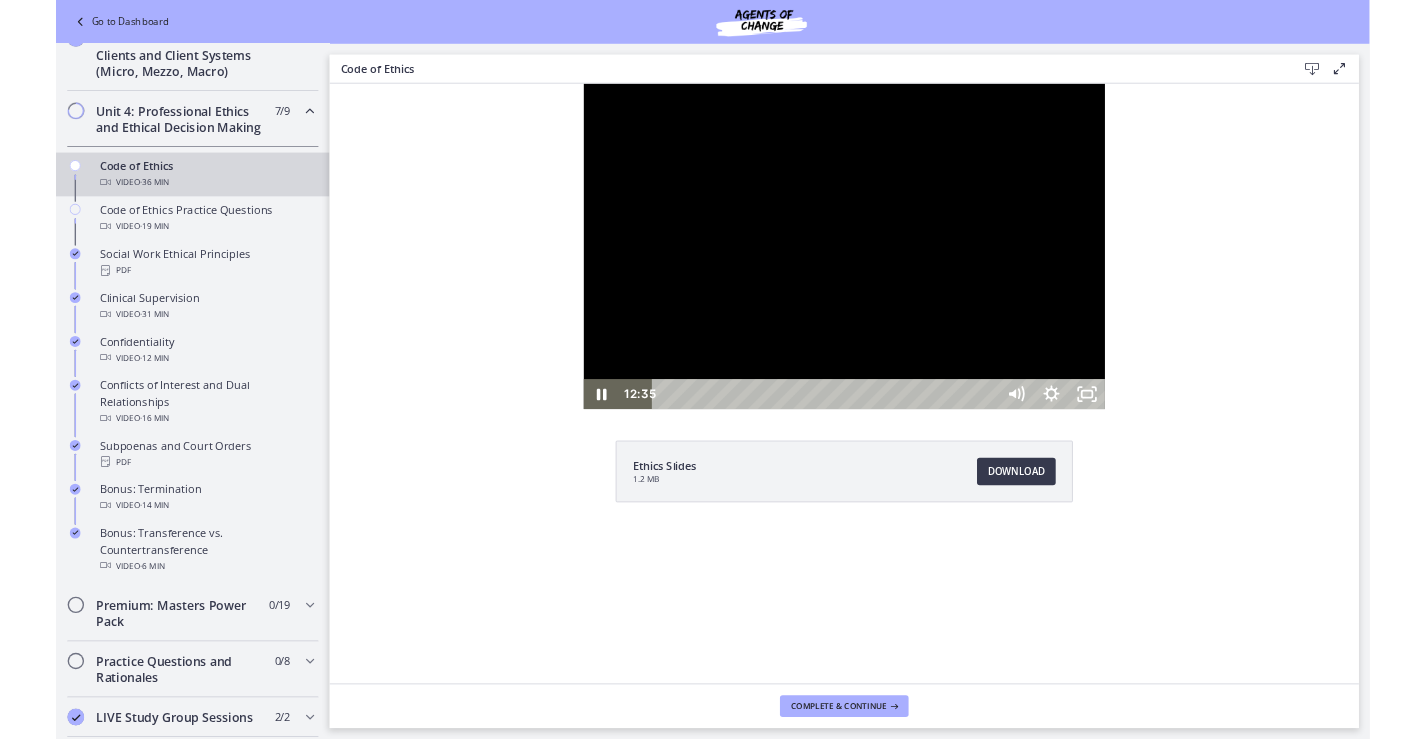 scroll, scrollTop: 634, scrollLeft: 0, axis: vertical 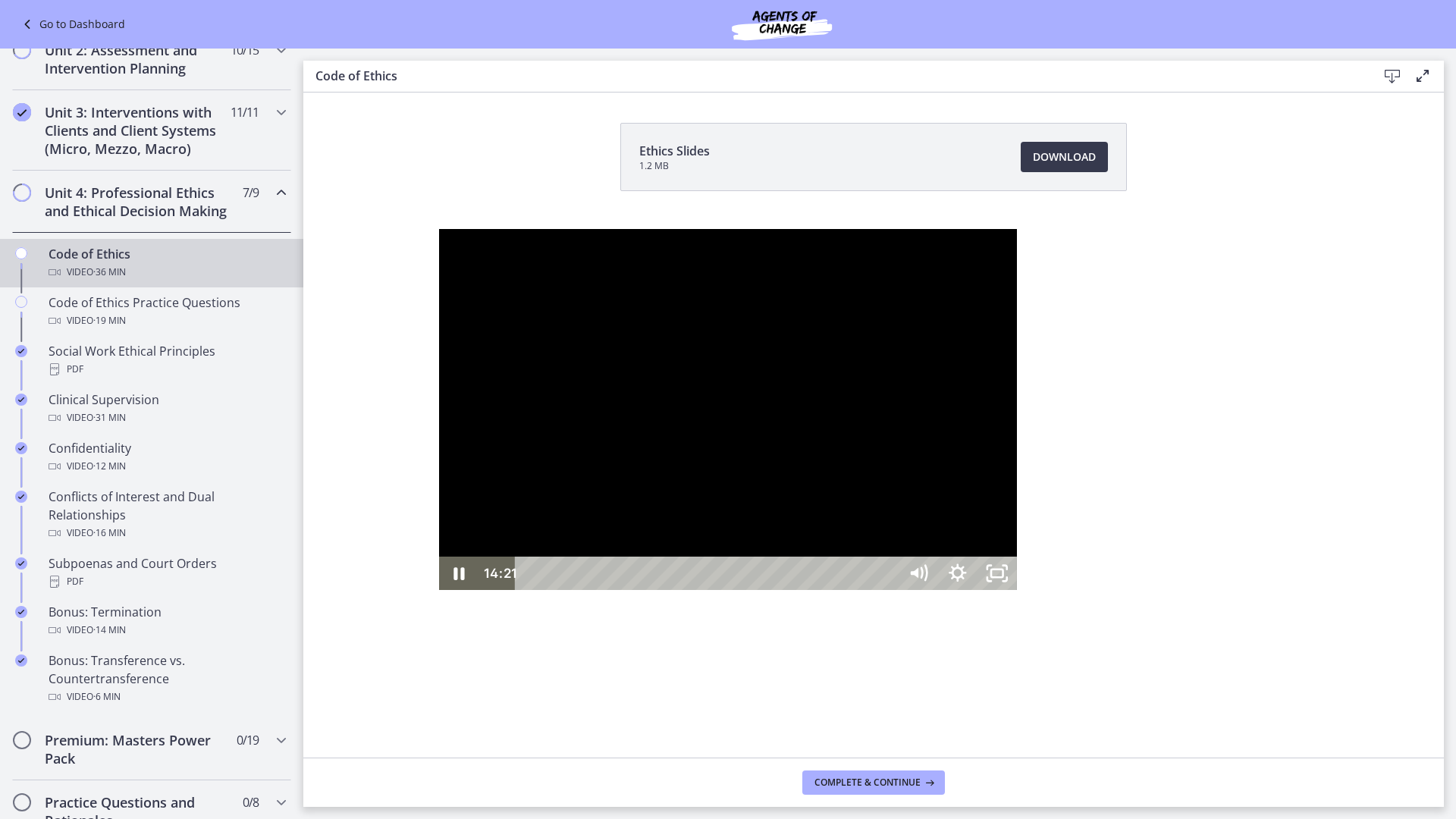 click at bounding box center [728, 410] 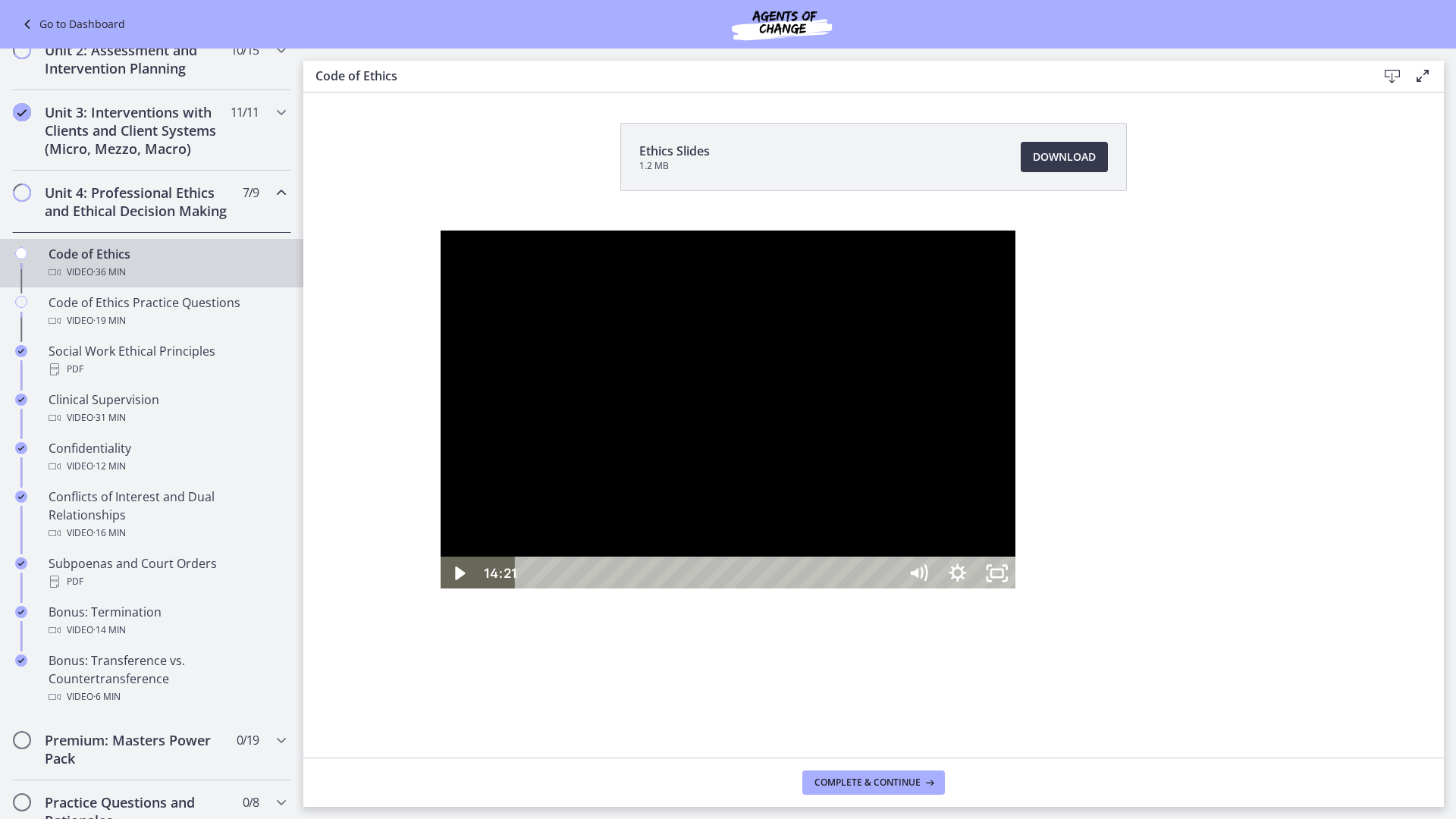 click at bounding box center [728, 410] 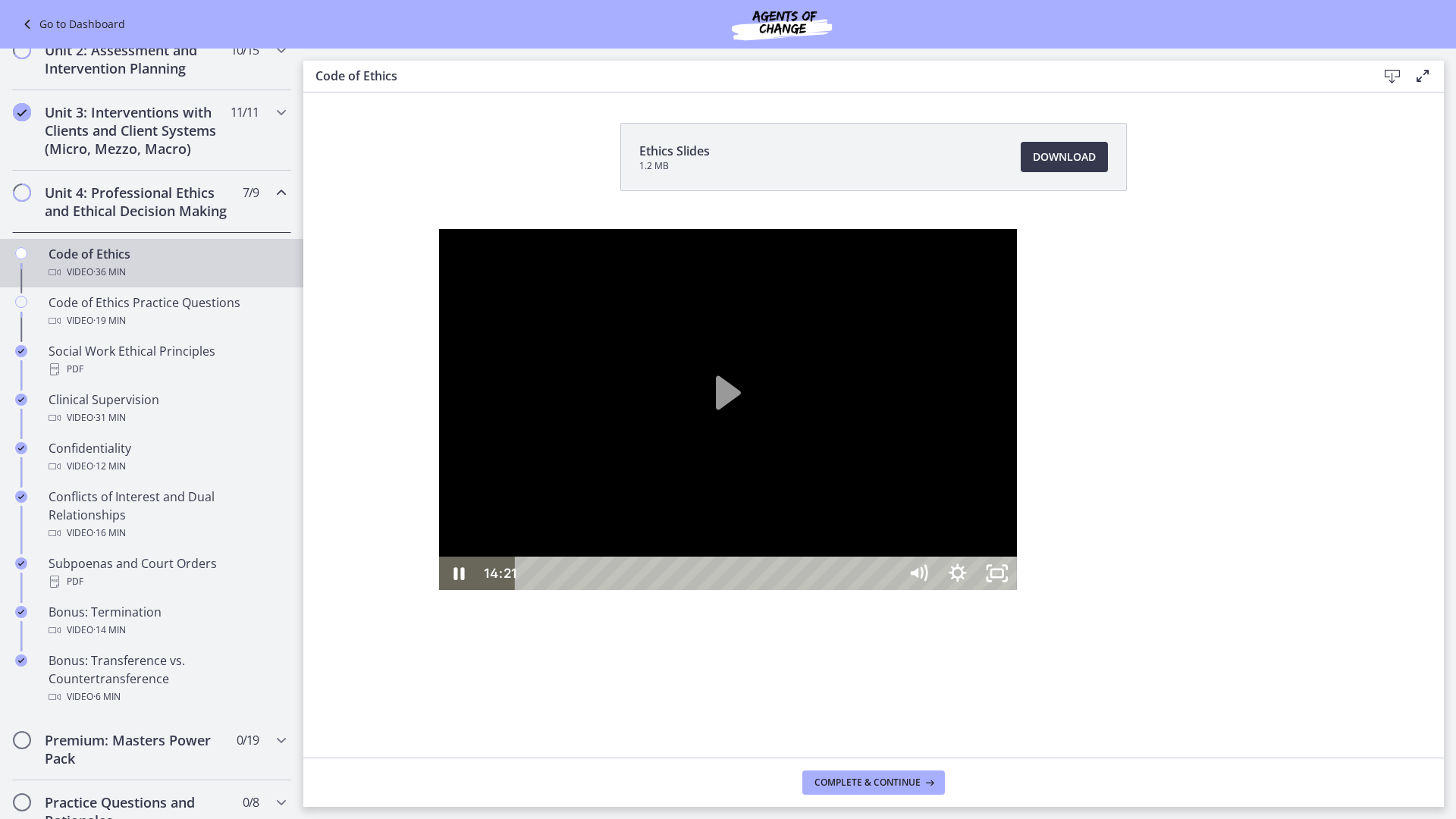 click at bounding box center [728, 410] 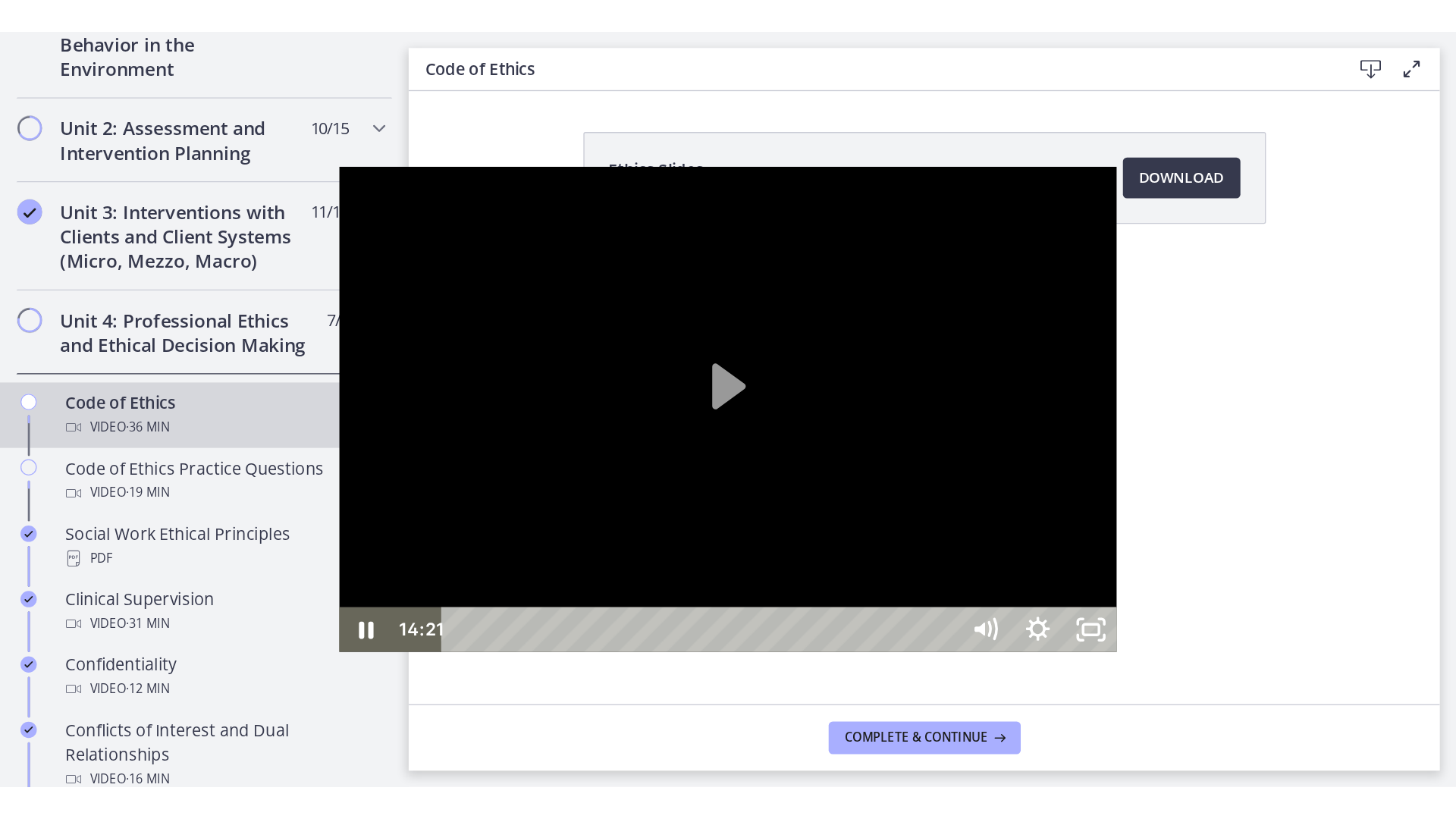 scroll, scrollTop: 551, scrollLeft: 0, axis: vertical 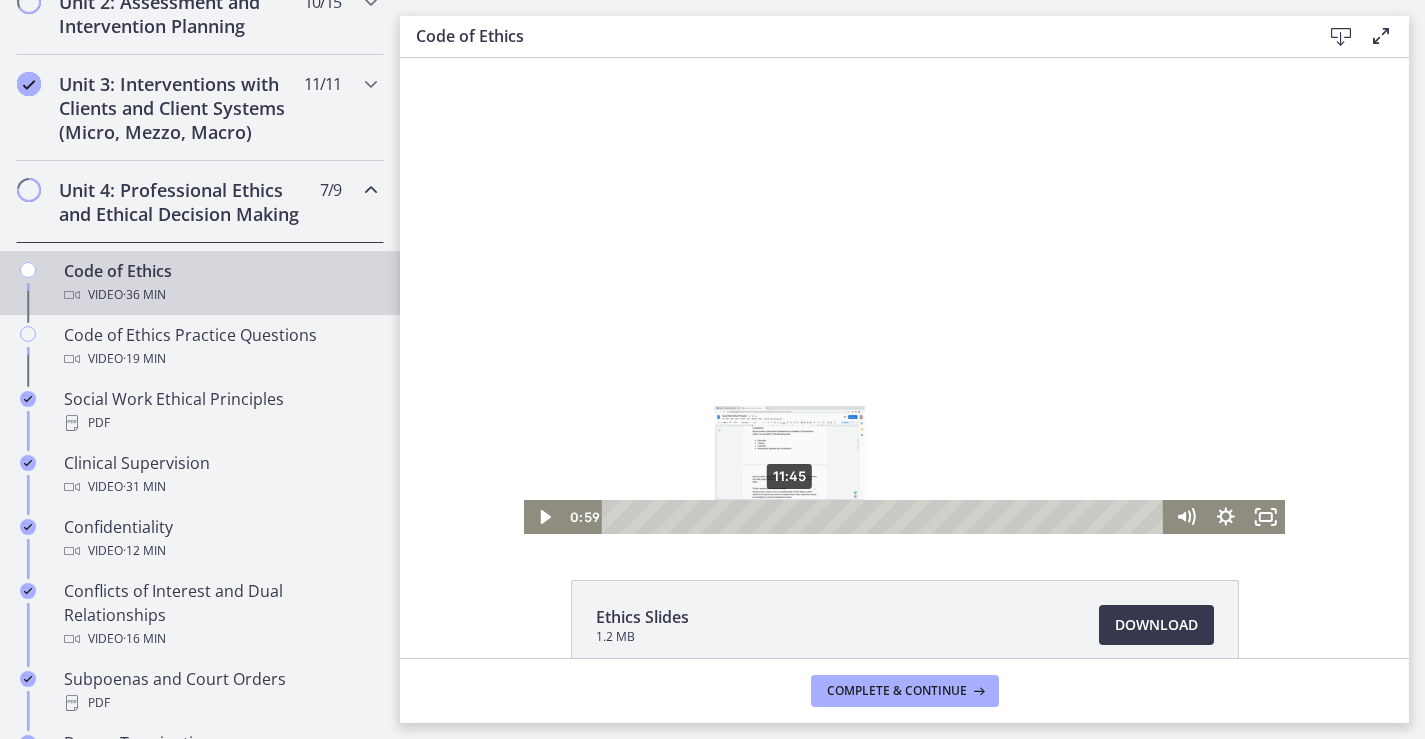 click on "11:45" at bounding box center [886, 517] 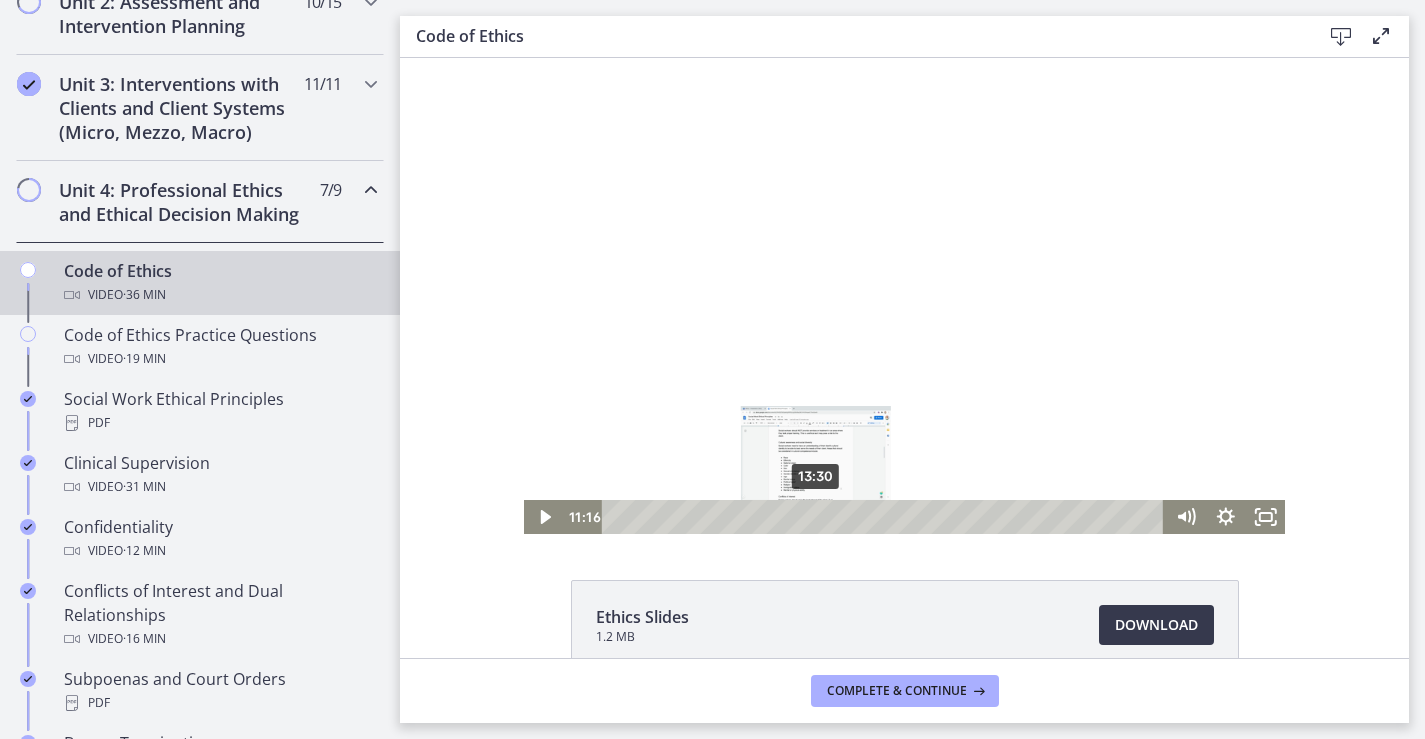 click on "13:30" at bounding box center (886, 517) 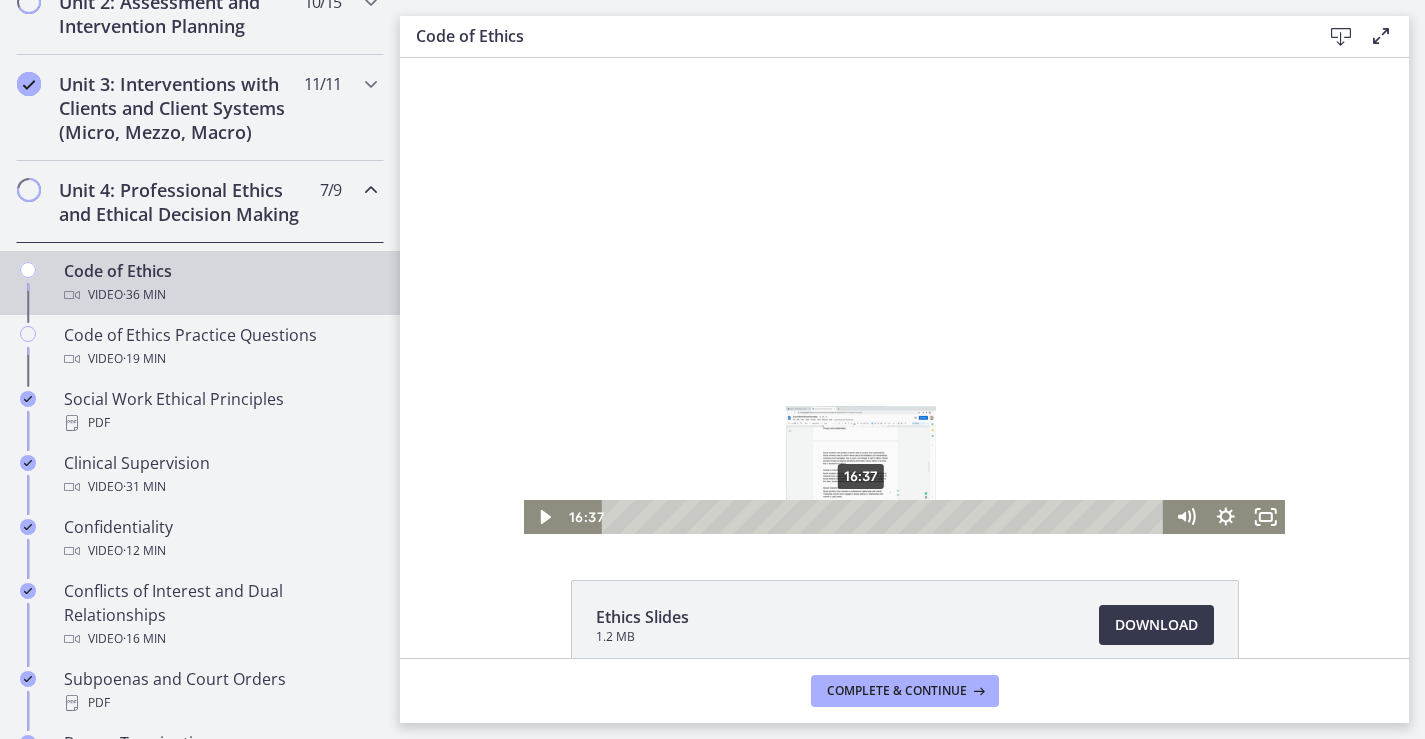 click on "16:37" at bounding box center (886, 517) 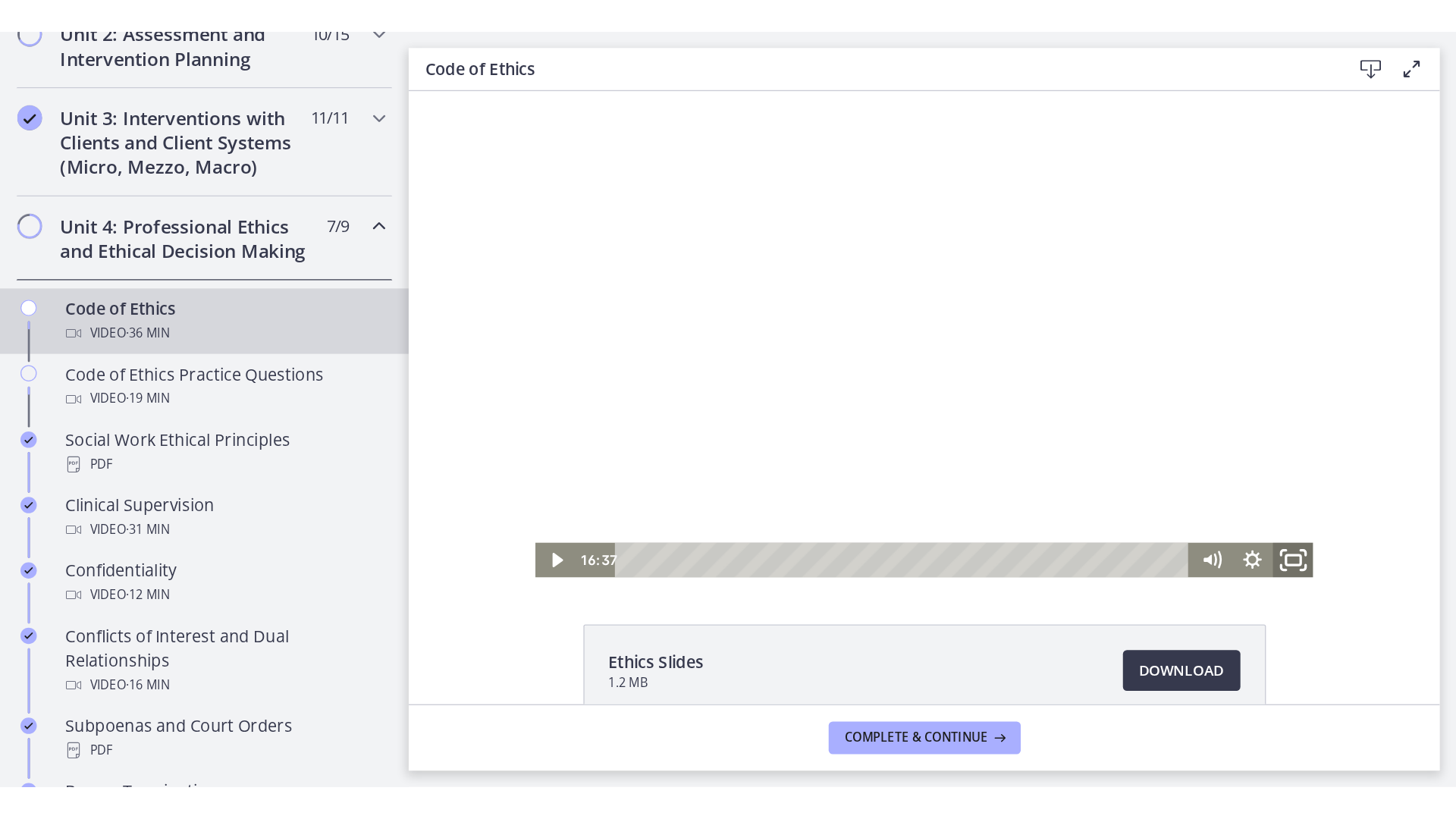 click 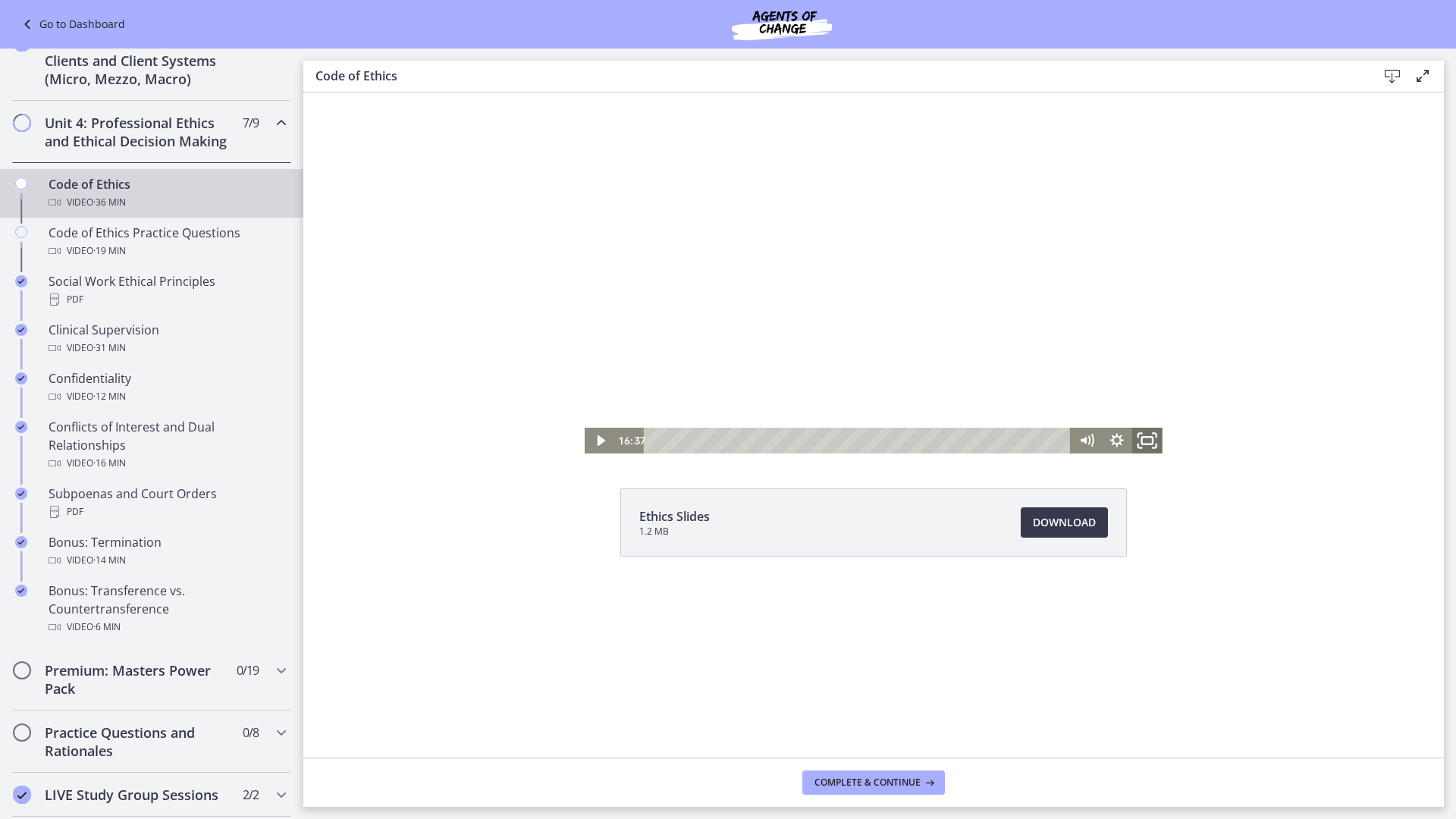 scroll, scrollTop: 481, scrollLeft: 0, axis: vertical 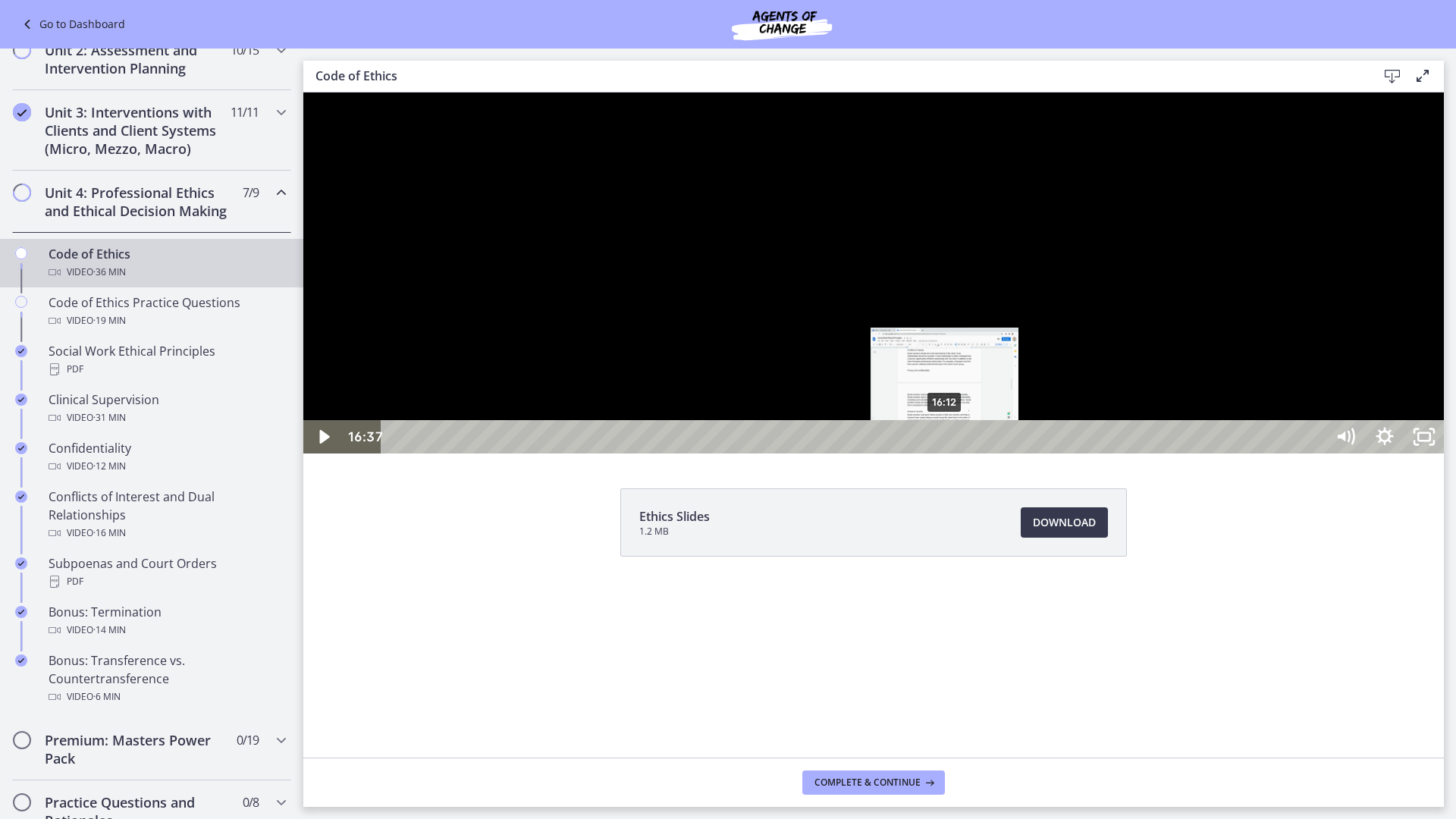 click on "16:12" at bounding box center [855, 437] 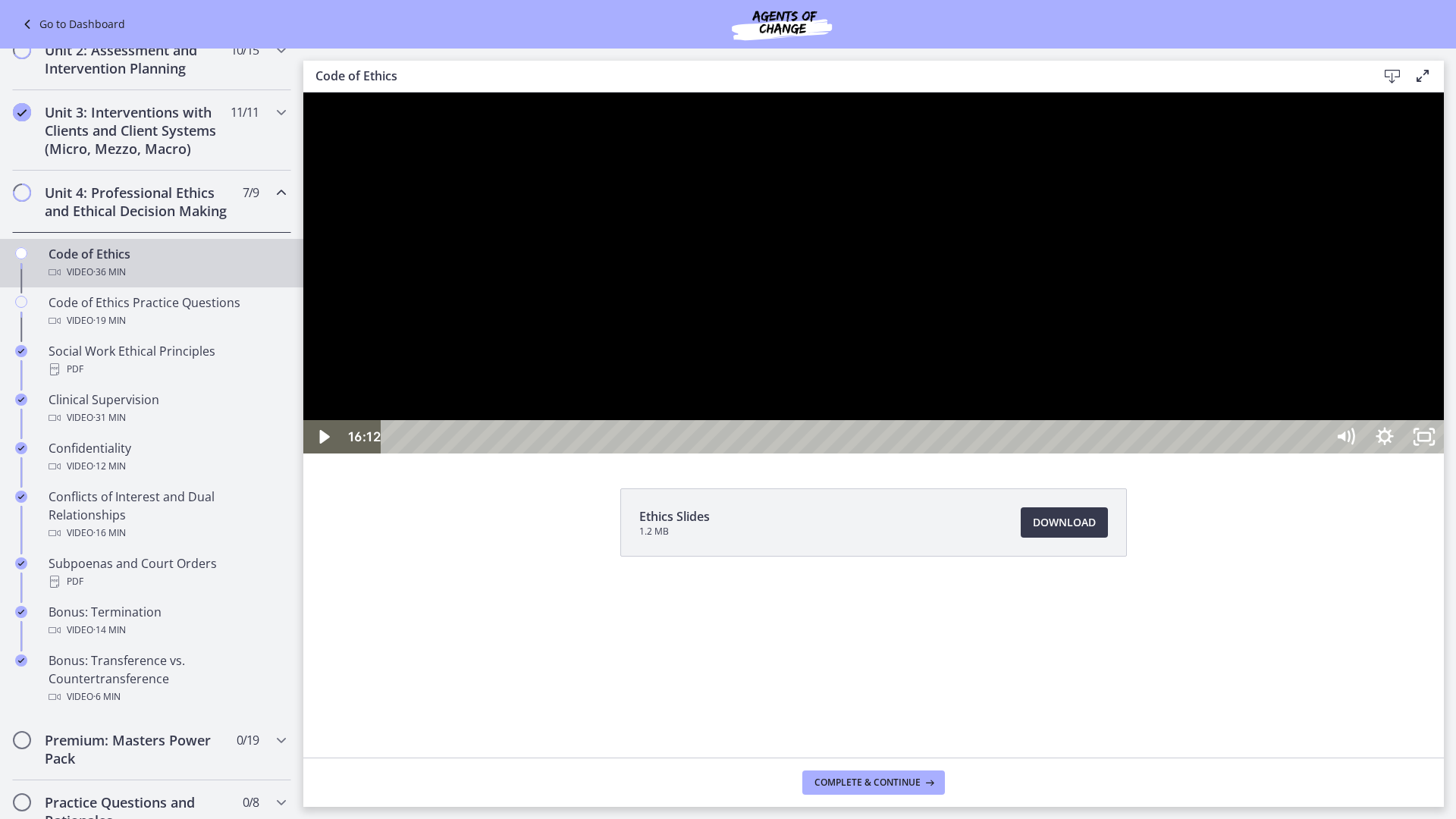 click at bounding box center (874, 273) 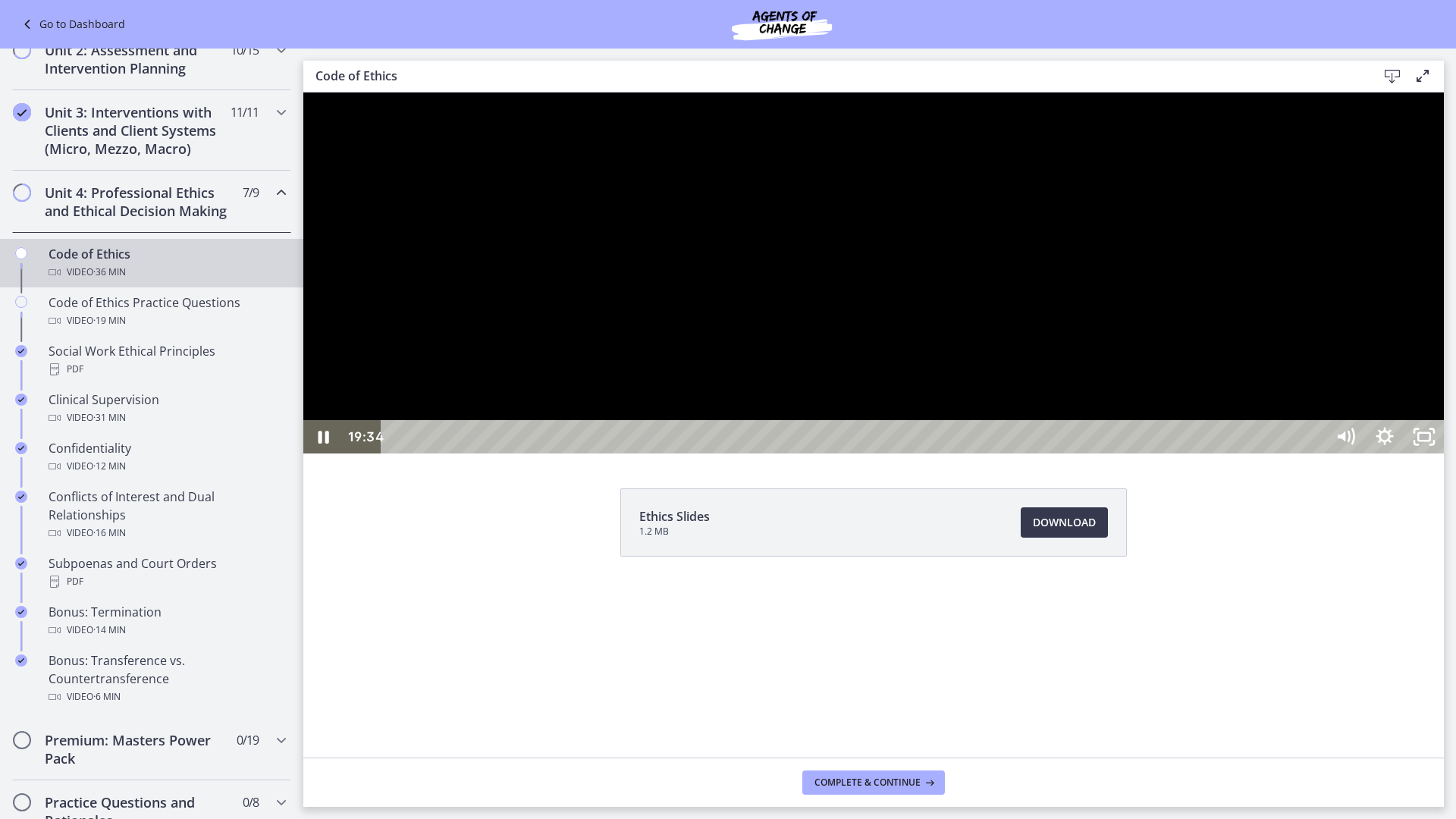 click at bounding box center (874, 273) 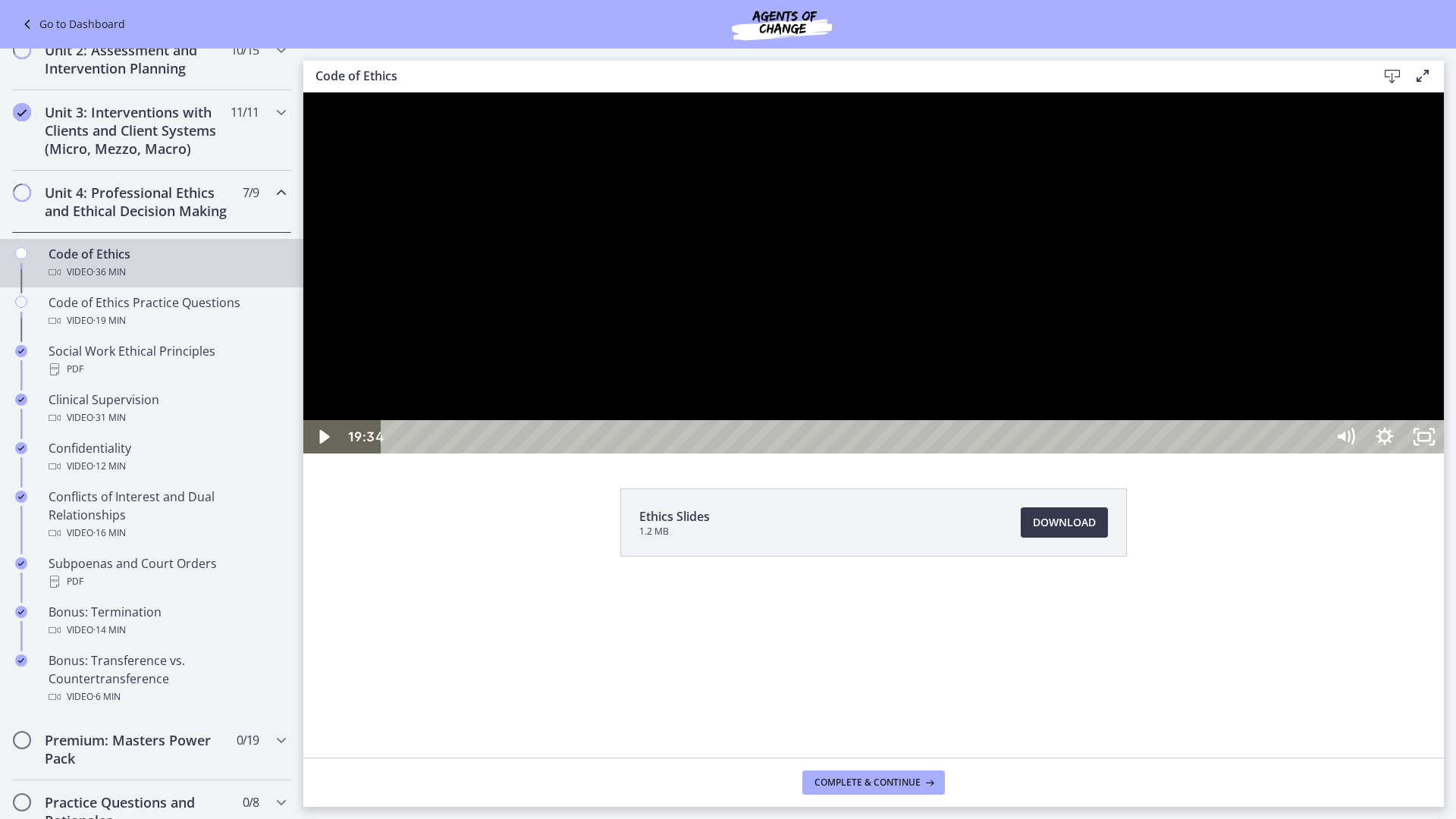 click at bounding box center [874, 273] 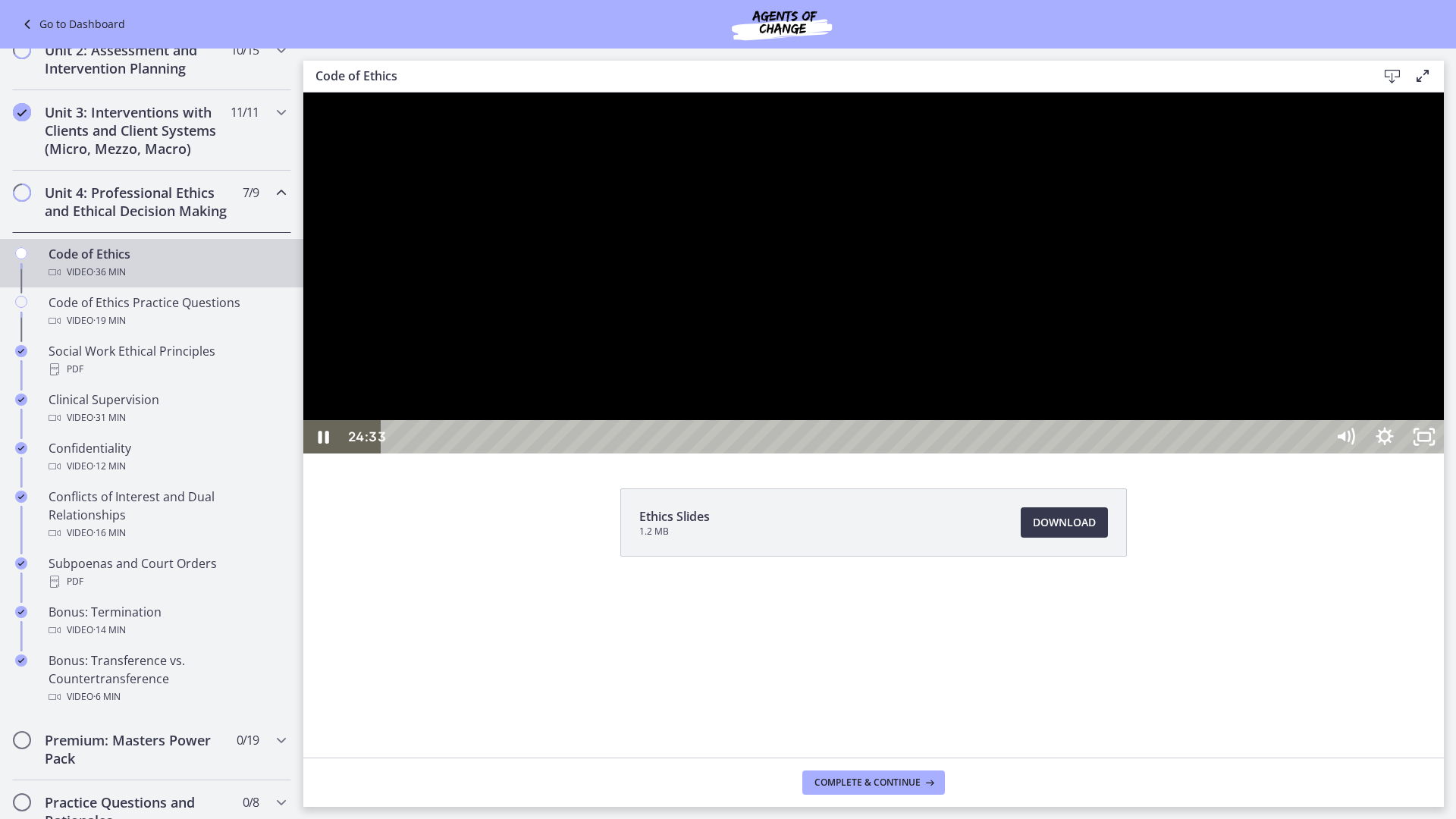 click at bounding box center (874, 273) 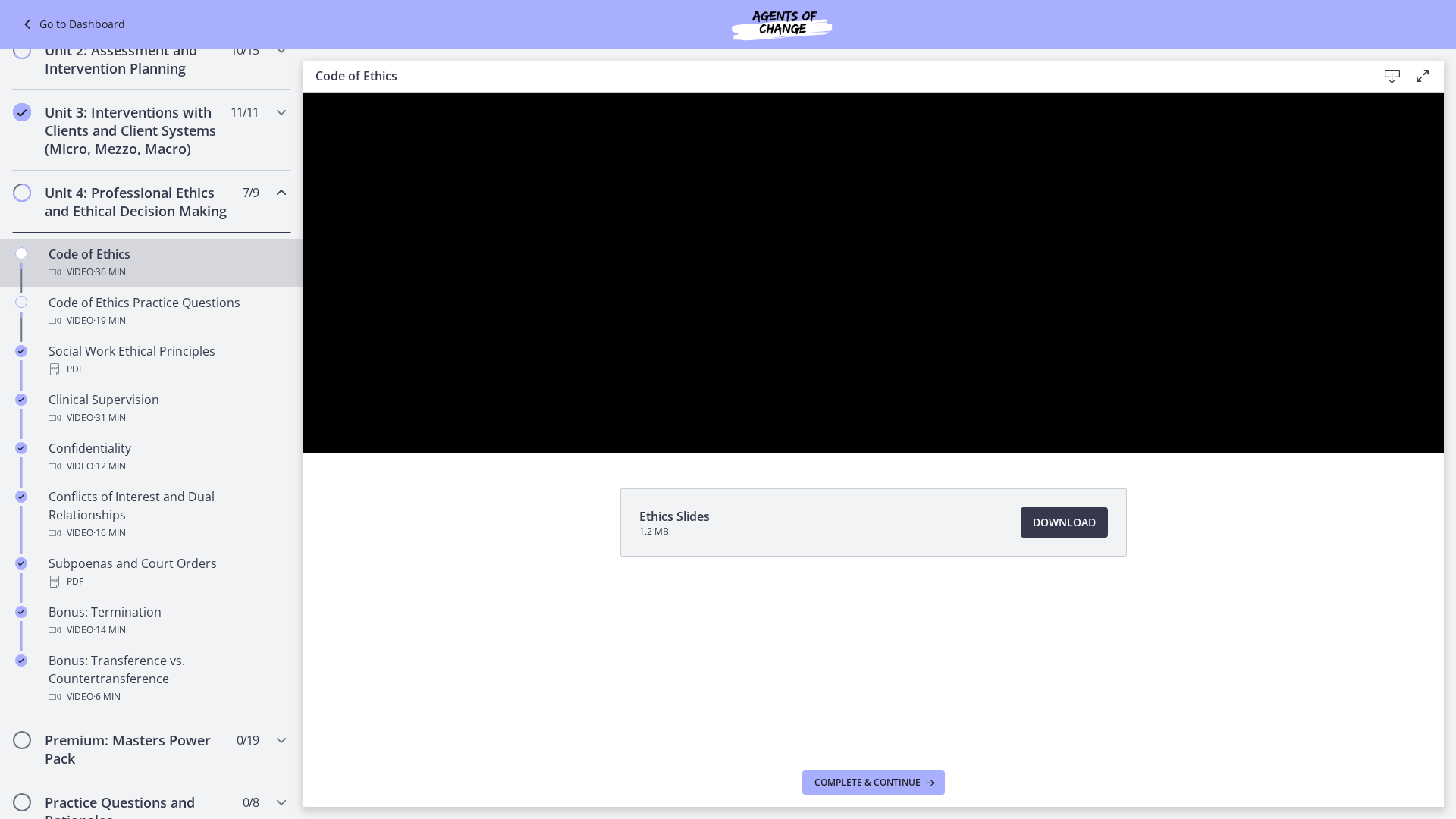 type 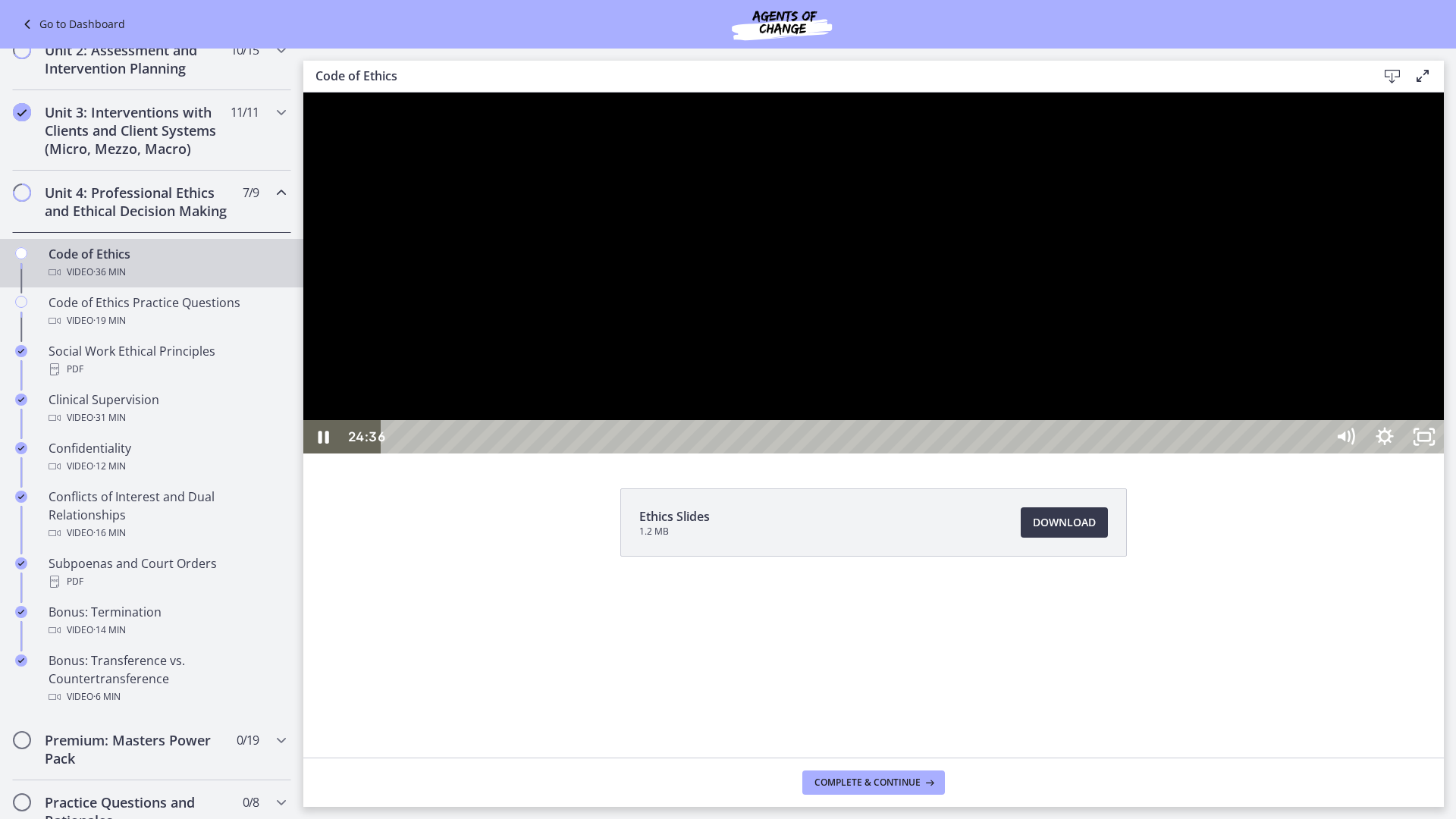 click at bounding box center [874, 273] 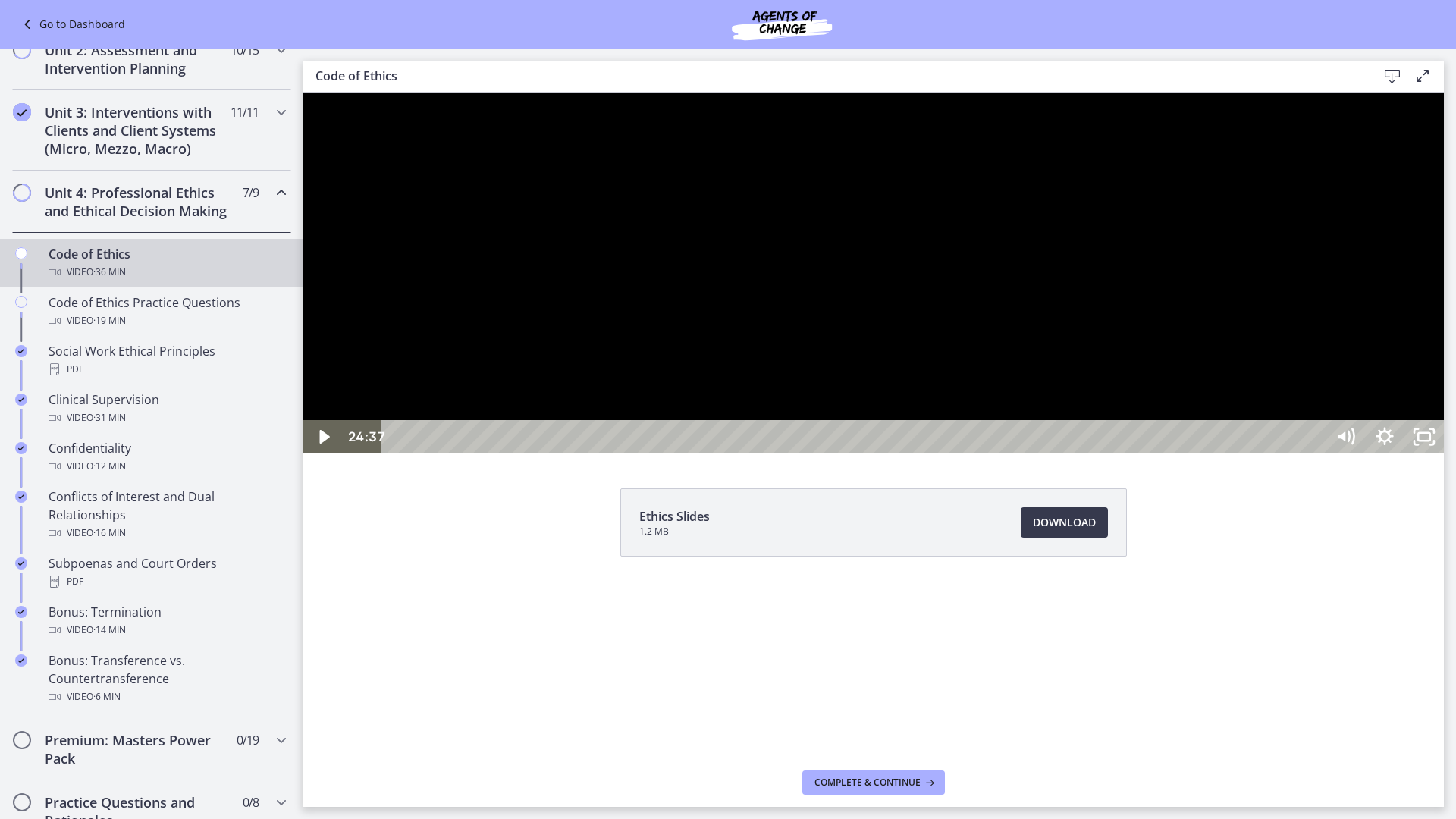 click at bounding box center [874, 273] 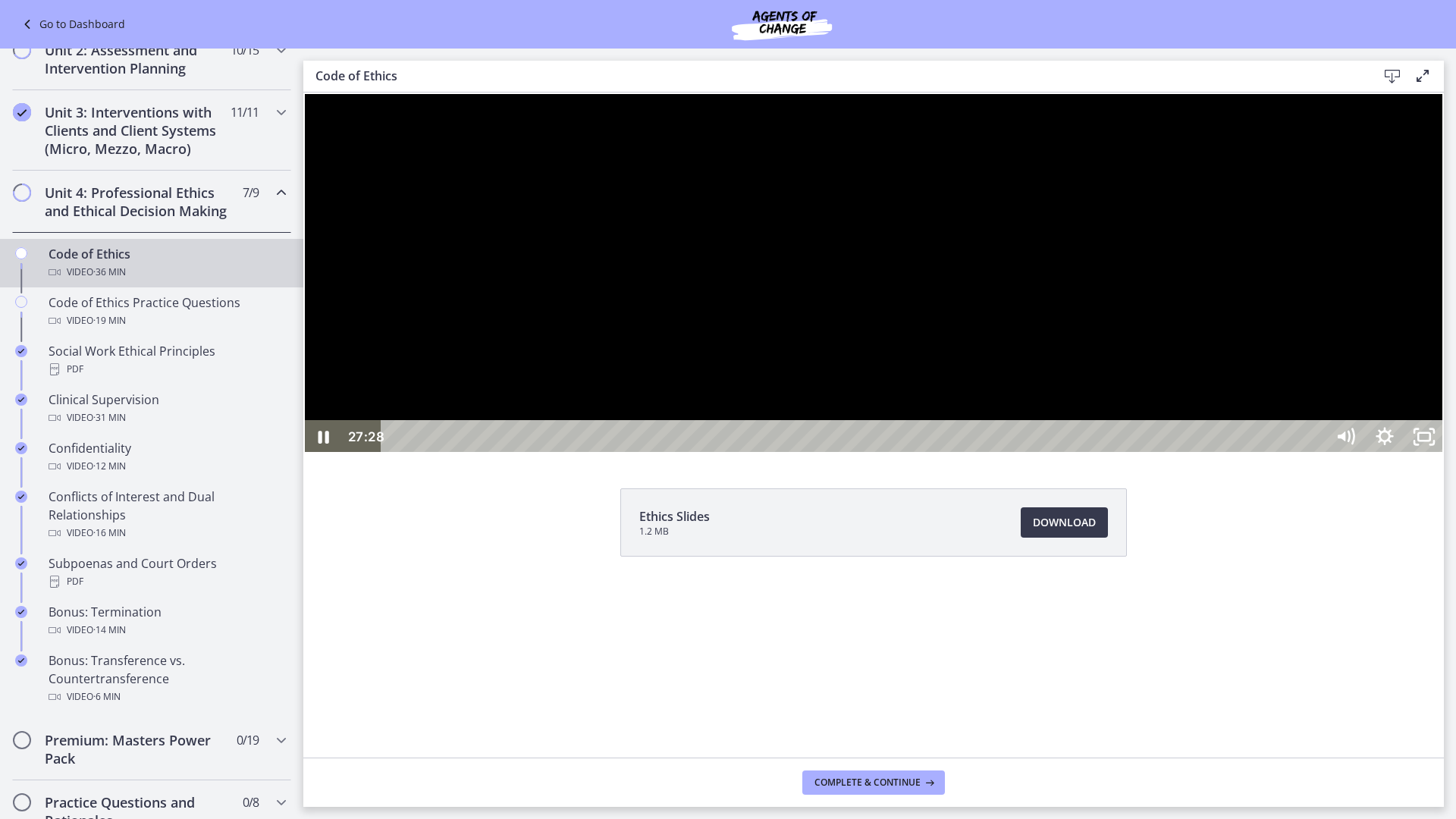 click at bounding box center [874, 273] 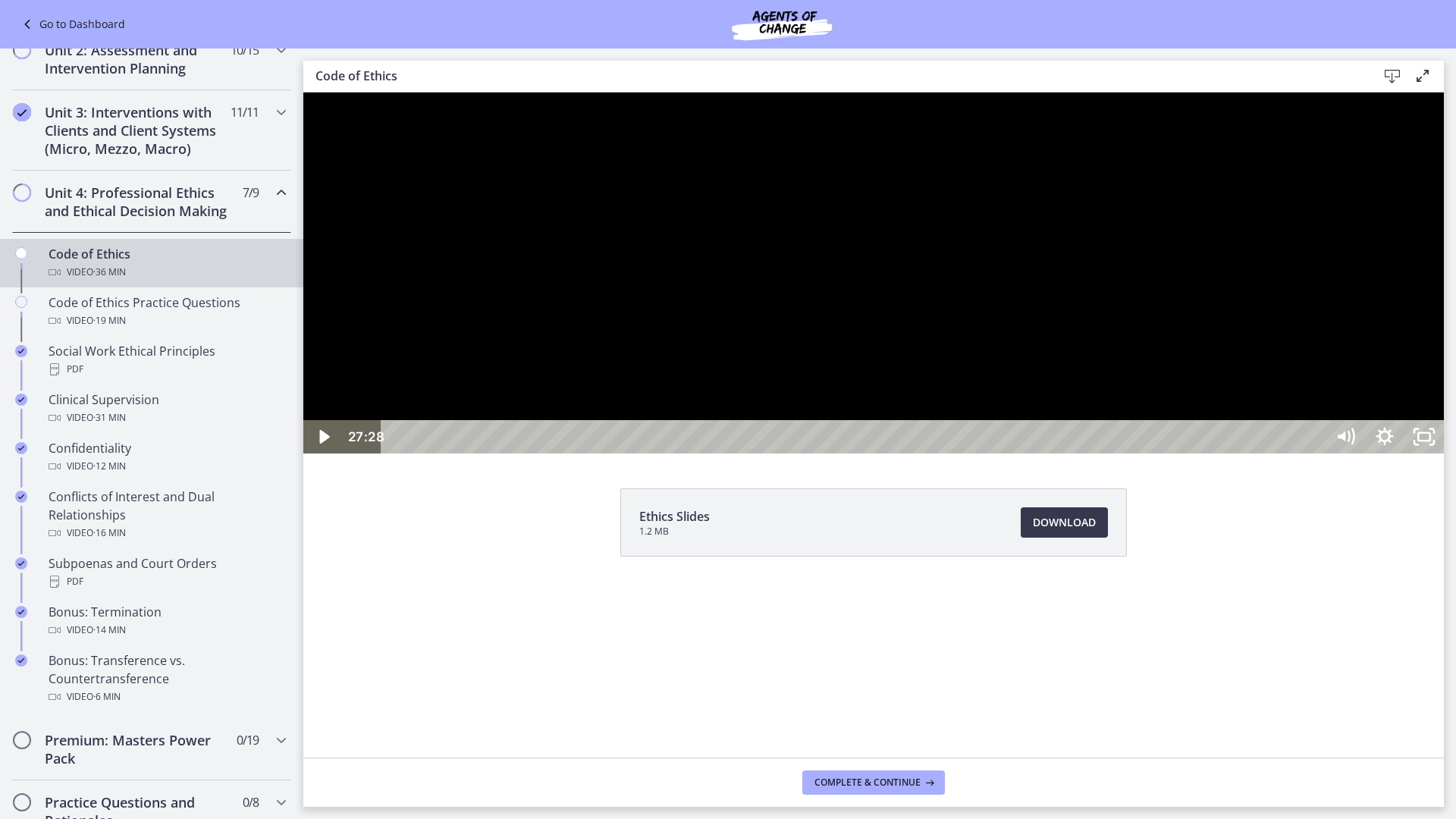 click at bounding box center (874, 273) 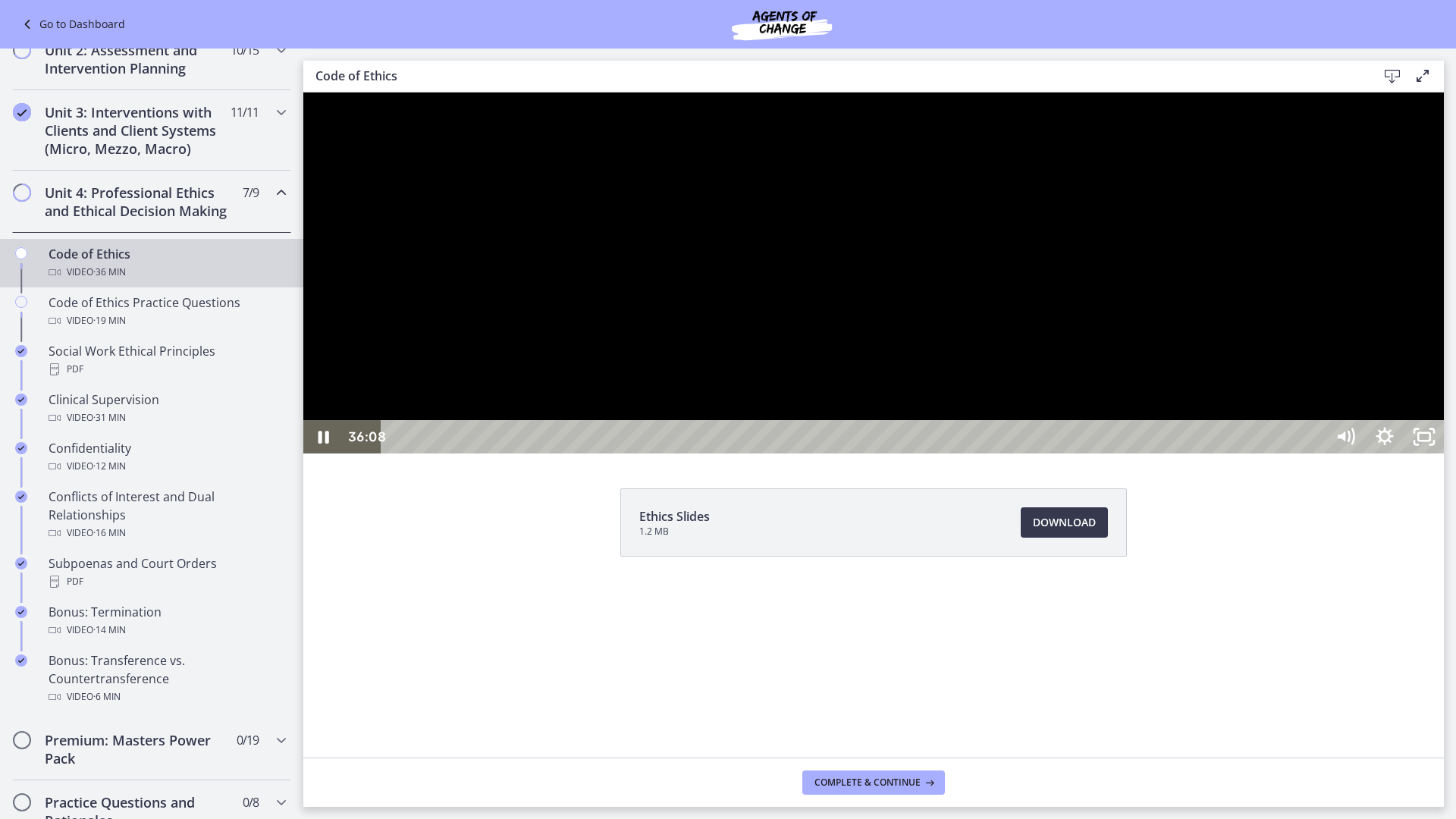 click on "36:08" at bounding box center (855, 437) 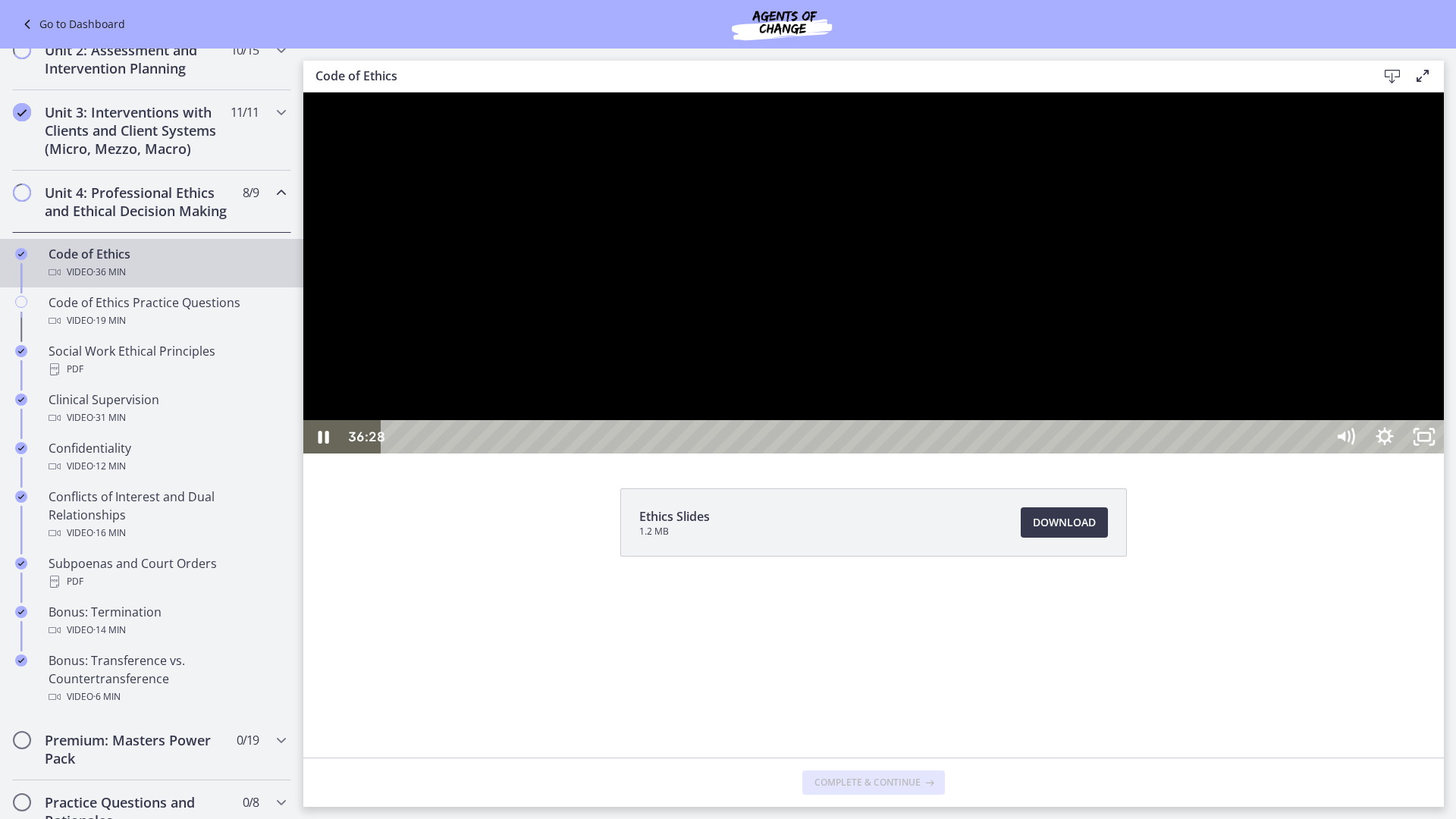 click on "[TIME] [TIME]" at bounding box center [874, 437] 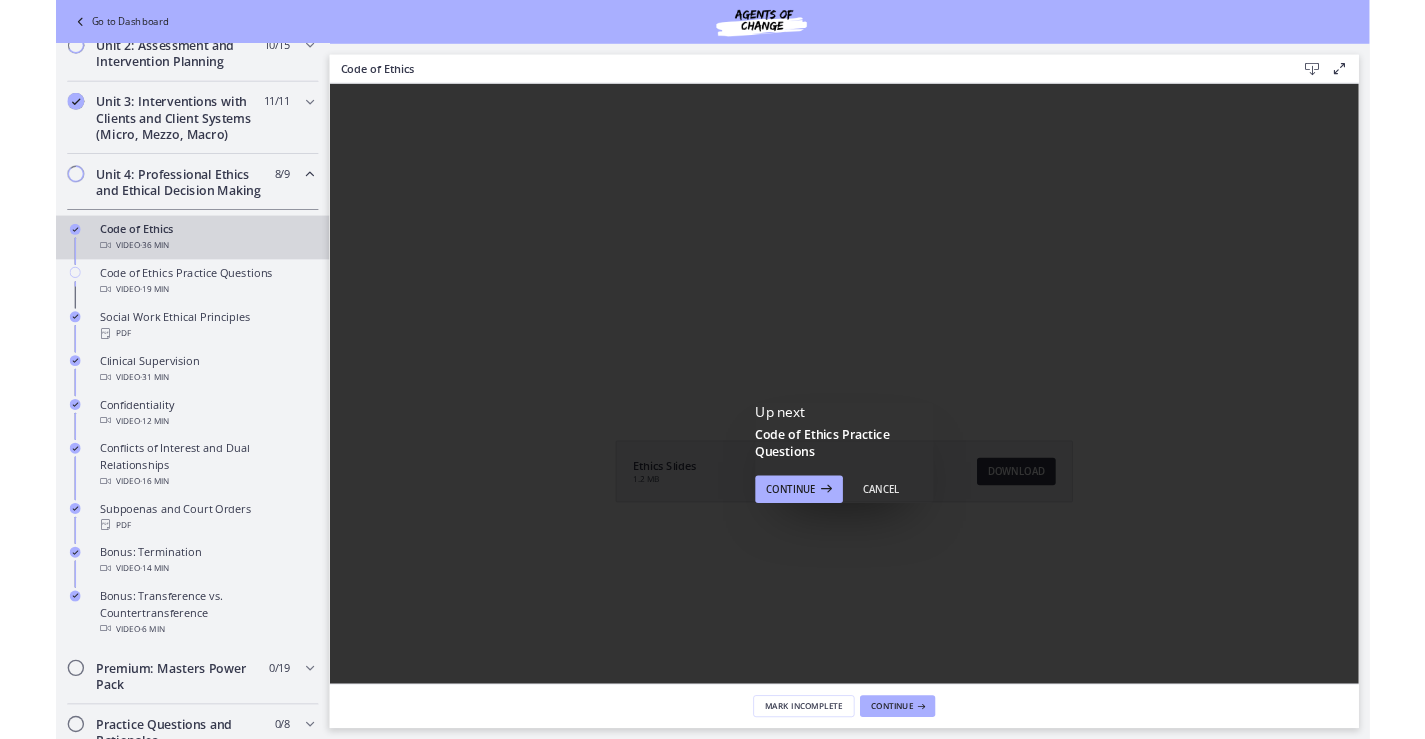 scroll, scrollTop: 0, scrollLeft: 0, axis: both 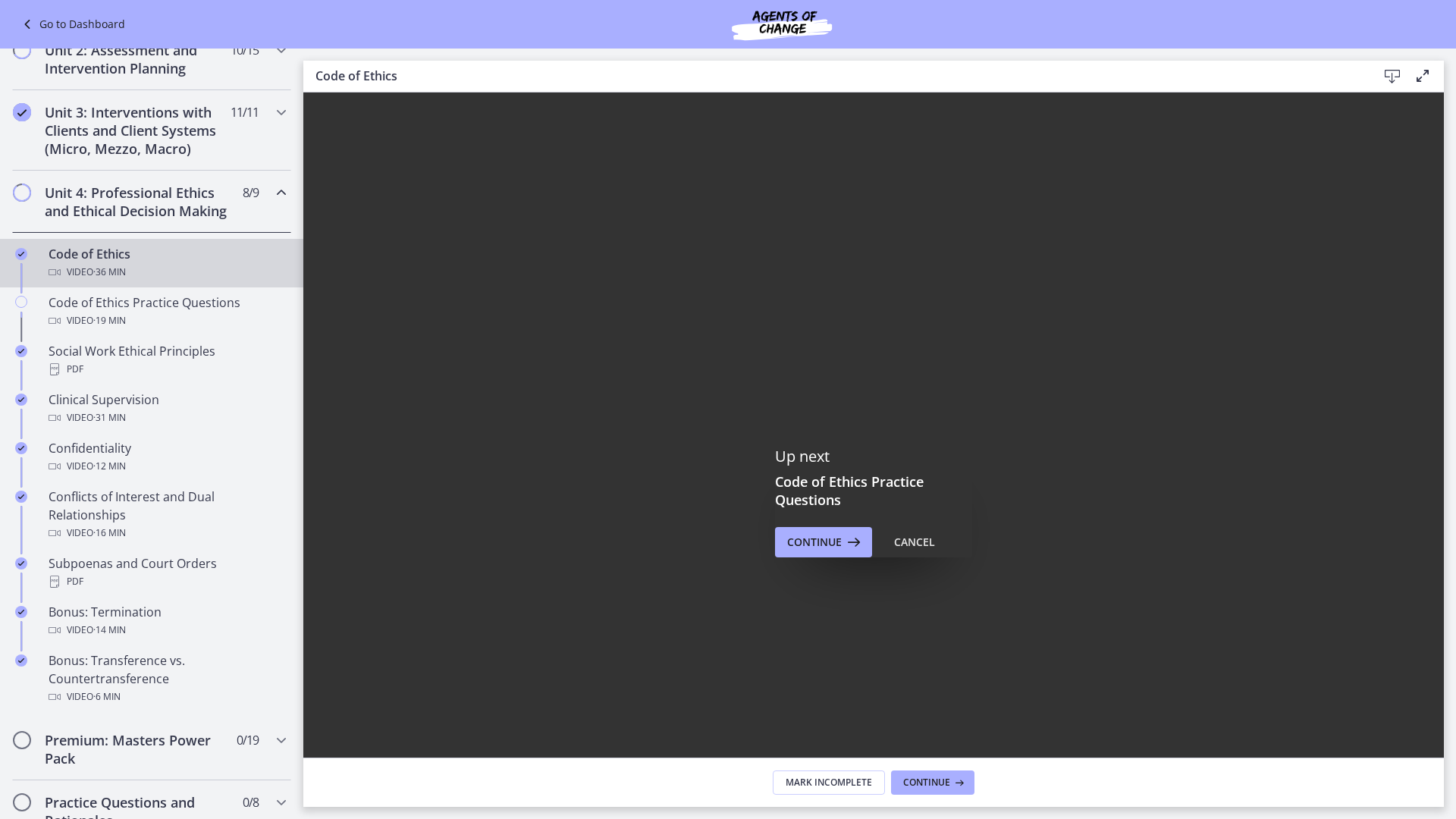 click 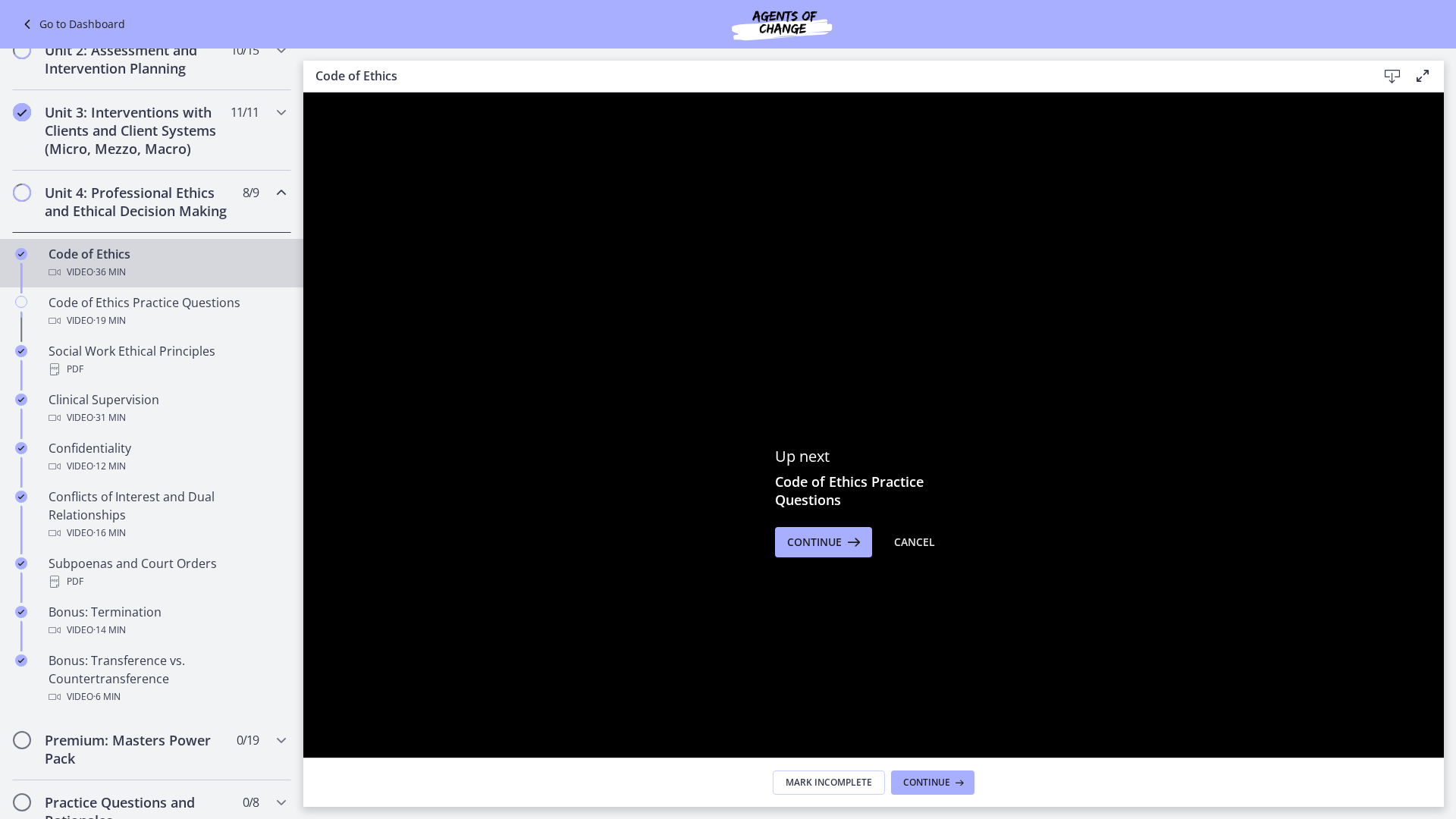 click 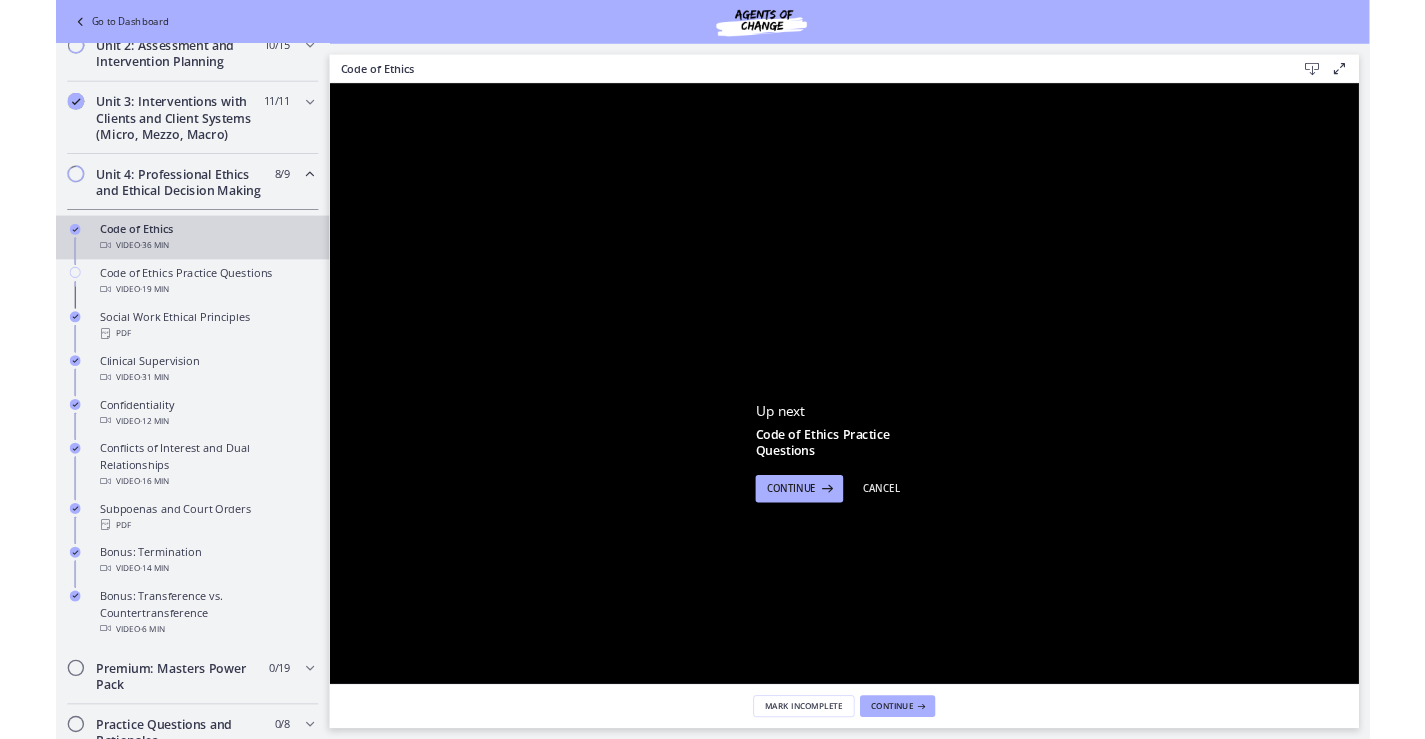 click 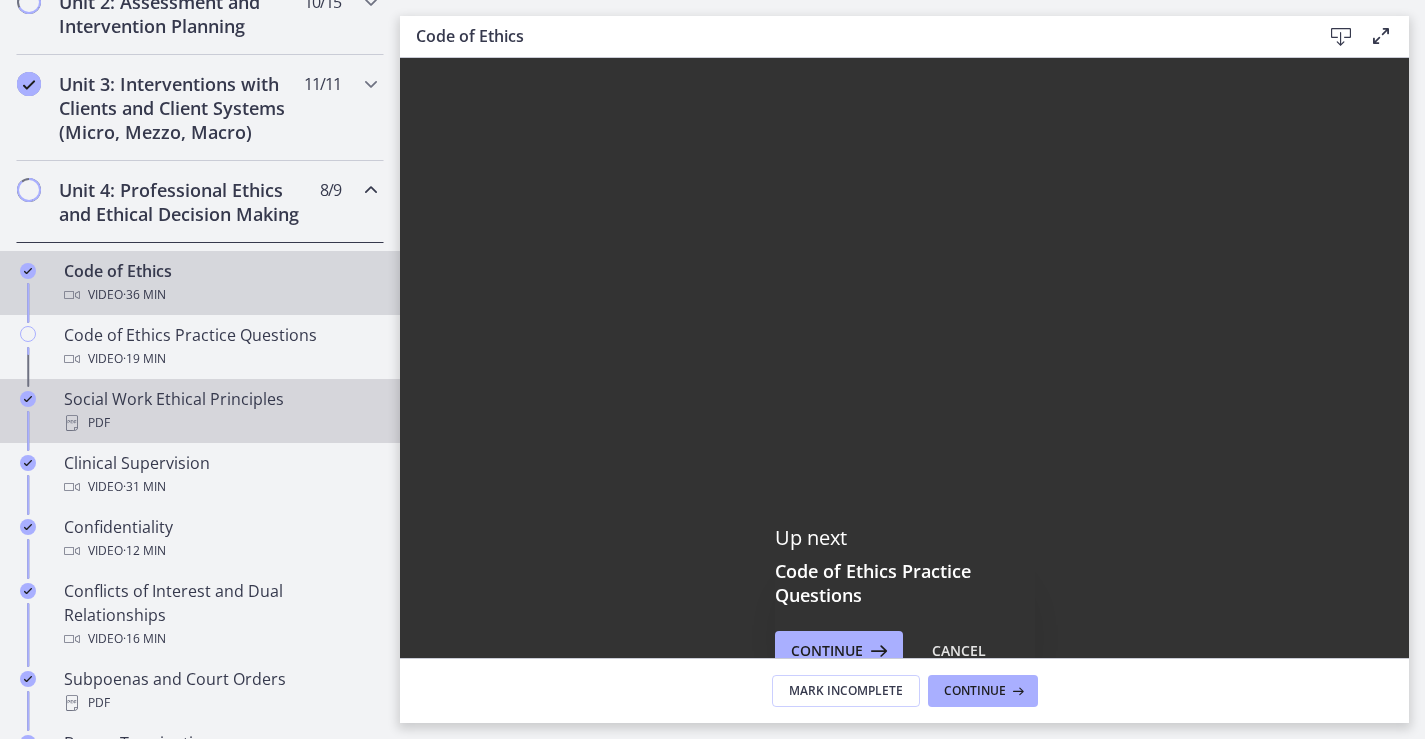 scroll, scrollTop: 750, scrollLeft: 0, axis: vertical 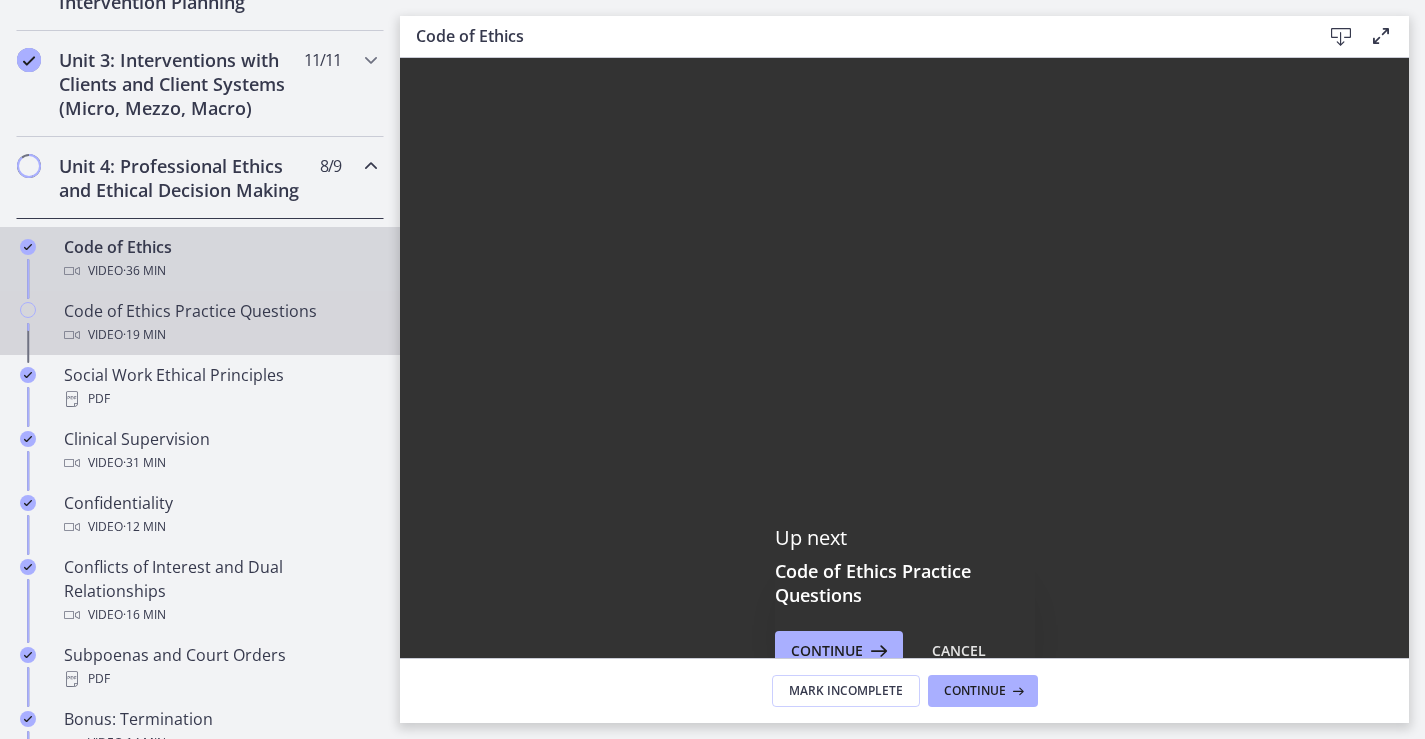 click on "Video
·  19 min" at bounding box center (220, 335) 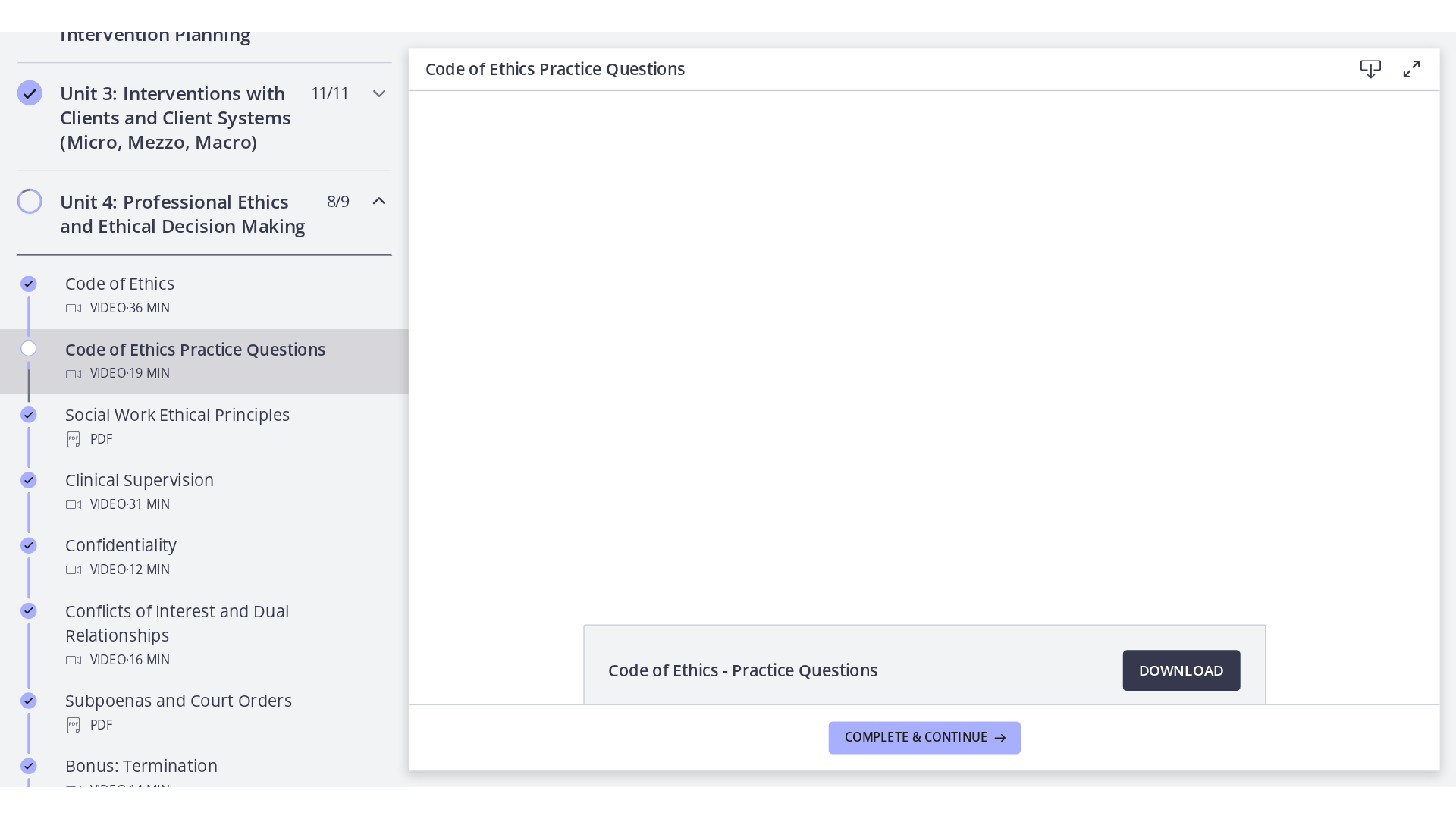 scroll, scrollTop: 0, scrollLeft: 0, axis: both 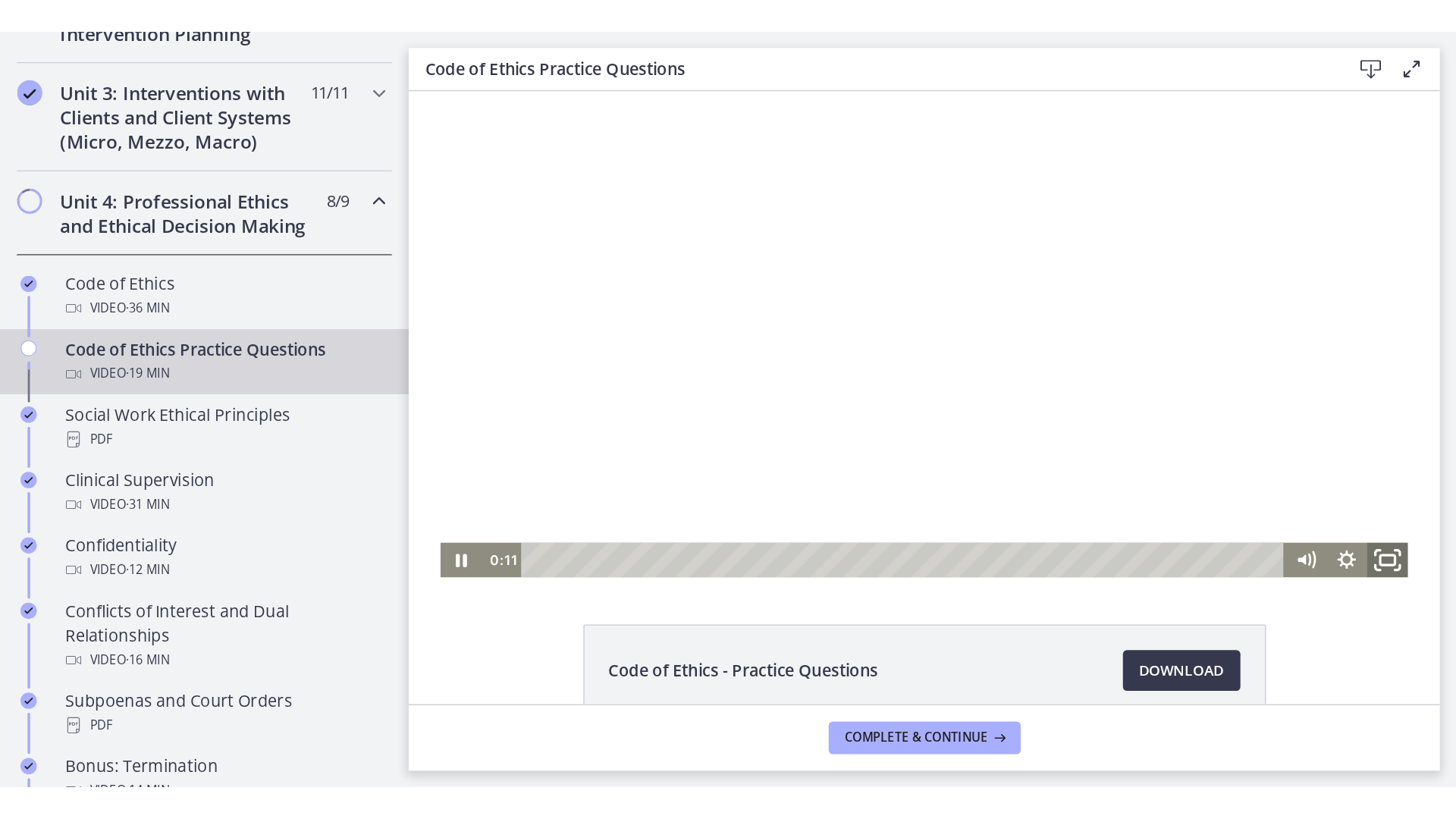 click 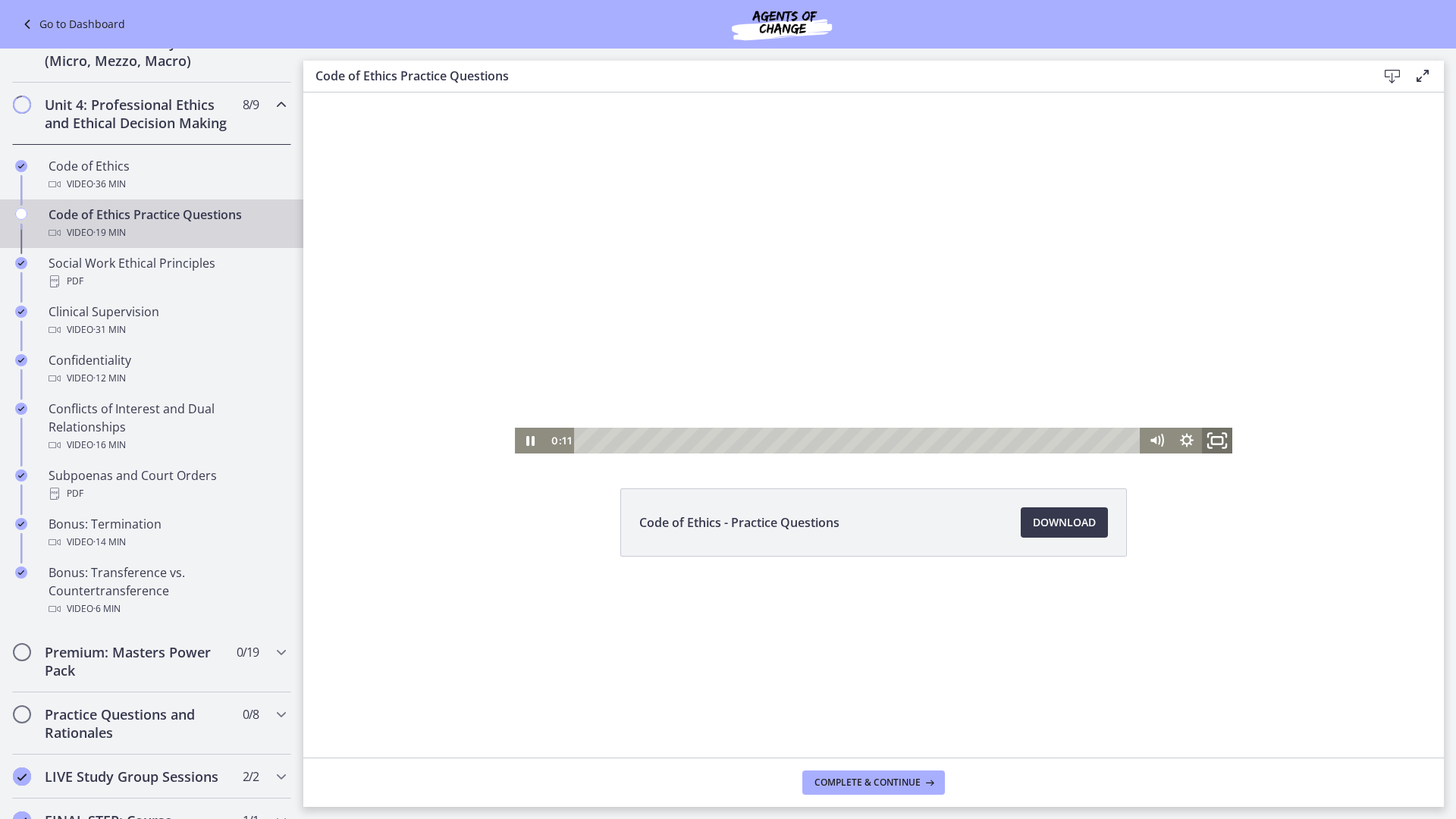 scroll, scrollTop: 499, scrollLeft: 0, axis: vertical 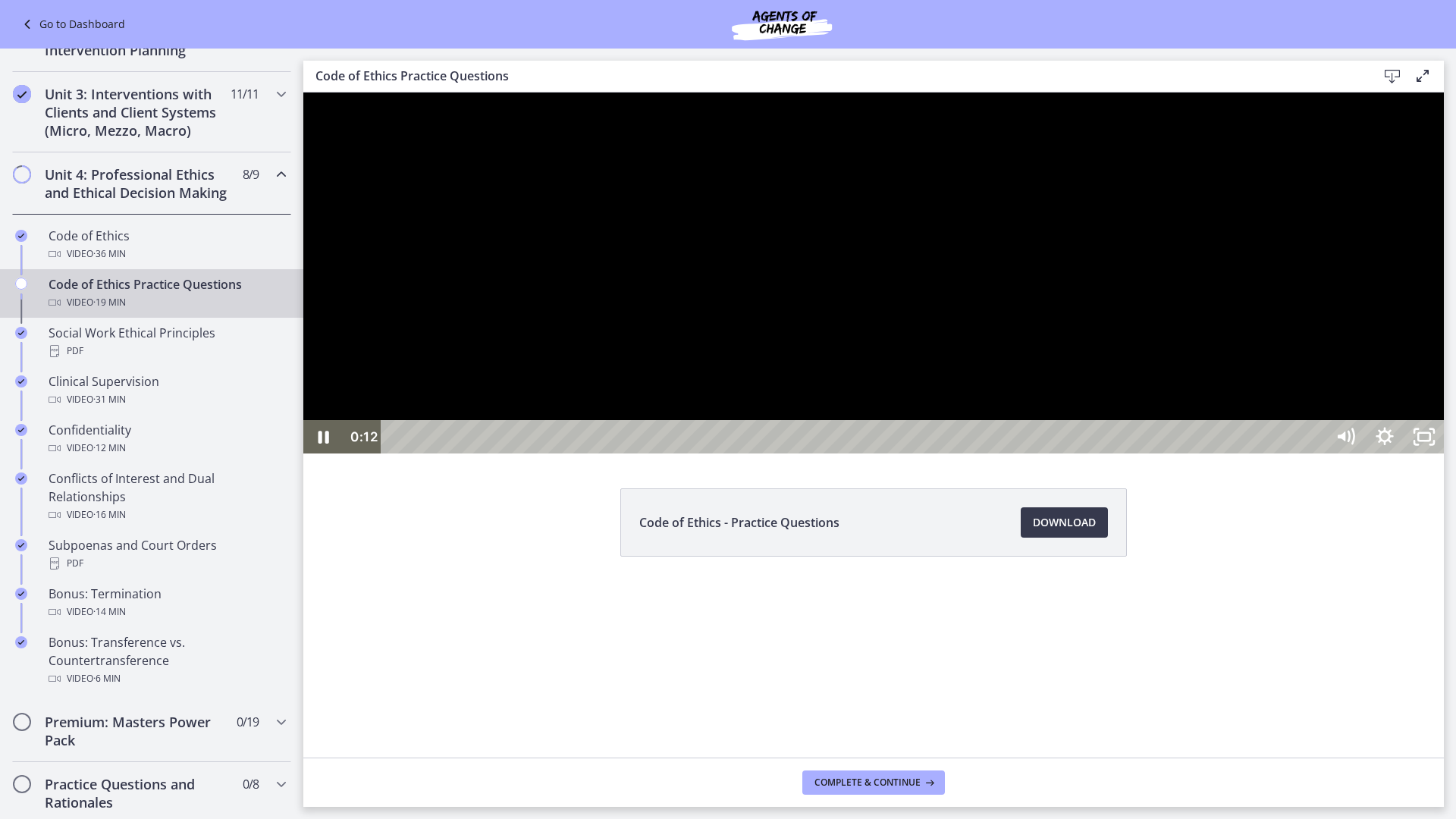 click at bounding box center (874, 273) 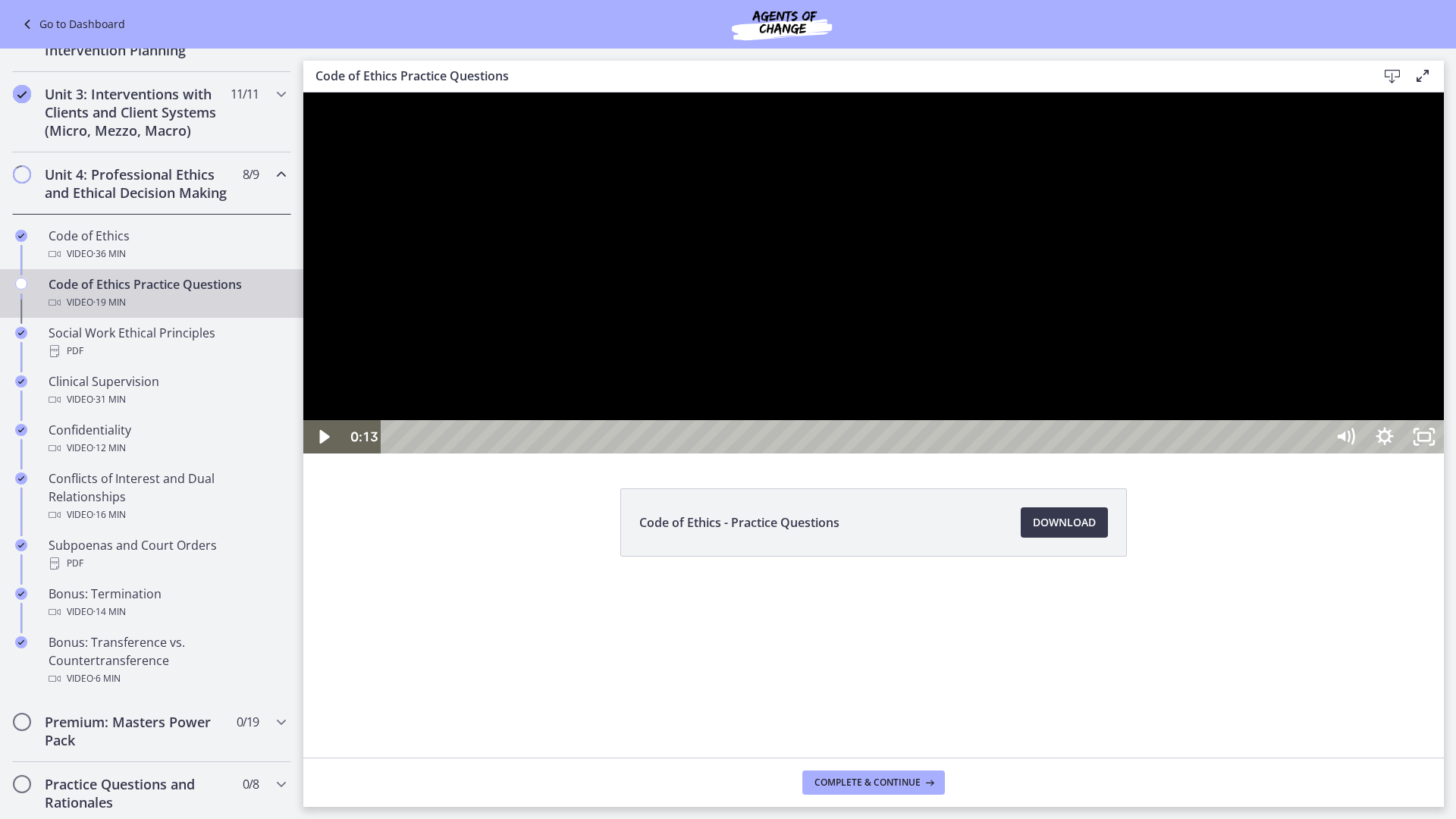 click at bounding box center [874, 273] 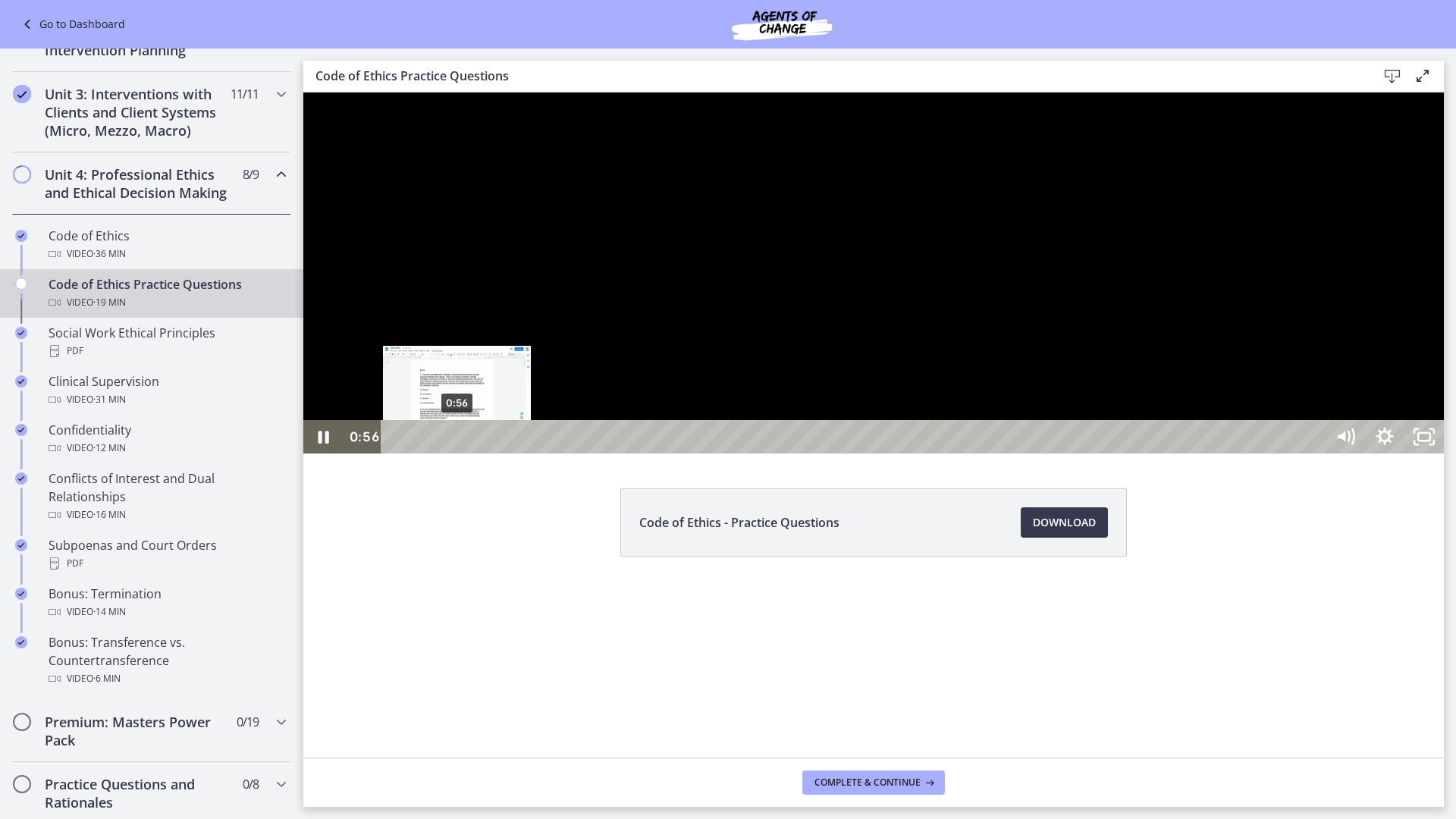 click on "0:56" at bounding box center [855, 437] 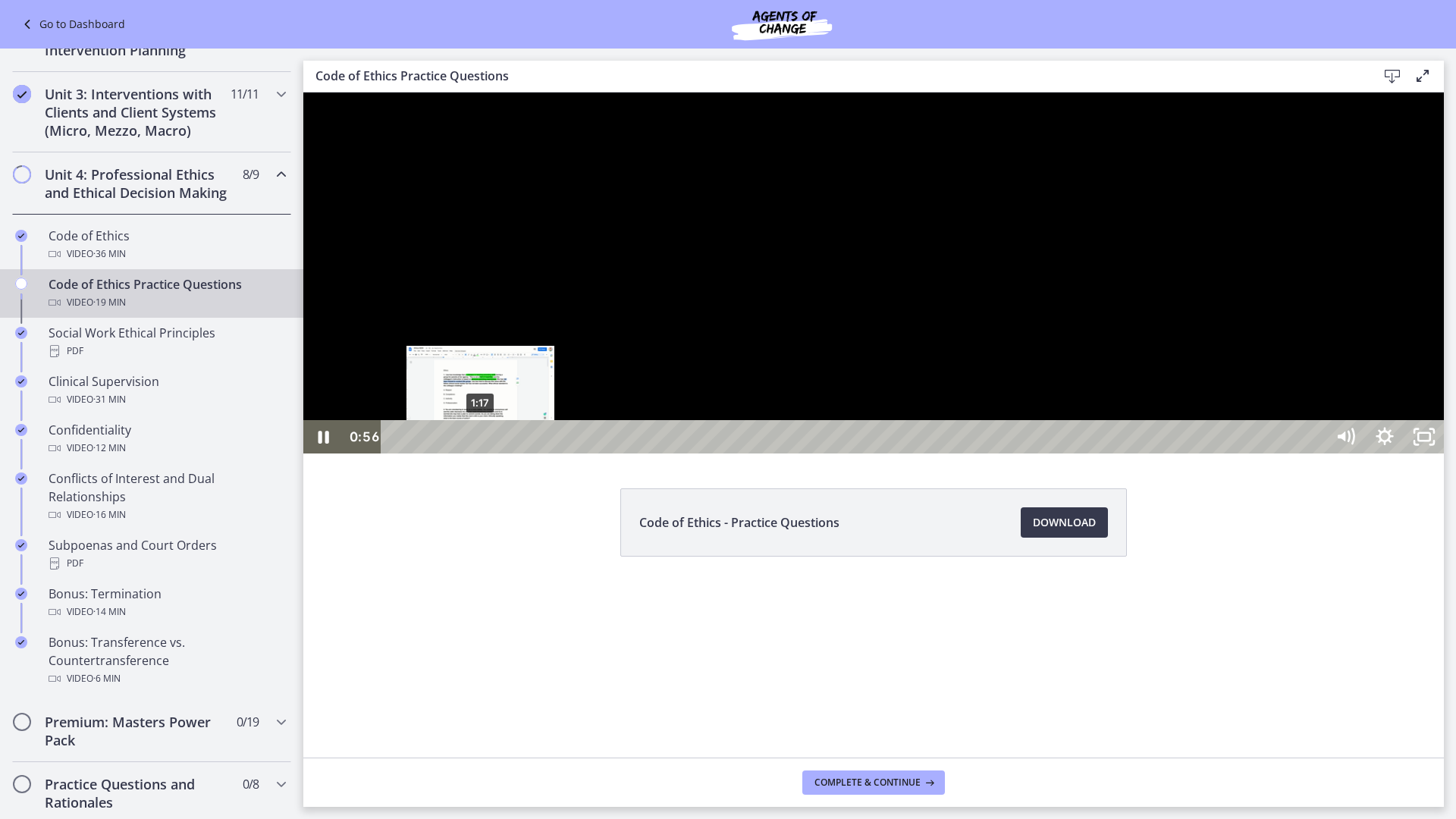 click on "1:17" at bounding box center [855, 437] 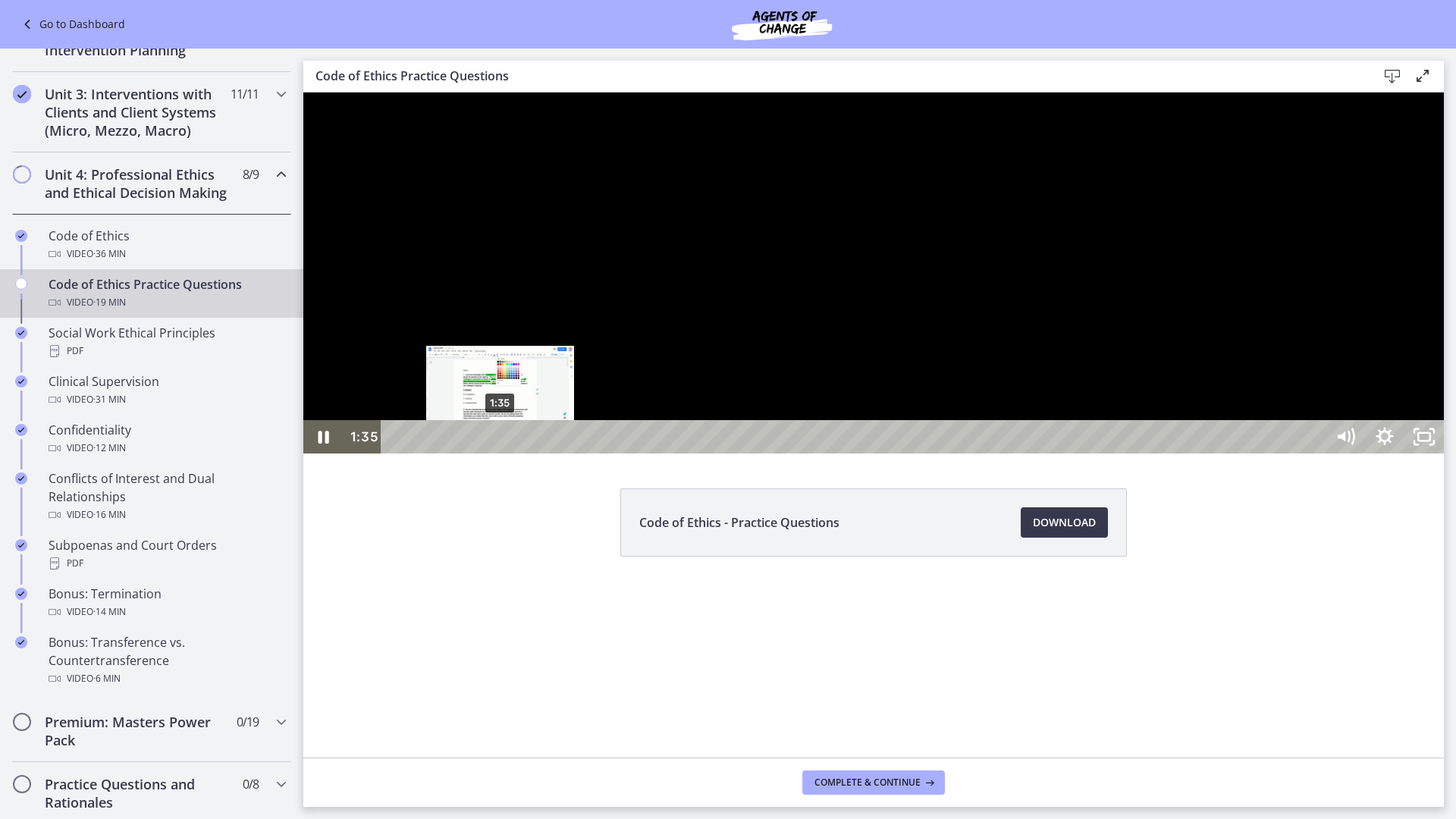 click on "1:35" at bounding box center [855, 437] 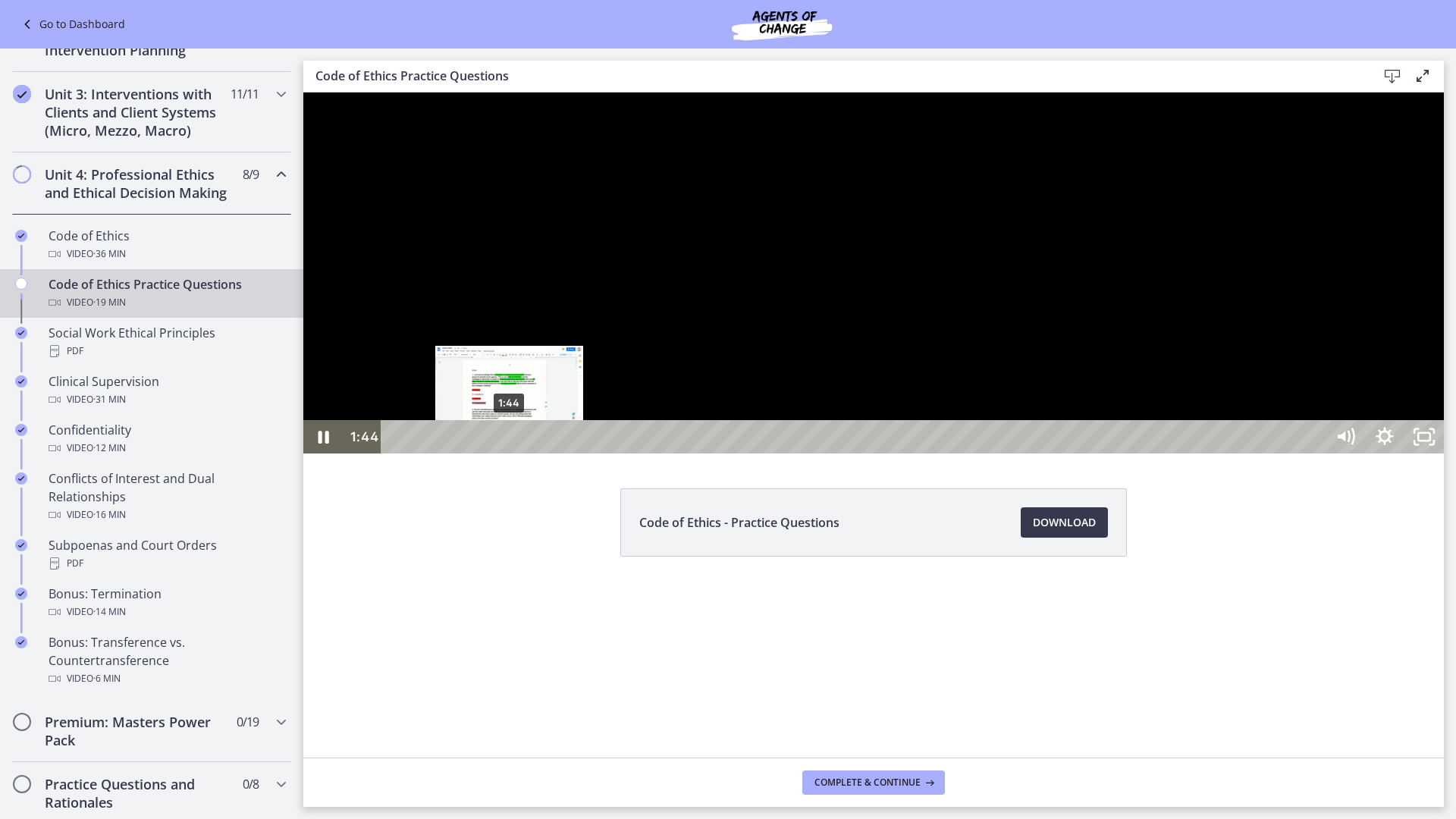 click on "1:44" at bounding box center (855, 437) 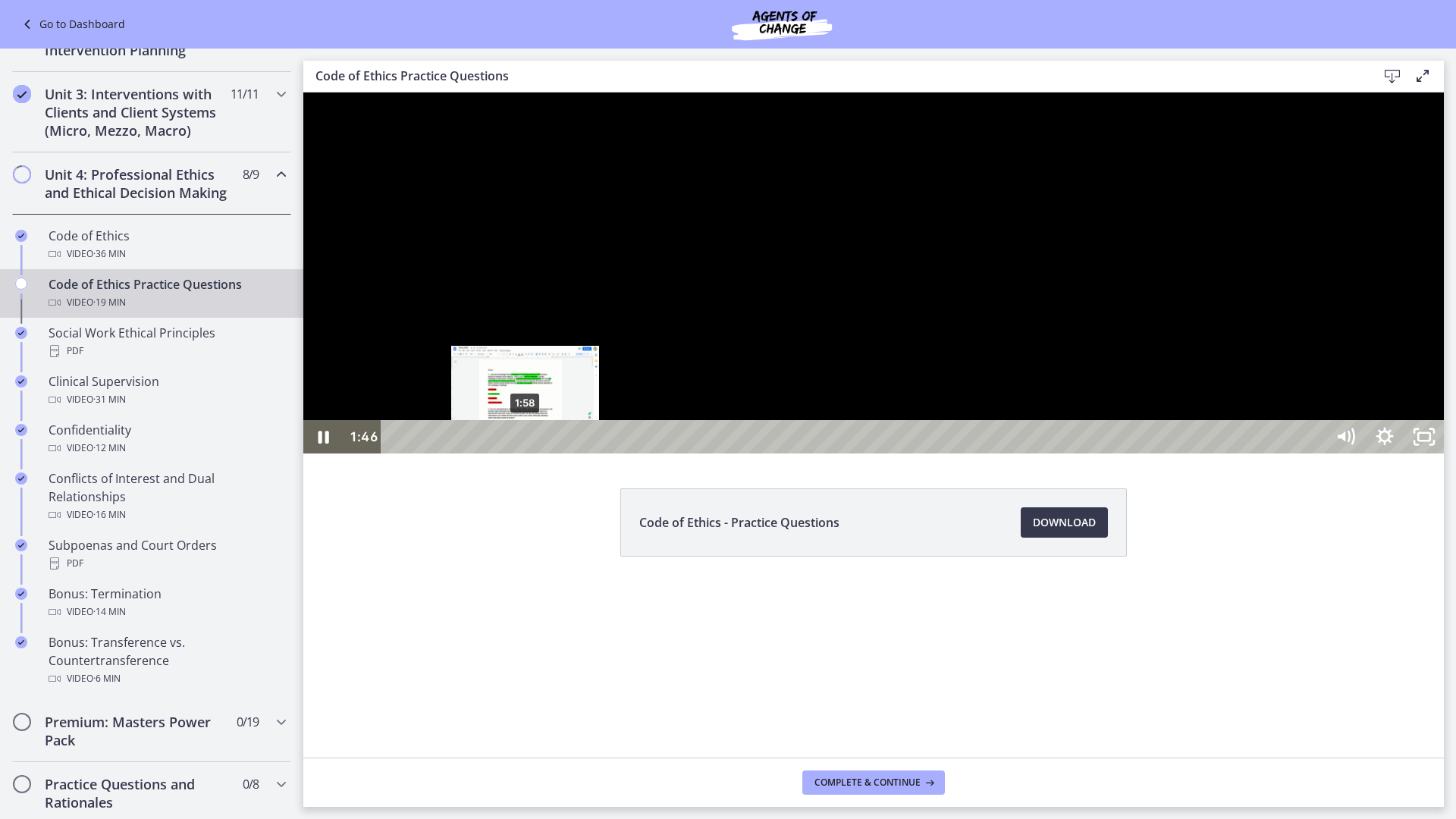 click on "1:58" at bounding box center (855, 437) 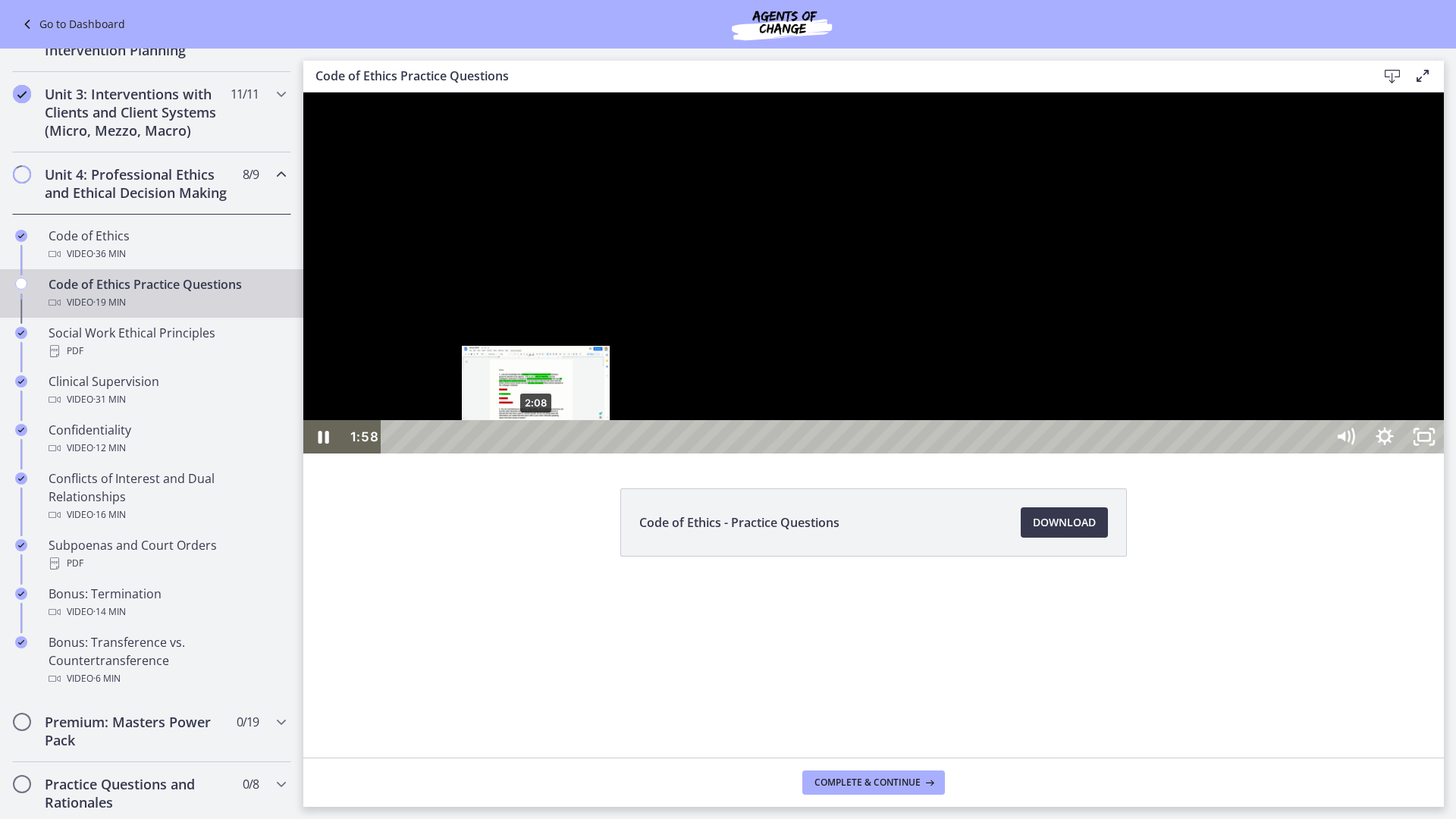 click on "2:08" at bounding box center [855, 437] 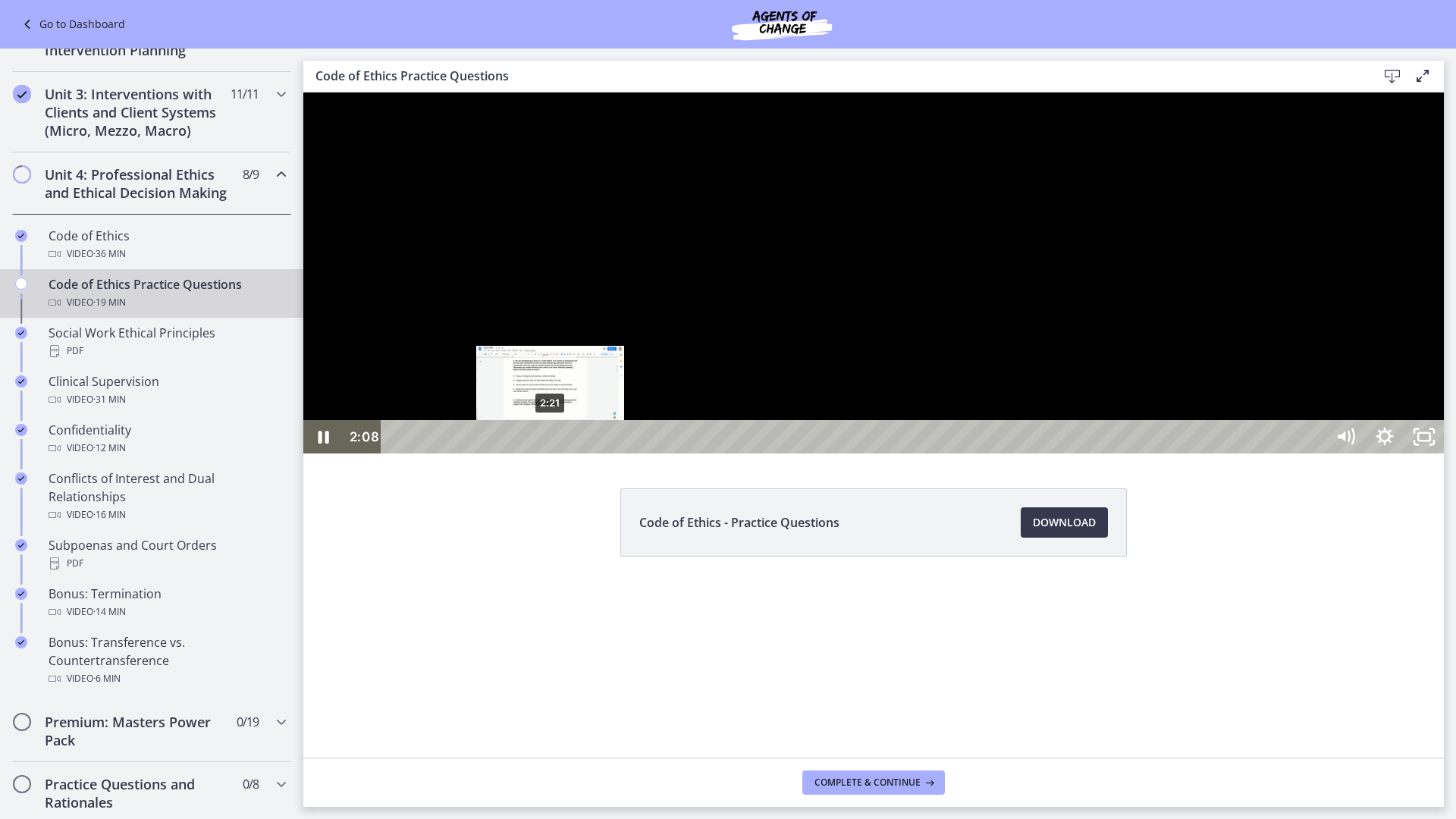 click on "2:21" at bounding box center (855, 437) 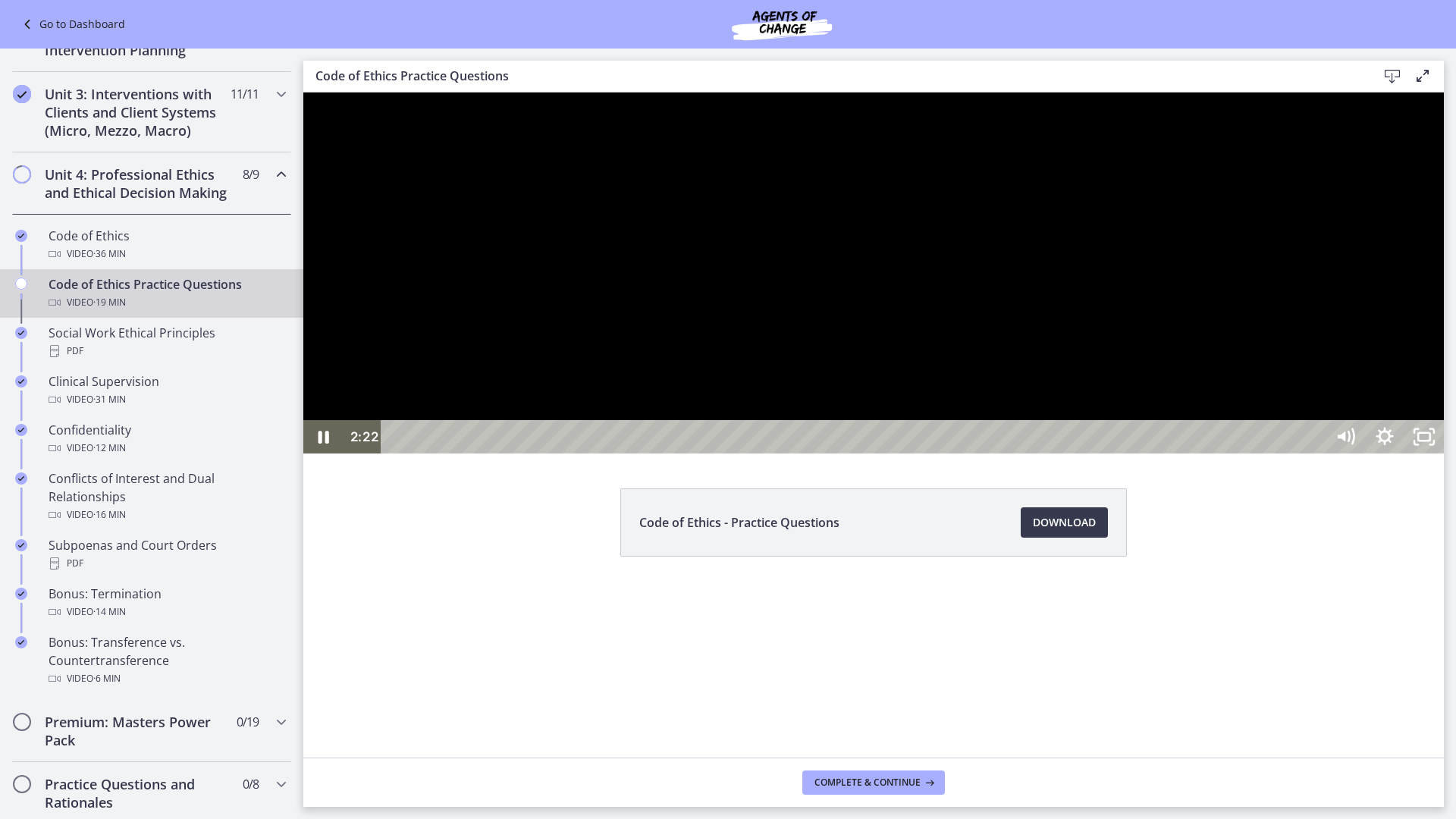 click at bounding box center (874, 273) 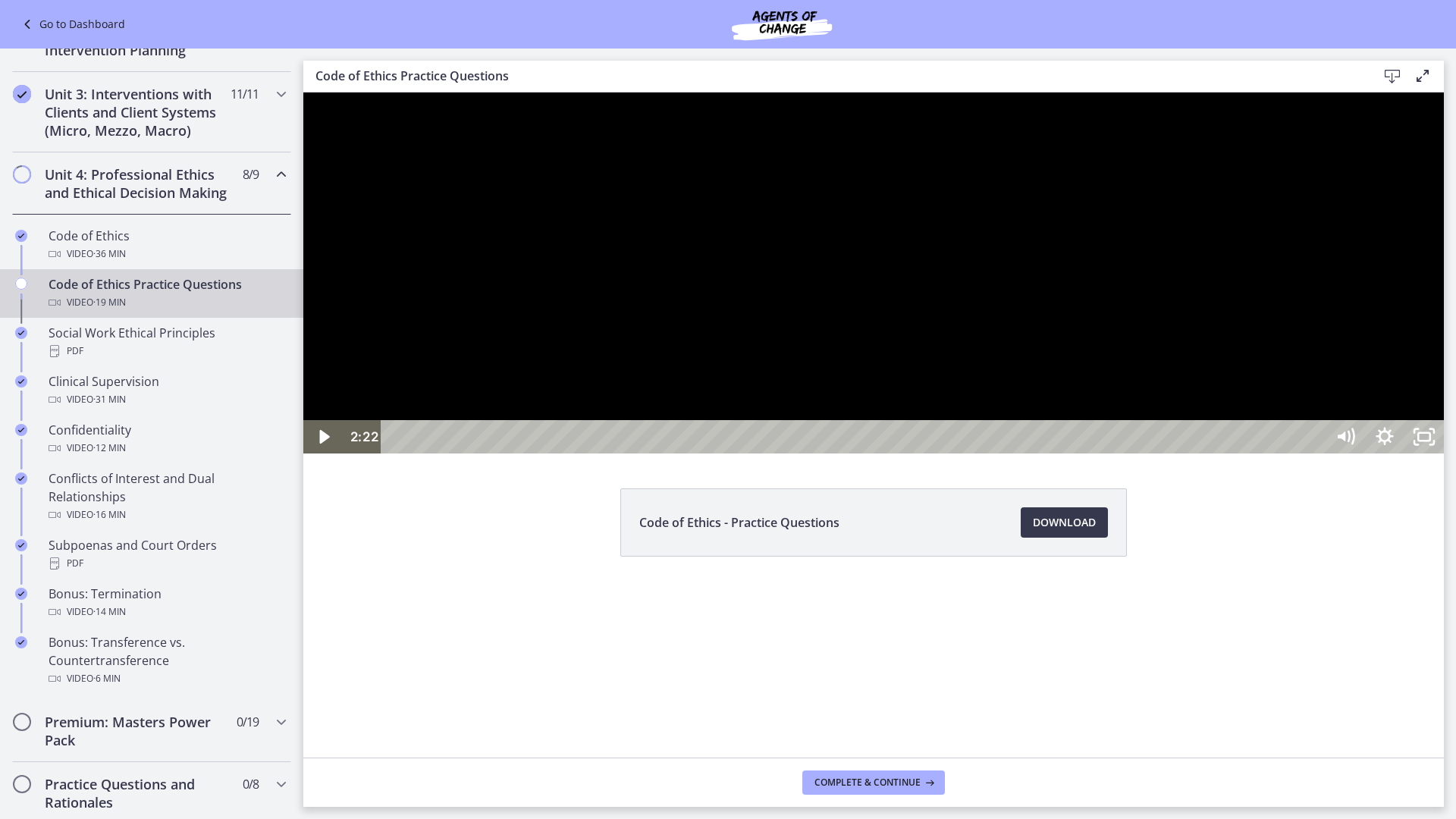 click at bounding box center (874, 273) 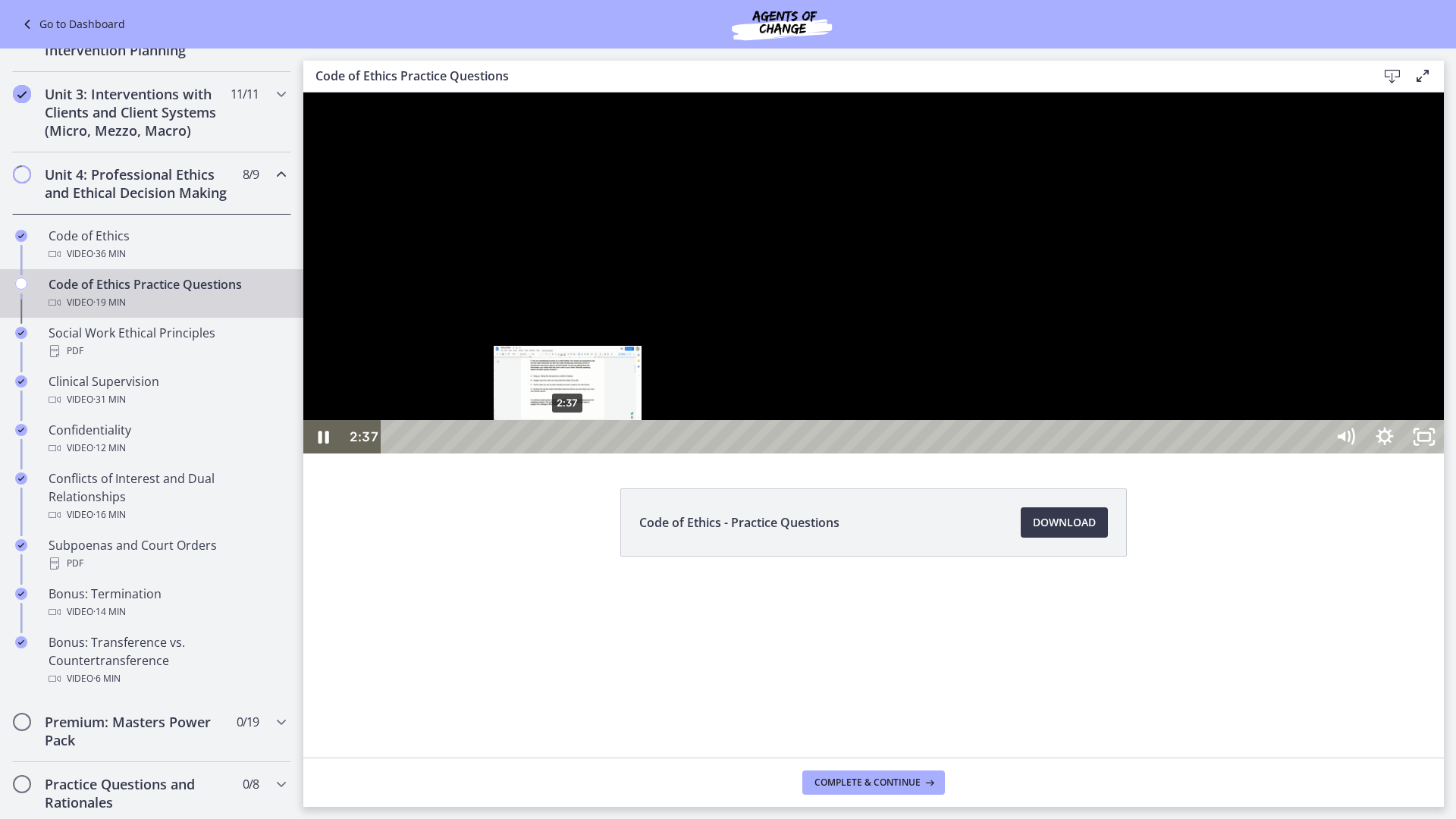 click on "2:37" at bounding box center [855, 437] 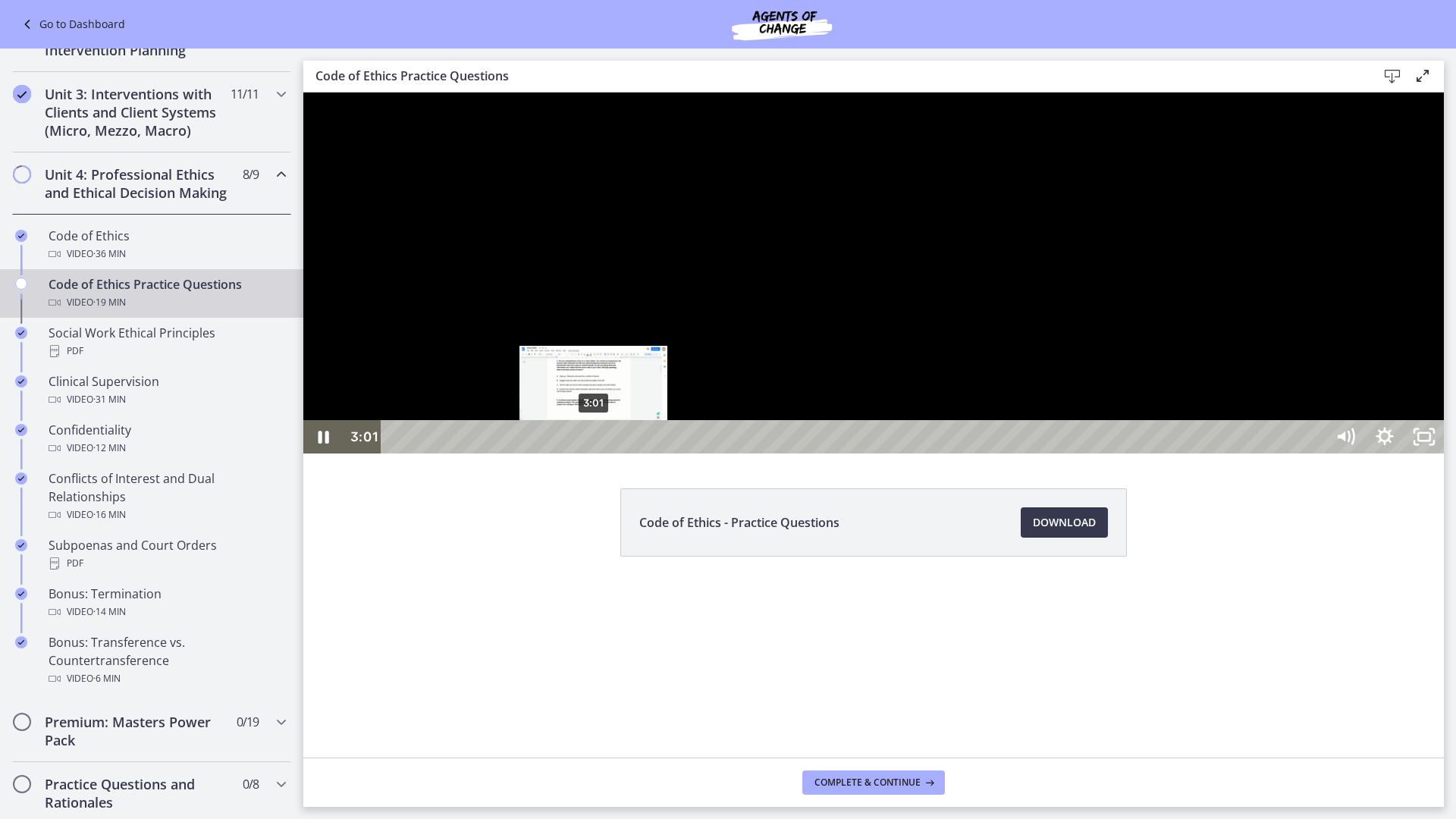 click on "3:01" at bounding box center (855, 437) 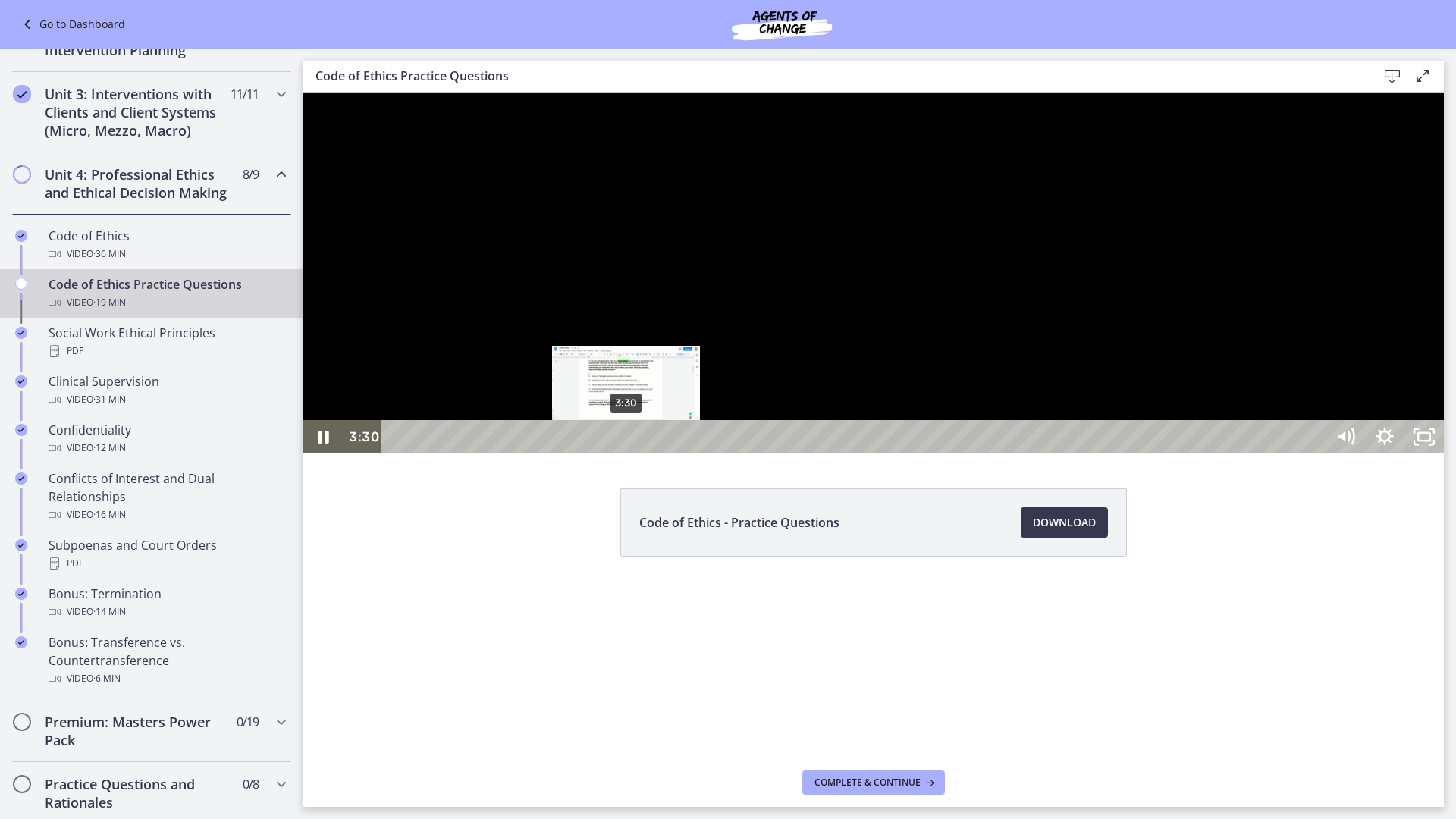 click on "3:30" at bounding box center (855, 437) 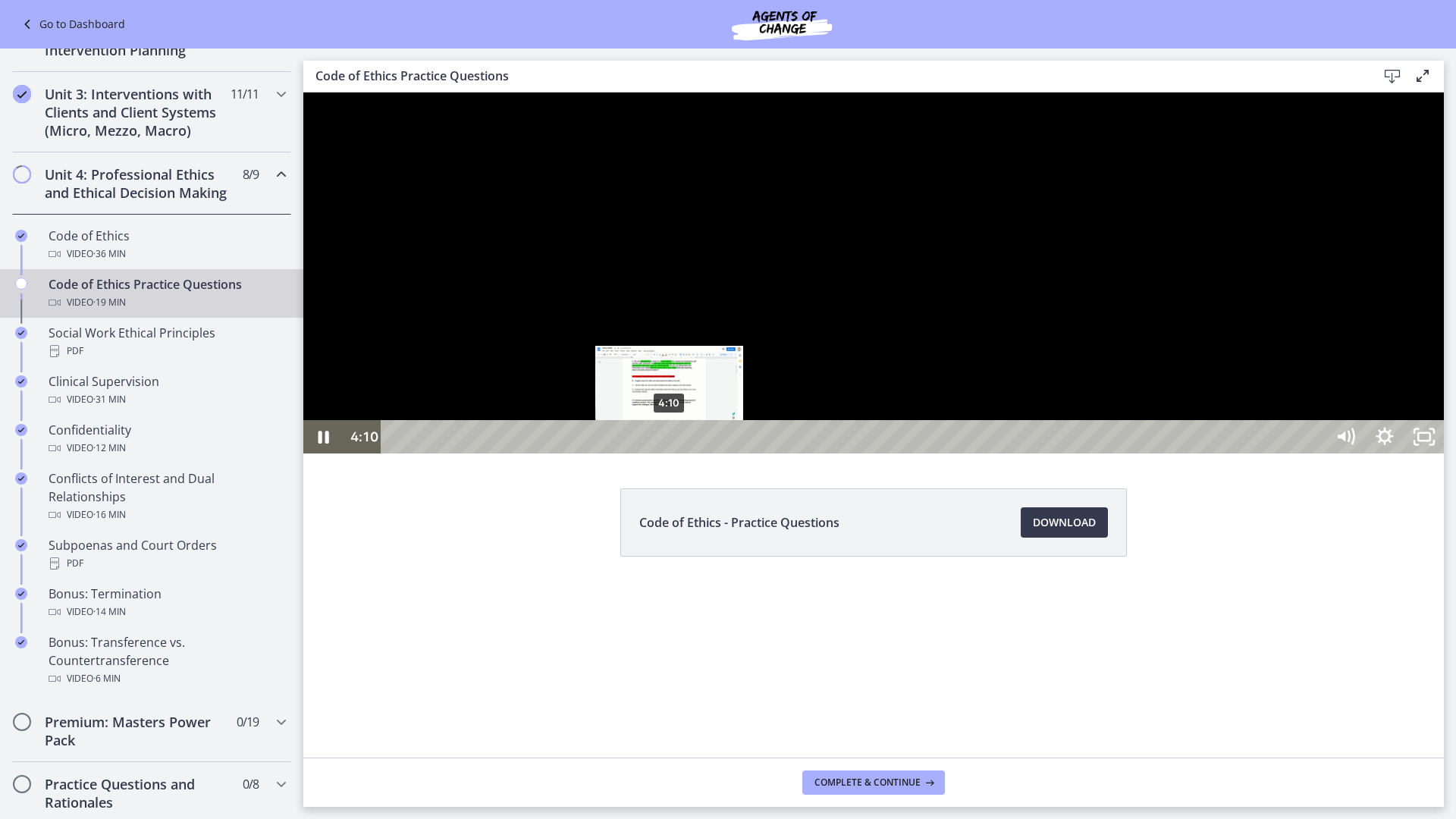 click on "4:10" at bounding box center (855, 437) 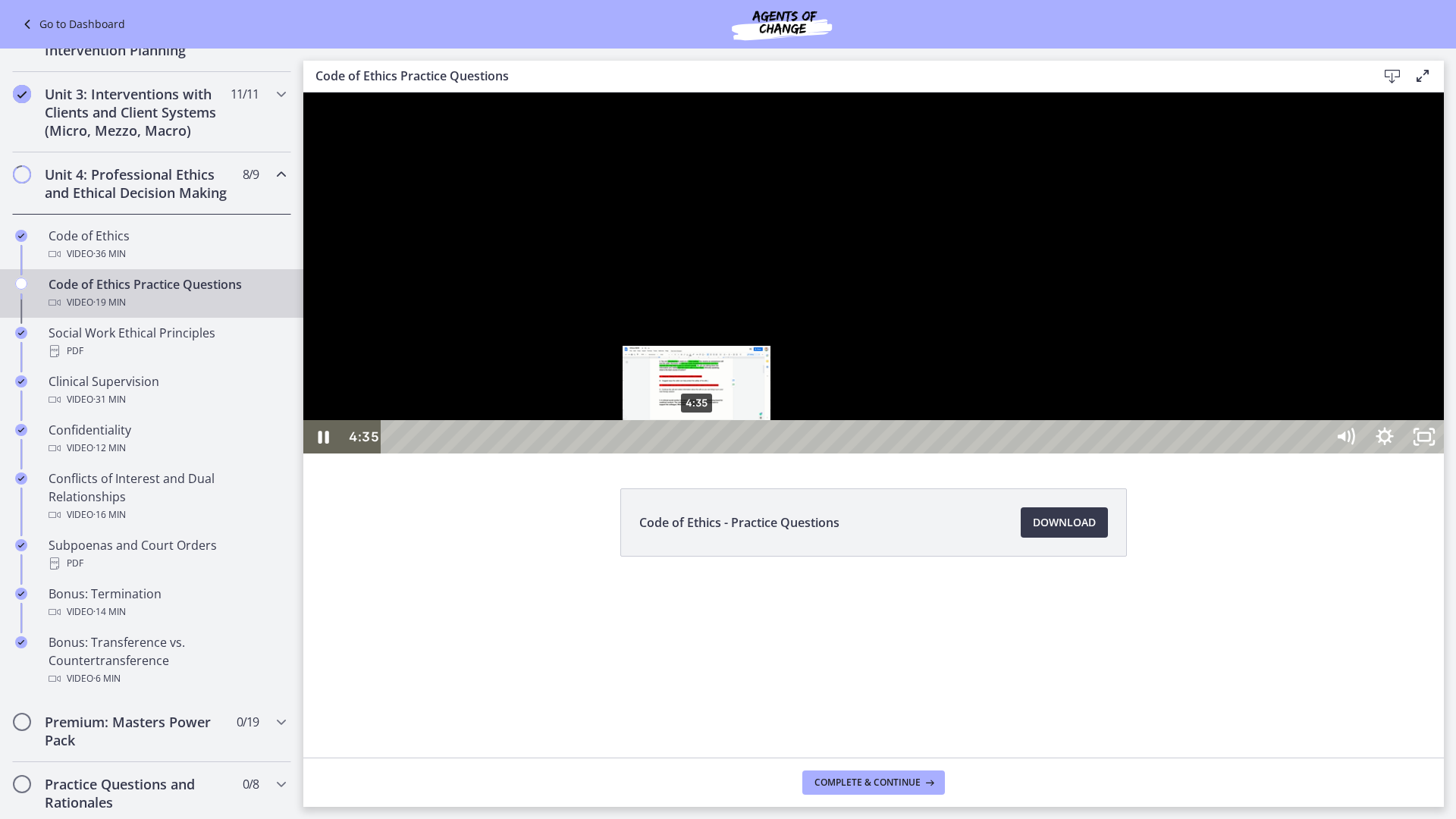 click on "4:35" at bounding box center [855, 437] 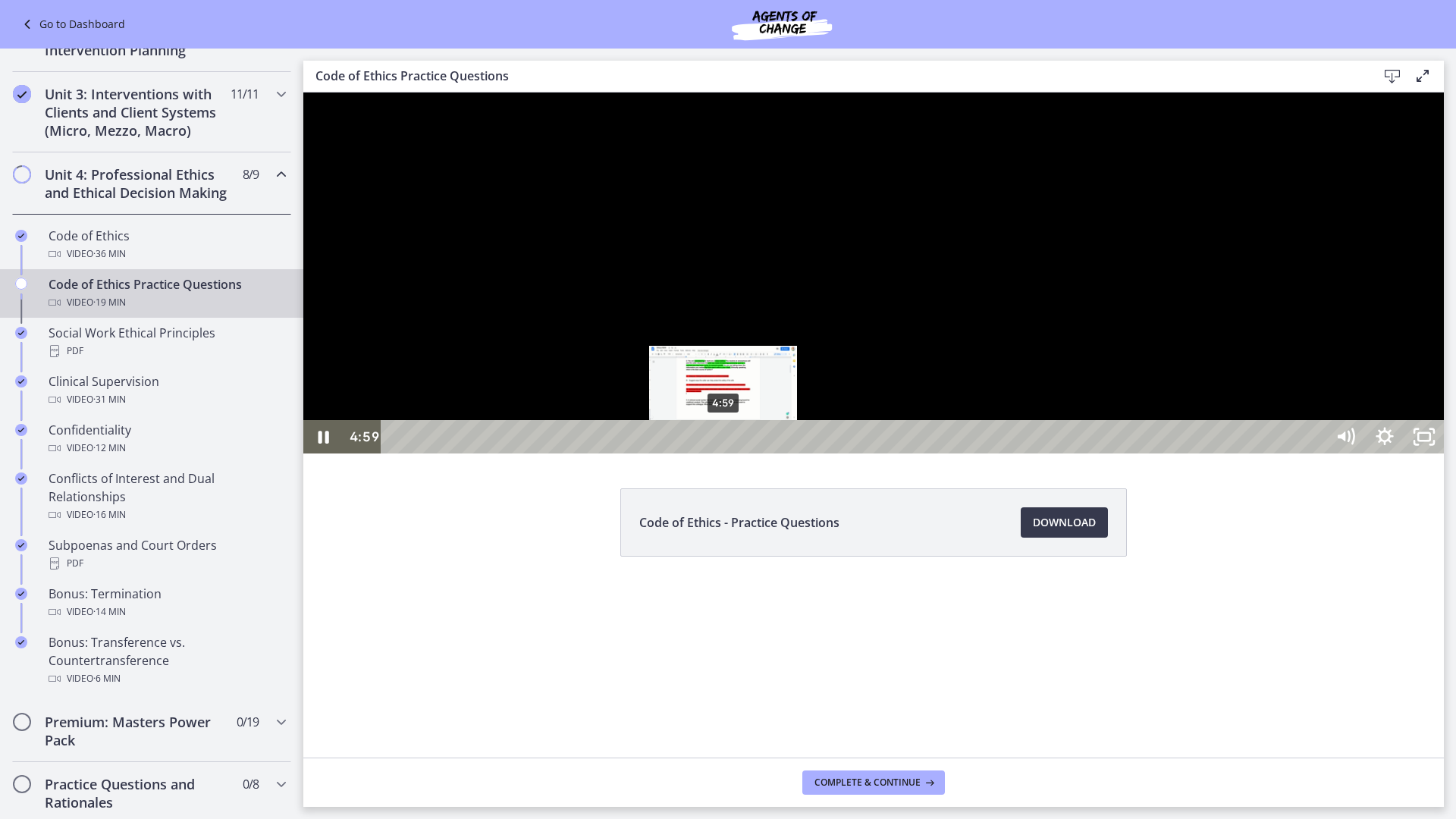 click on "4:59" at bounding box center [855, 437] 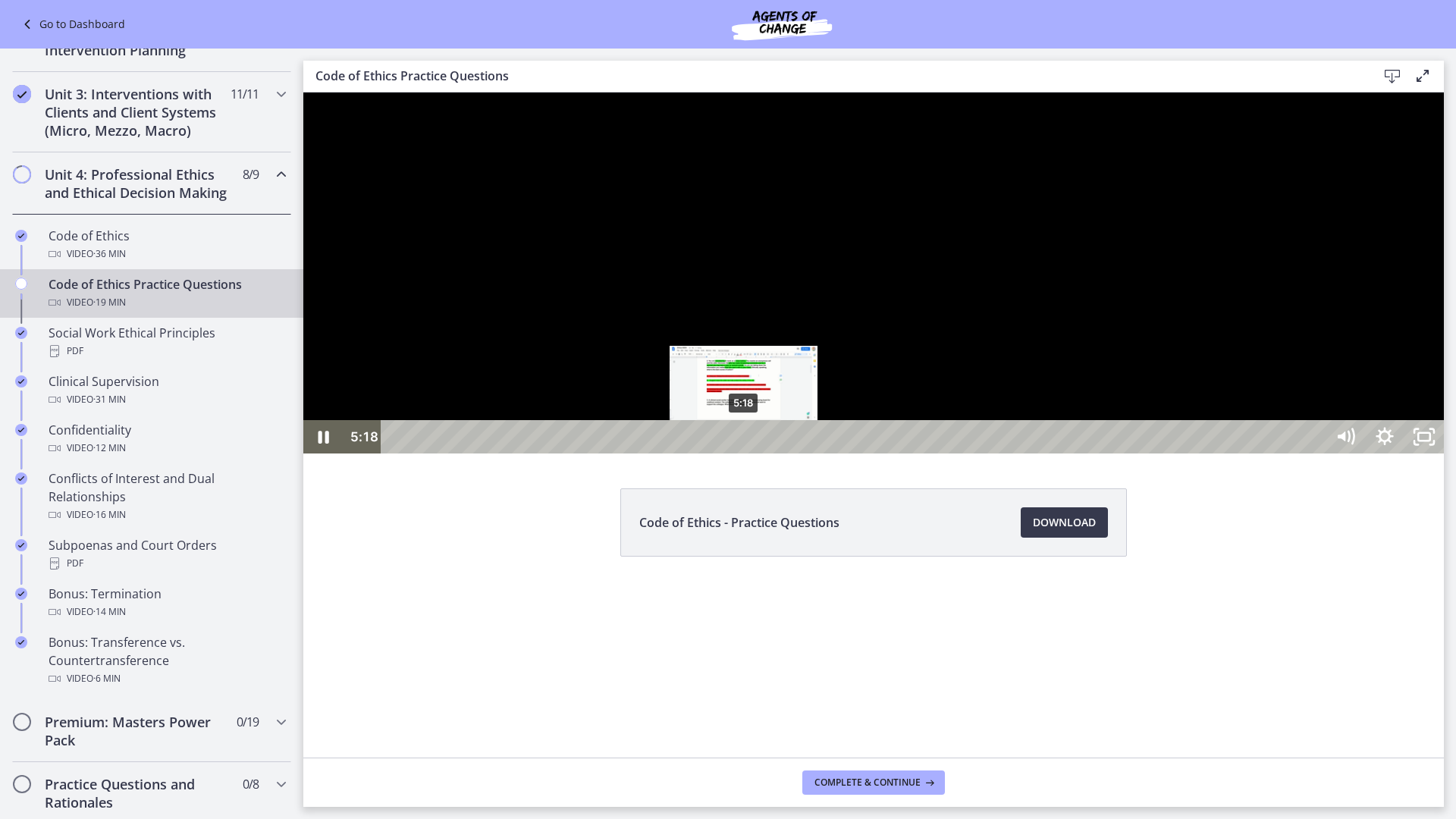 click on "5:18" at bounding box center [855, 437] 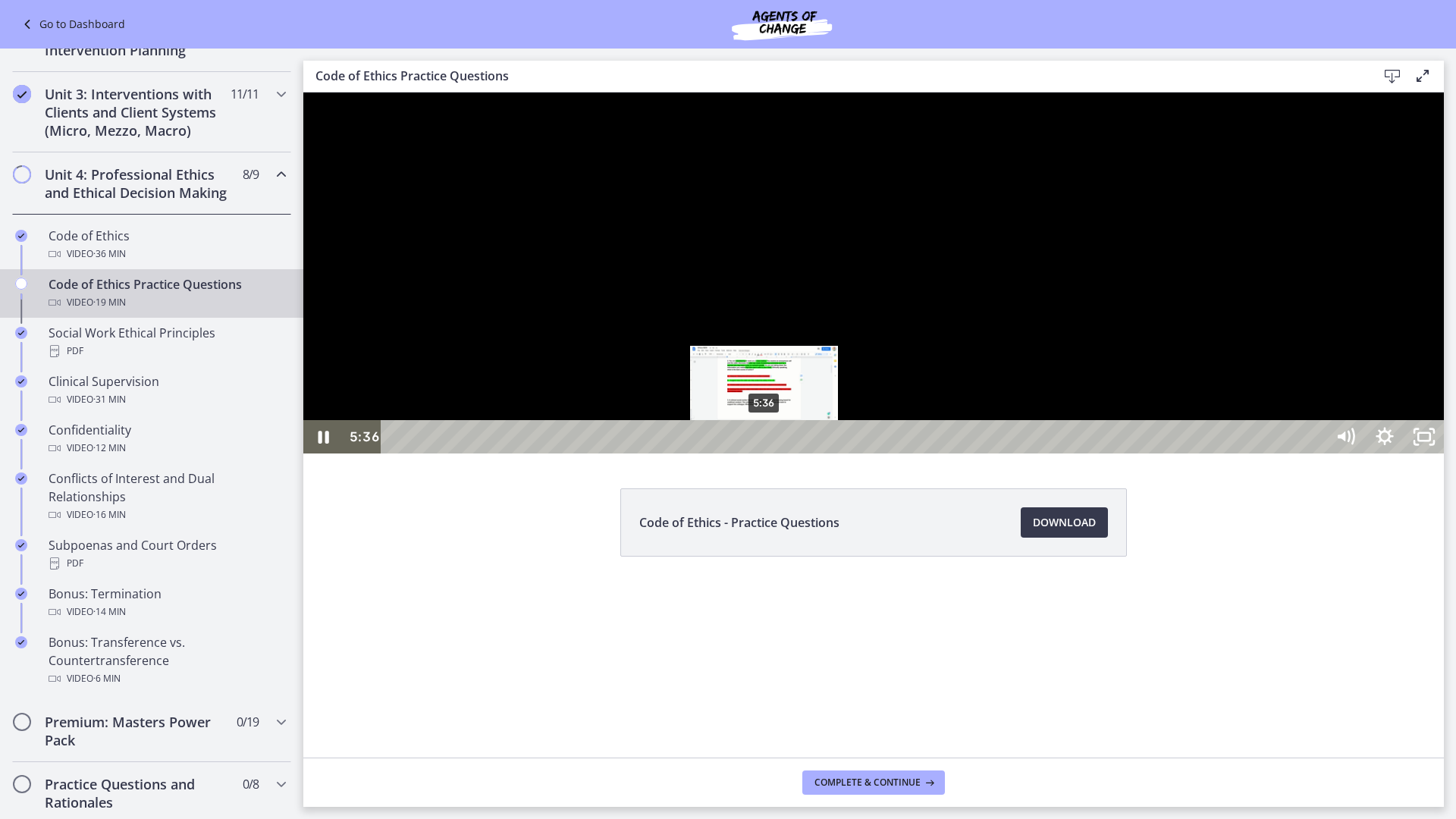 click on "5:36" at bounding box center [855, 437] 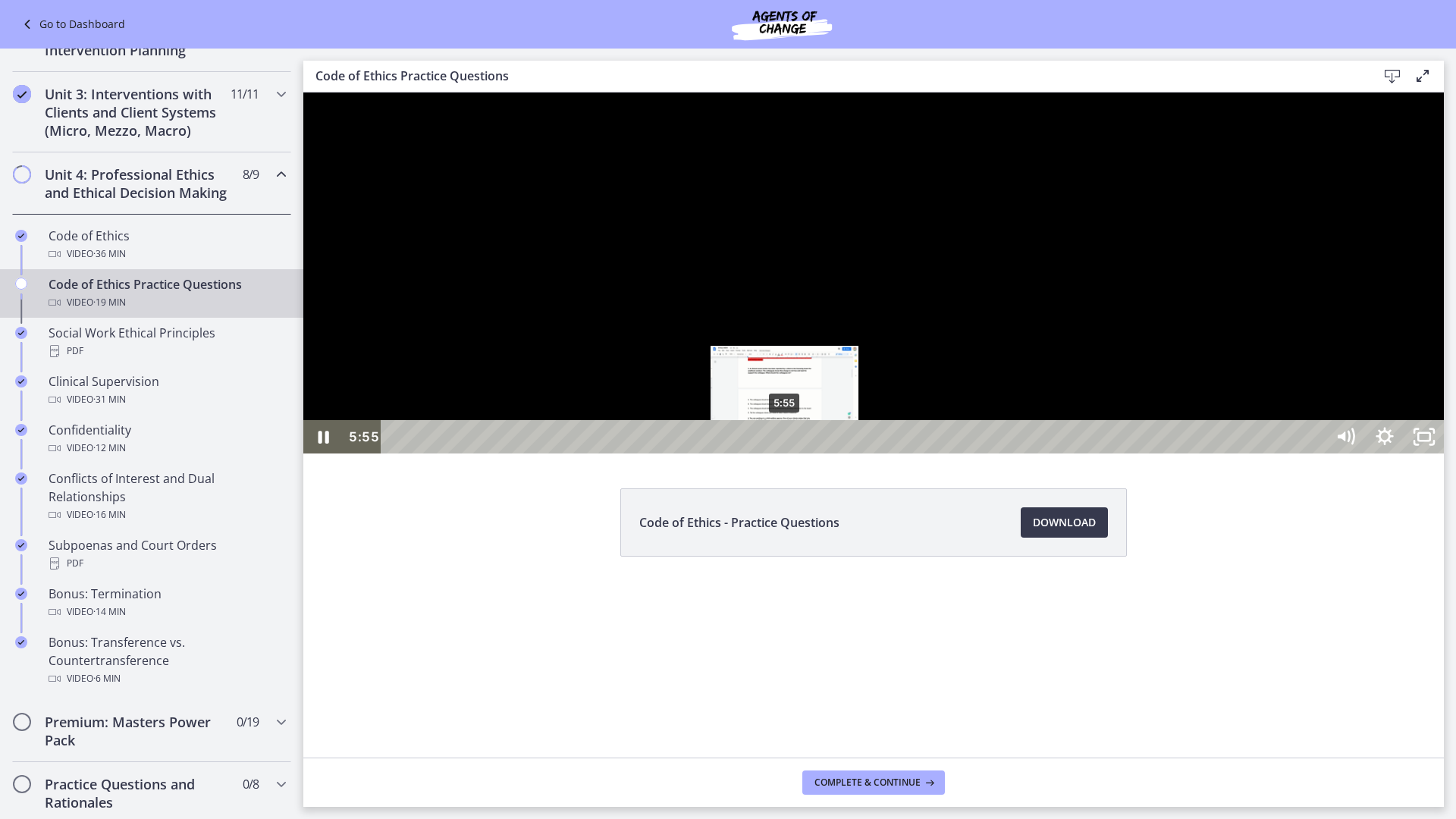 click on "5:55" at bounding box center [855, 437] 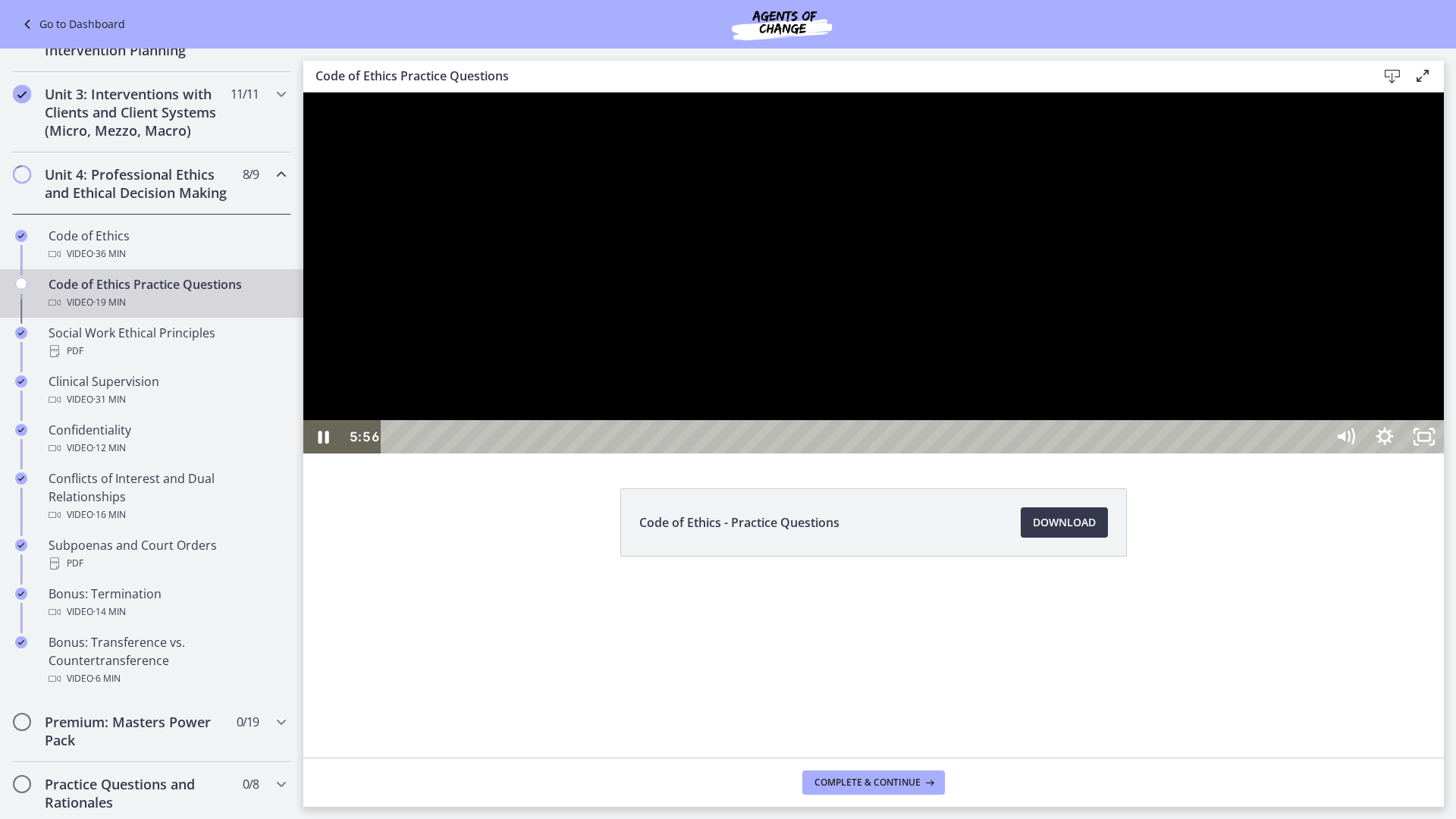 click at bounding box center (874, 273) 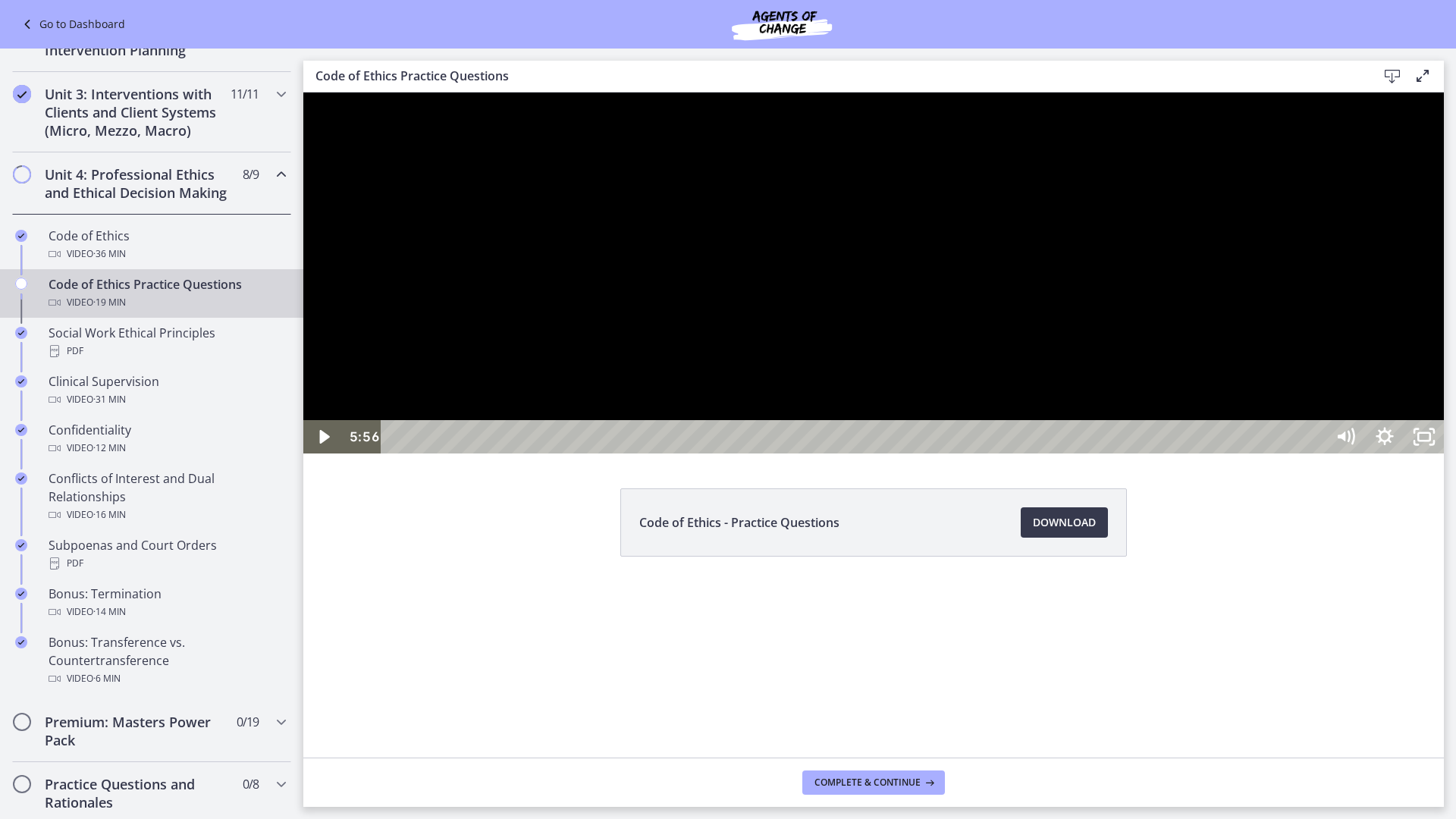 click at bounding box center [874, 273] 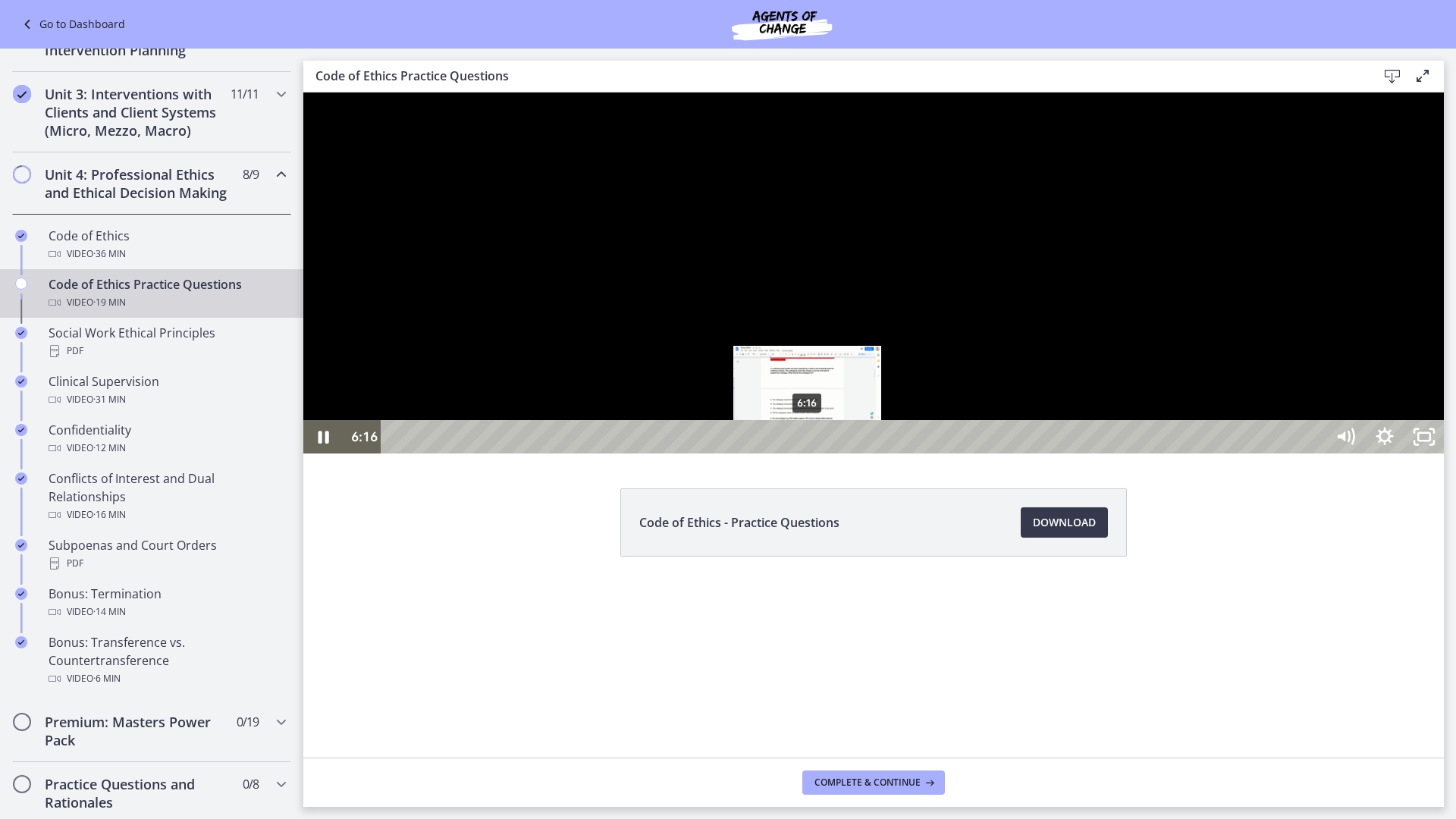 click on "6:16" at bounding box center [855, 437] 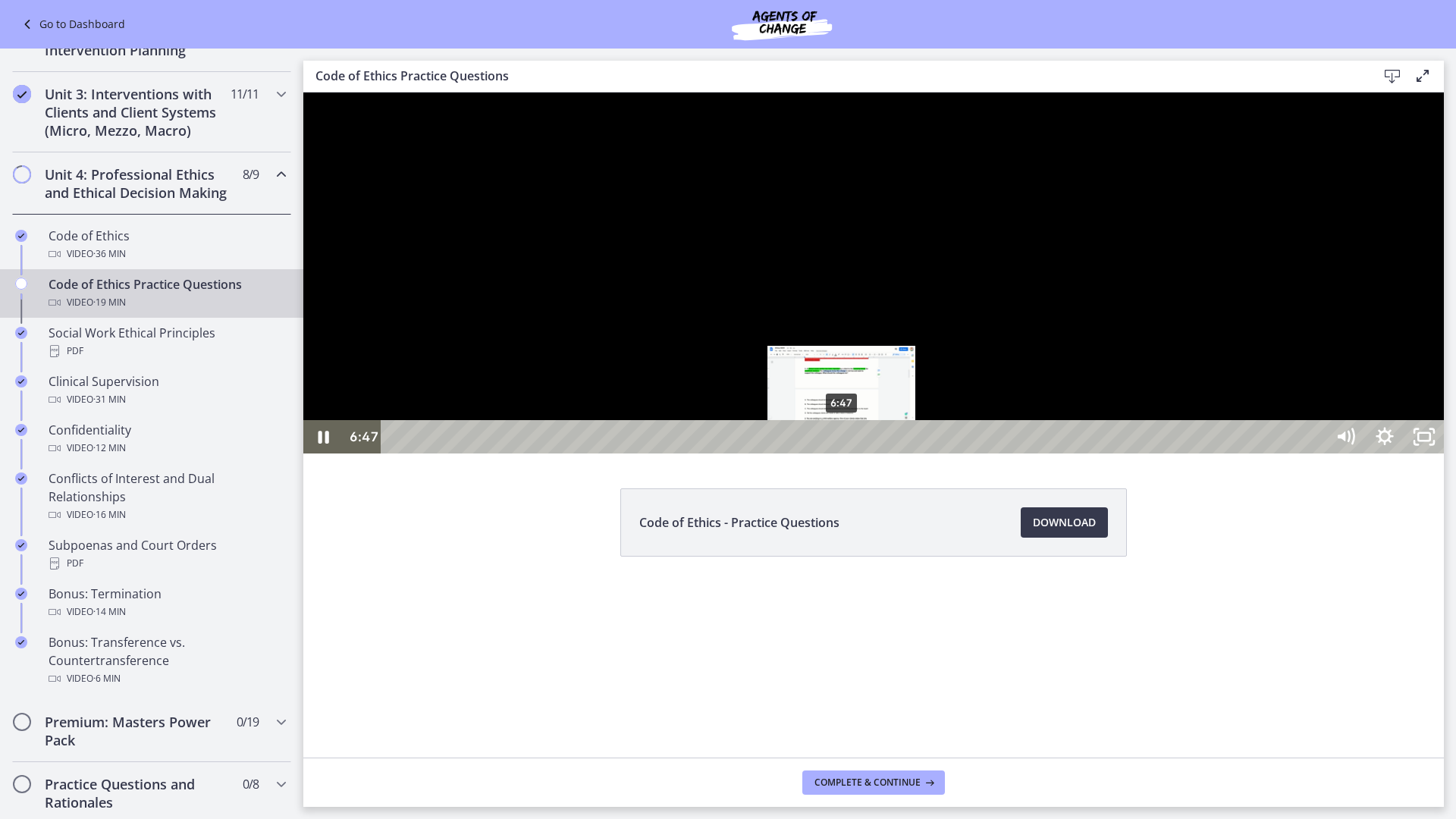 click on "6:47" at bounding box center [855, 437] 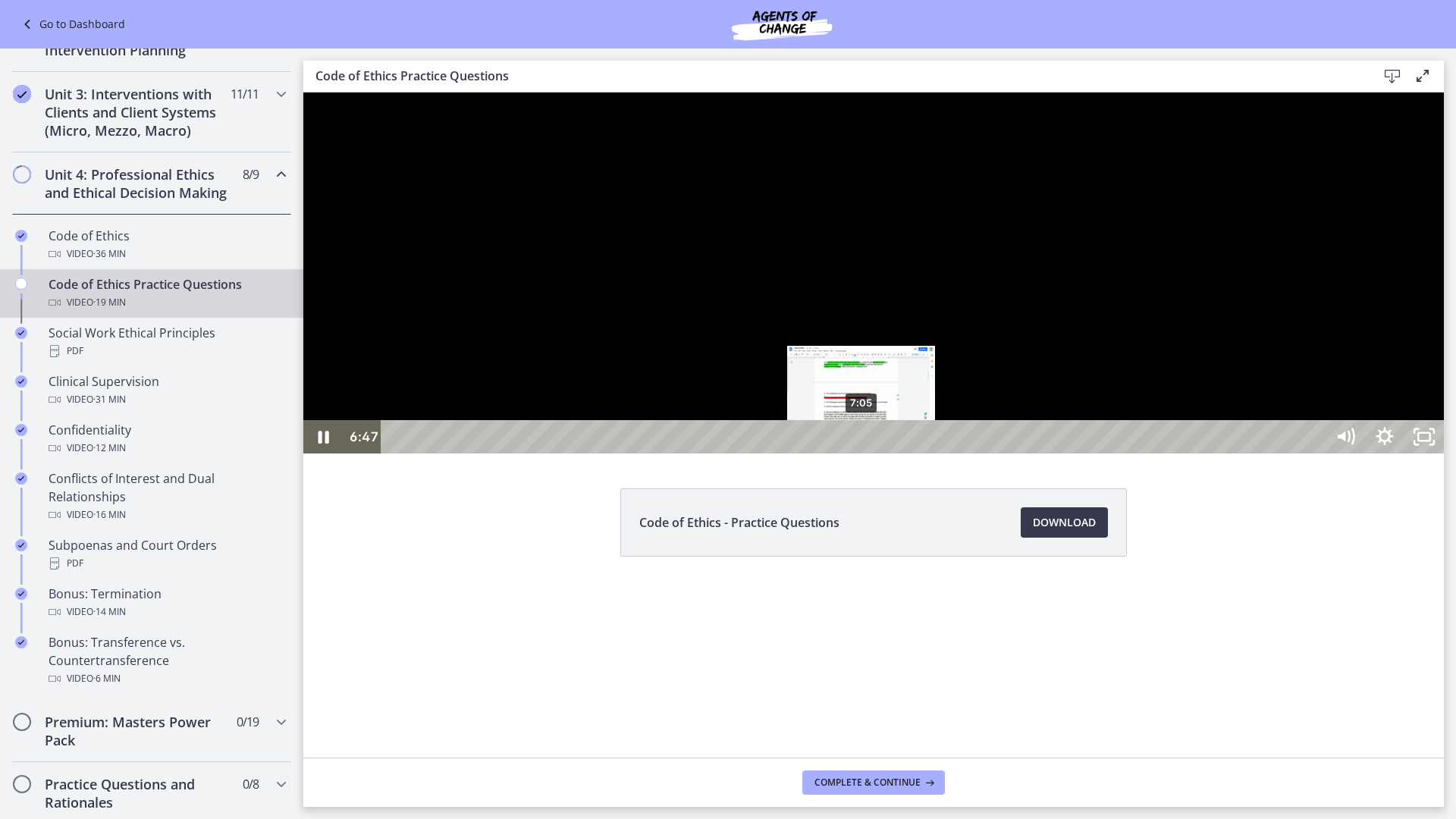 click on "7:05" at bounding box center (855, 437) 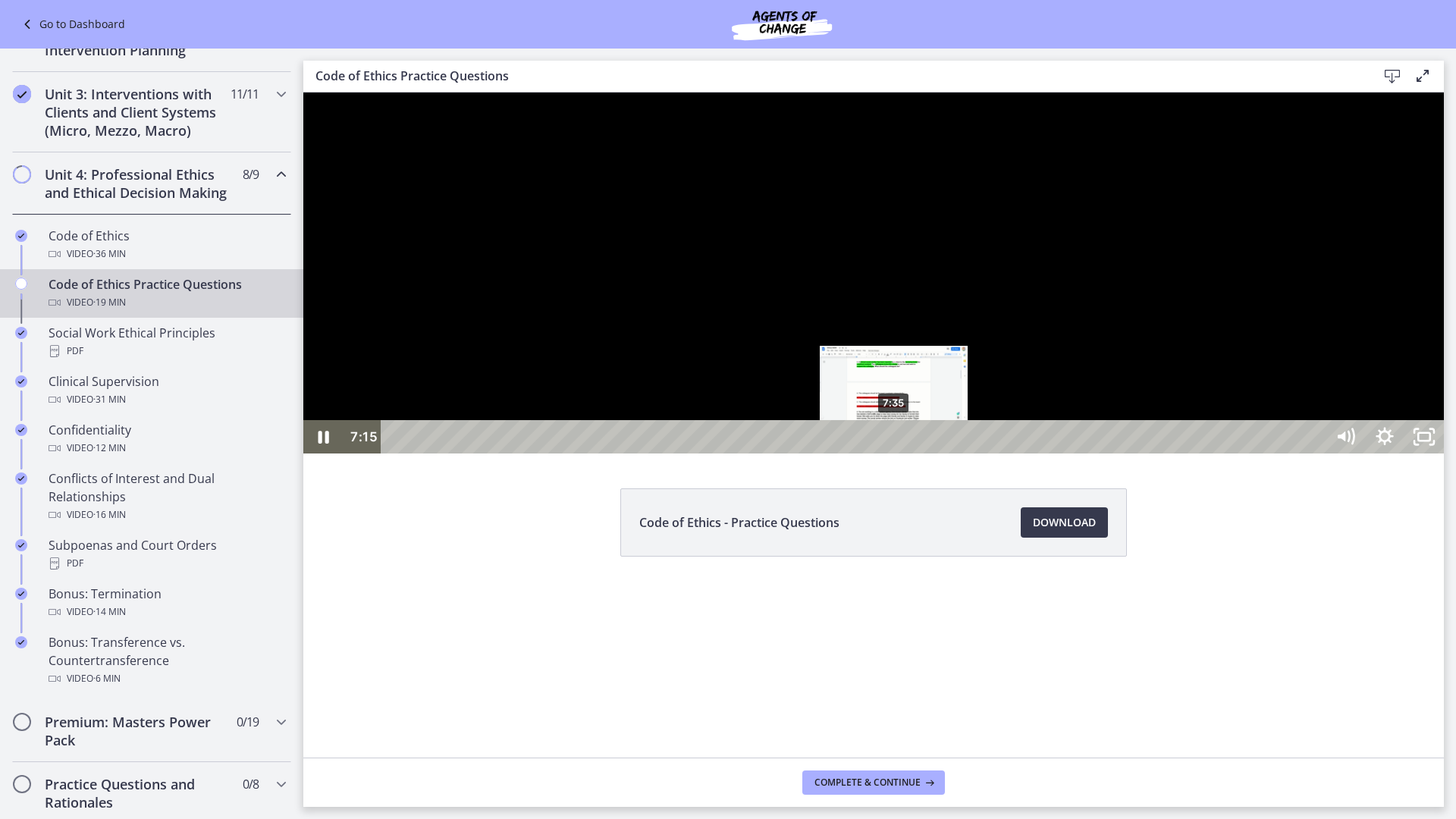 click on "7:35" at bounding box center [855, 437] 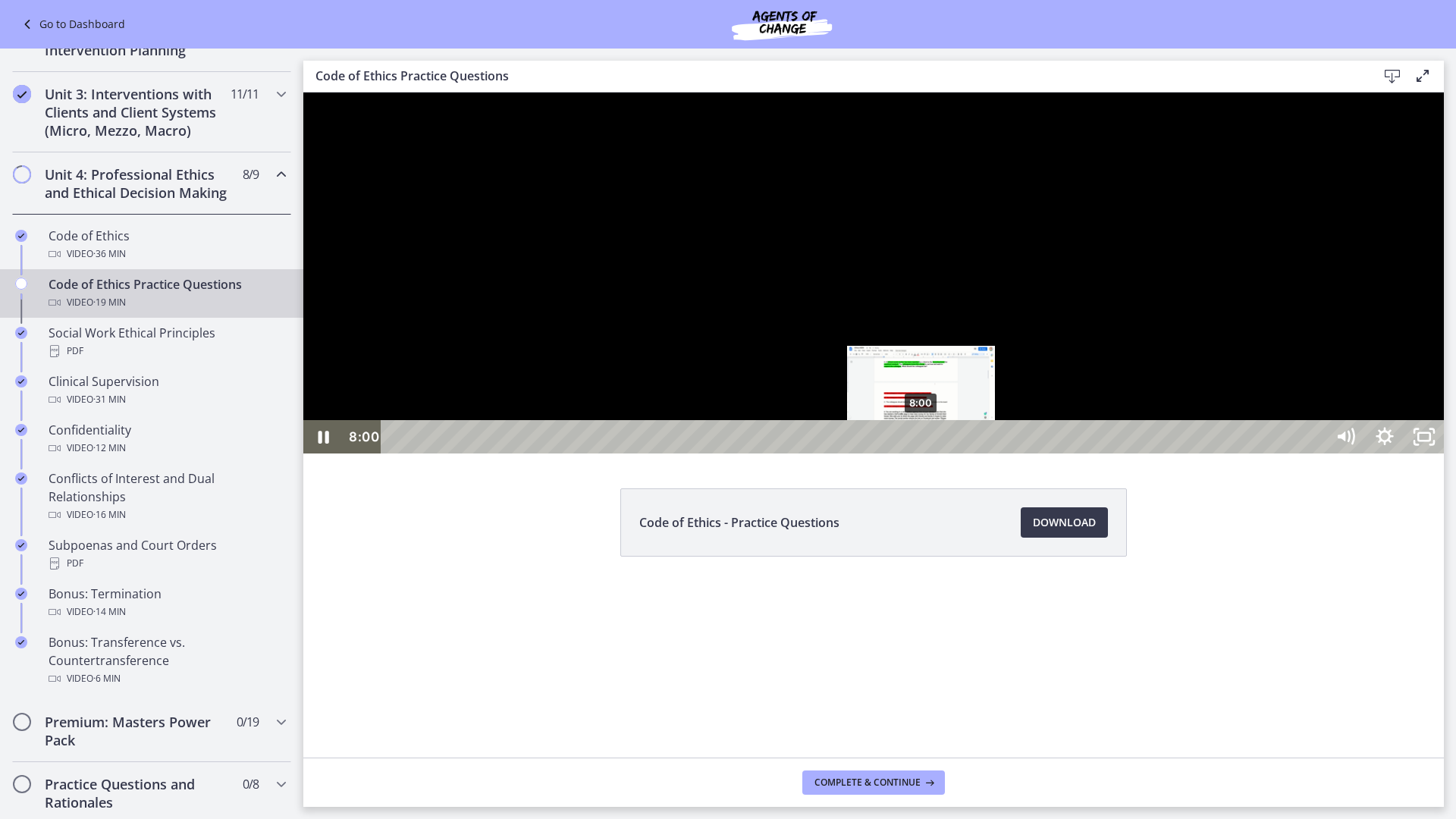 click on "8:00" at bounding box center (855, 437) 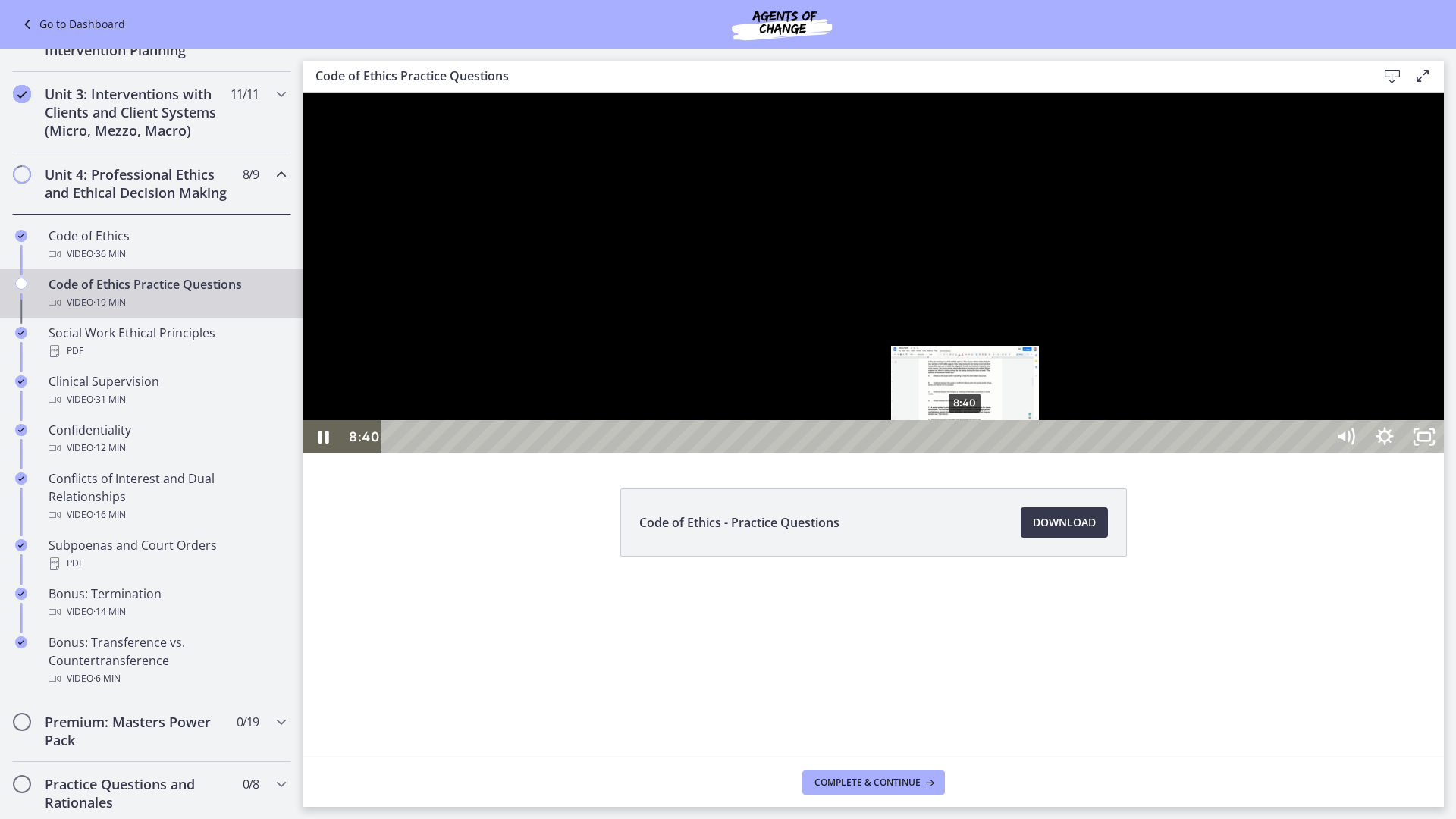 click on "8:40" at bounding box center [855, 437] 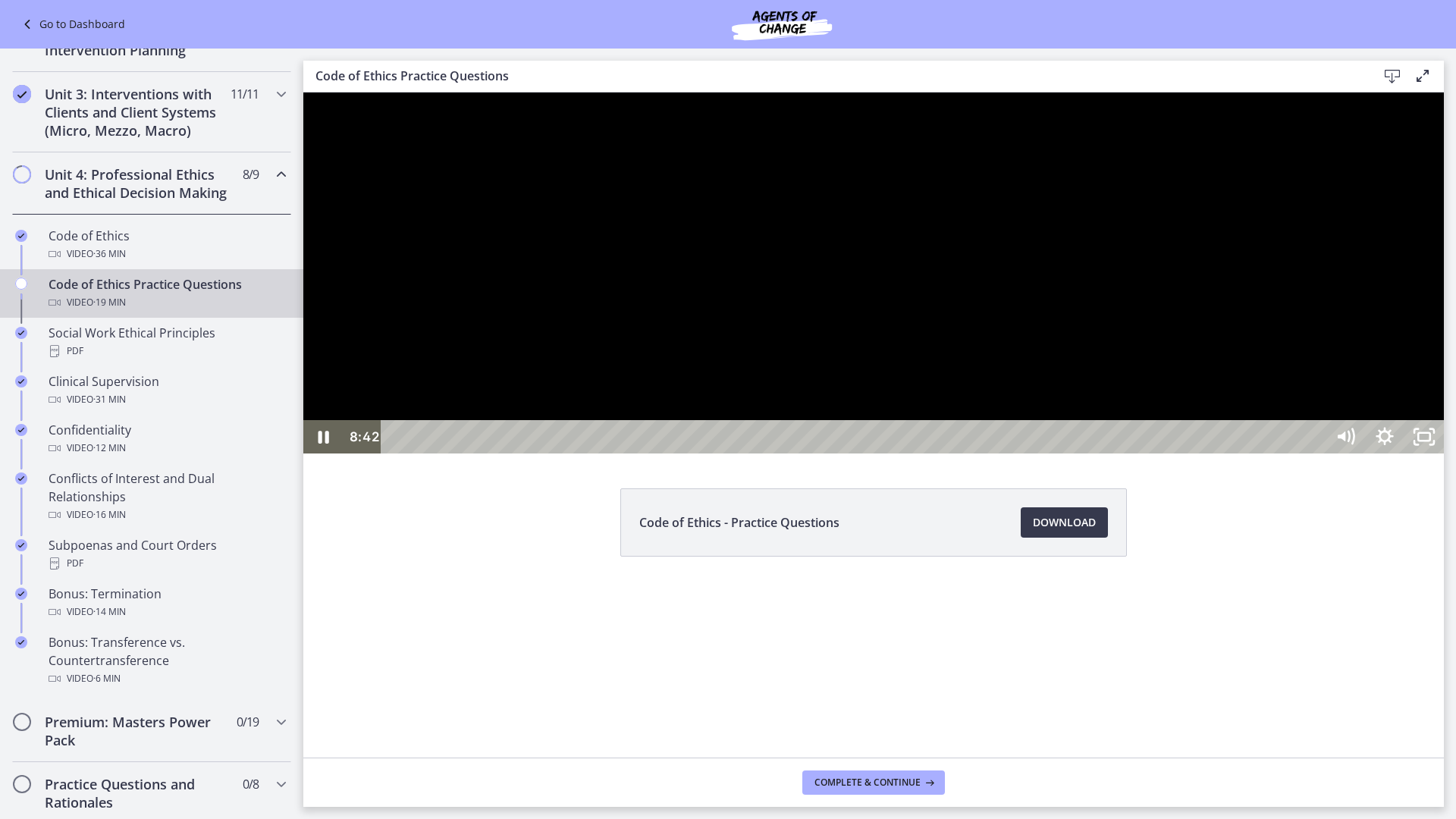 click at bounding box center [874, 273] 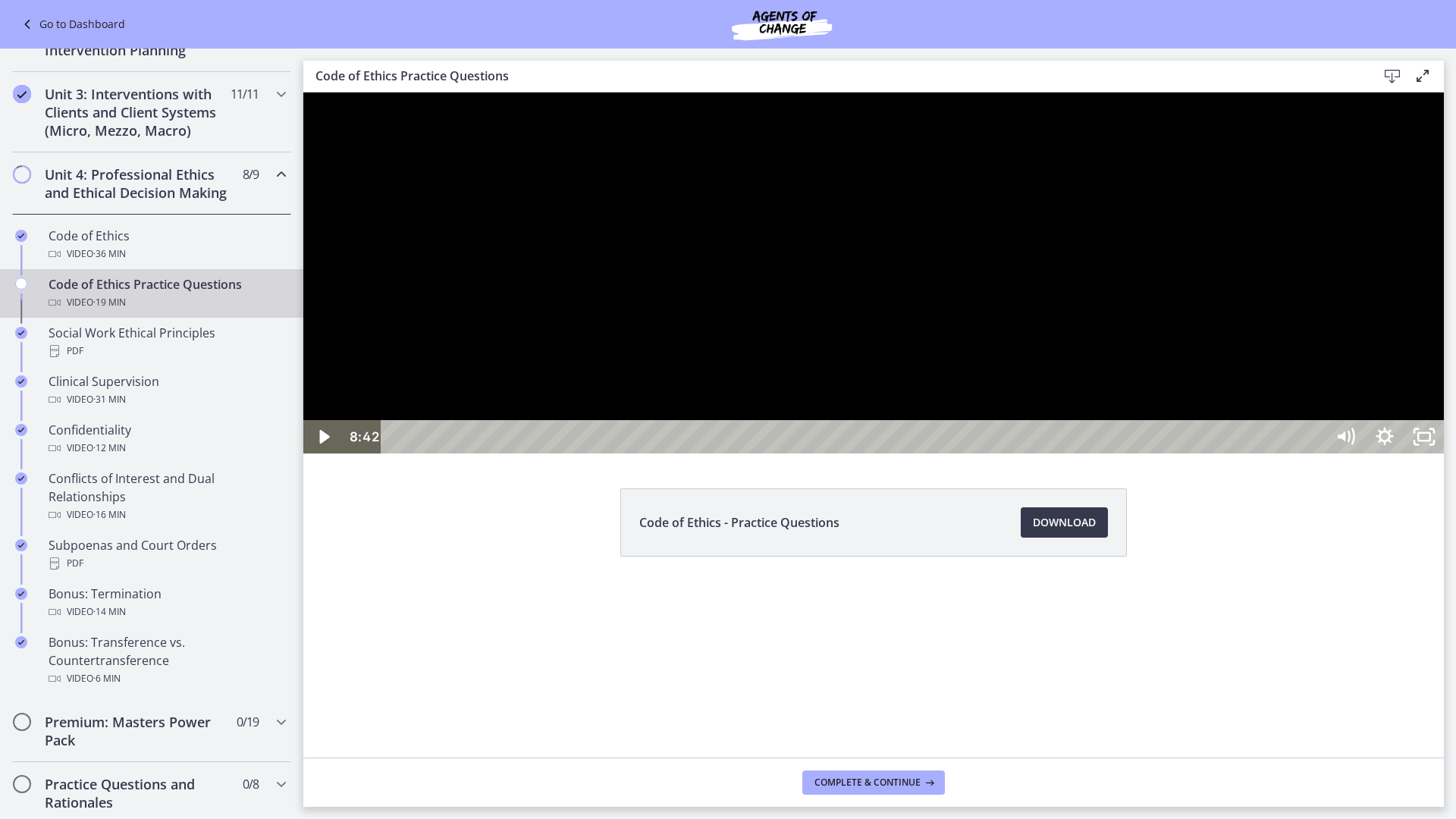 click at bounding box center [874, 273] 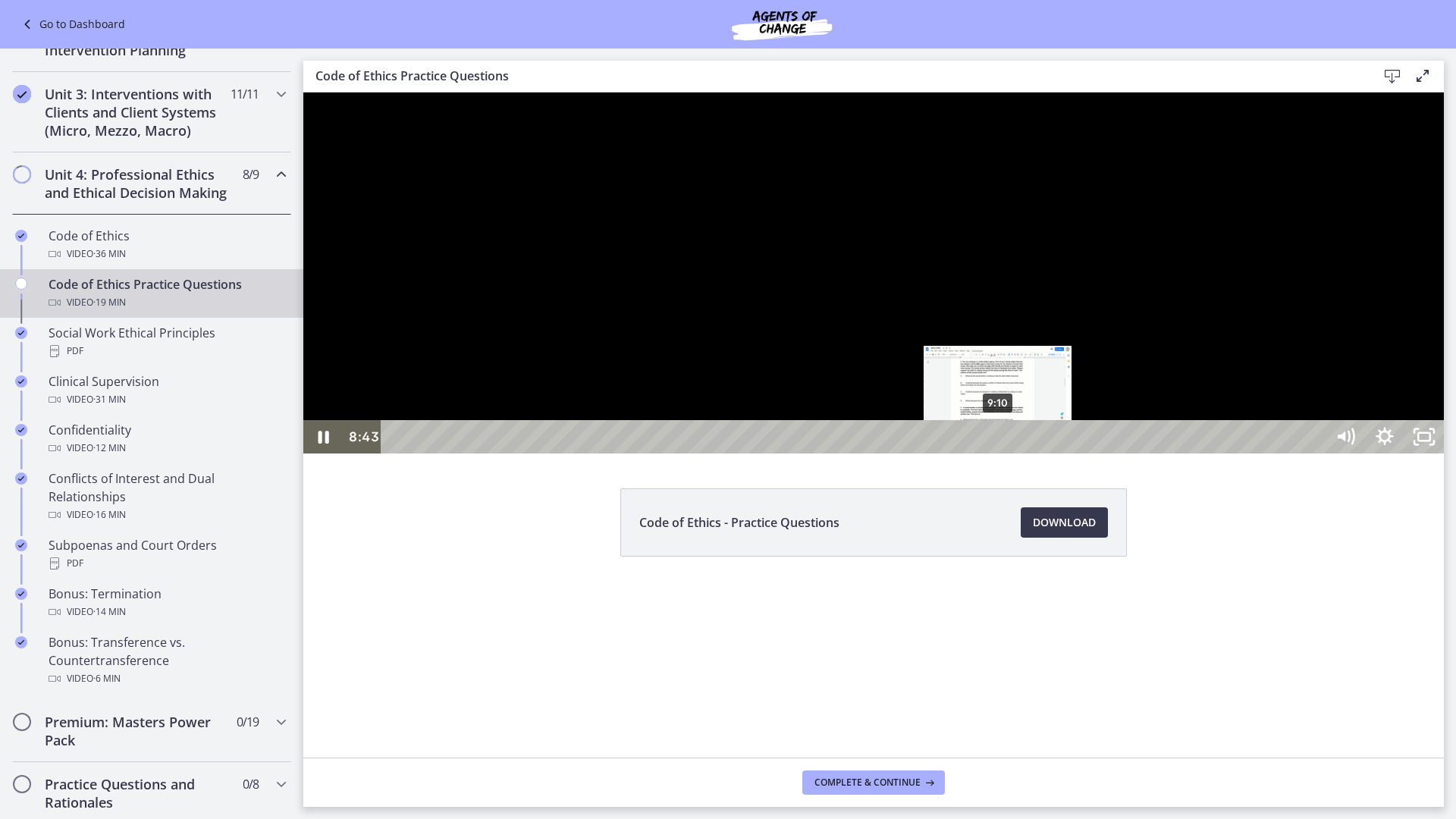 click on "9:10" at bounding box center [855, 437] 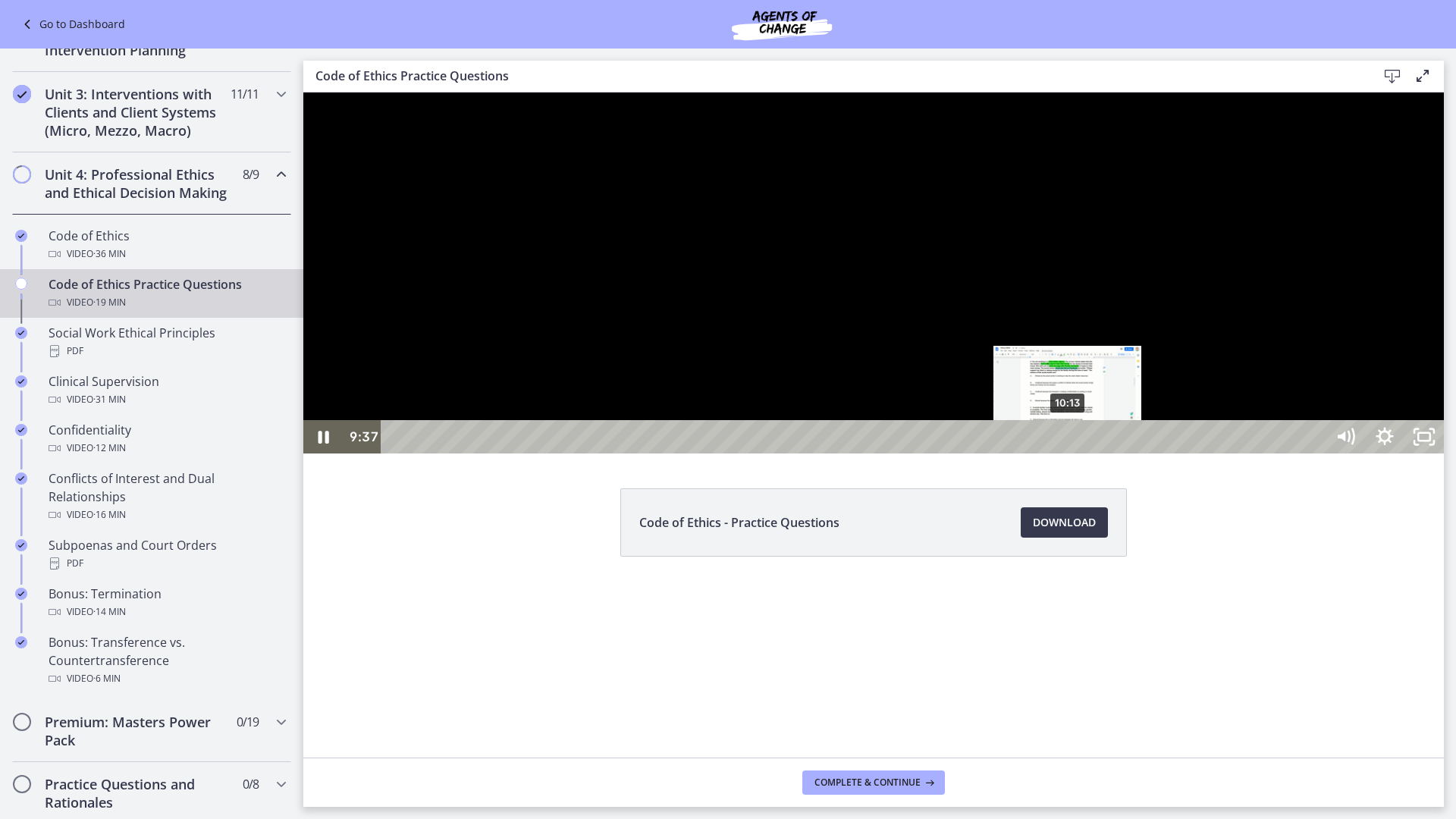click on "10:13" at bounding box center [855, 437] 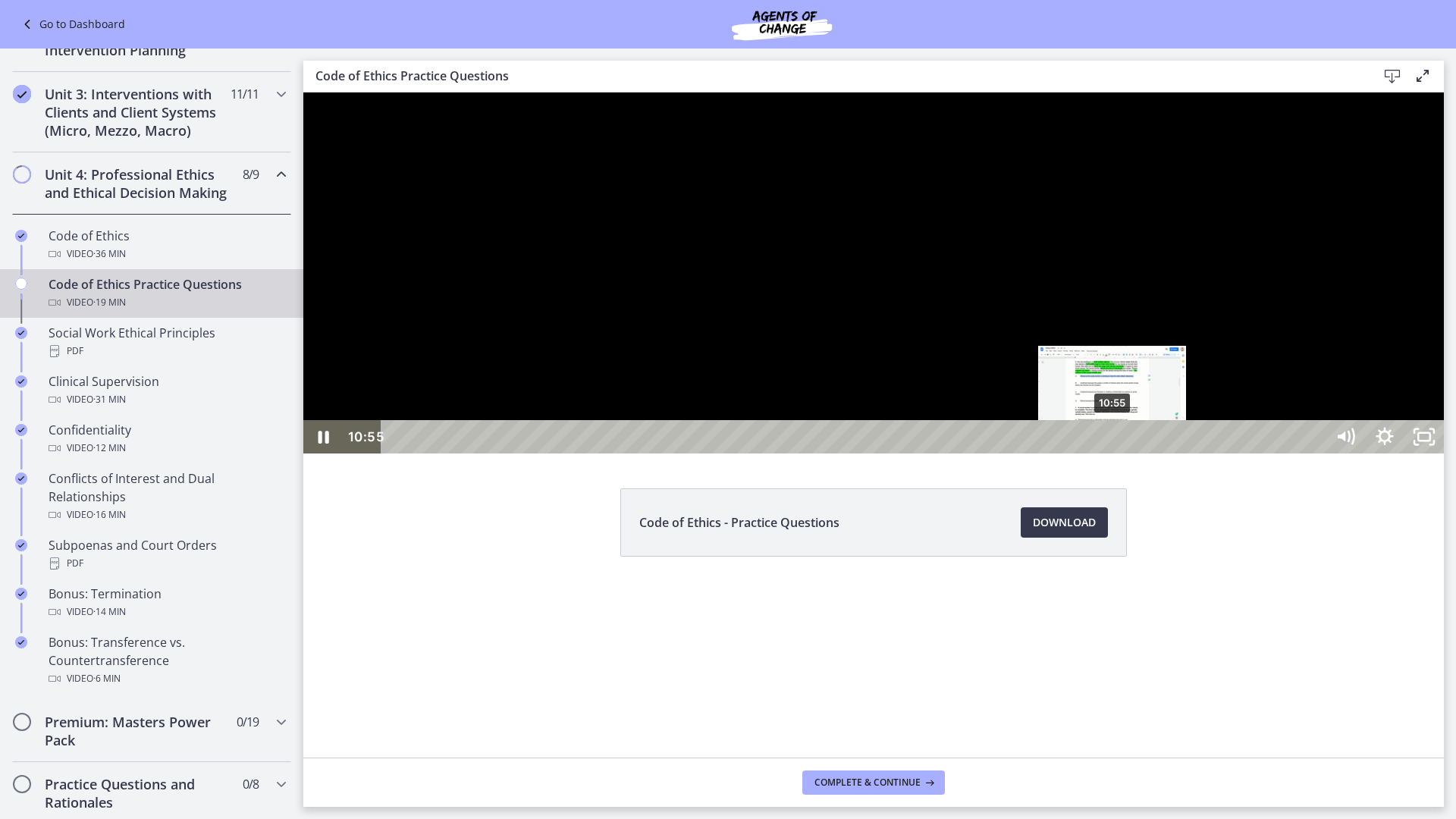 click on "10:55" at bounding box center (855, 437) 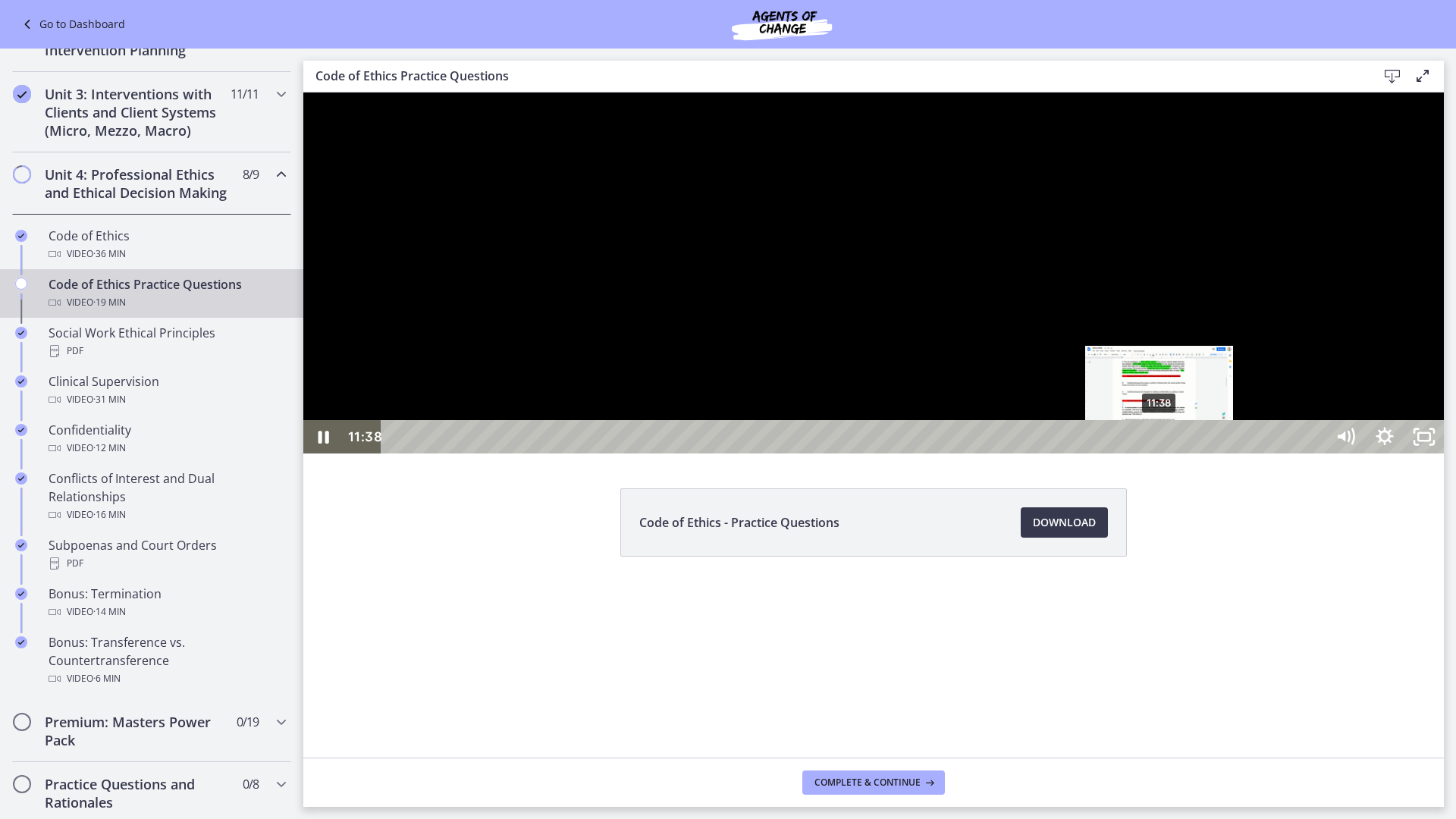 click on "11:38" at bounding box center (855, 437) 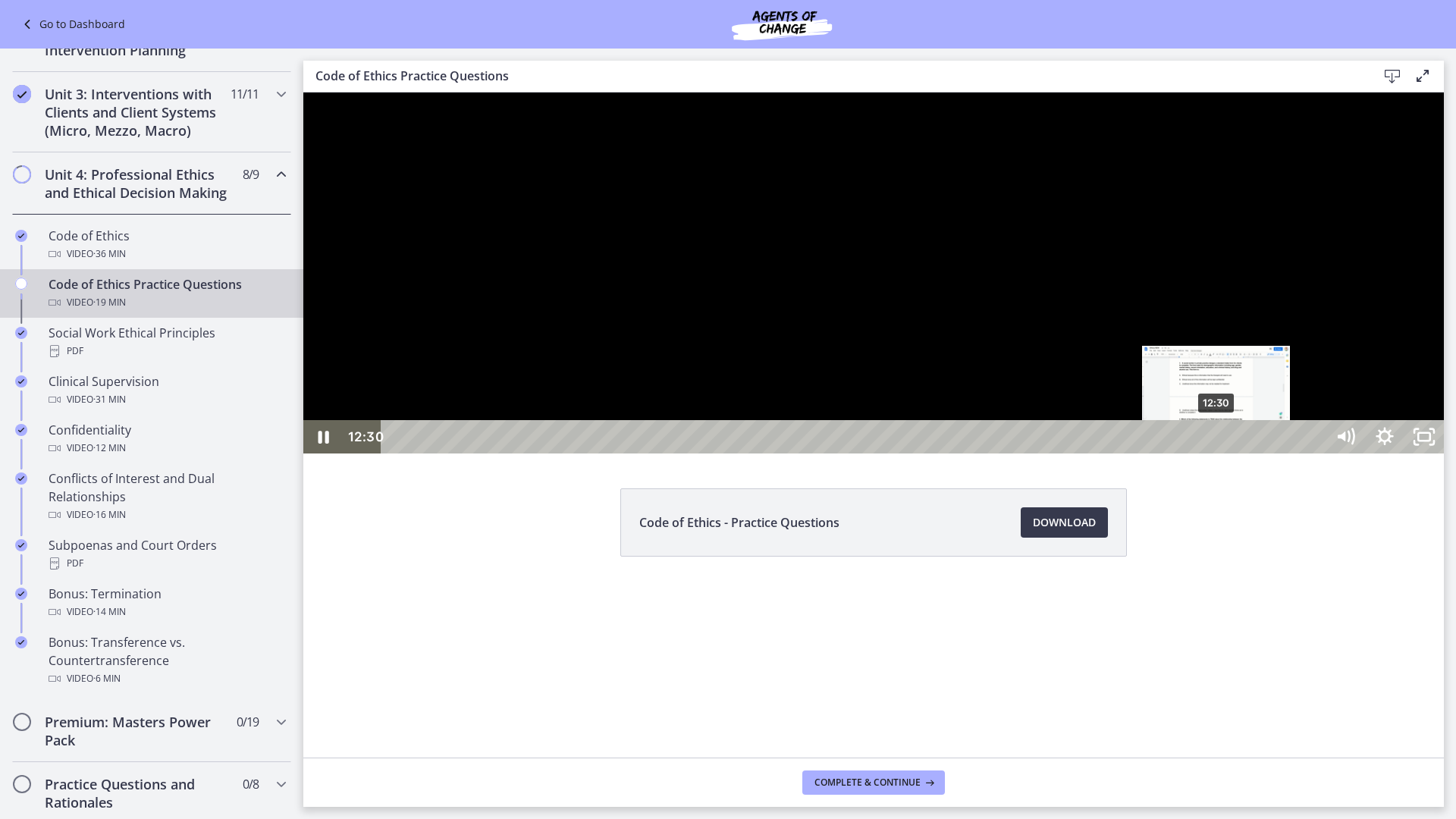 click on "12:30" at bounding box center (855, 437) 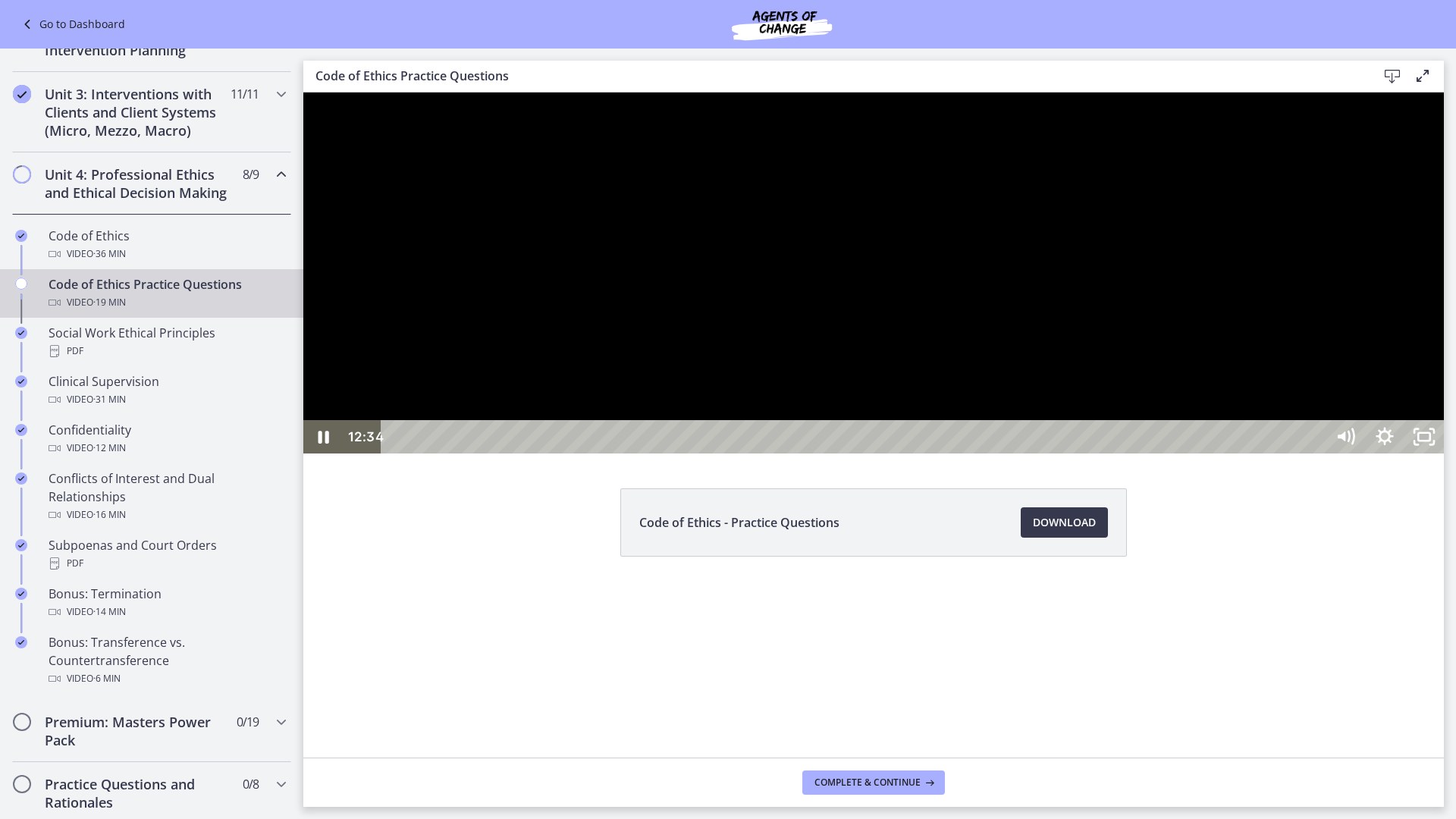 click at bounding box center (874, 273) 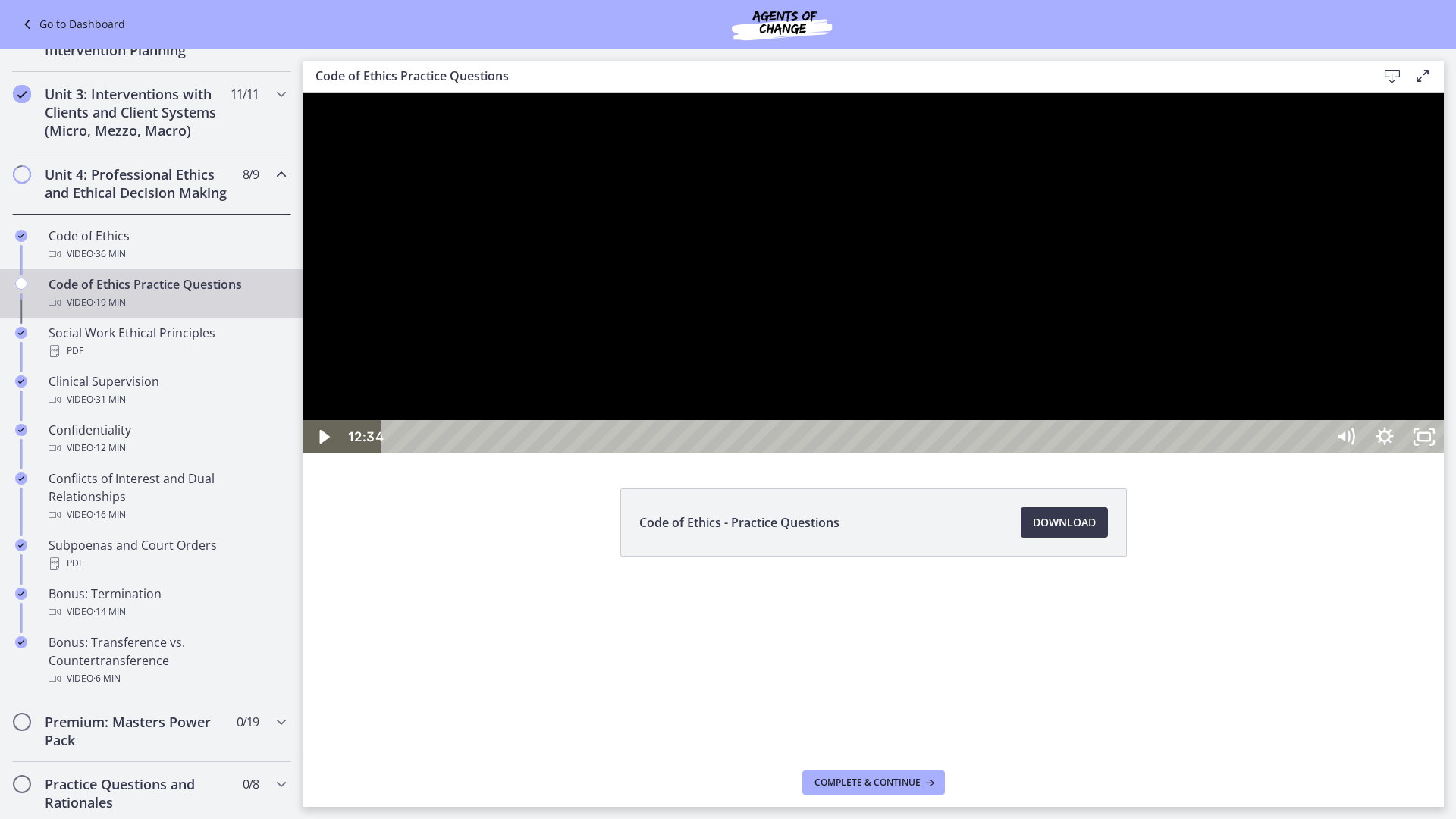 click at bounding box center [874, 273] 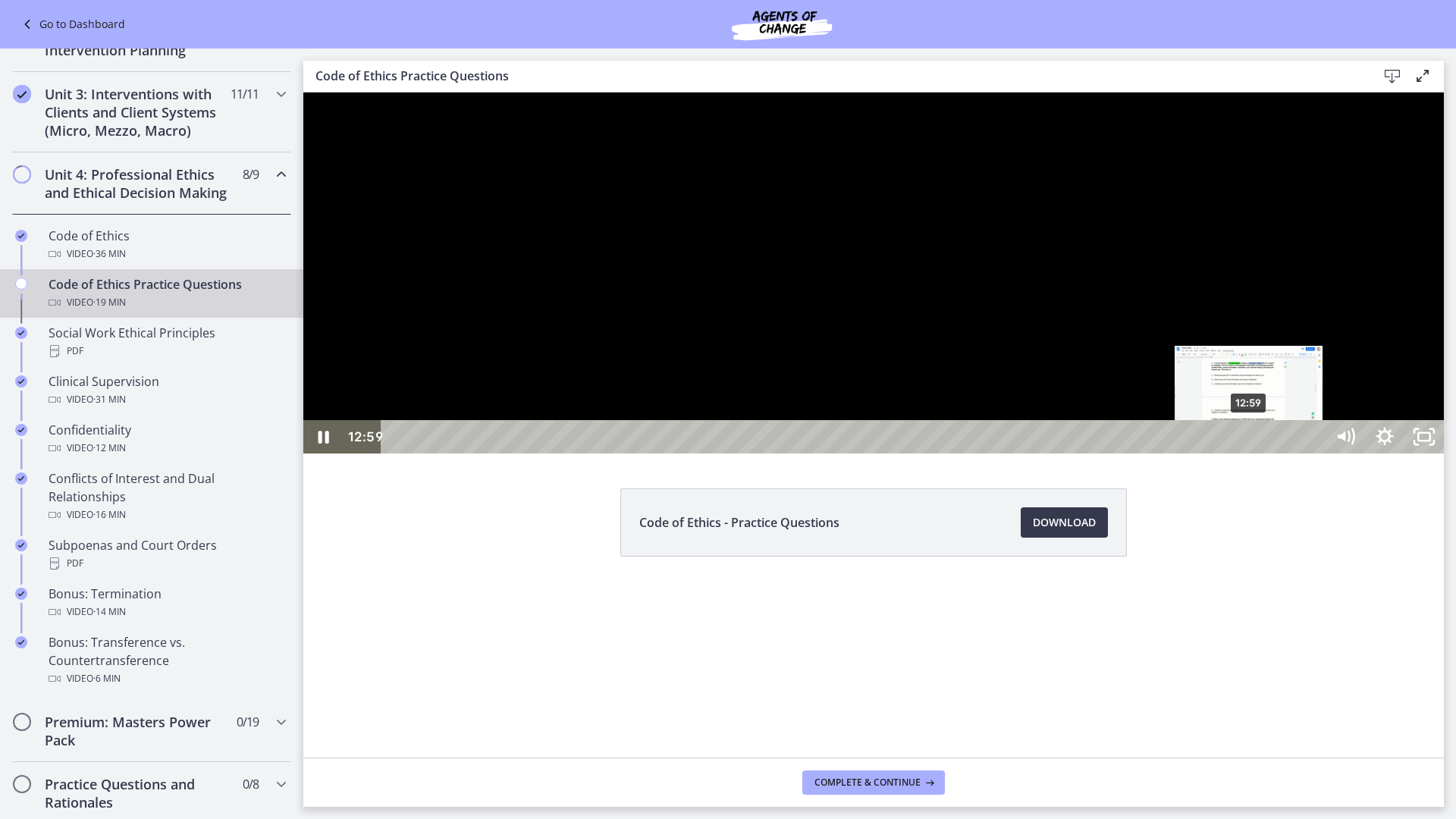 click on "12:59" at bounding box center [855, 437] 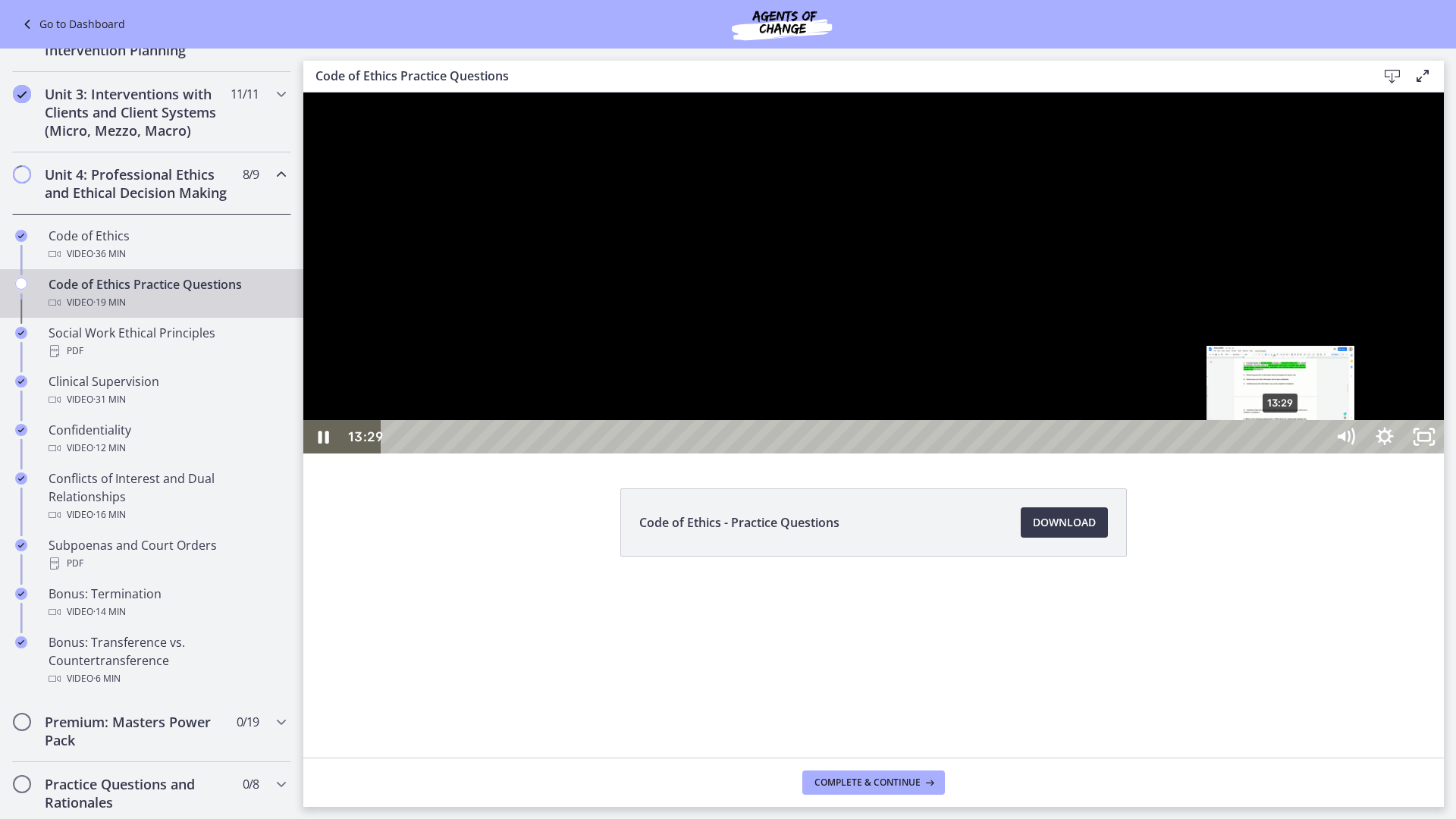 click on "13:29" at bounding box center (855, 437) 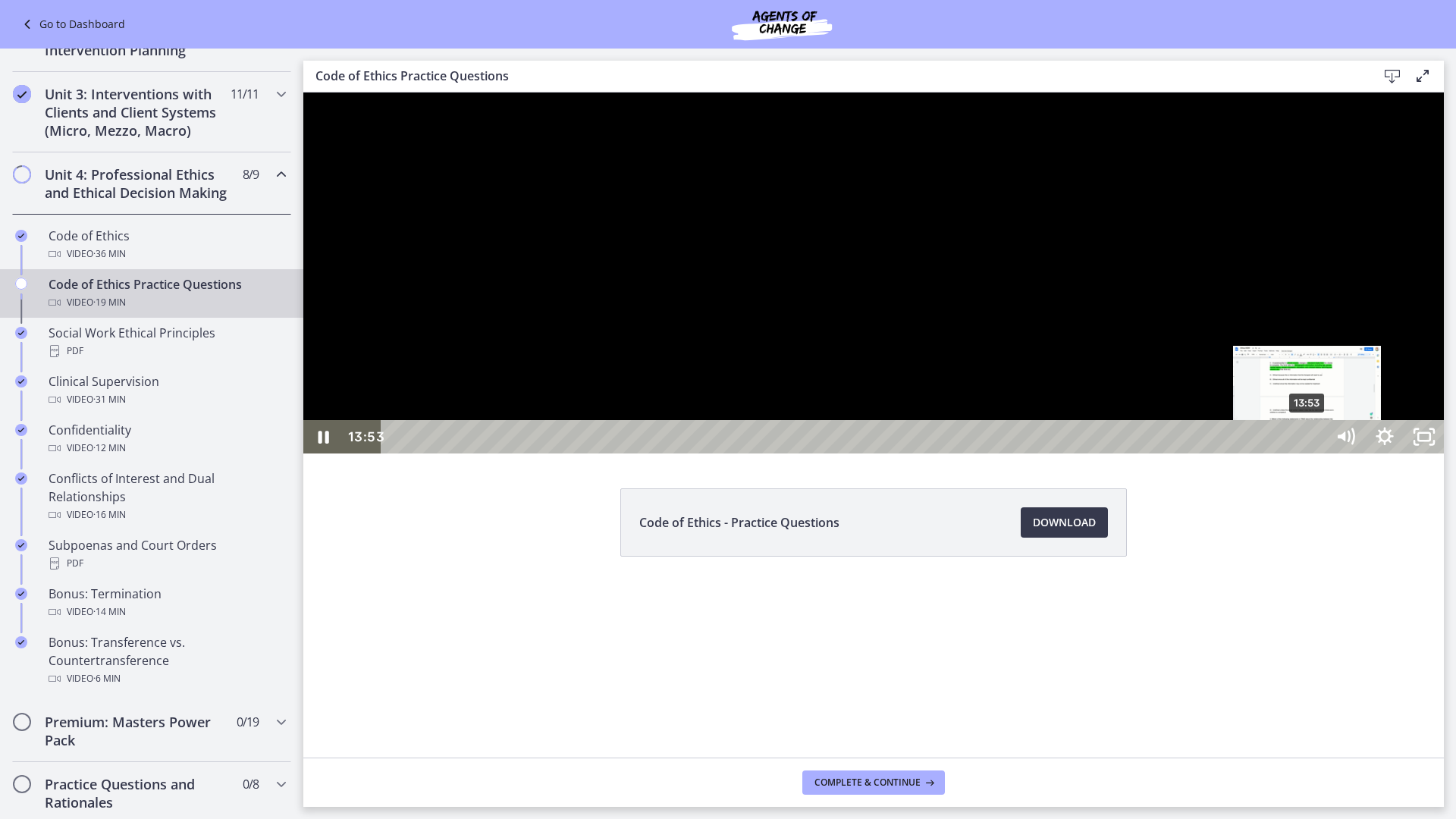 click on "13:53" at bounding box center [855, 437] 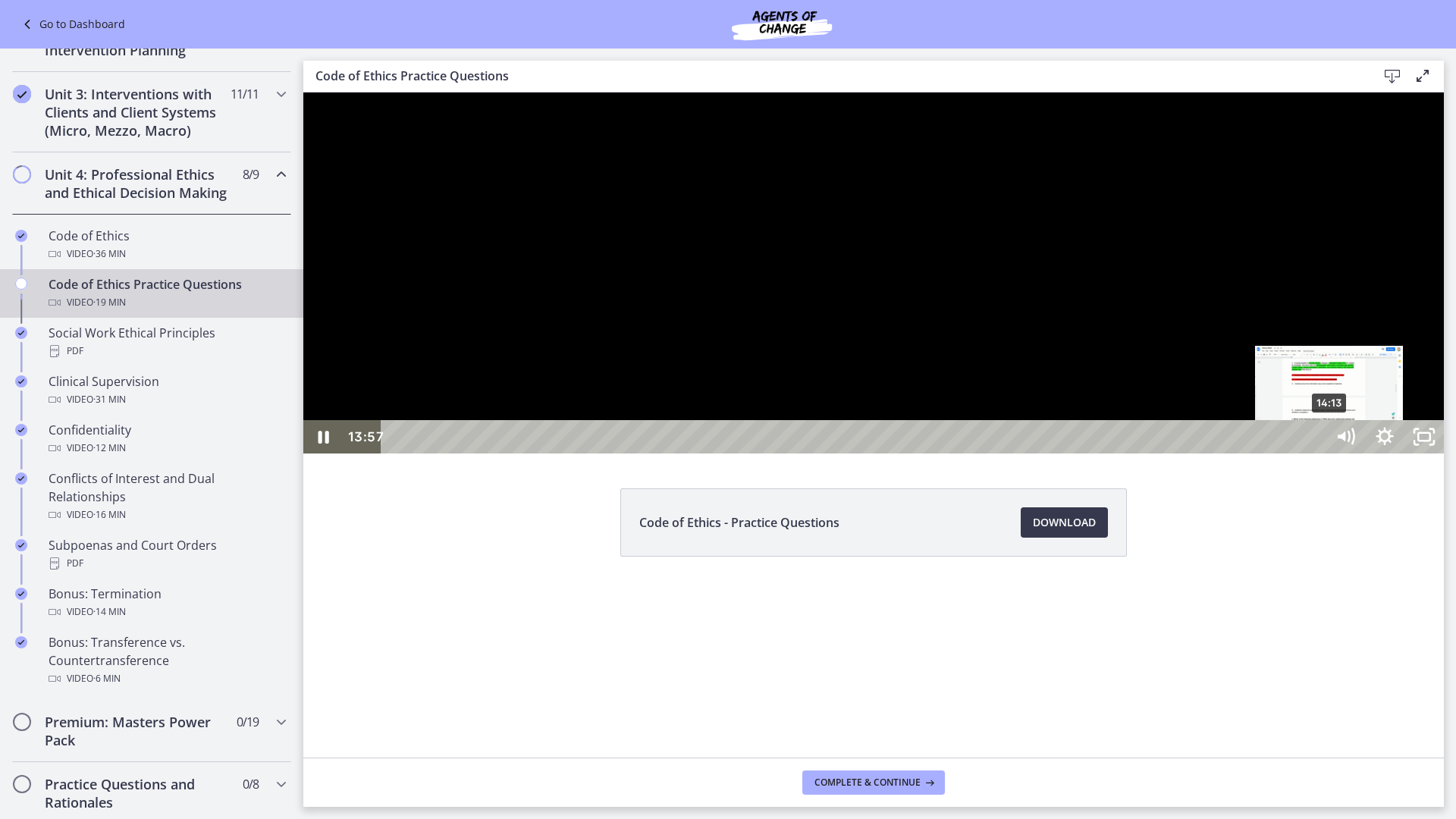 click on "14:13" at bounding box center (855, 437) 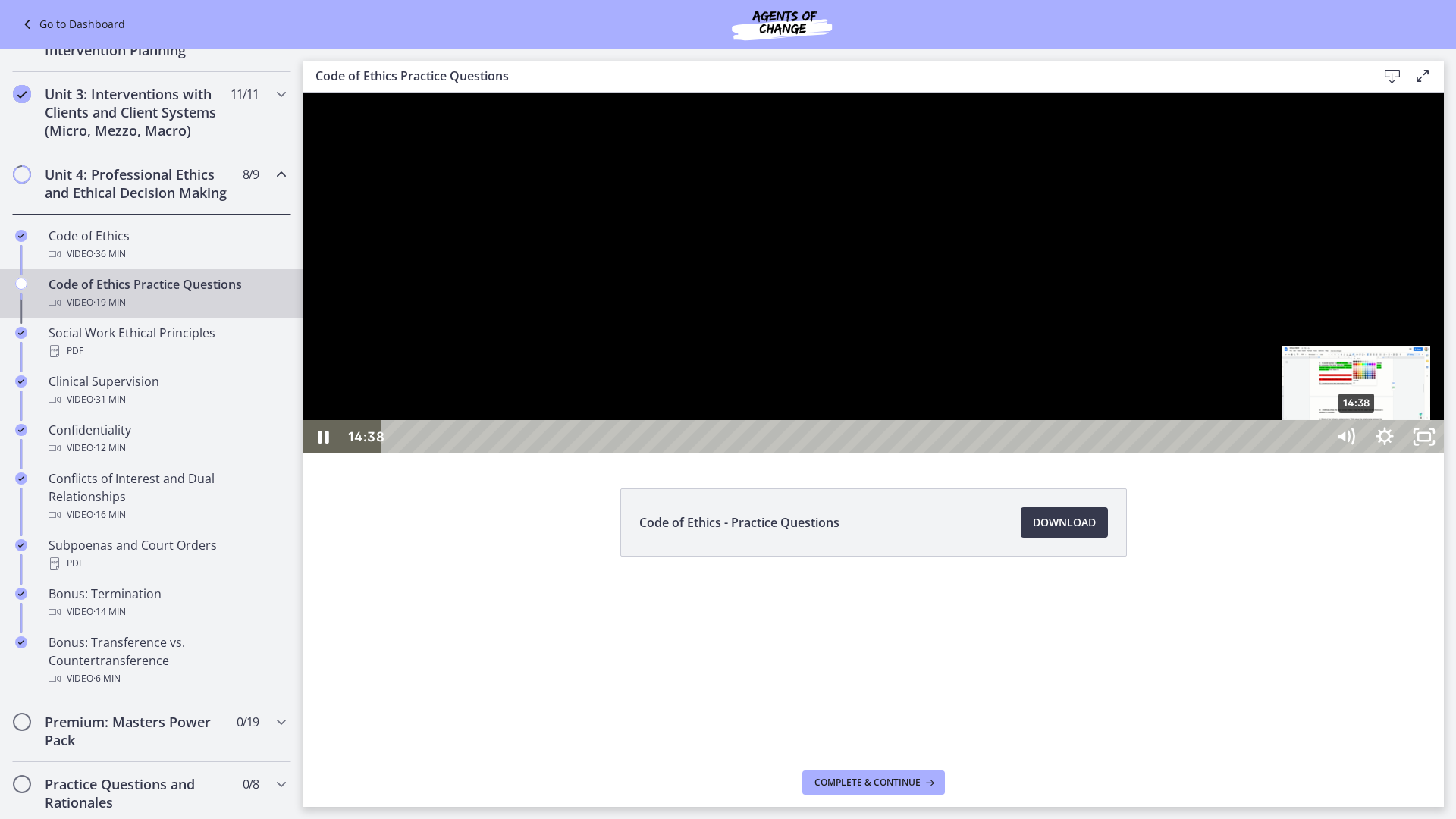 click on "14:38" at bounding box center [855, 437] 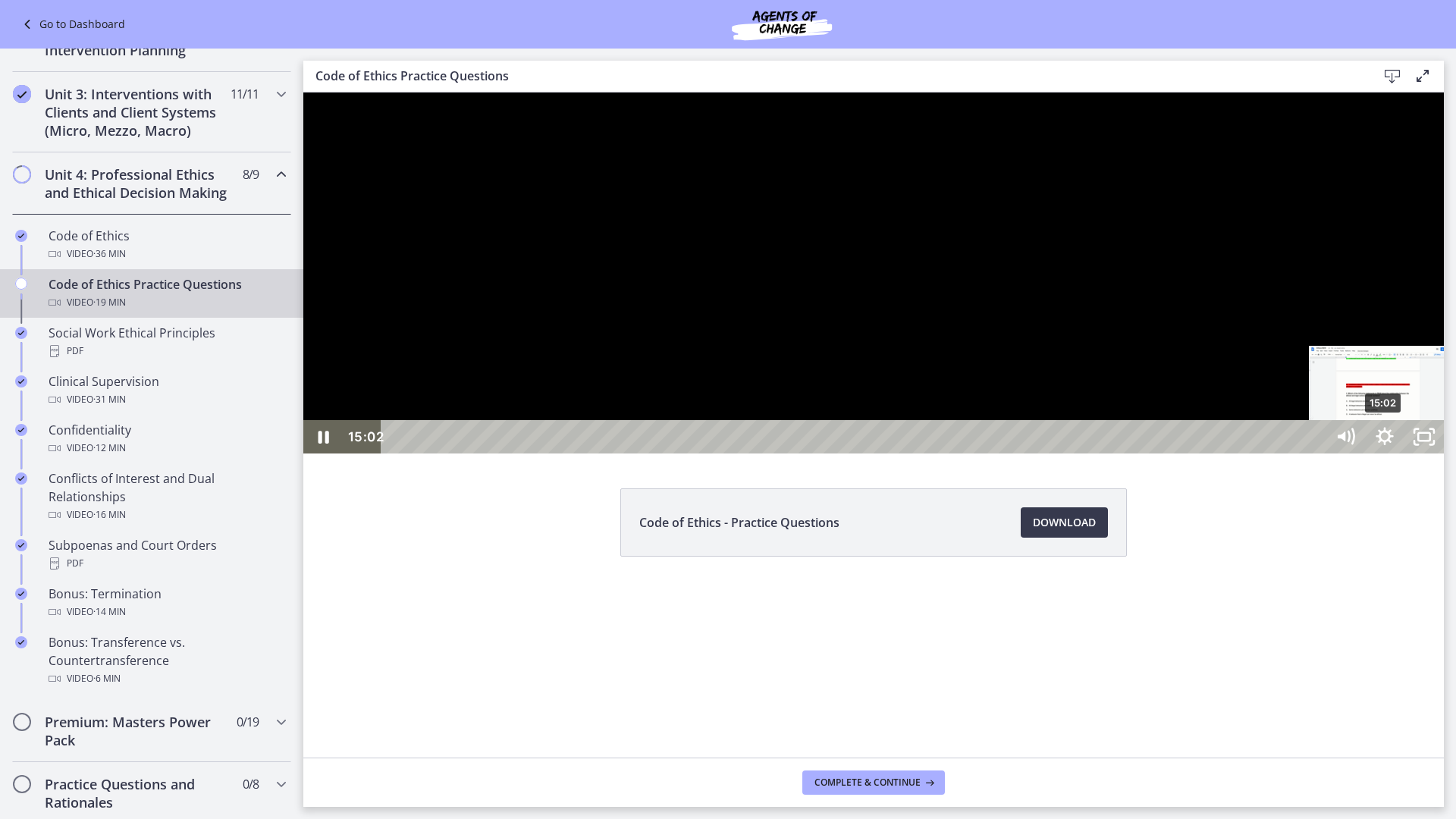 click on "15:02" at bounding box center [855, 437] 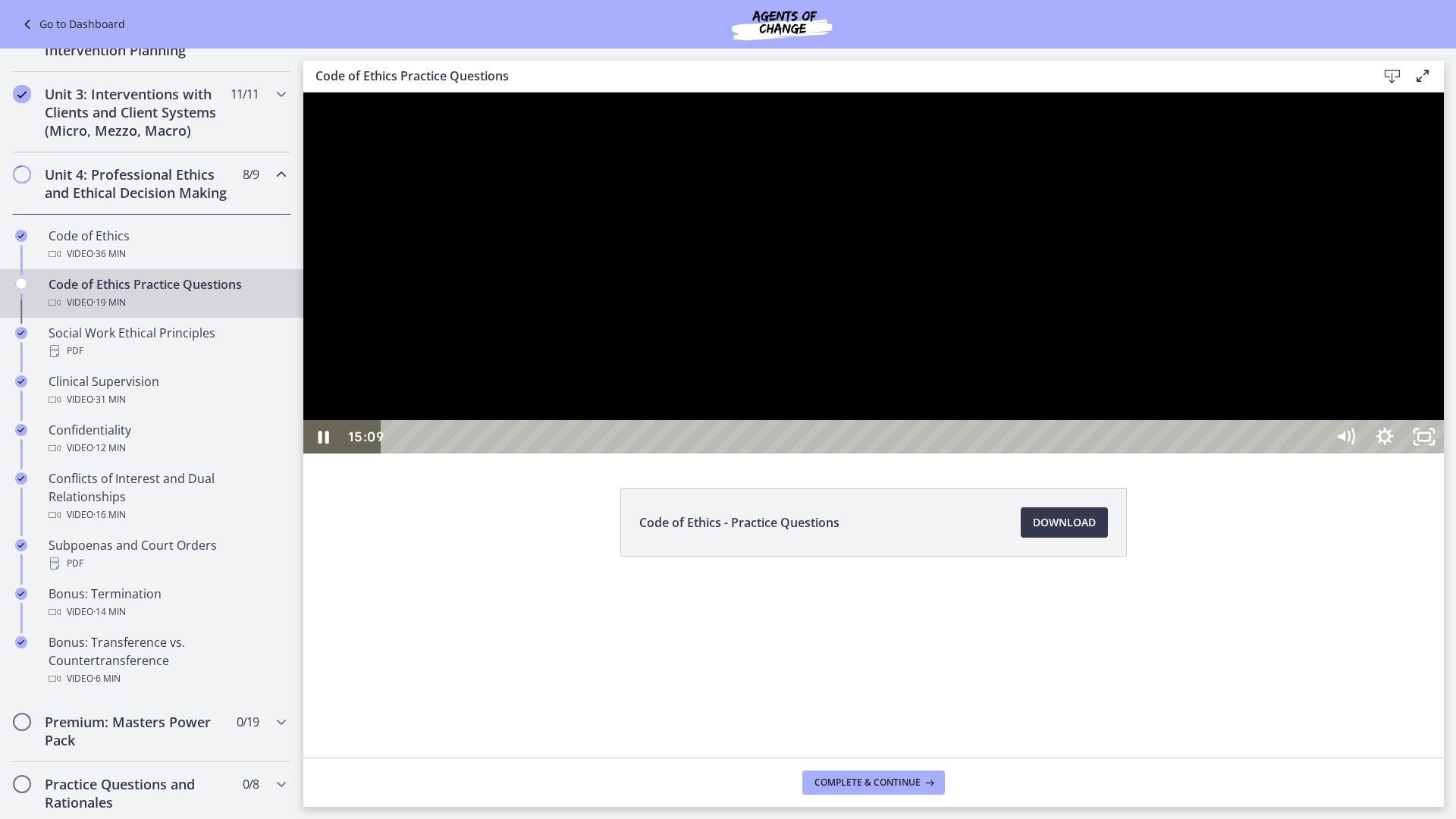 click at bounding box center (874, 273) 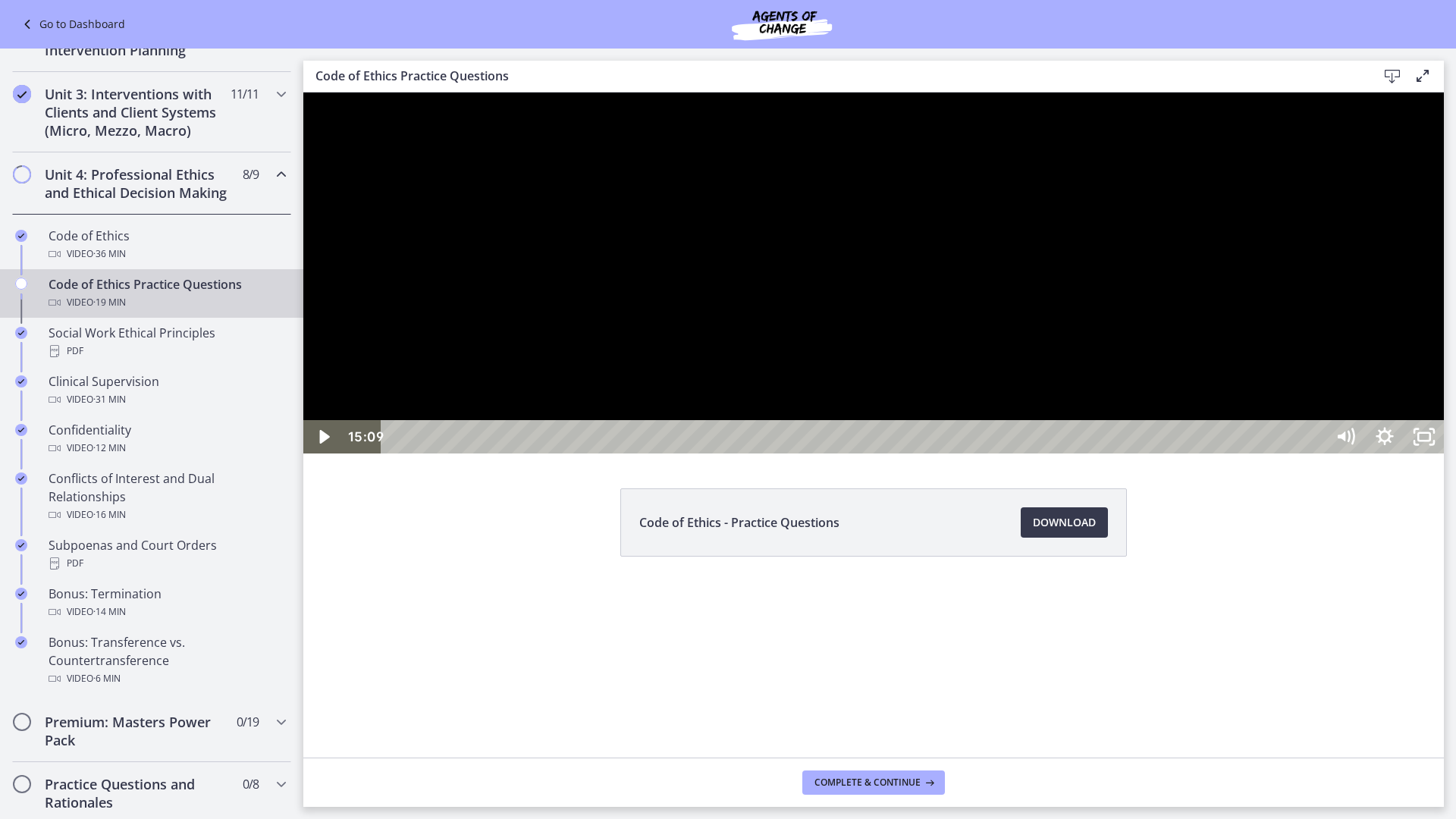 click at bounding box center [874, 273] 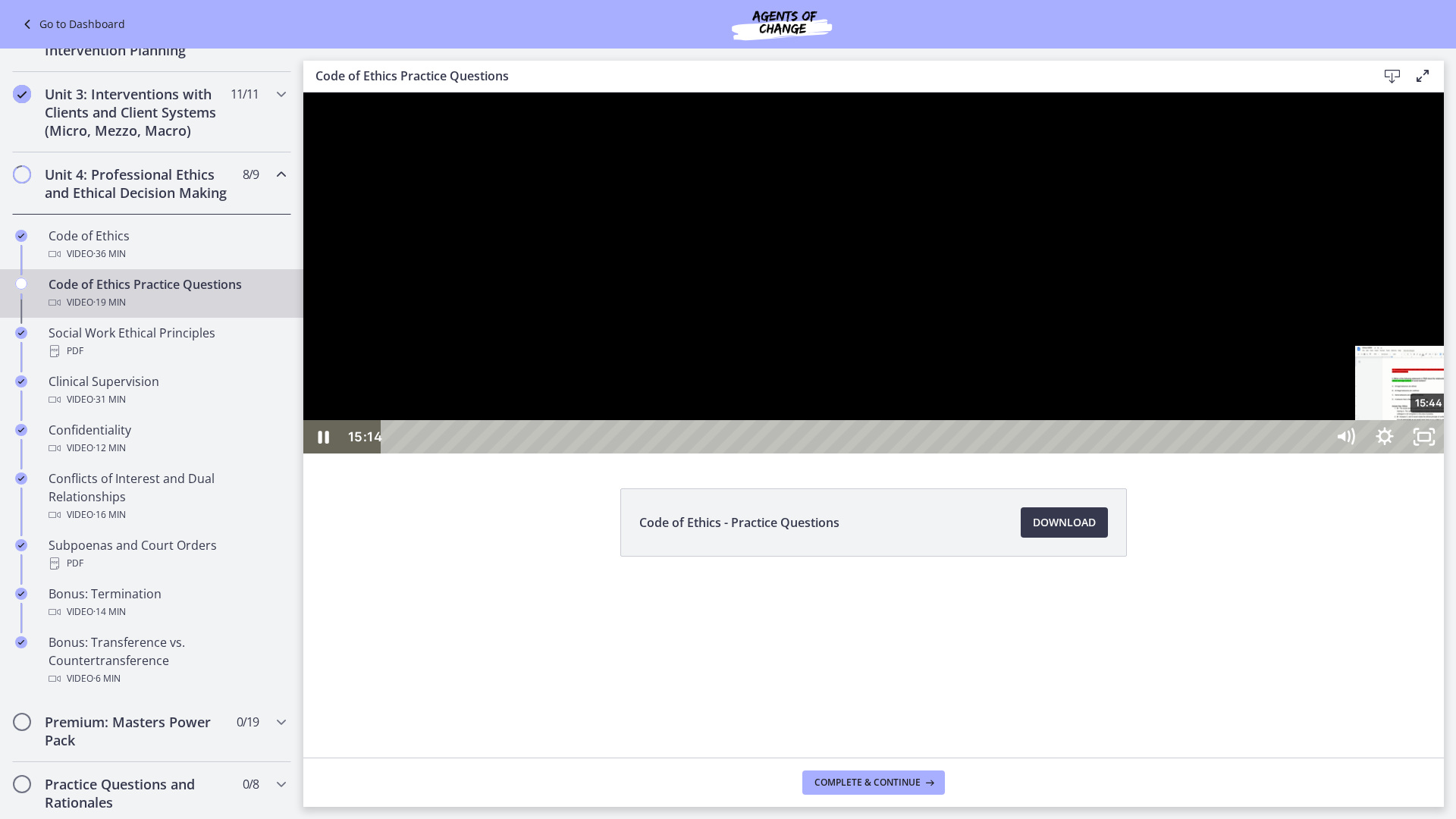 click on "15:44" at bounding box center (855, 437) 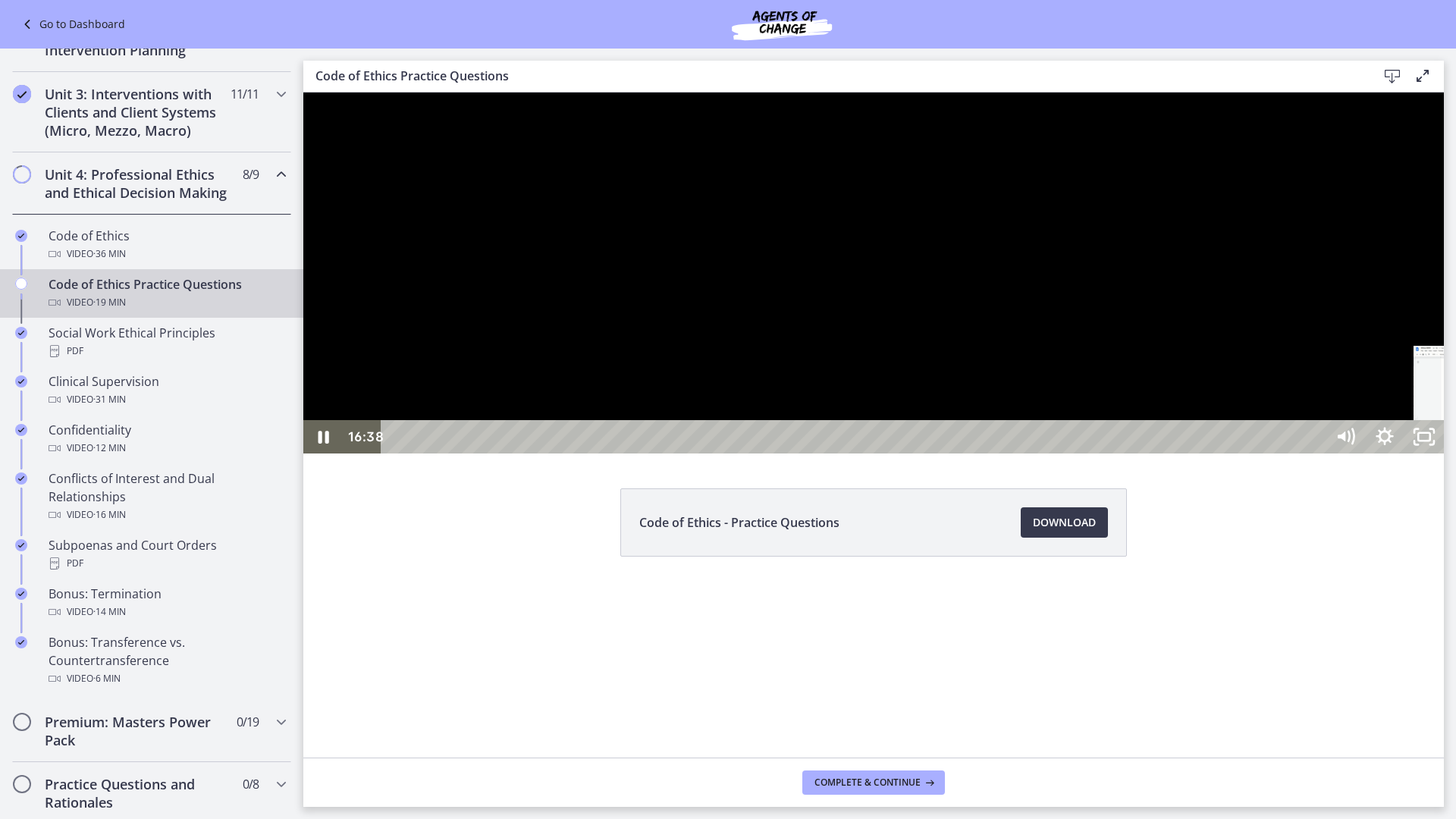 click on "16:38" at bounding box center (855, 437) 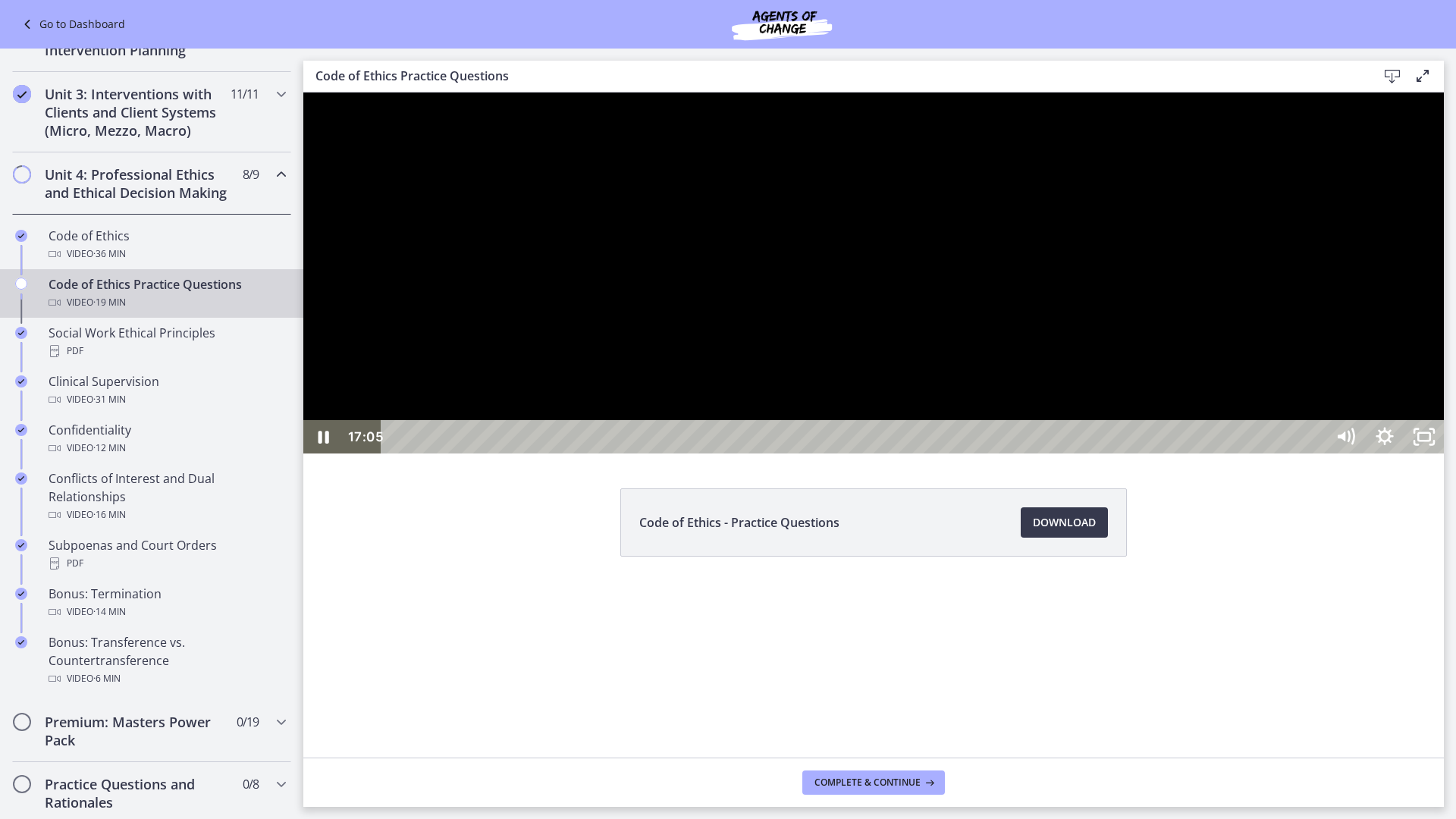 click on "17:05" at bounding box center [855, 437] 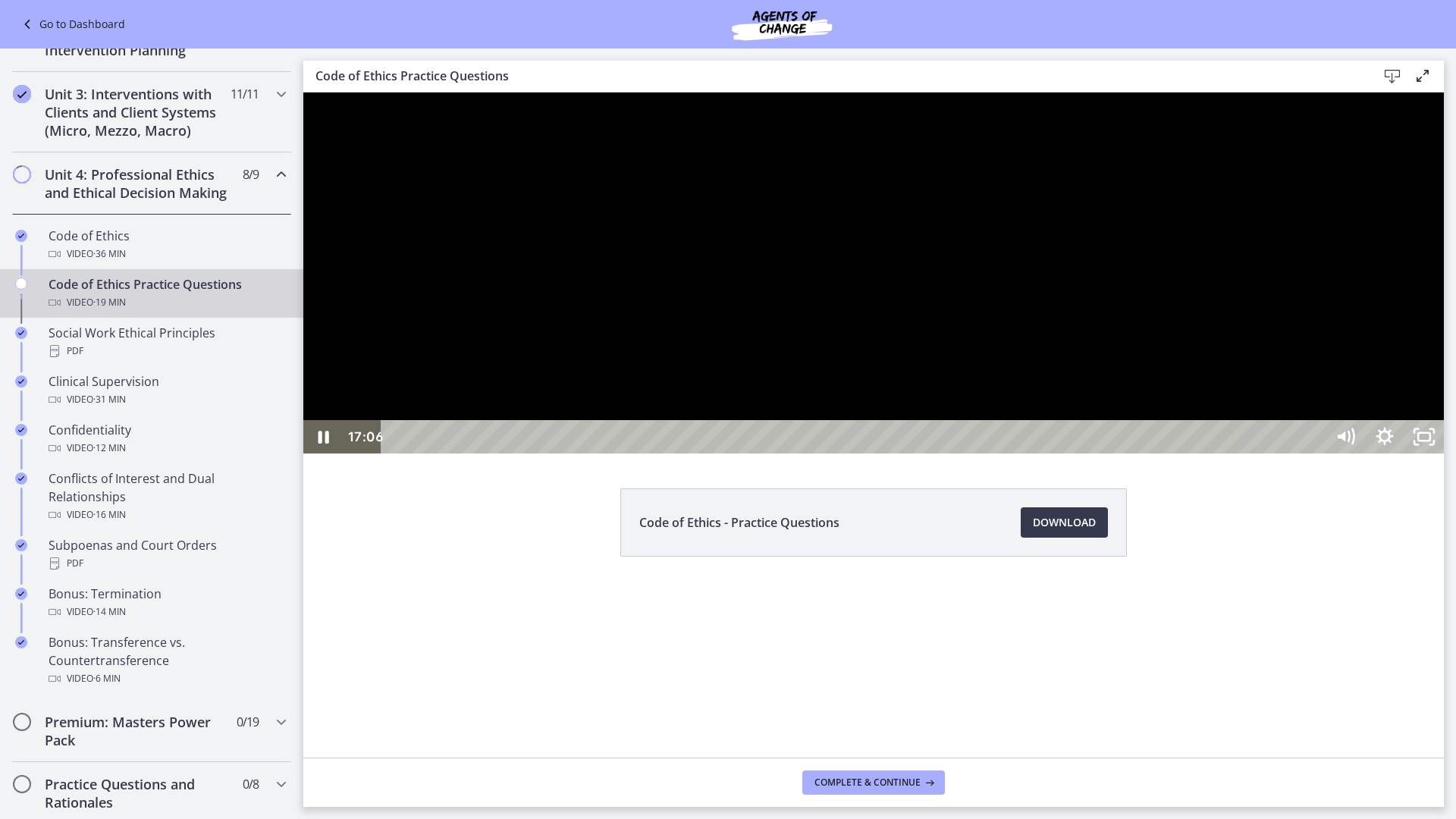 click on "17:21" at bounding box center [855, 437] 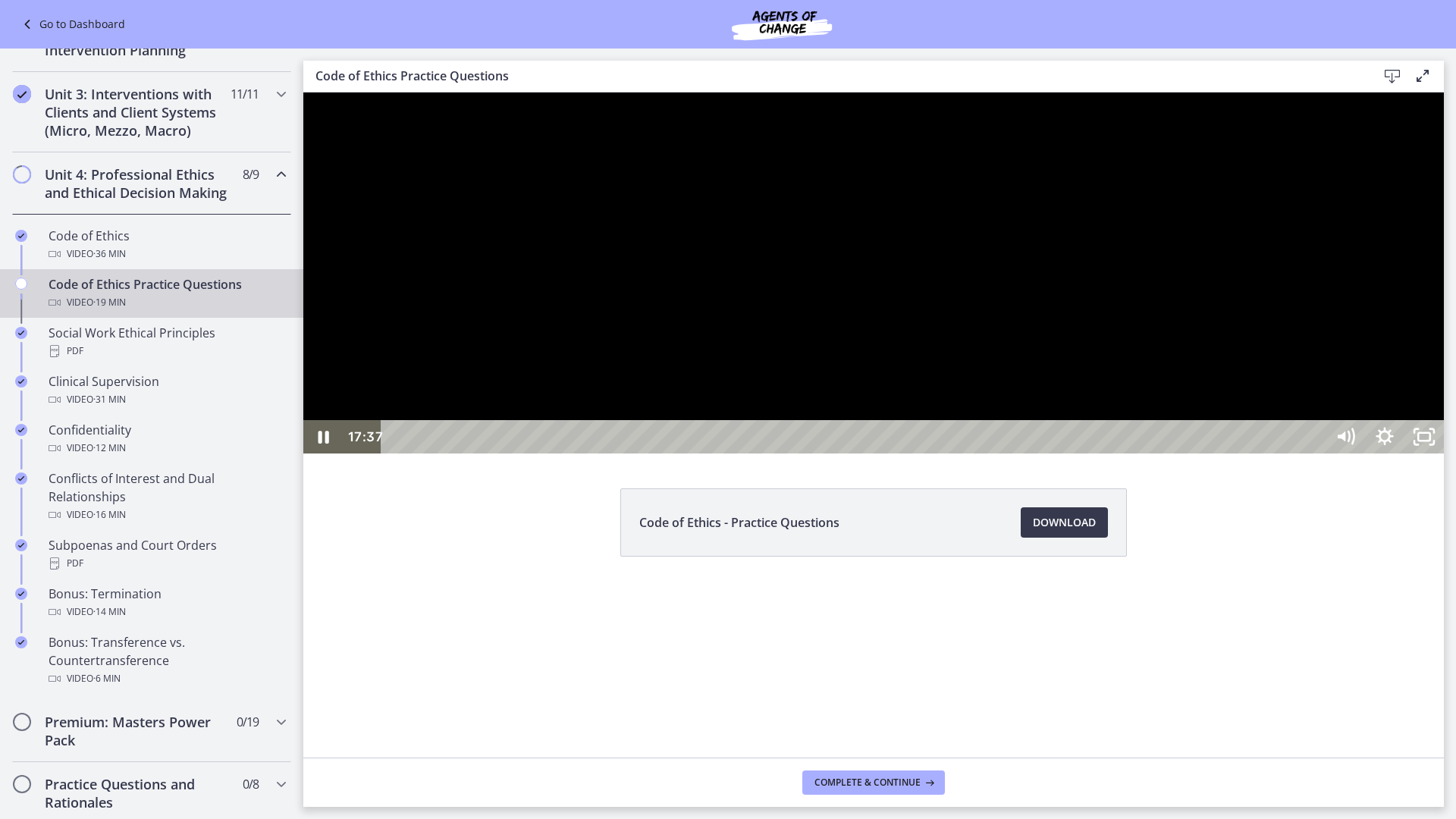 click on "17:37" at bounding box center (855, 437) 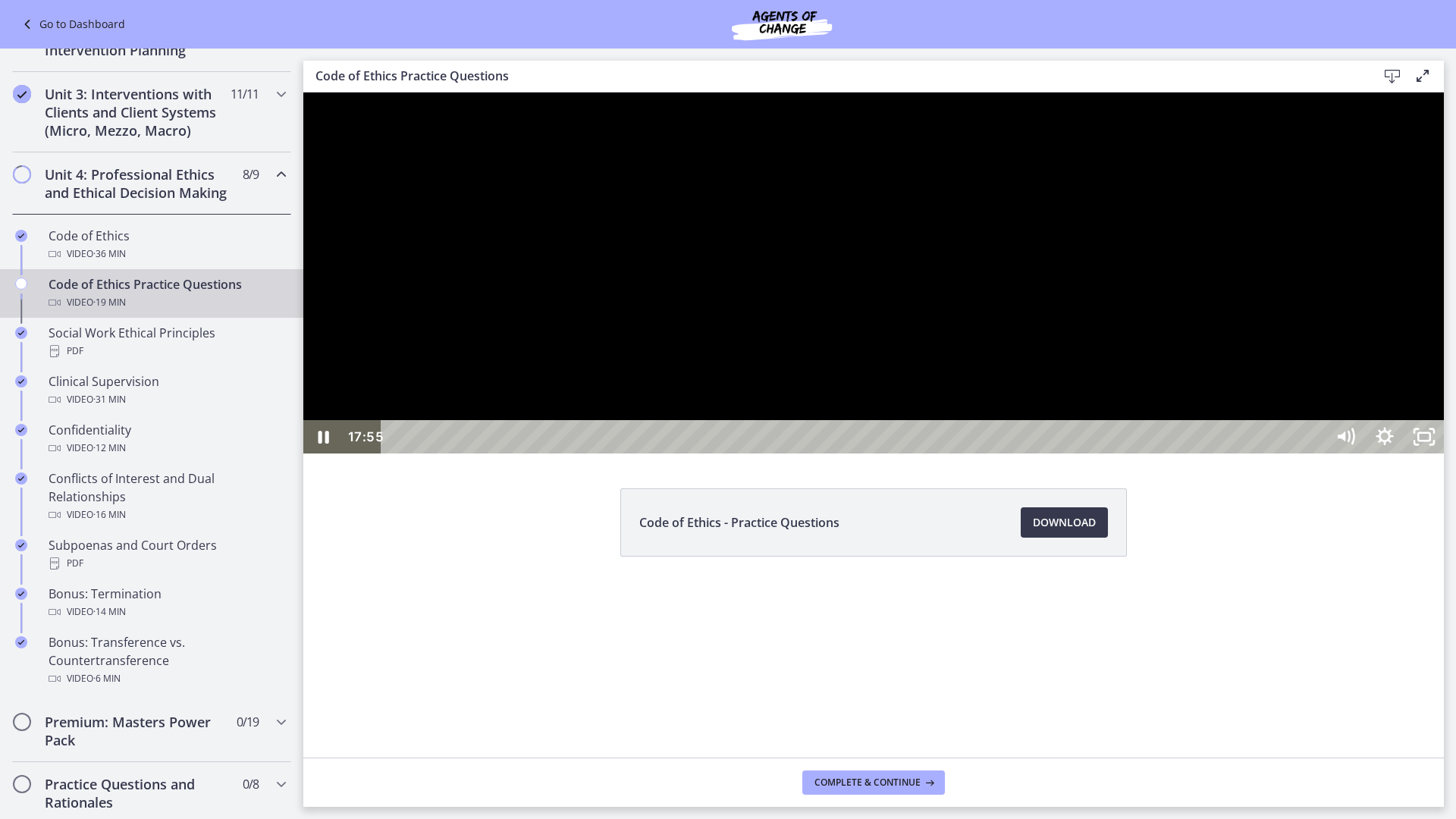 click on "17:55" at bounding box center [855, 437] 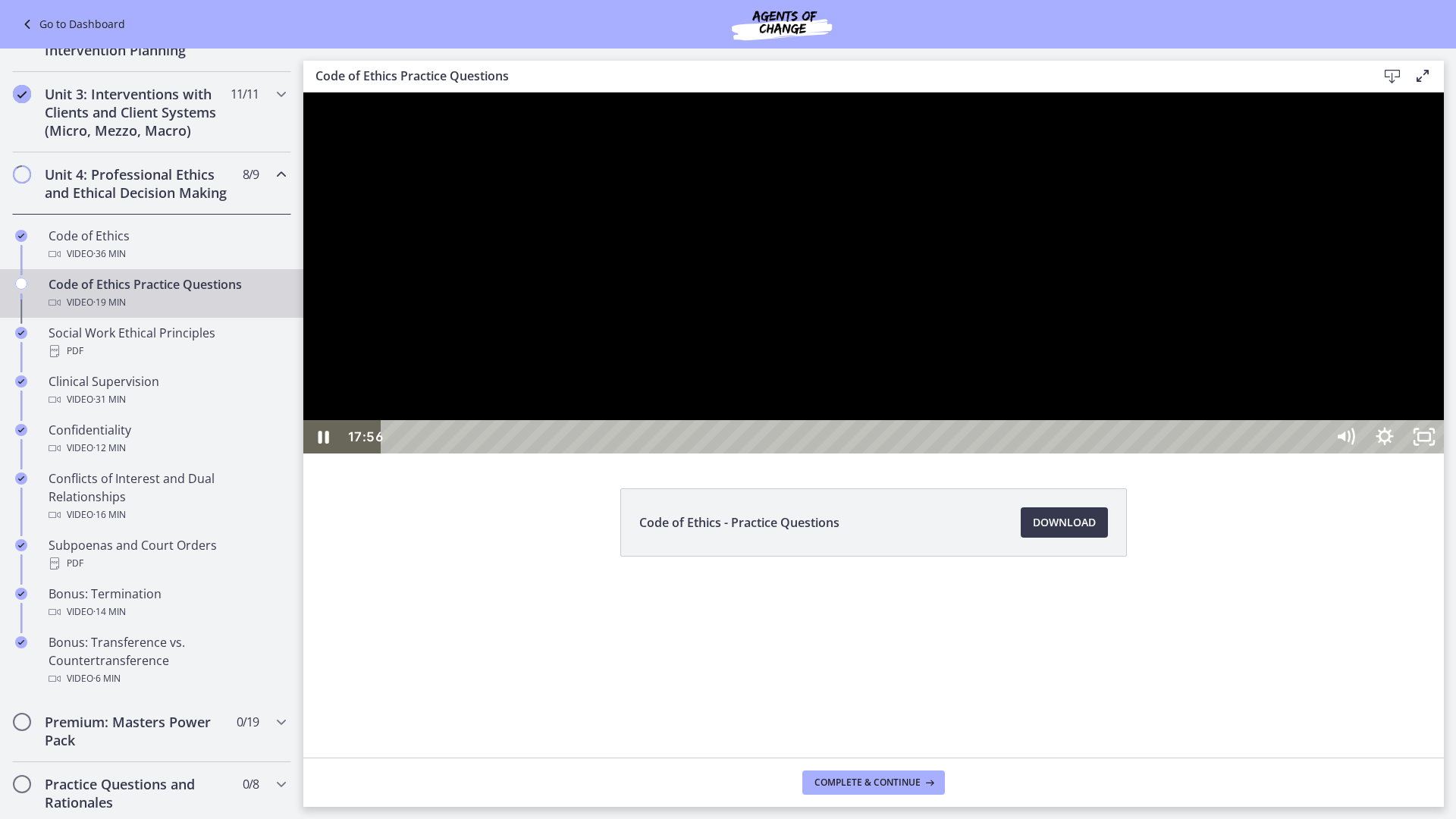 click on "18:19" at bounding box center [855, 437] 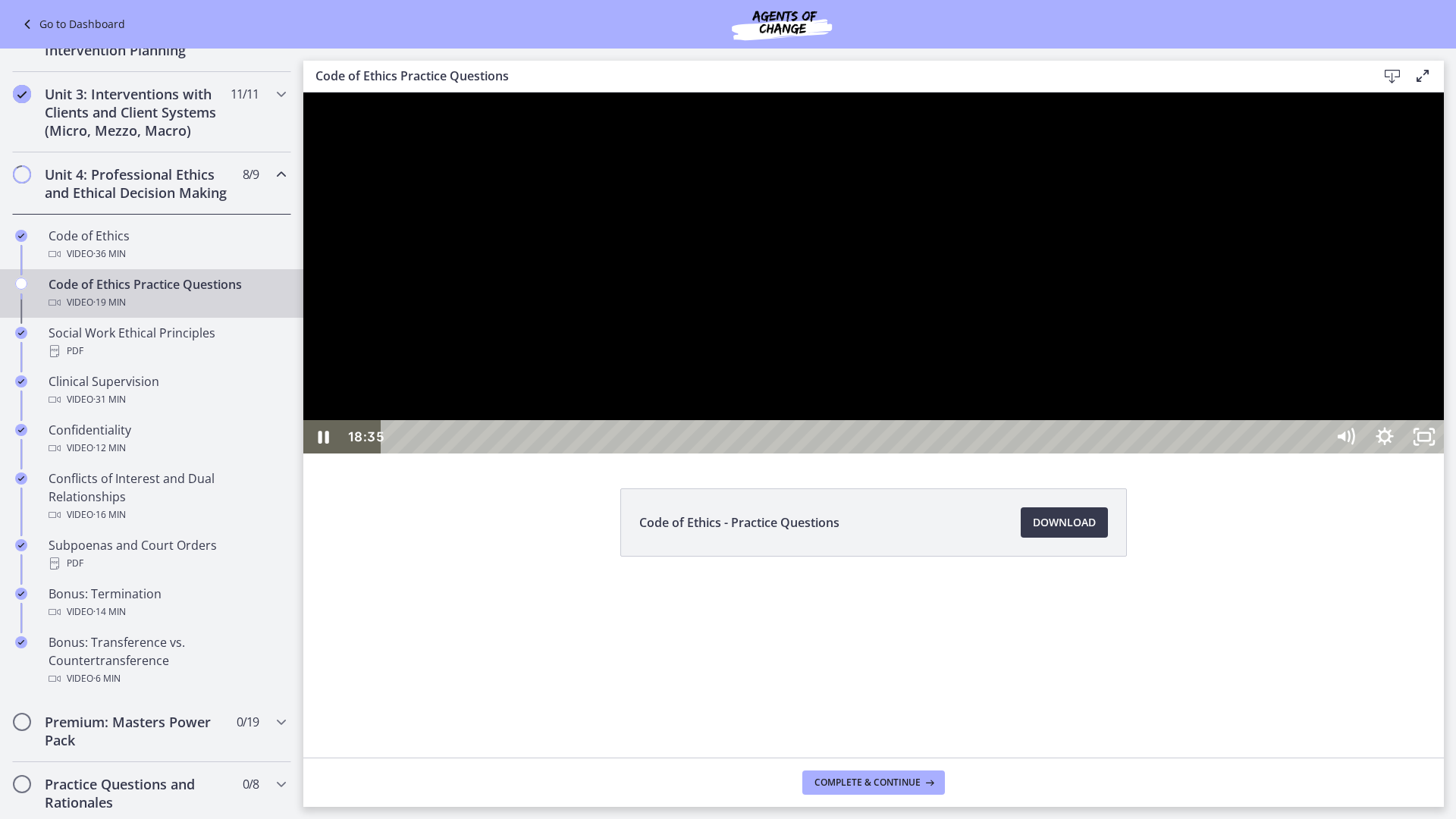 click on "18:35" at bounding box center (855, 437) 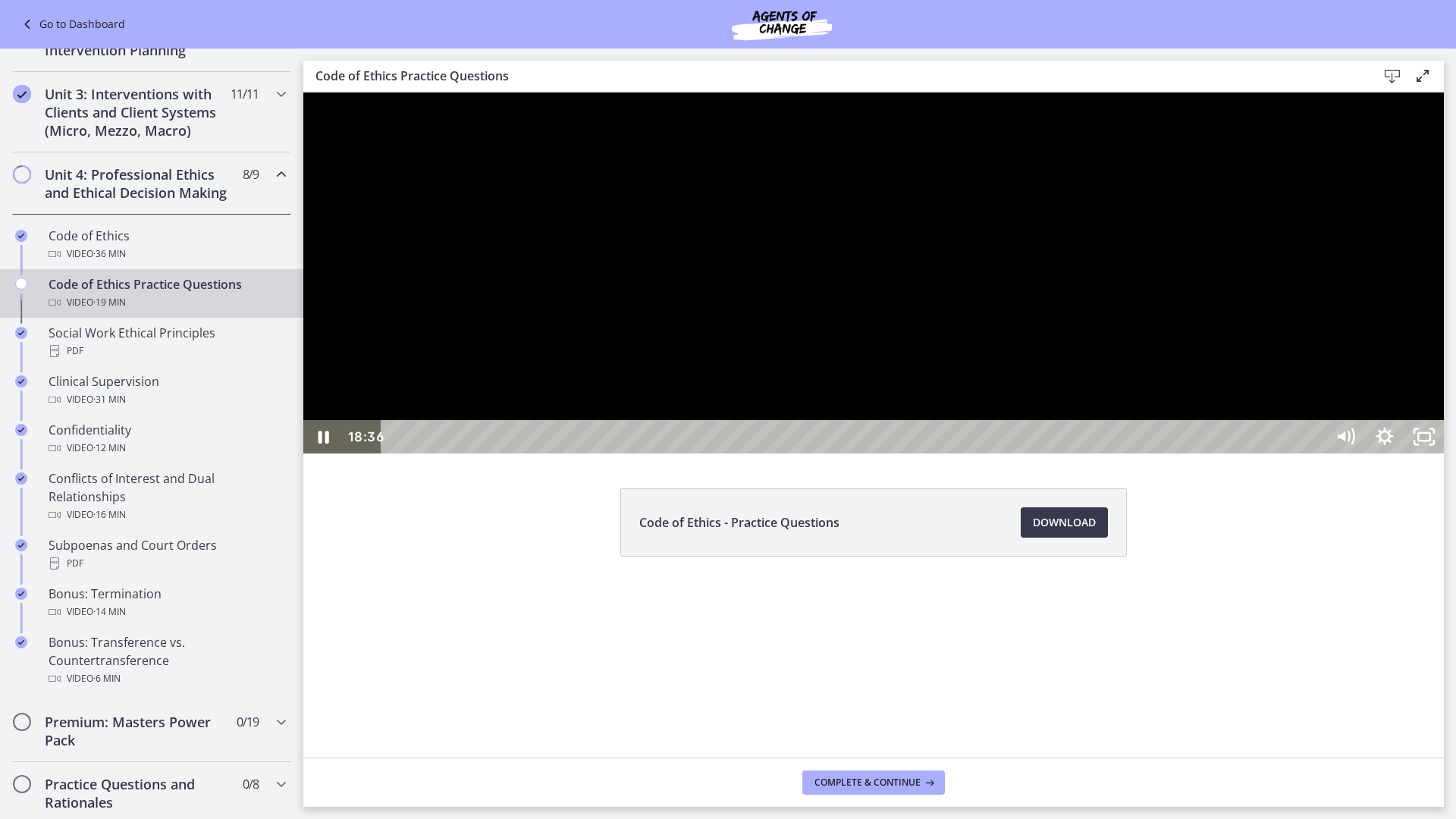 click on "18:41" at bounding box center (855, 437) 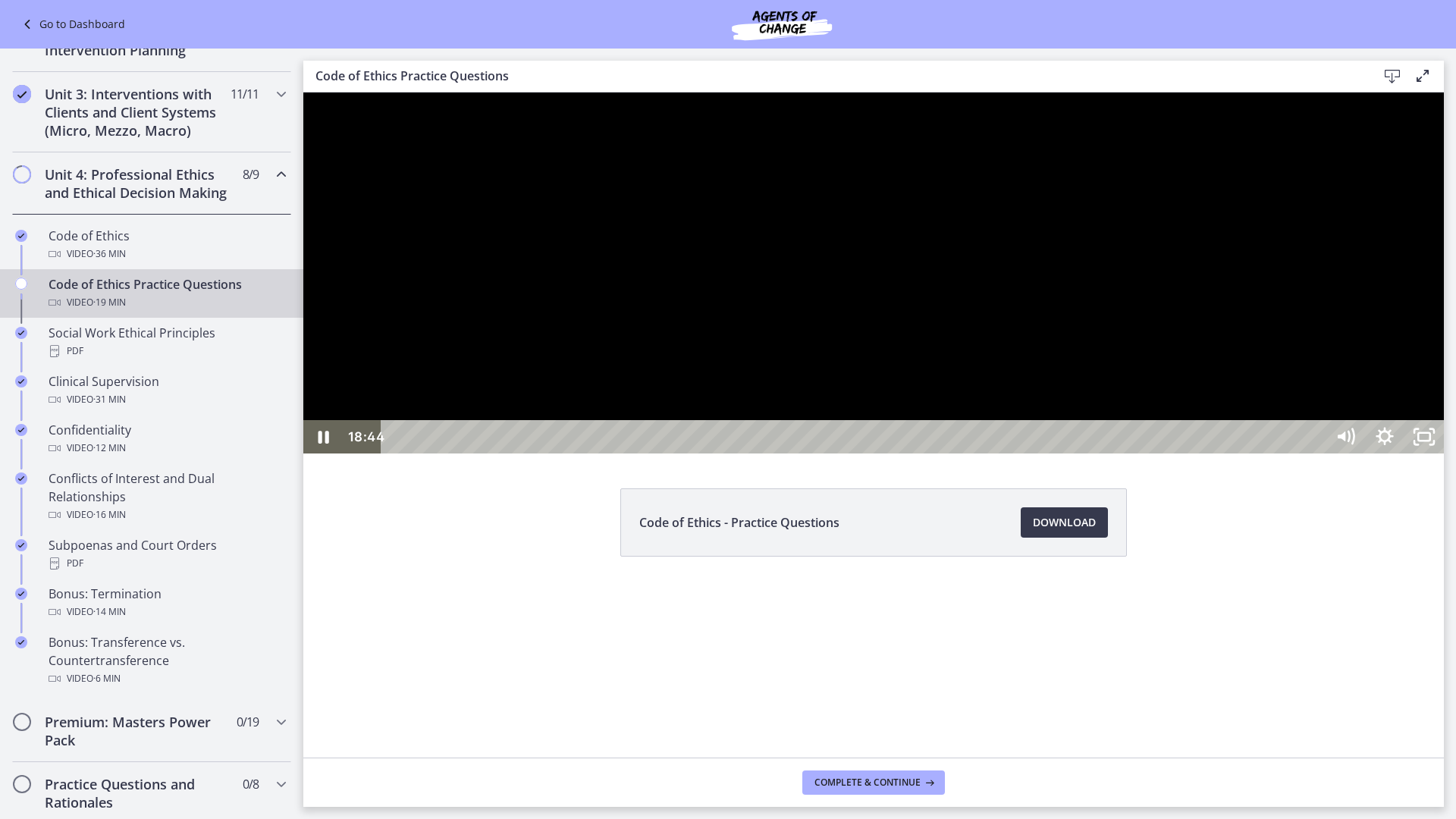 drag, startPoint x: 1627, startPoint y: 893, endPoint x: 1658, endPoint y: 893, distance: 31 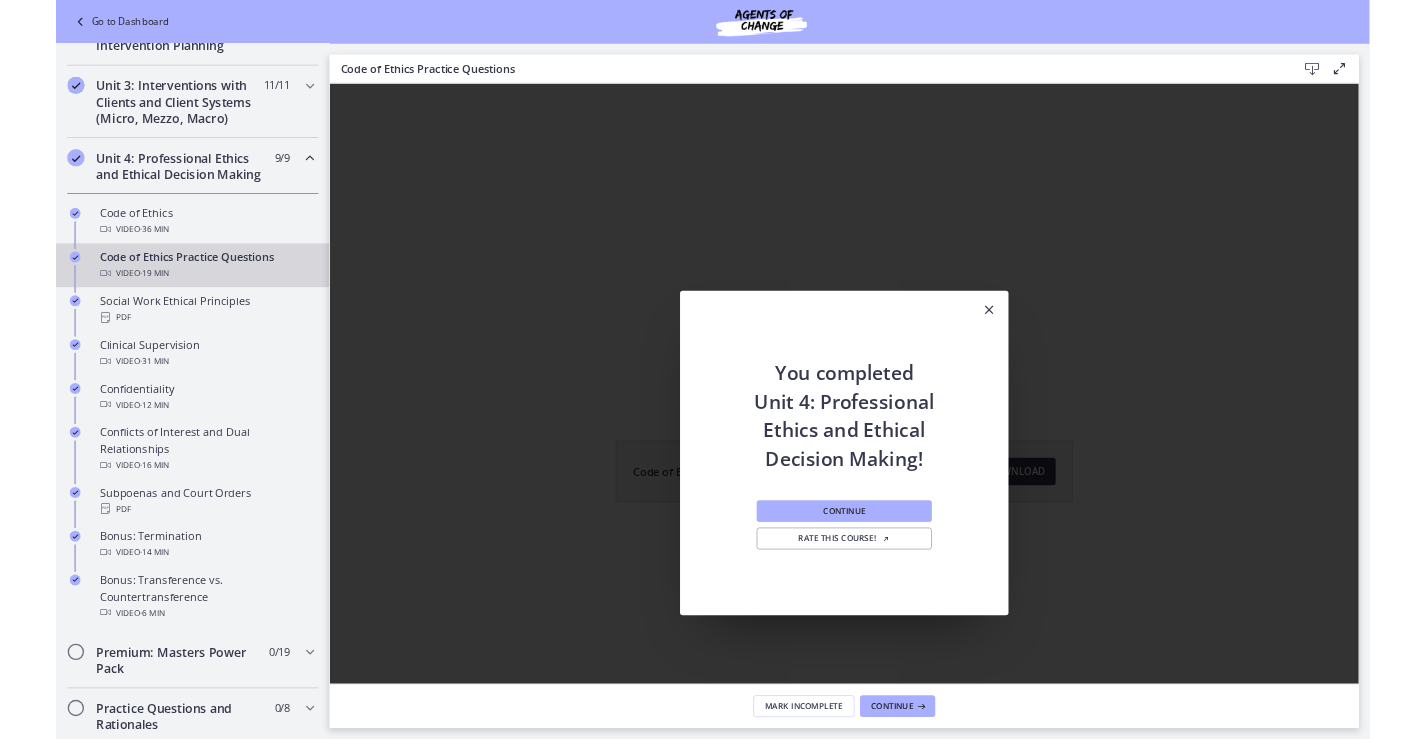 scroll, scrollTop: 0, scrollLeft: 0, axis: both 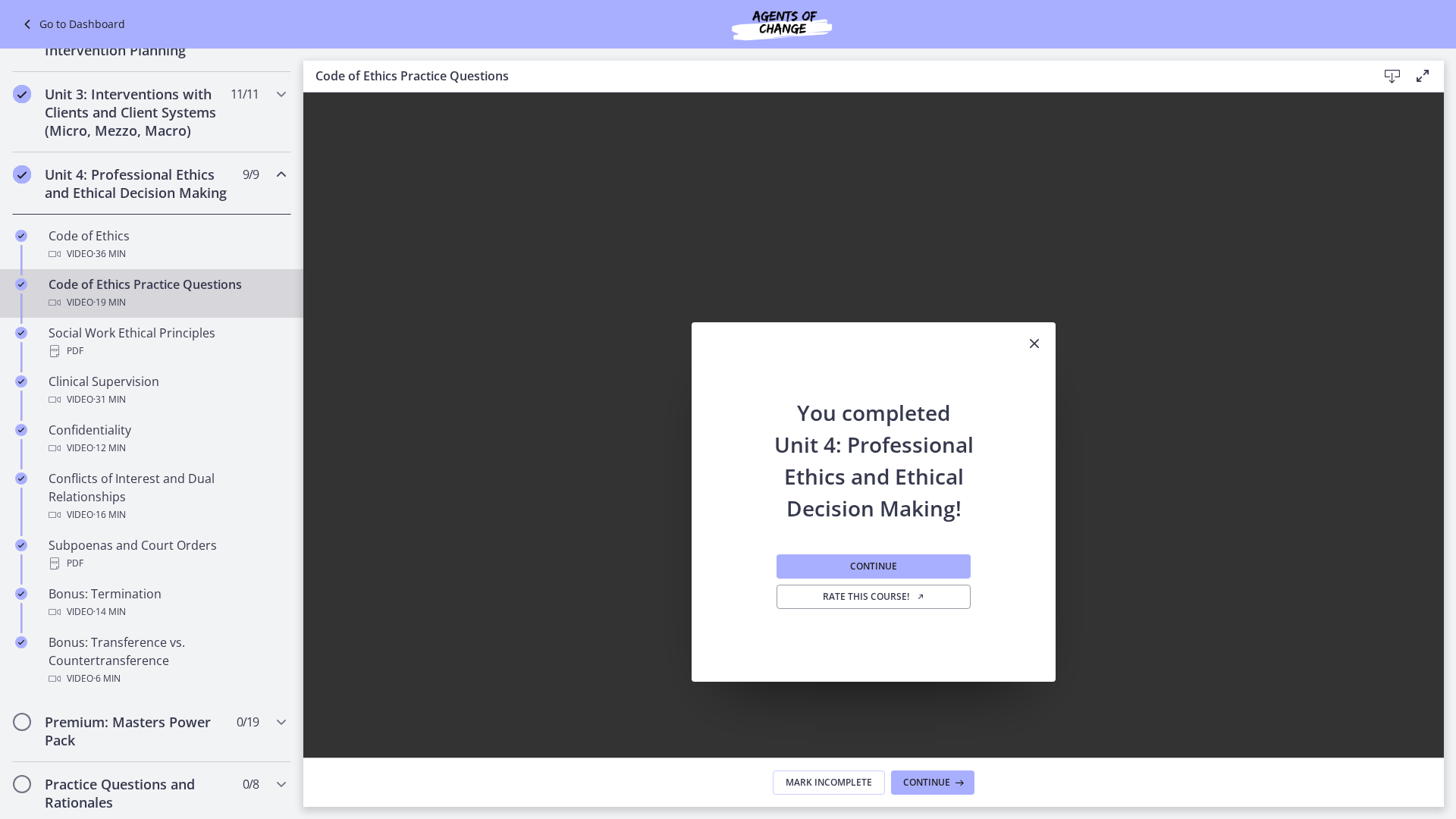 click 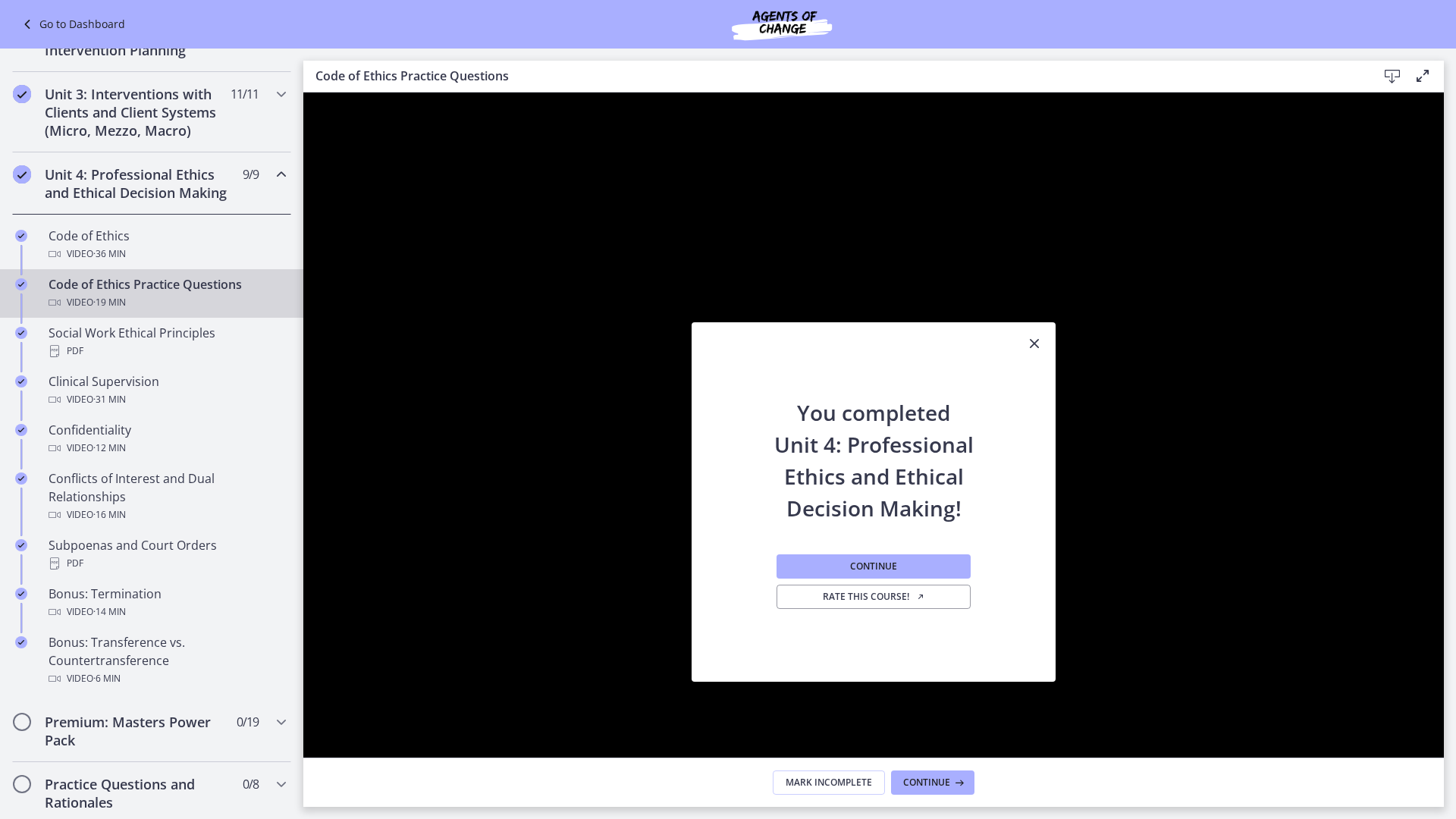 click 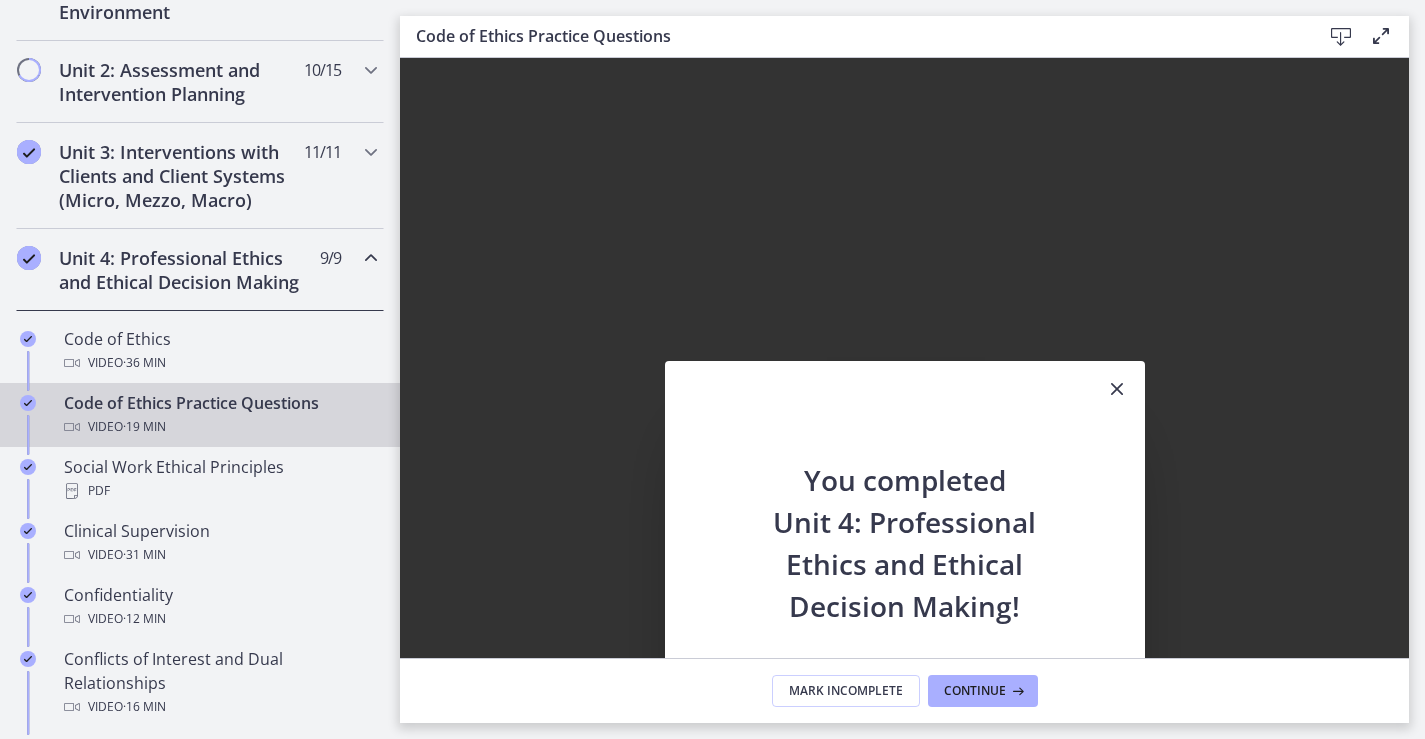scroll, scrollTop: 750, scrollLeft: 0, axis: vertical 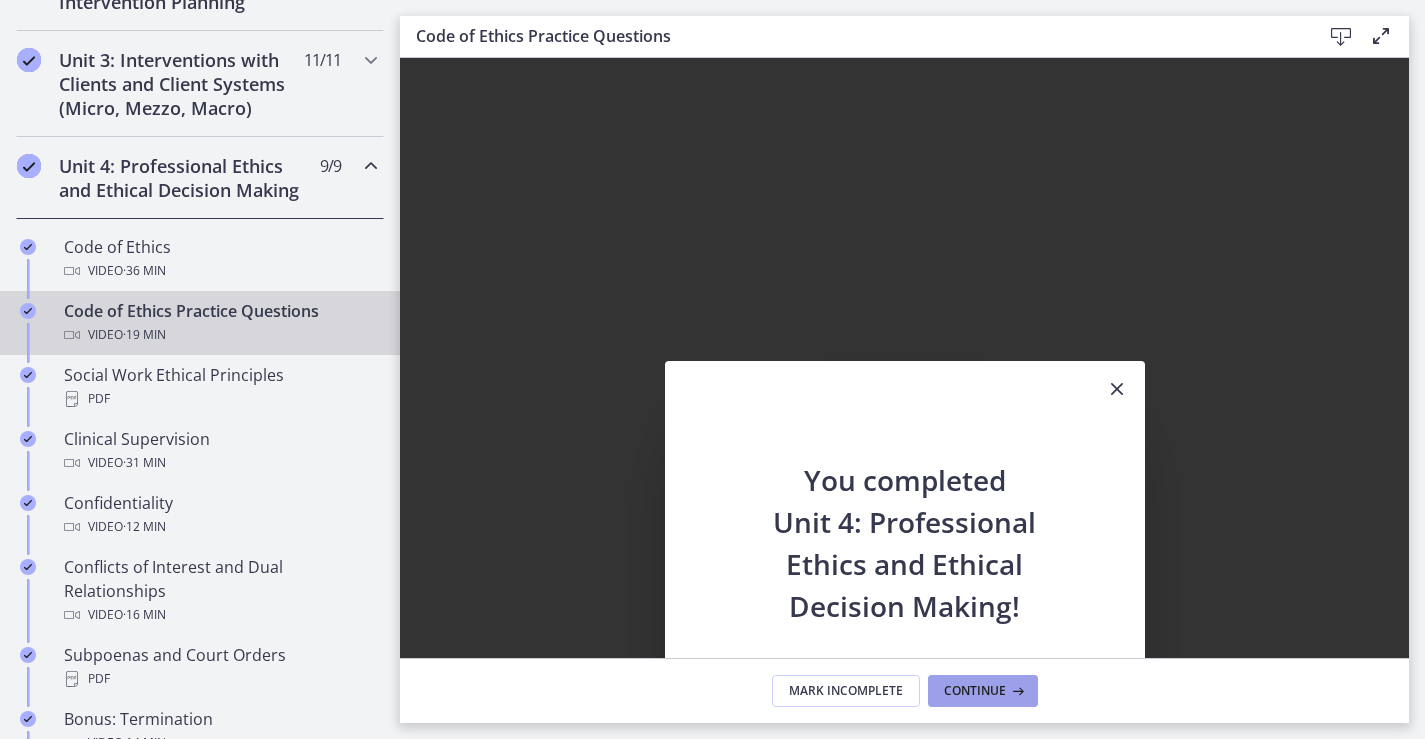 click on "Continue" at bounding box center (975, 691) 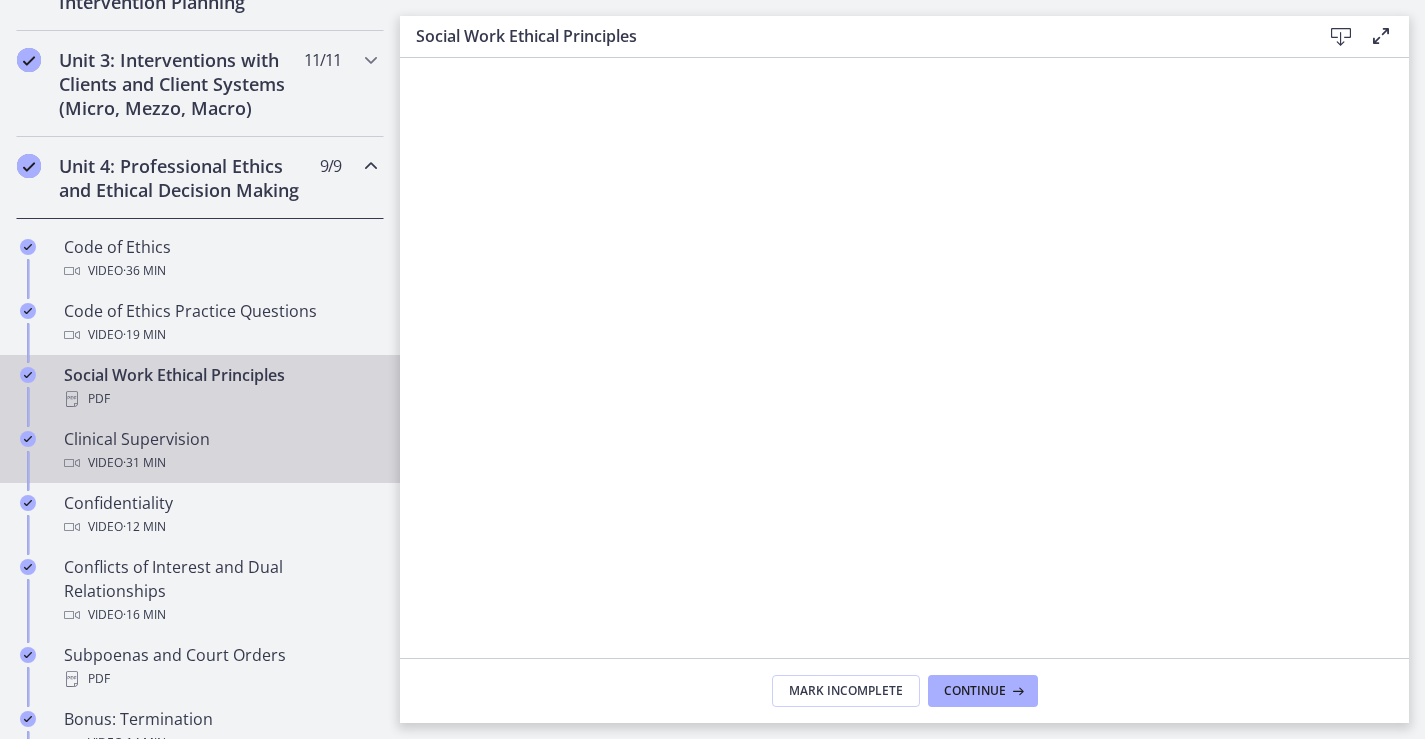 scroll, scrollTop: 775, scrollLeft: 0, axis: vertical 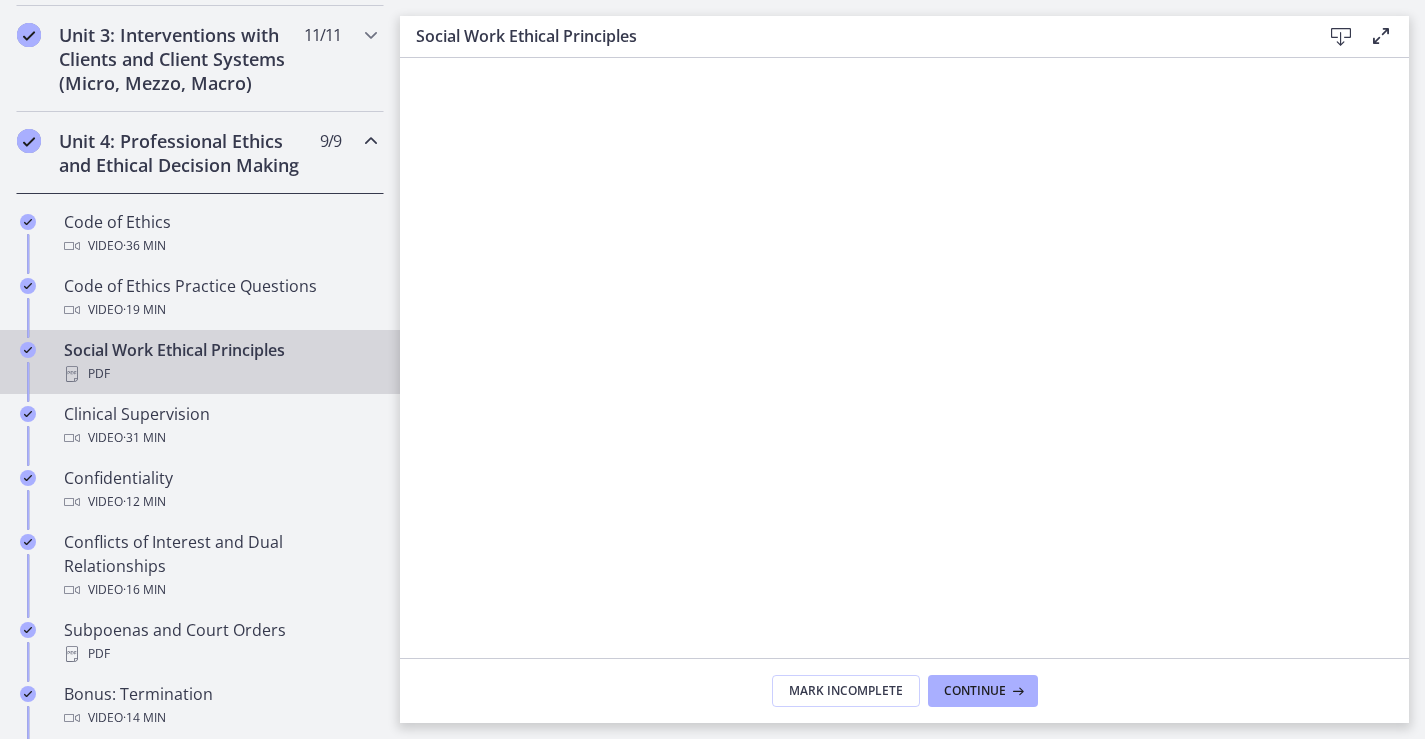 click at bounding box center (371, 141) 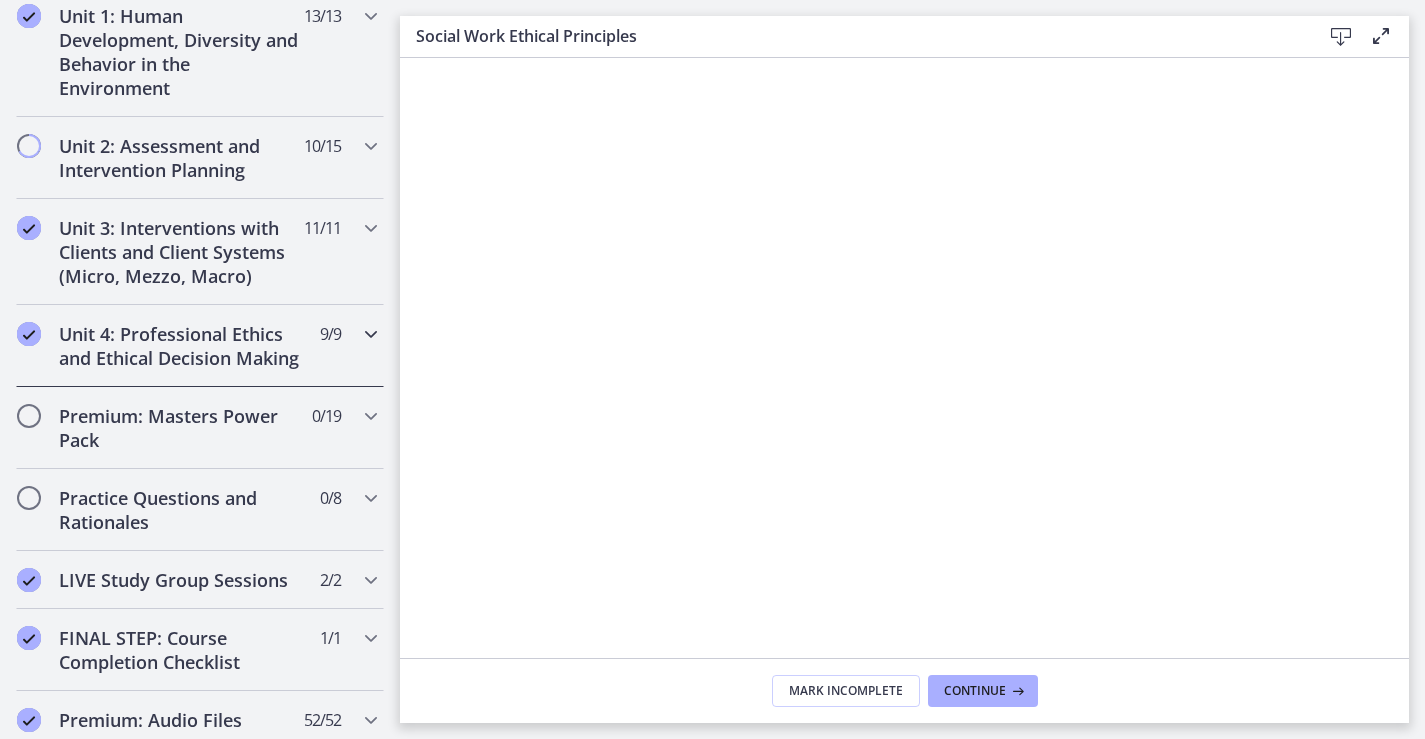 scroll, scrollTop: 616, scrollLeft: 0, axis: vertical 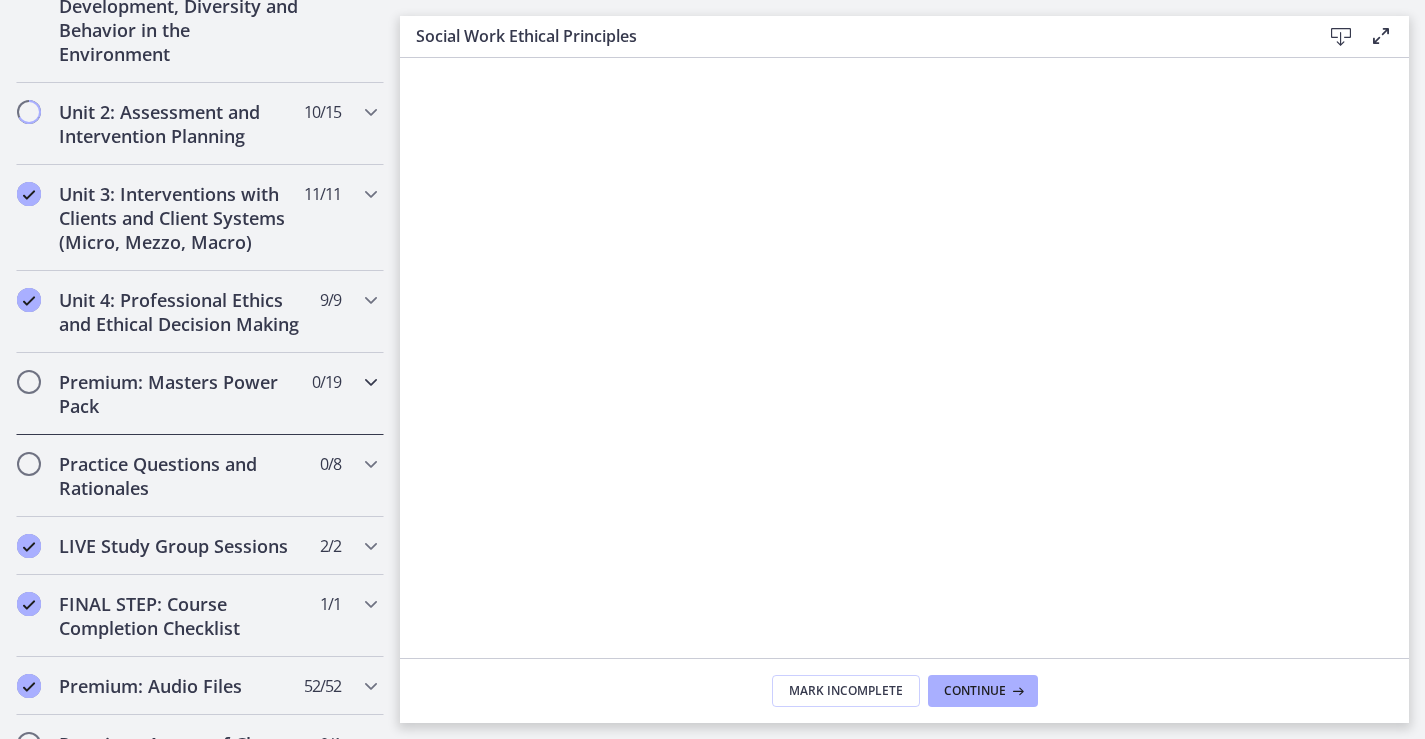 click on "Premium: Masters Power Pack" at bounding box center (181, 394) 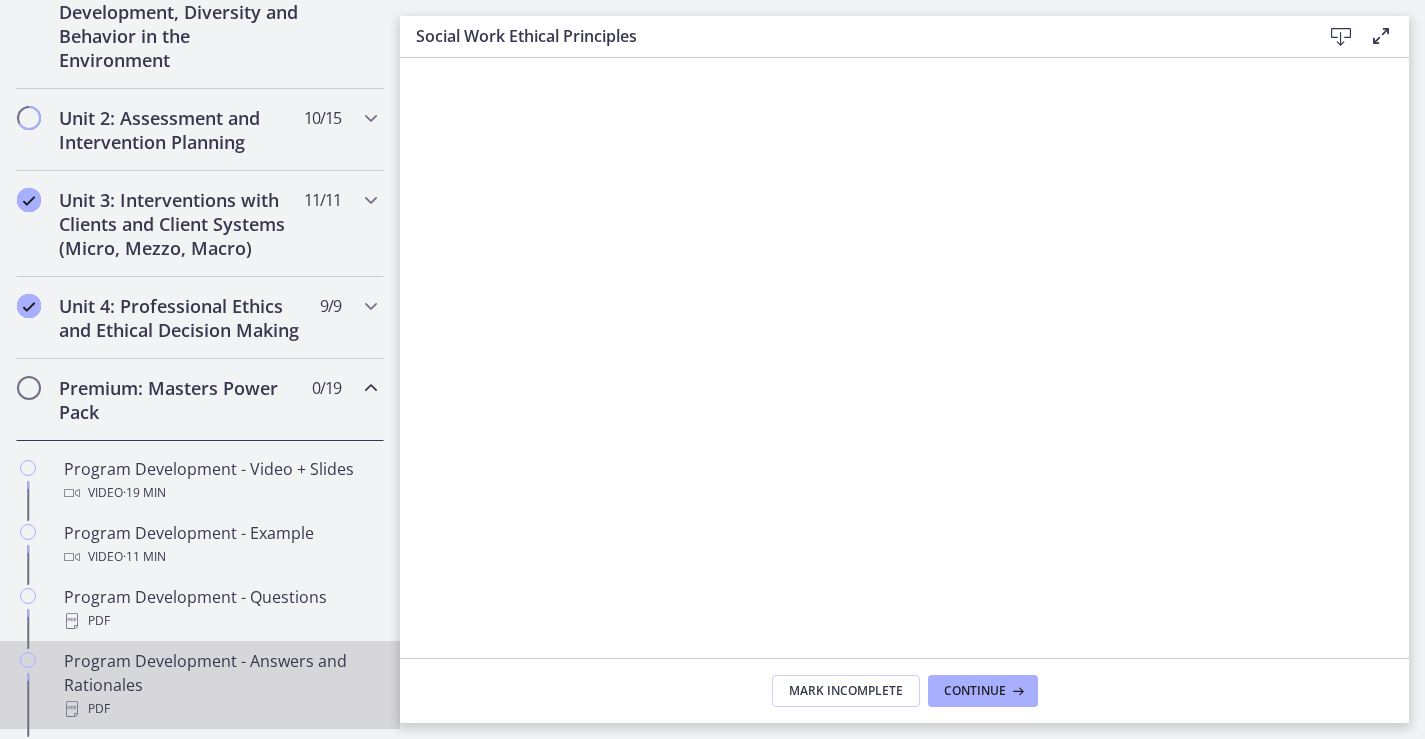 scroll, scrollTop: 582, scrollLeft: 0, axis: vertical 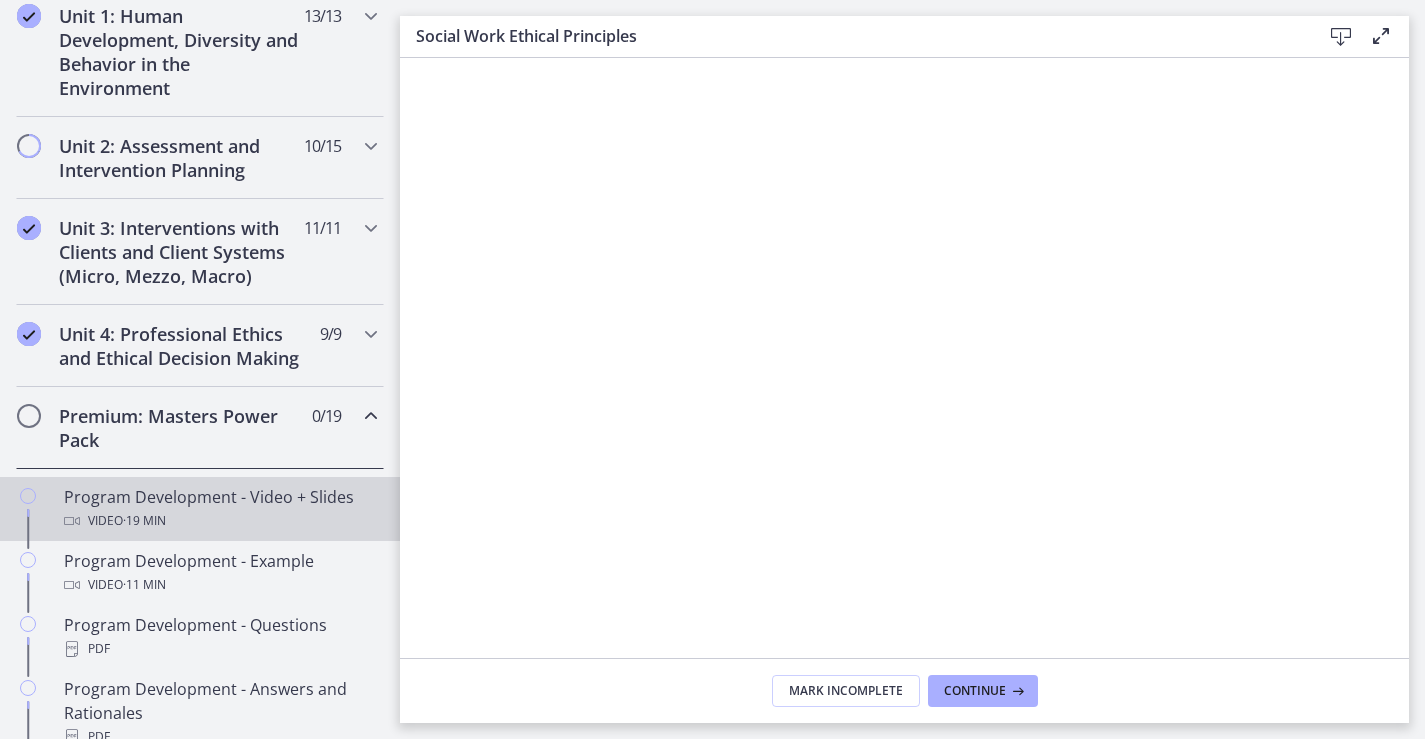 click on "Program Development - Video + Slides
Video
·  19 min" at bounding box center (220, 509) 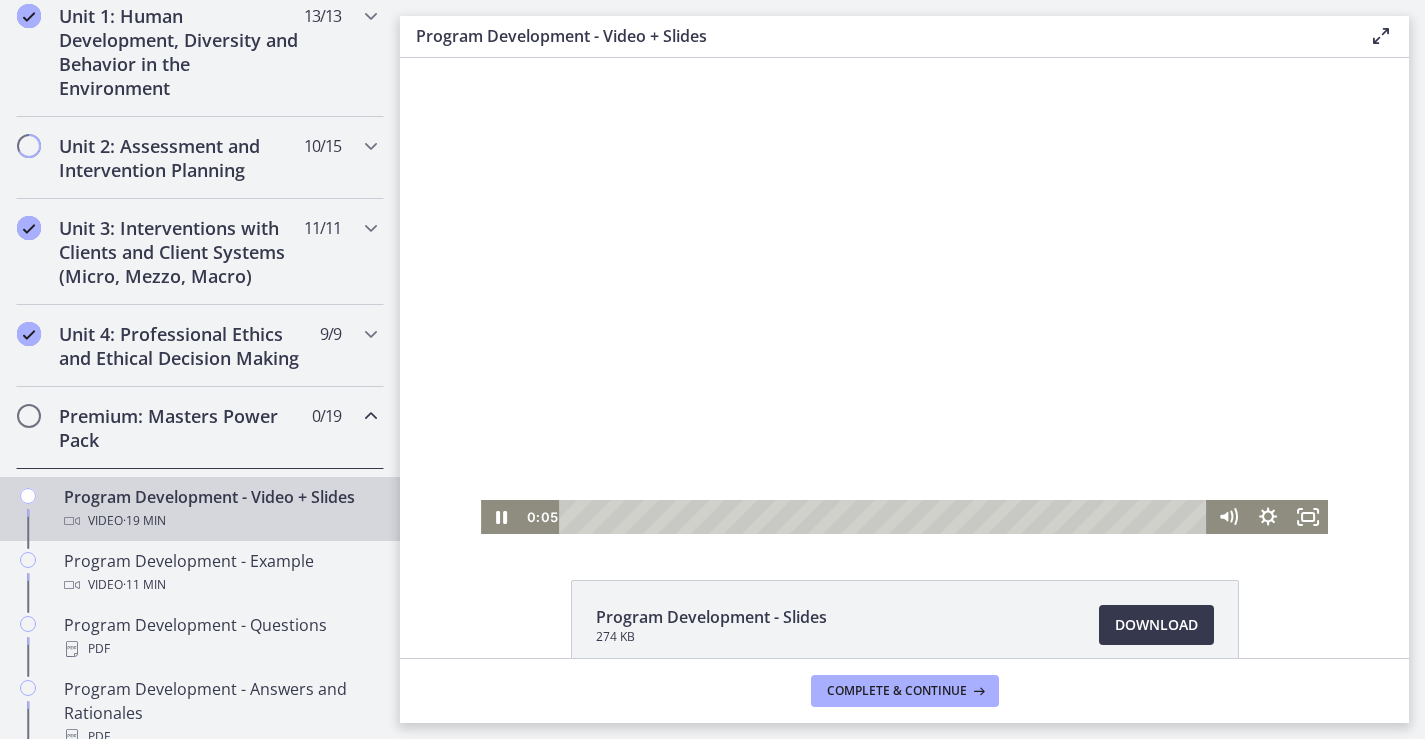 scroll, scrollTop: 0, scrollLeft: 0, axis: both 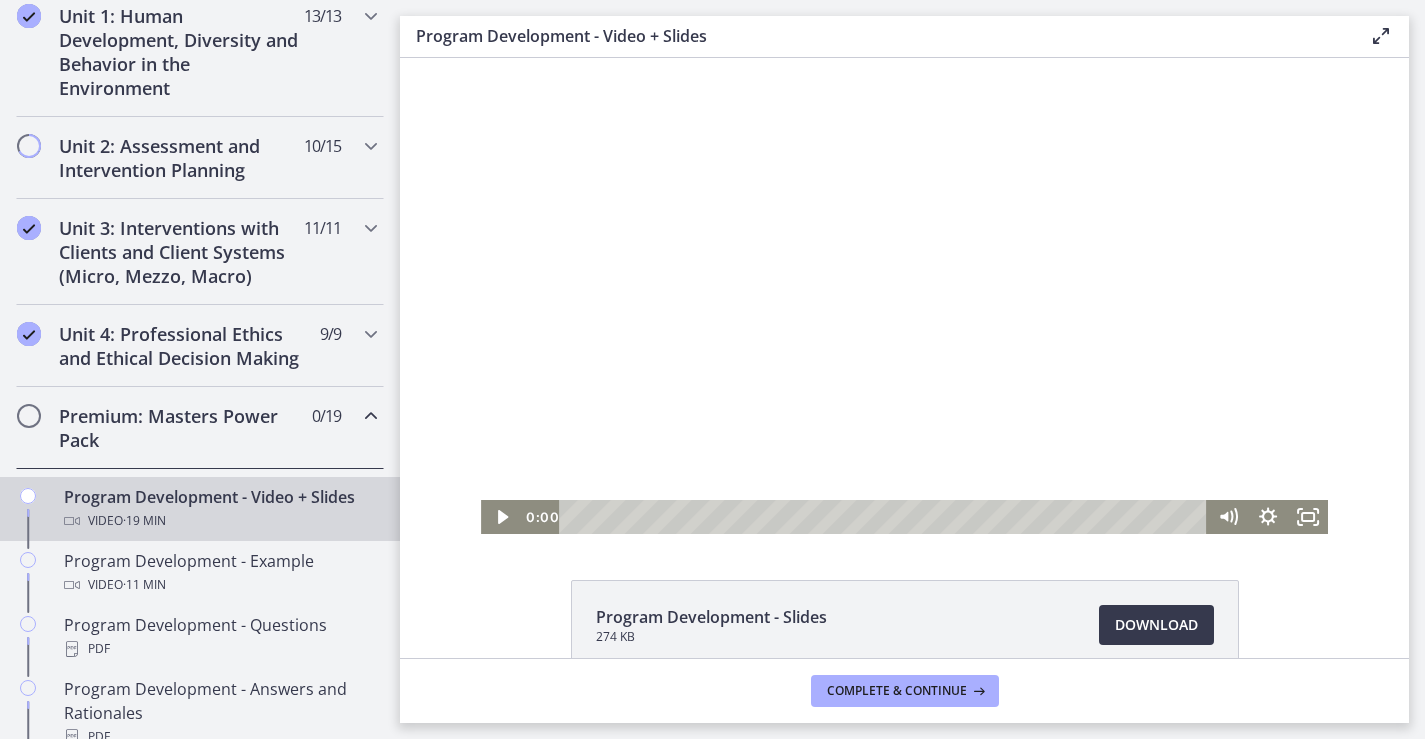 drag, startPoint x: 571, startPoint y: 517, endPoint x: 534, endPoint y: 515, distance: 37.054016 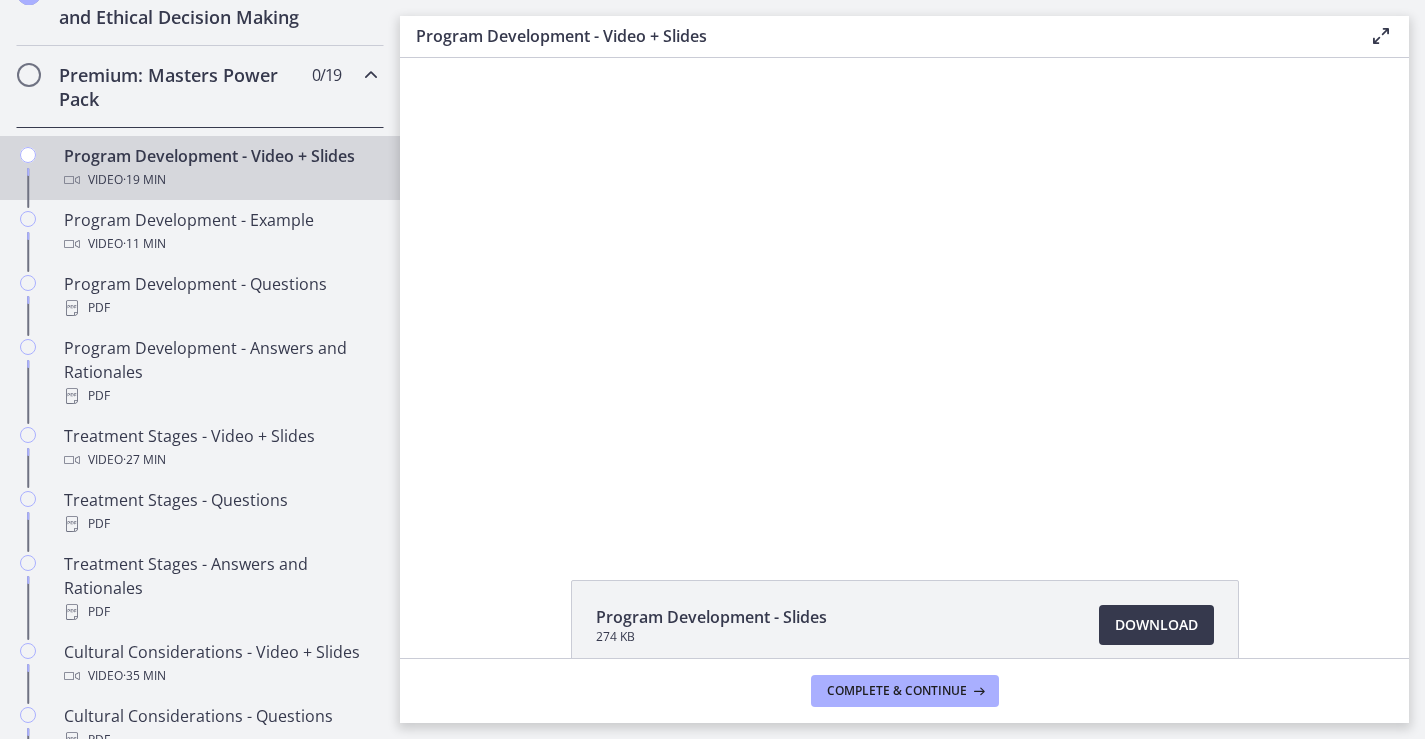 scroll, scrollTop: 636, scrollLeft: 0, axis: vertical 